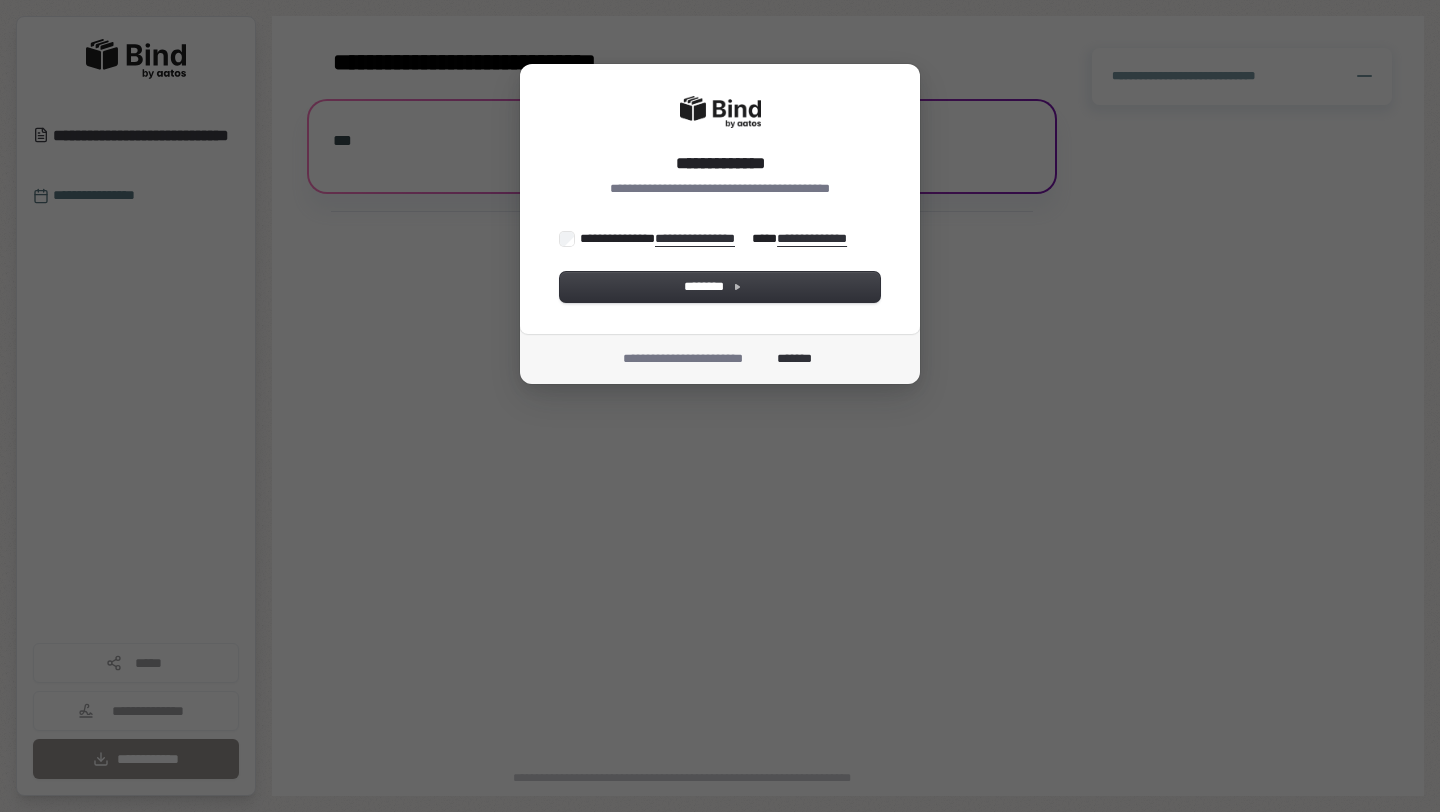 scroll, scrollTop: 0, scrollLeft: 0, axis: both 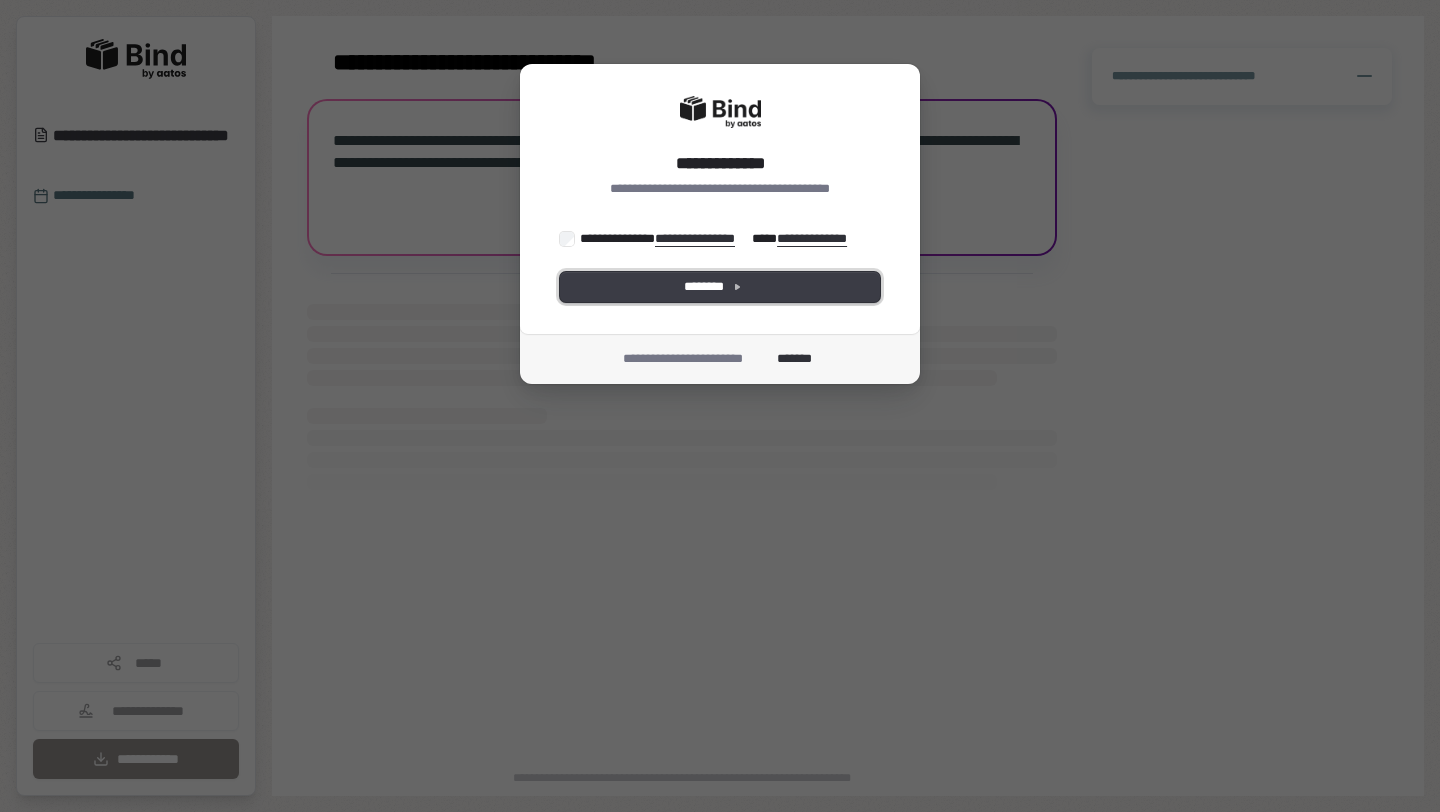 click on "********" at bounding box center (720, 287) 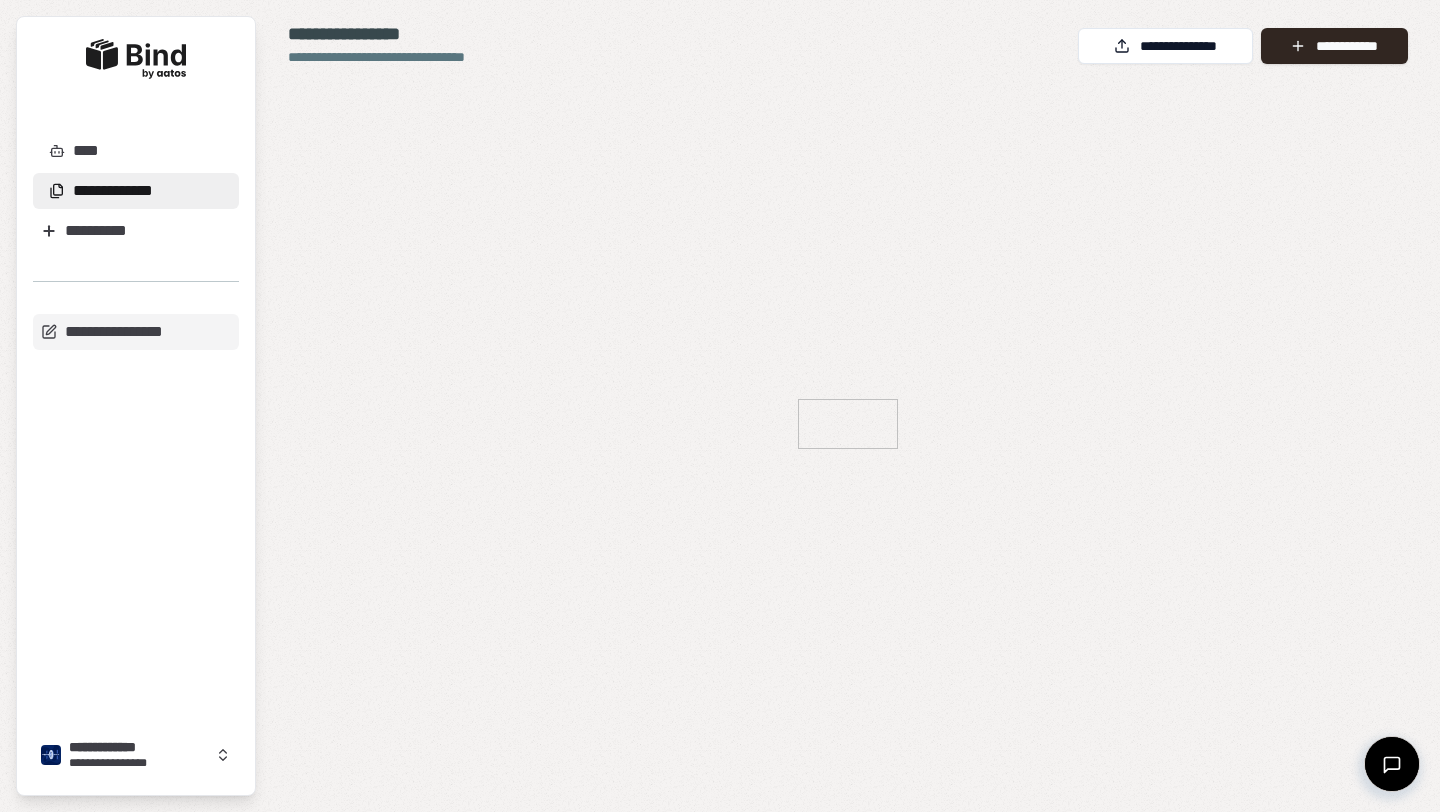 scroll, scrollTop: 0, scrollLeft: 0, axis: both 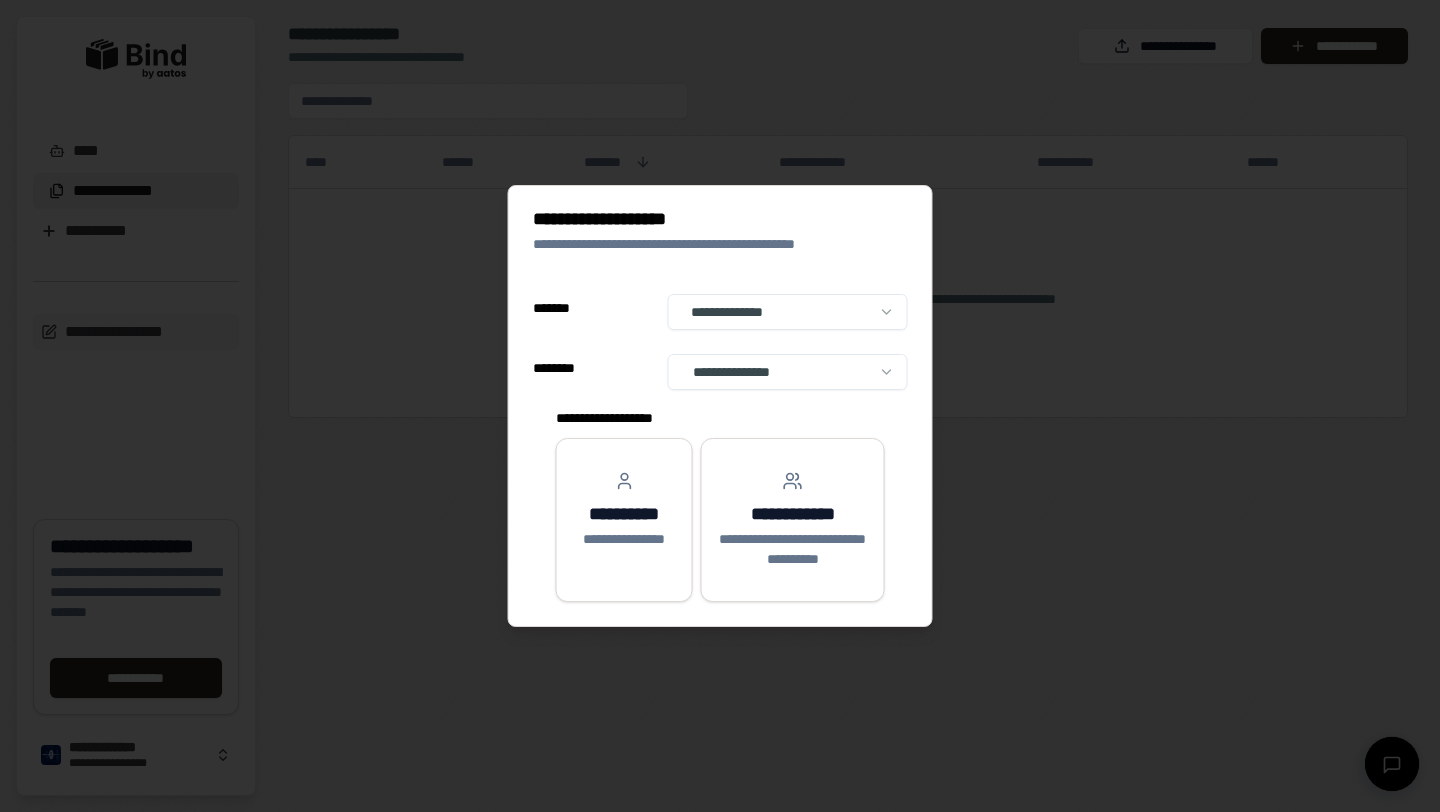 select on "**" 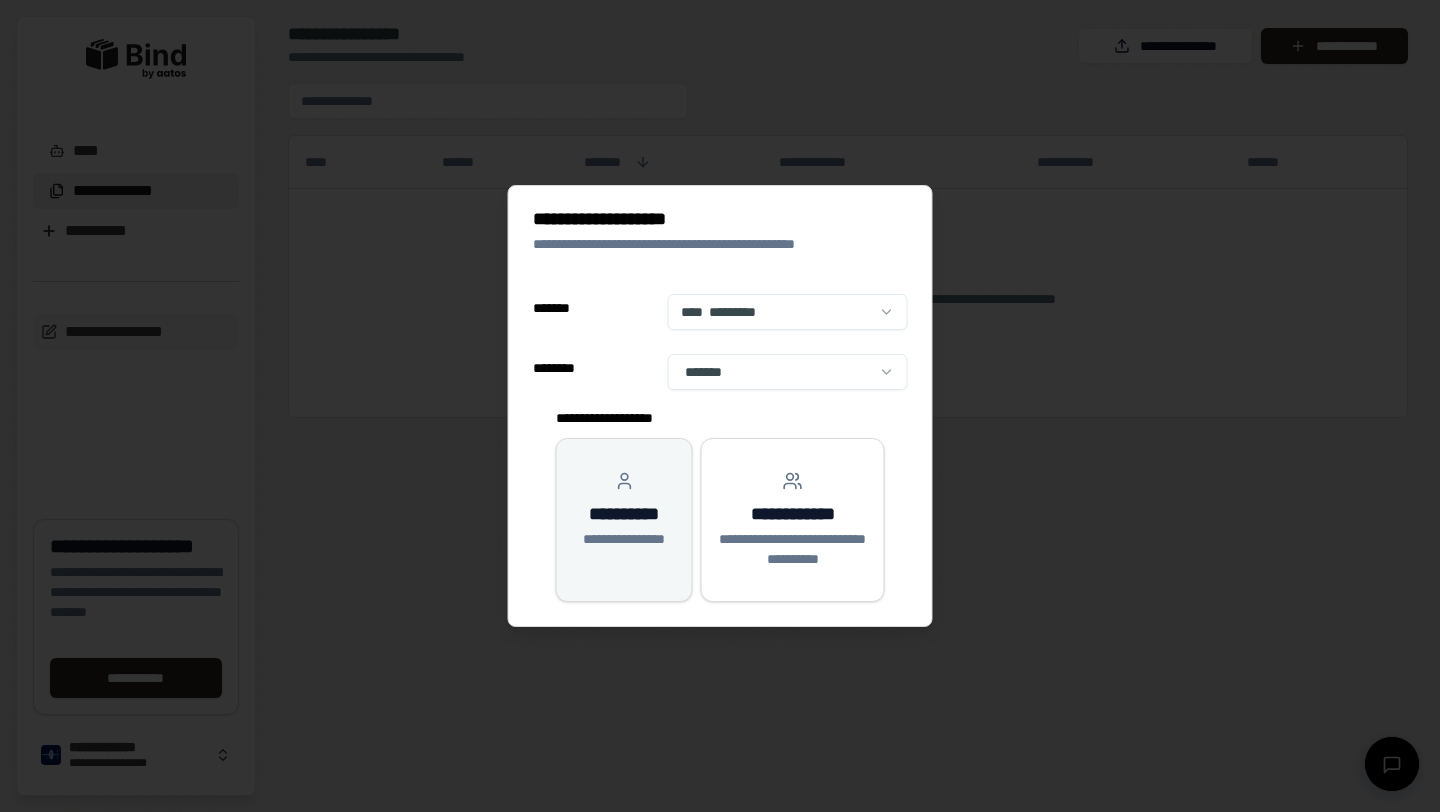 click on "**********" at bounding box center (624, 514) 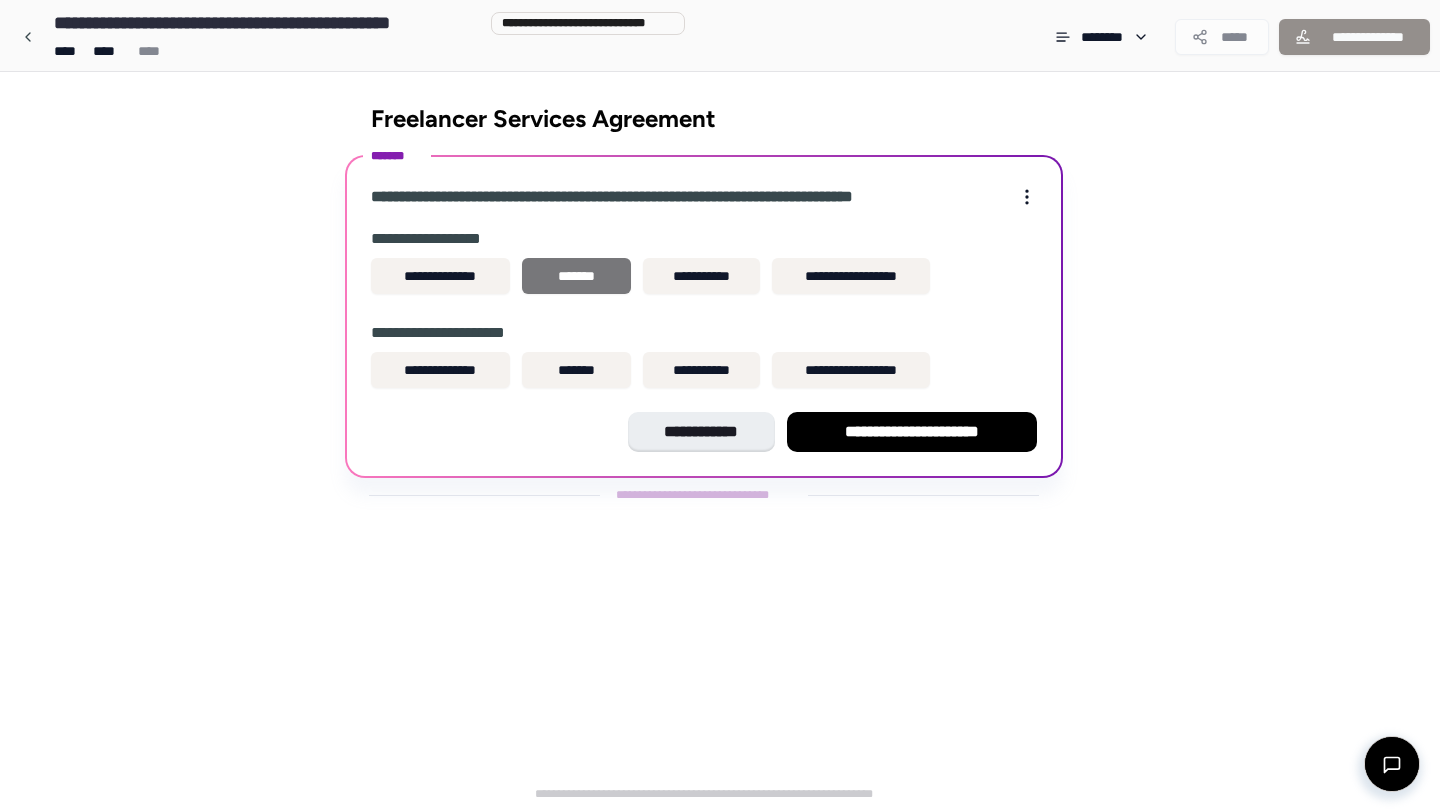 click on "*******" at bounding box center (576, 276) 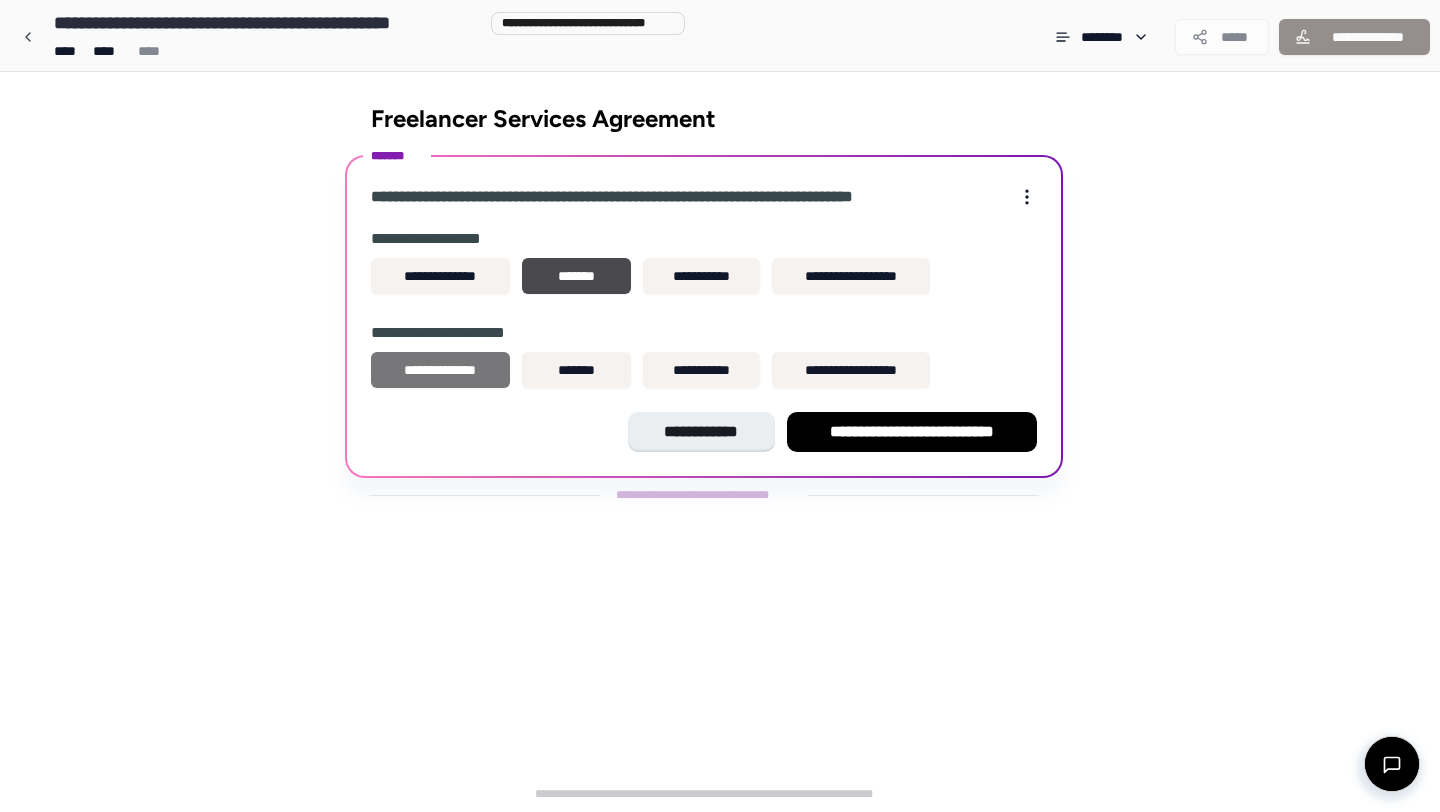 click on "**********" at bounding box center (440, 370) 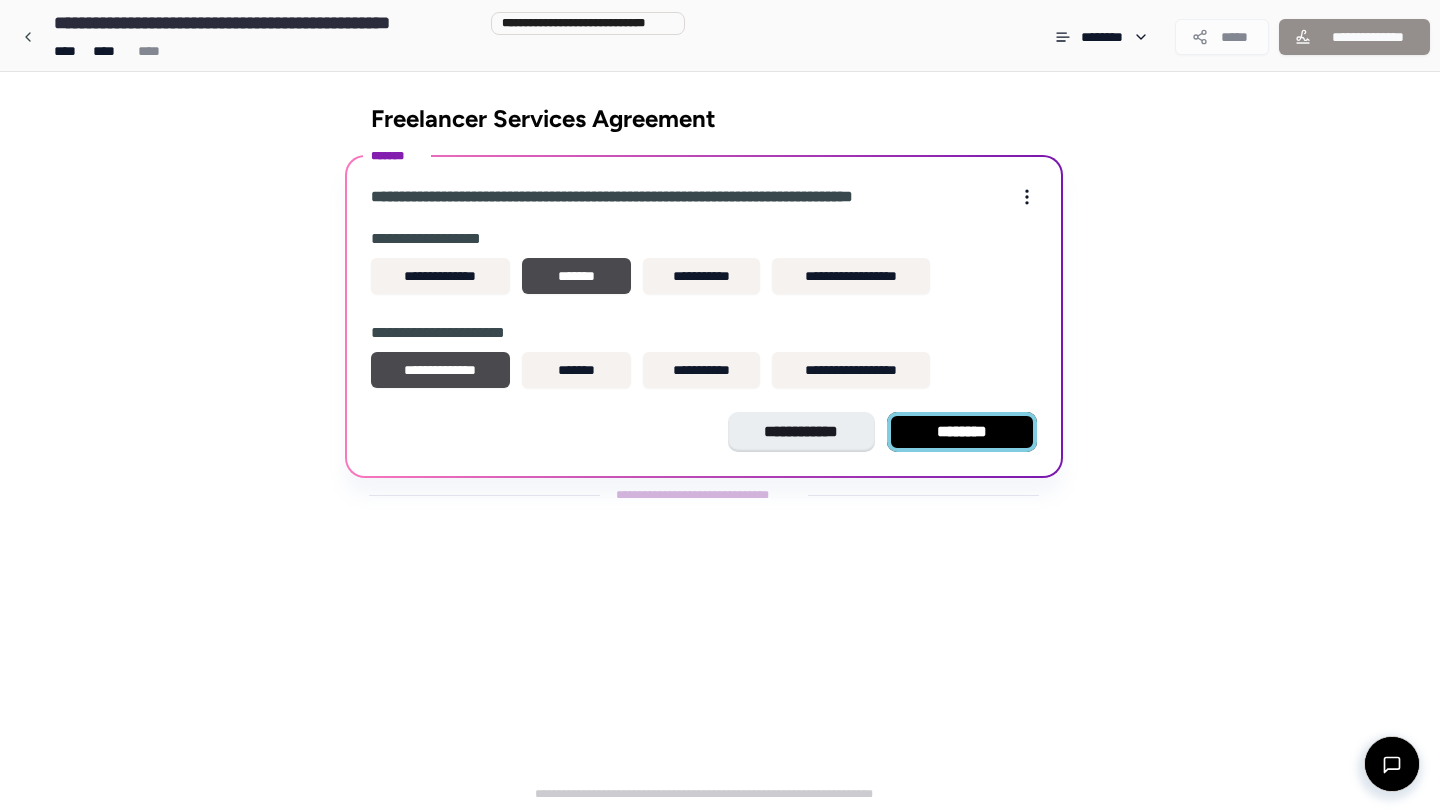 click on "********" at bounding box center [962, 432] 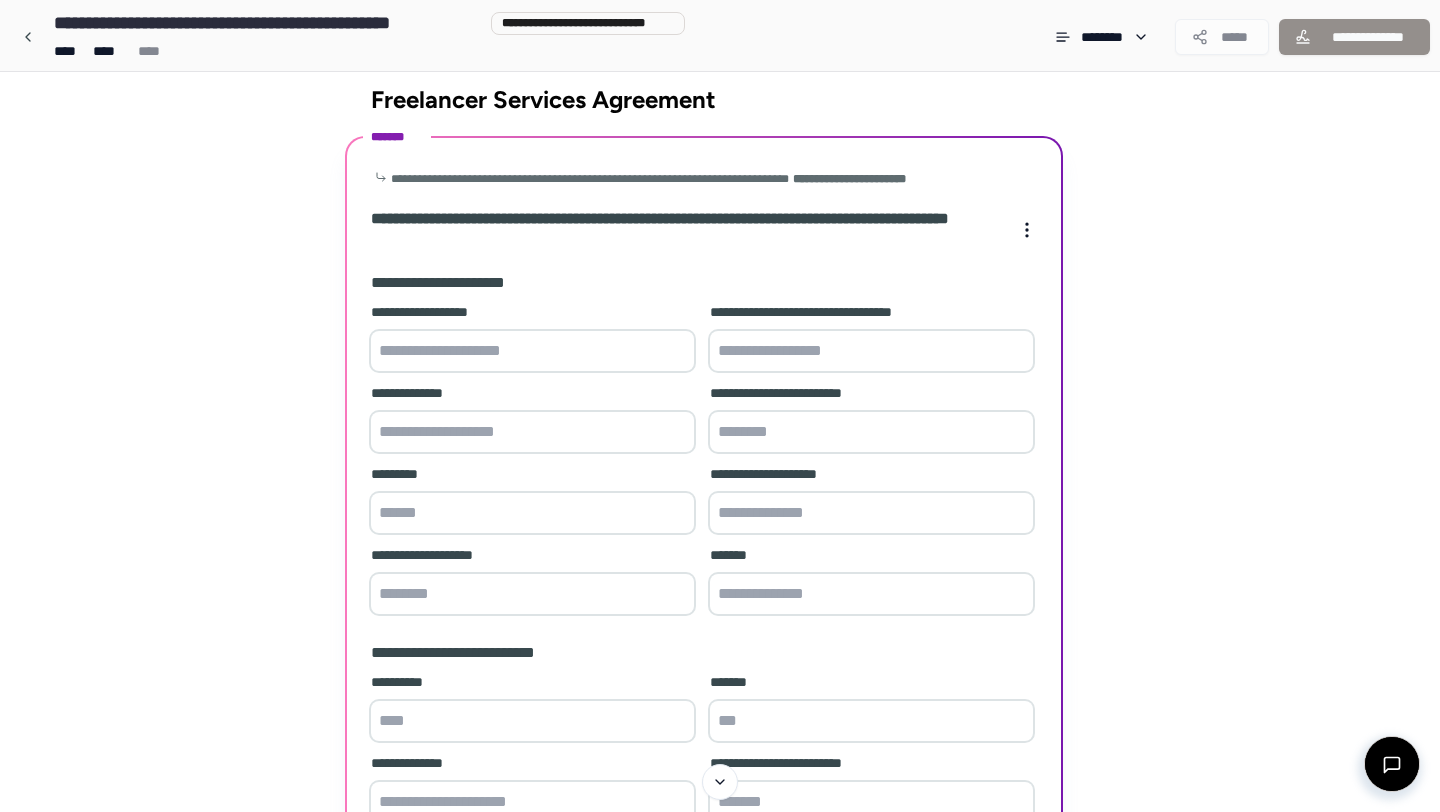 scroll, scrollTop: 0, scrollLeft: 0, axis: both 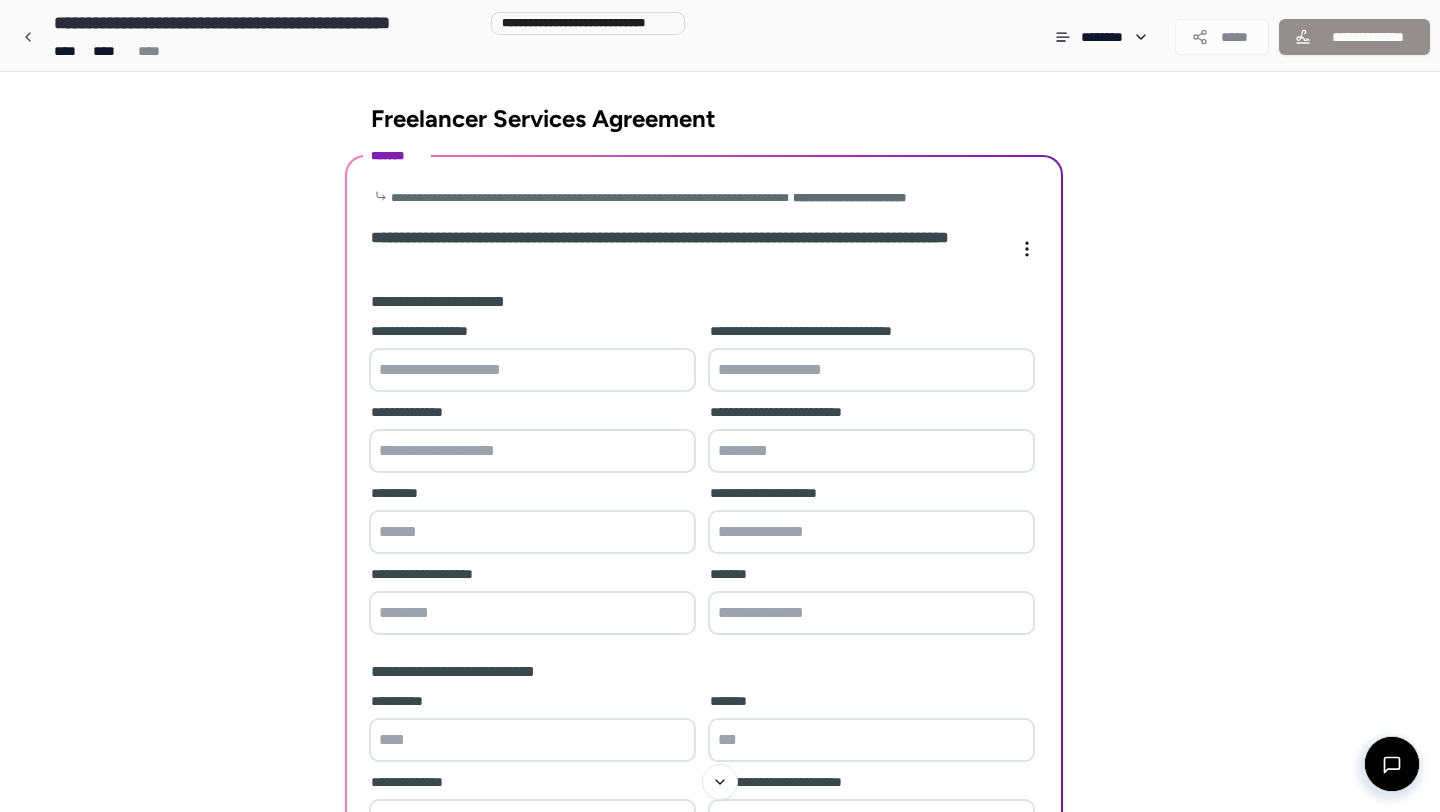 click at bounding box center [532, 370] 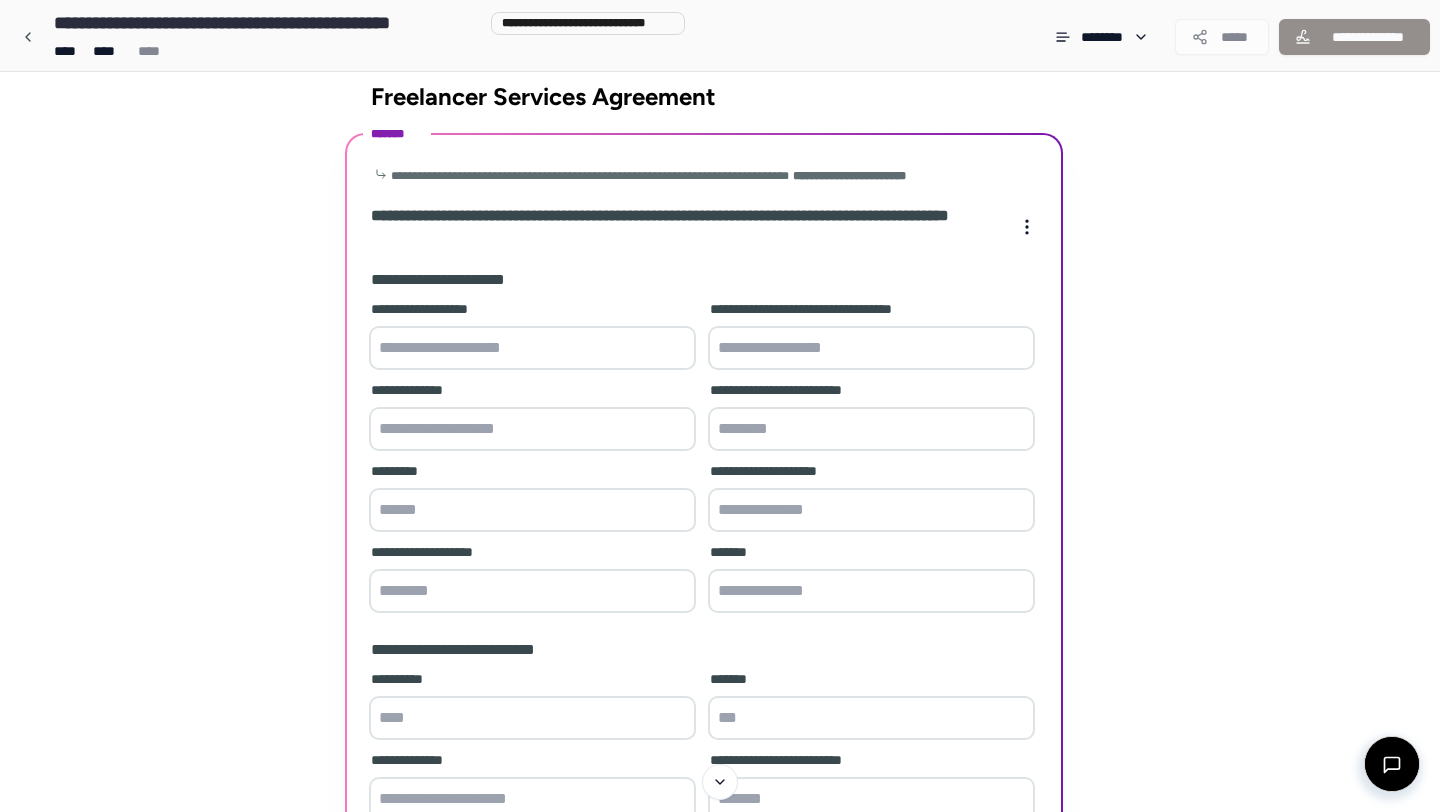 scroll, scrollTop: 0, scrollLeft: 0, axis: both 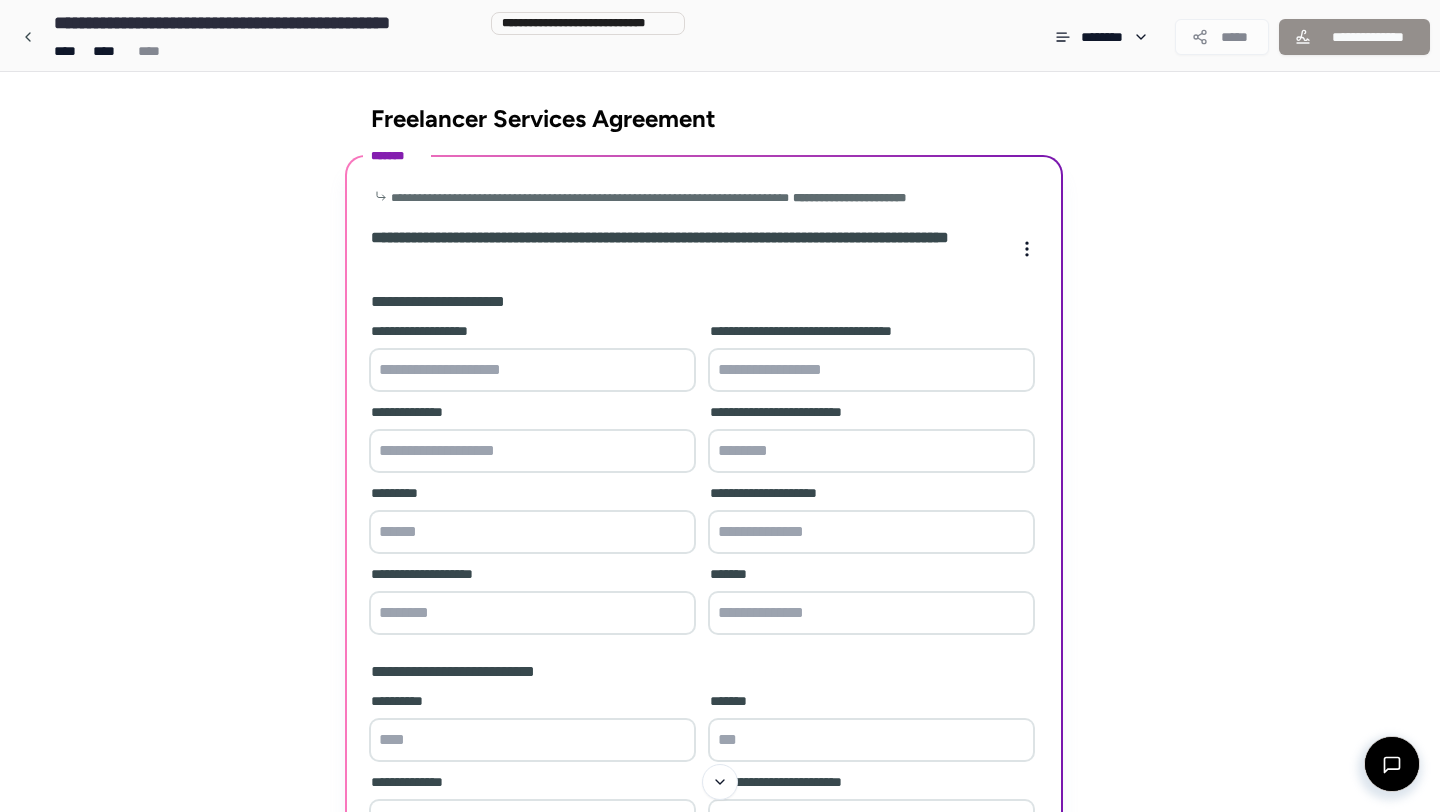click at bounding box center (532, 451) 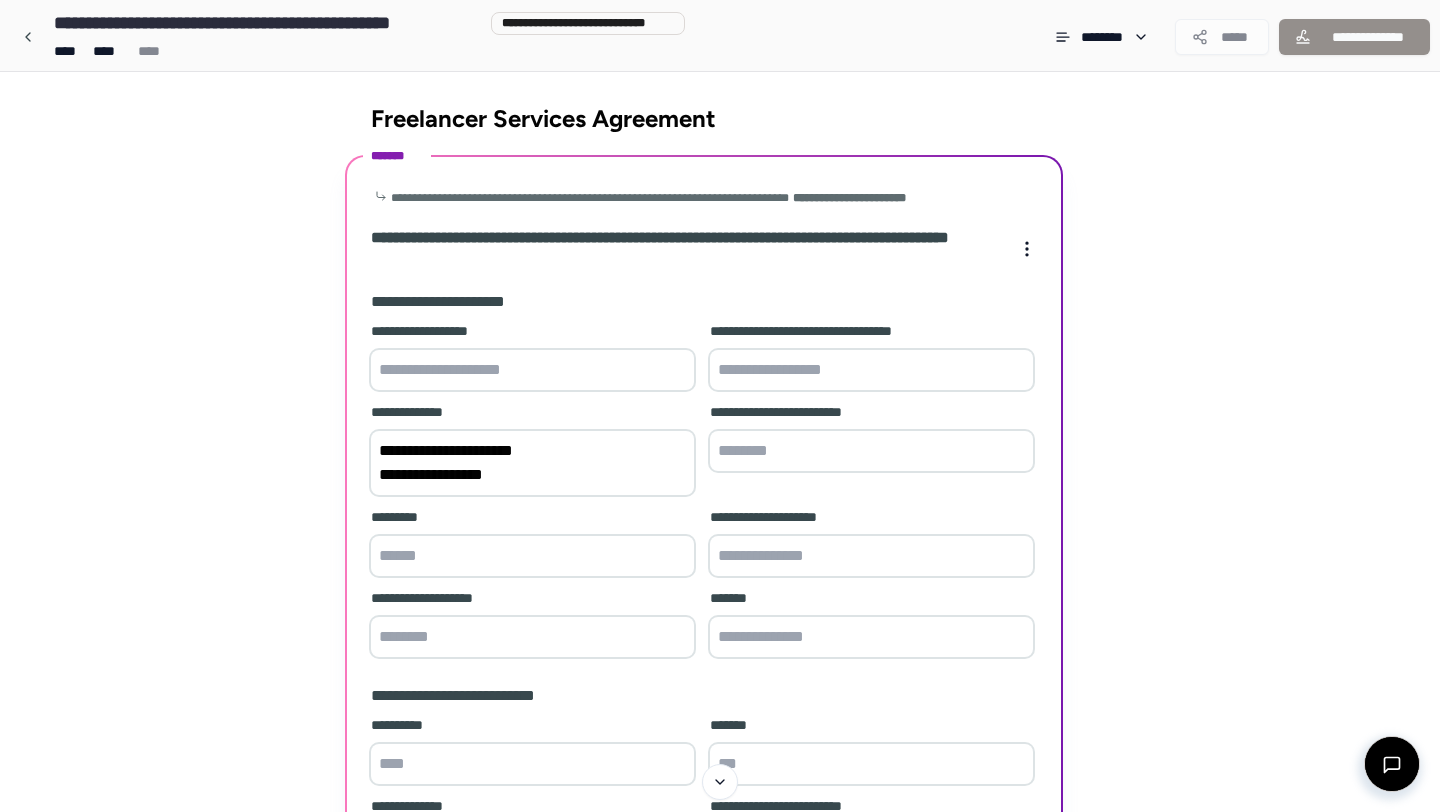 type on "**********" 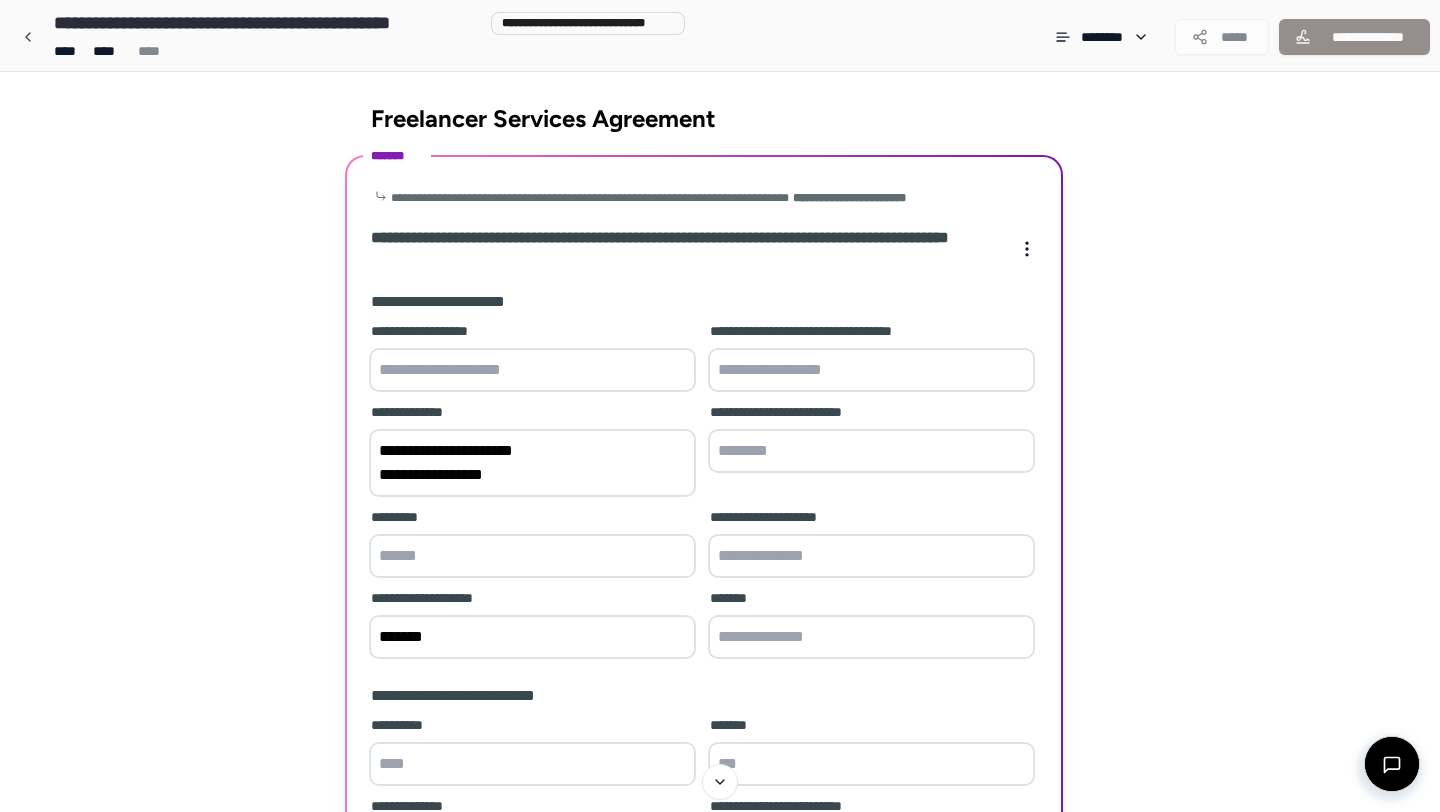 type on "*******" 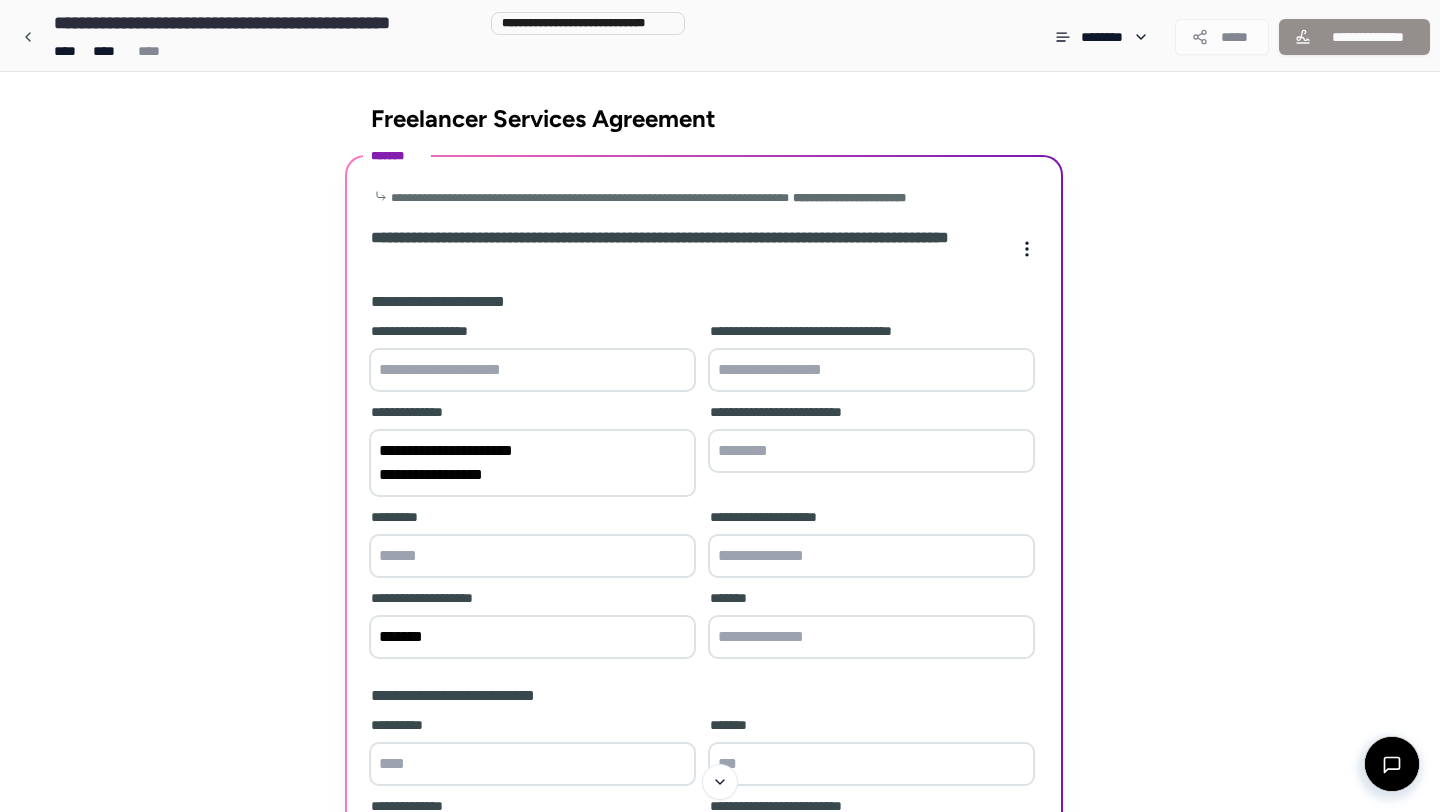 click at bounding box center [532, 556] 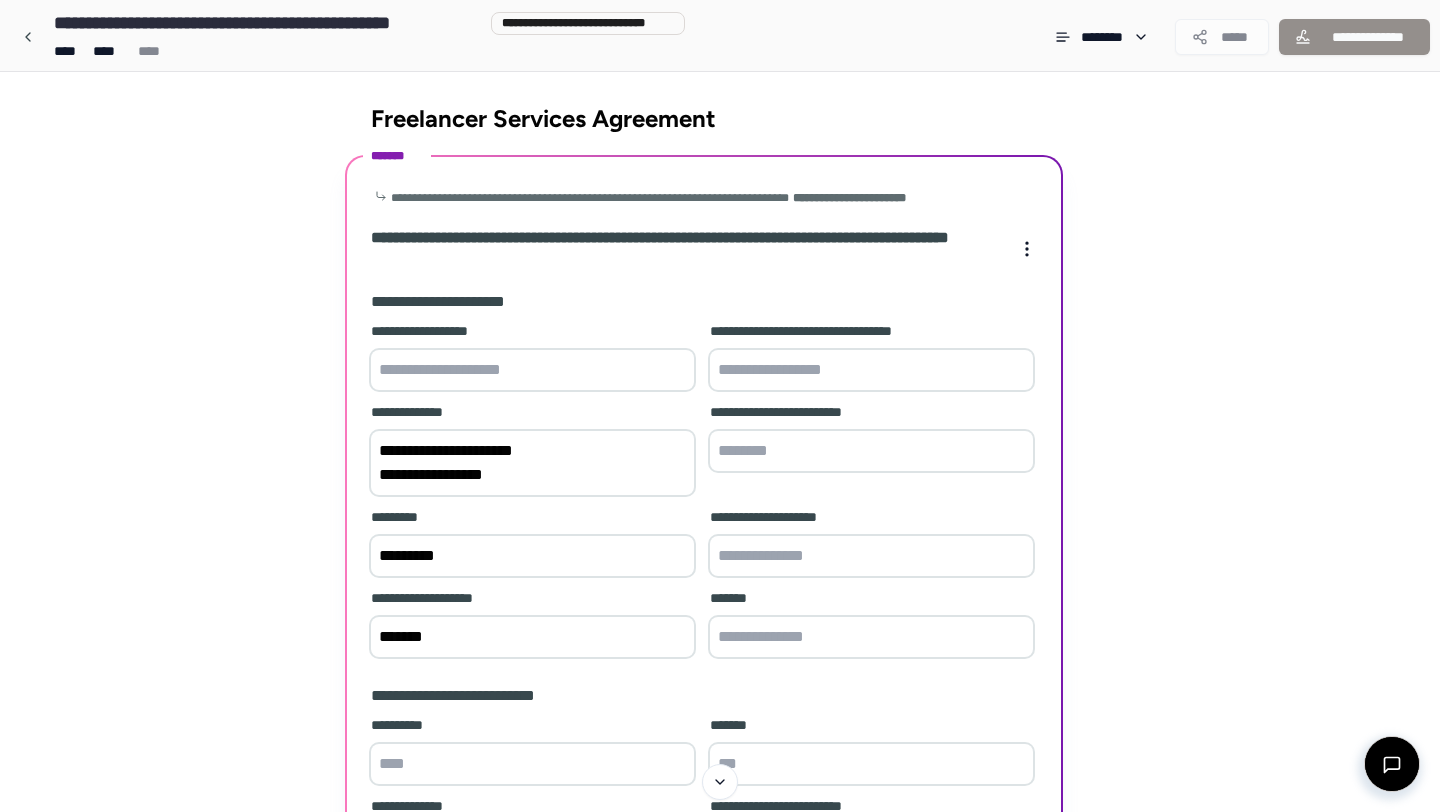 type on "*********" 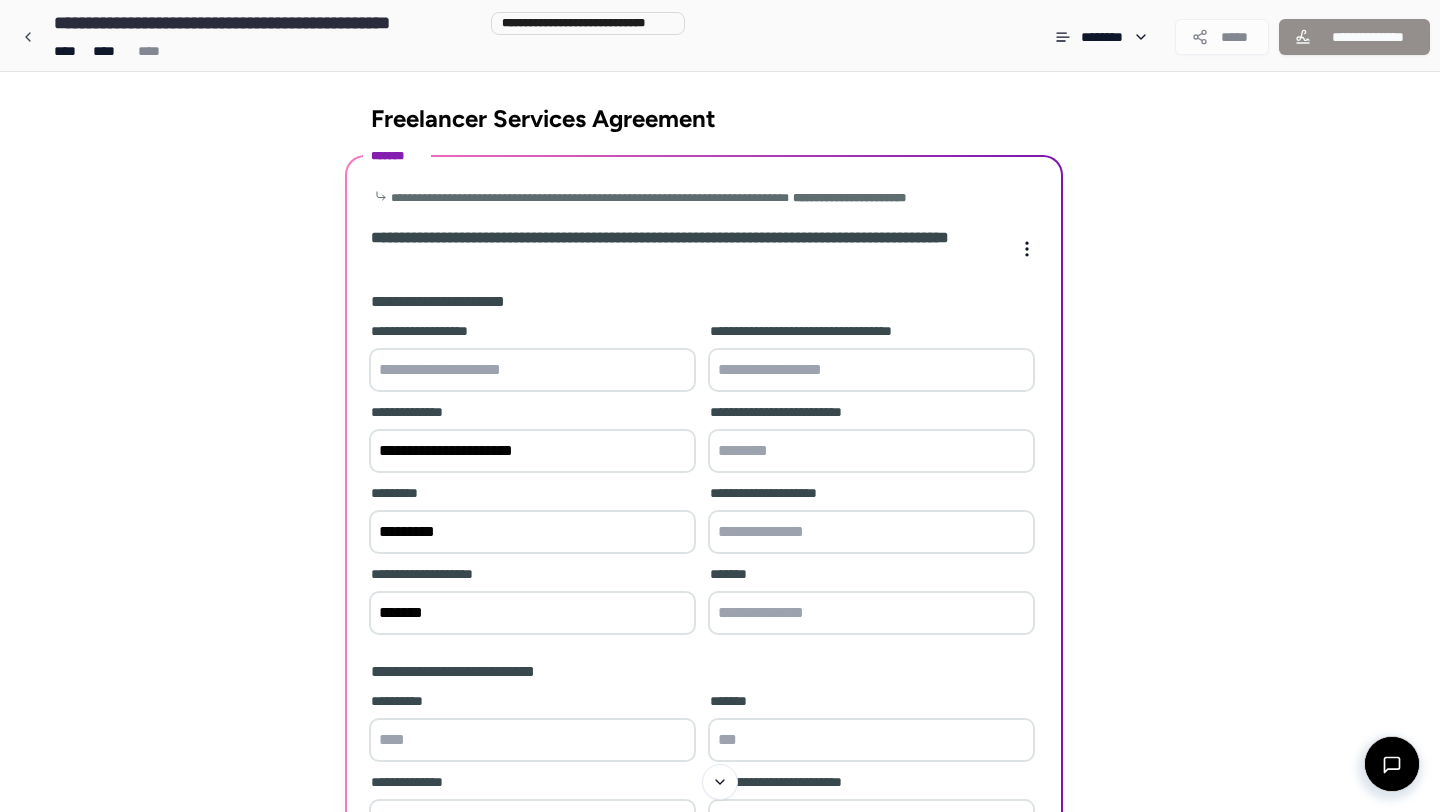 type on "**********" 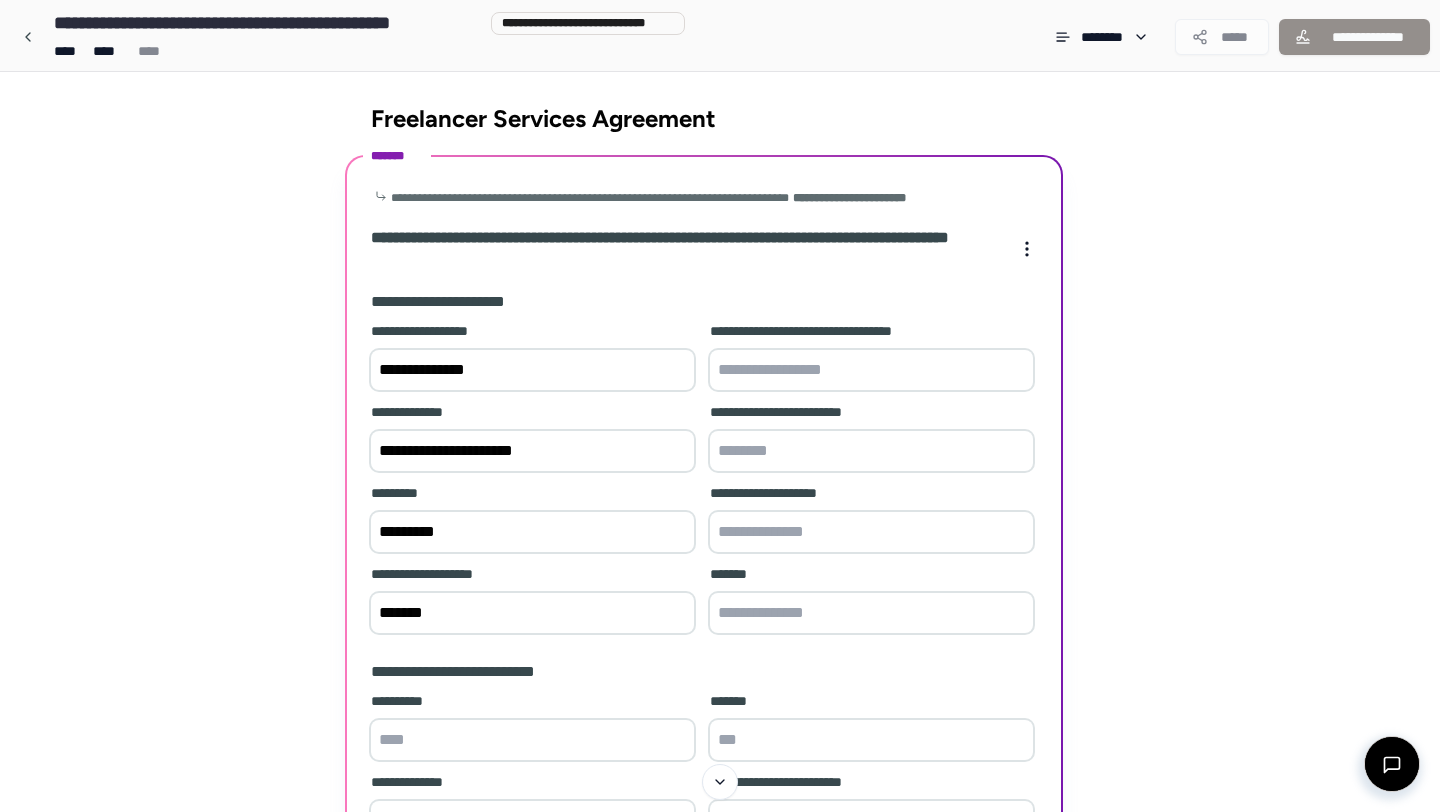 type on "**********" 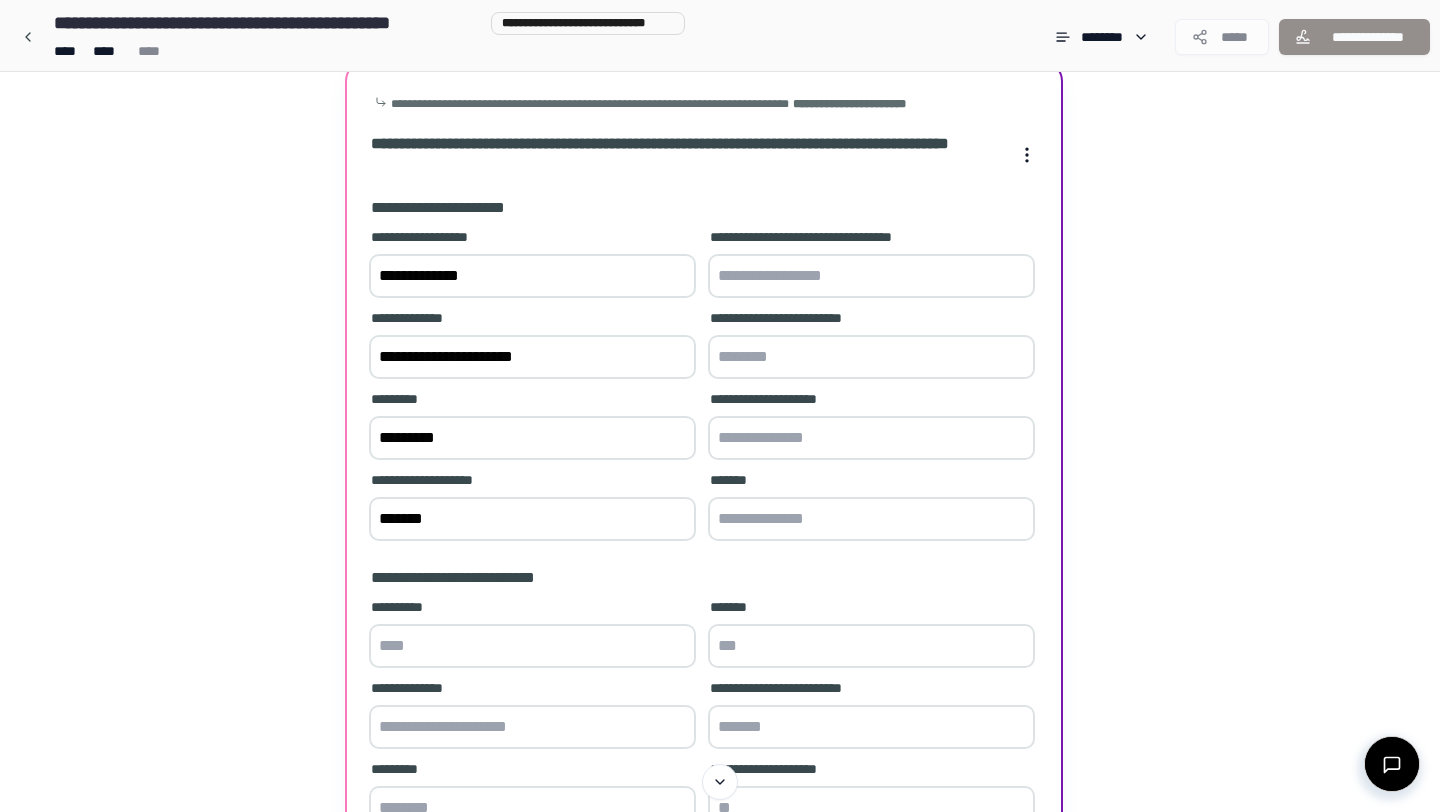 scroll, scrollTop: 96, scrollLeft: 0, axis: vertical 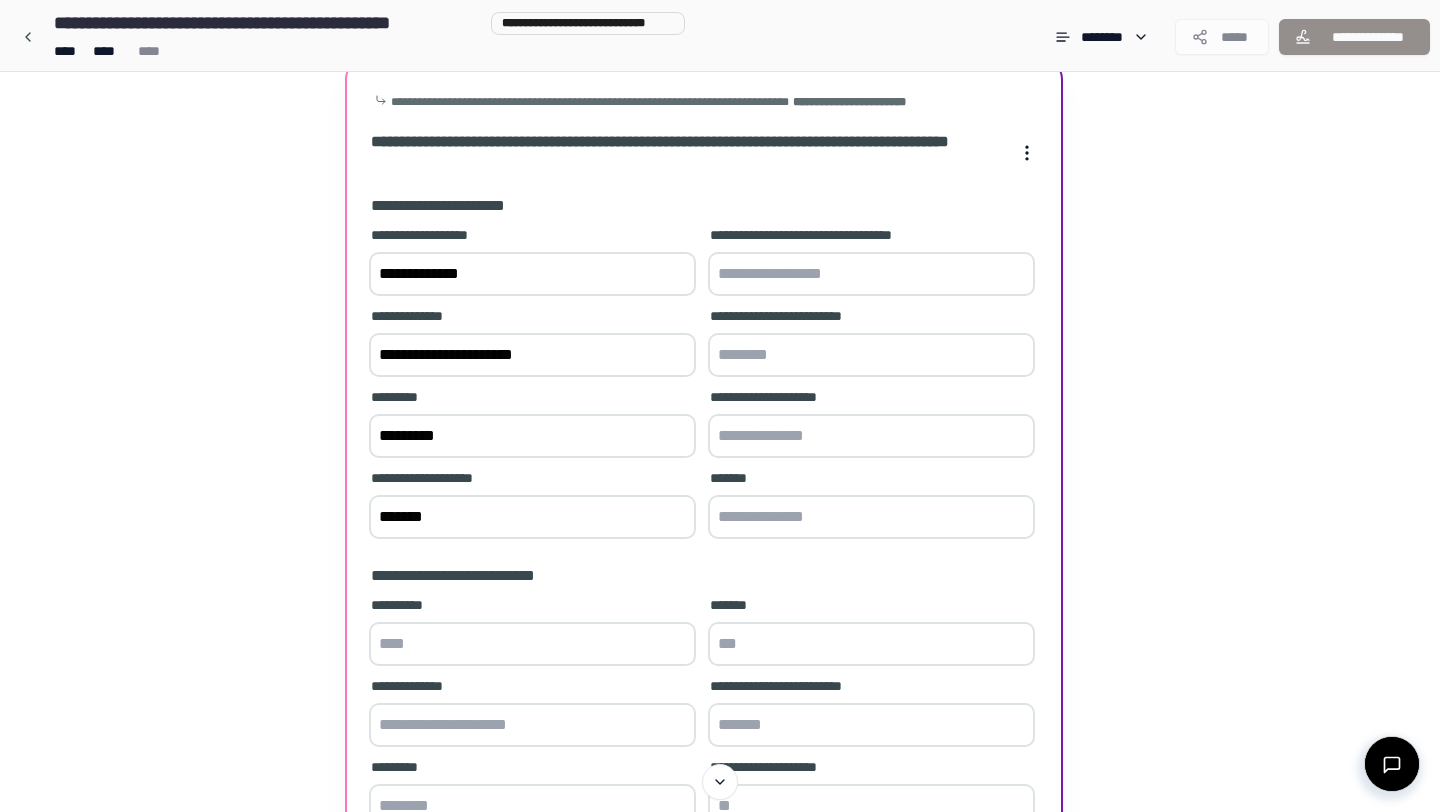 click at bounding box center (871, 274) 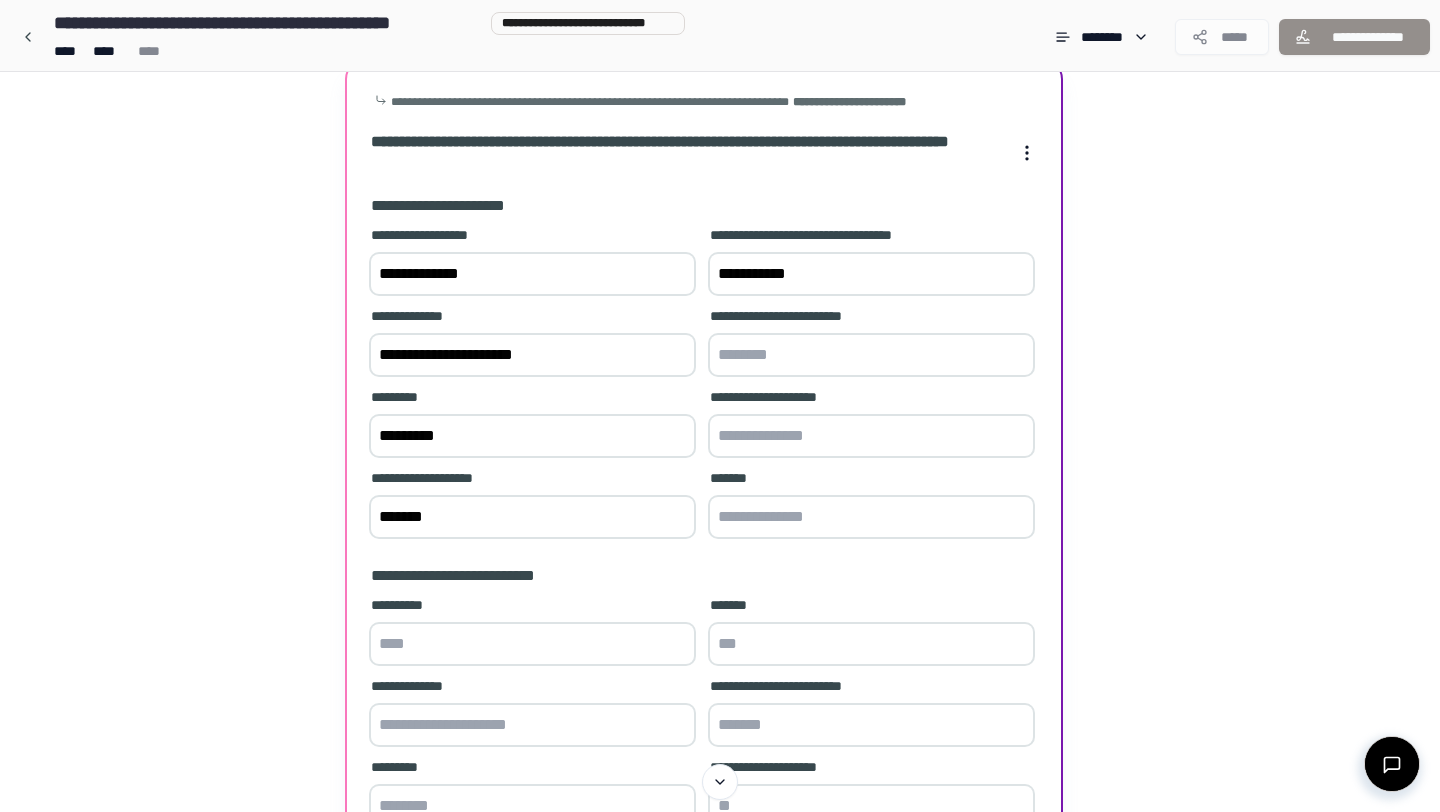 type on "**********" 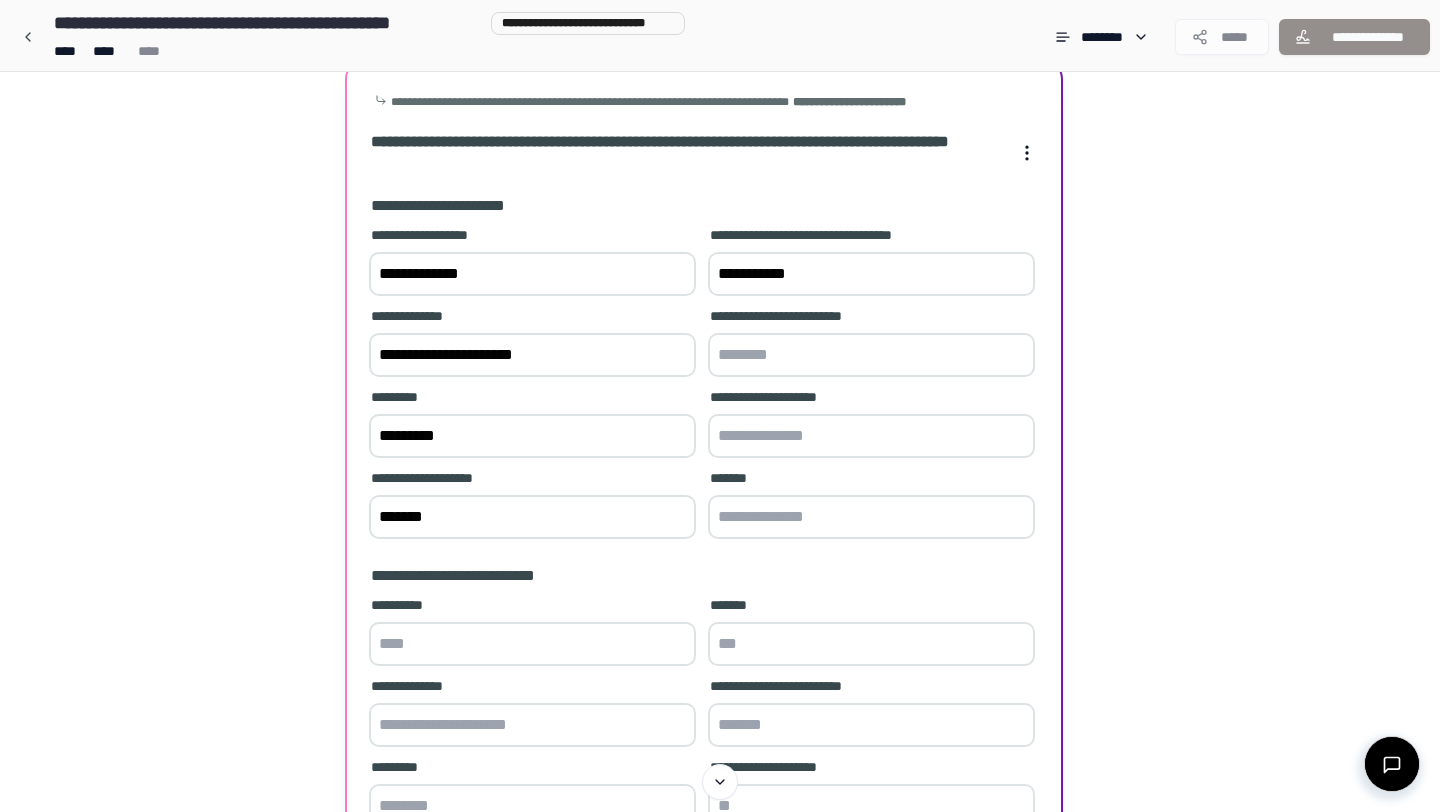 click at bounding box center [871, 436] 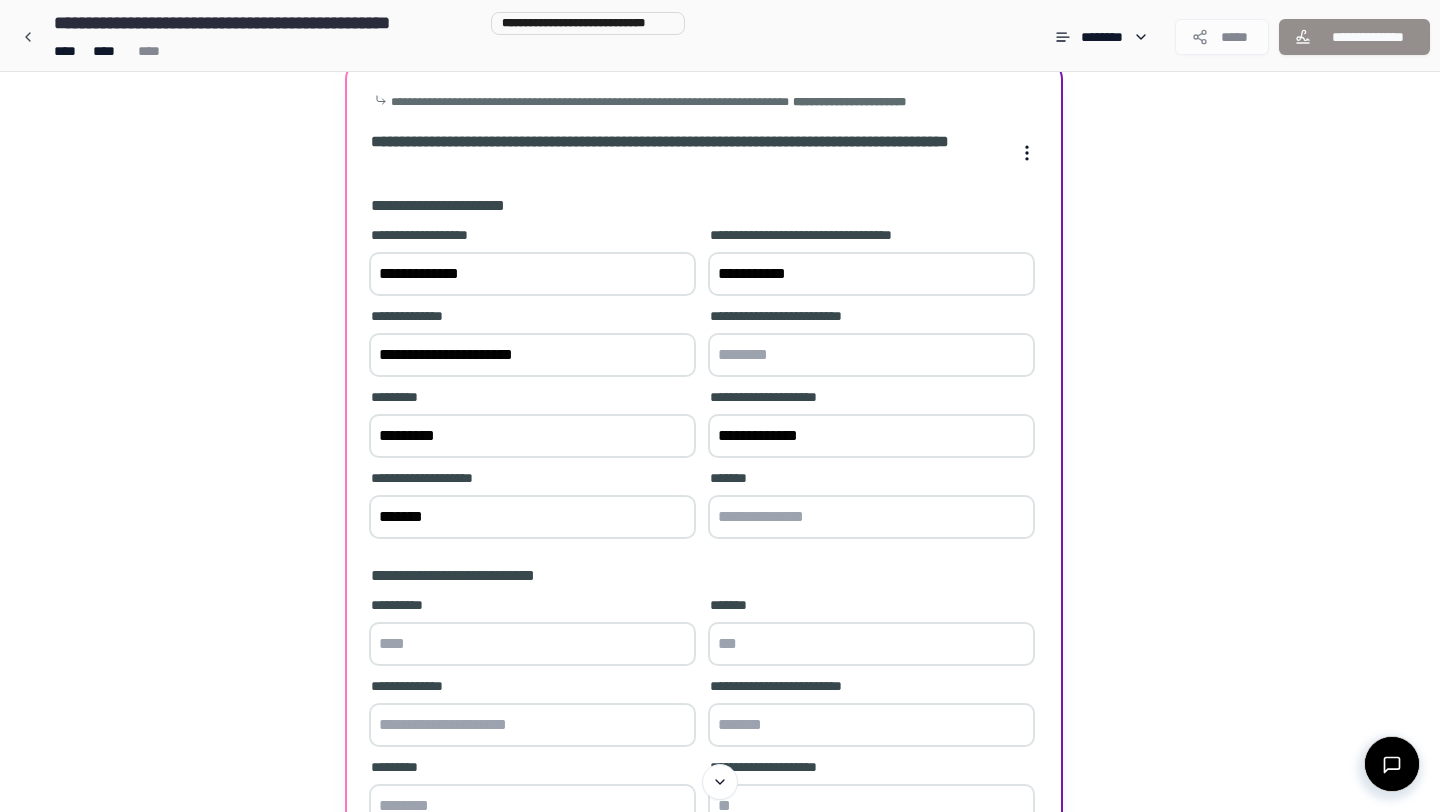 type on "**********" 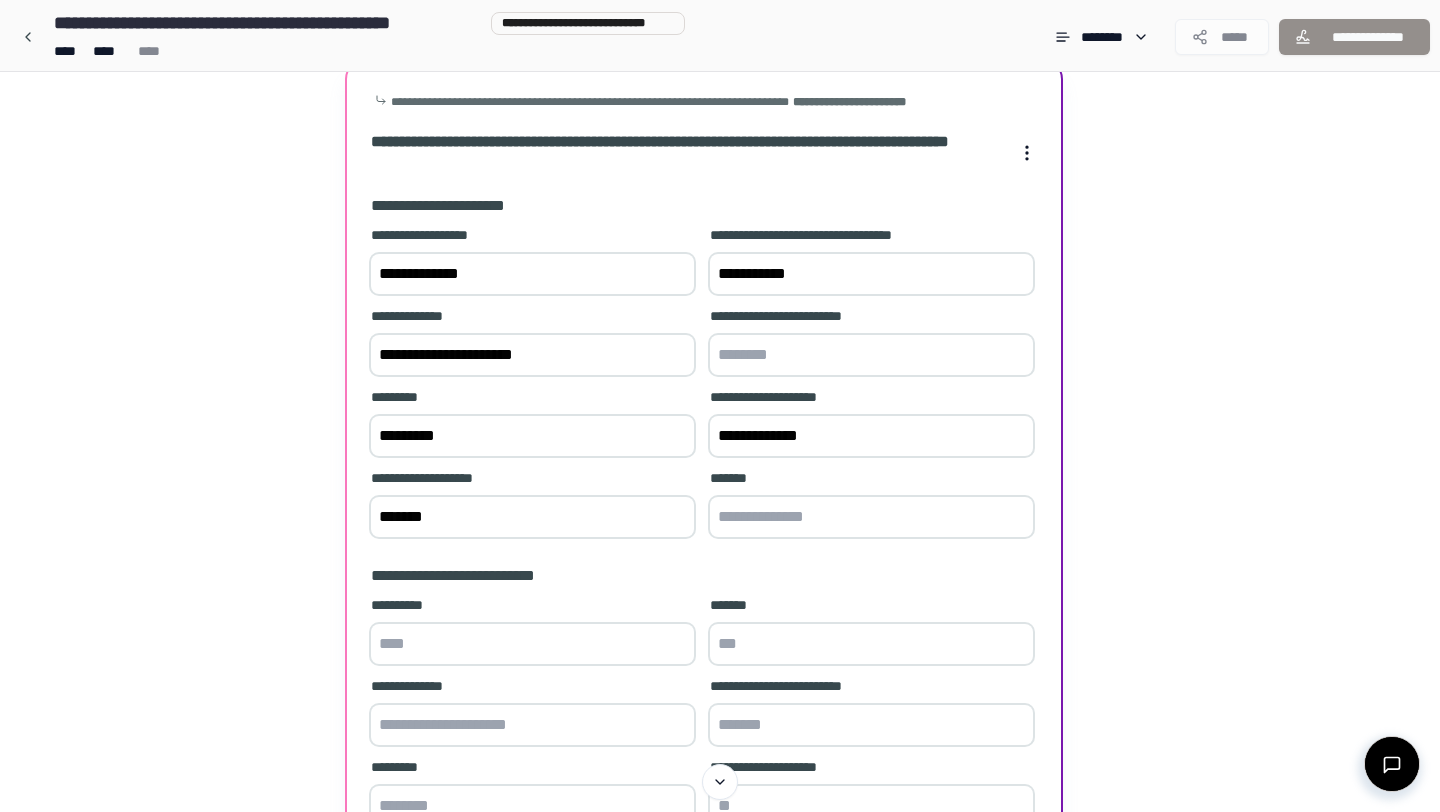 click at bounding box center [871, 517] 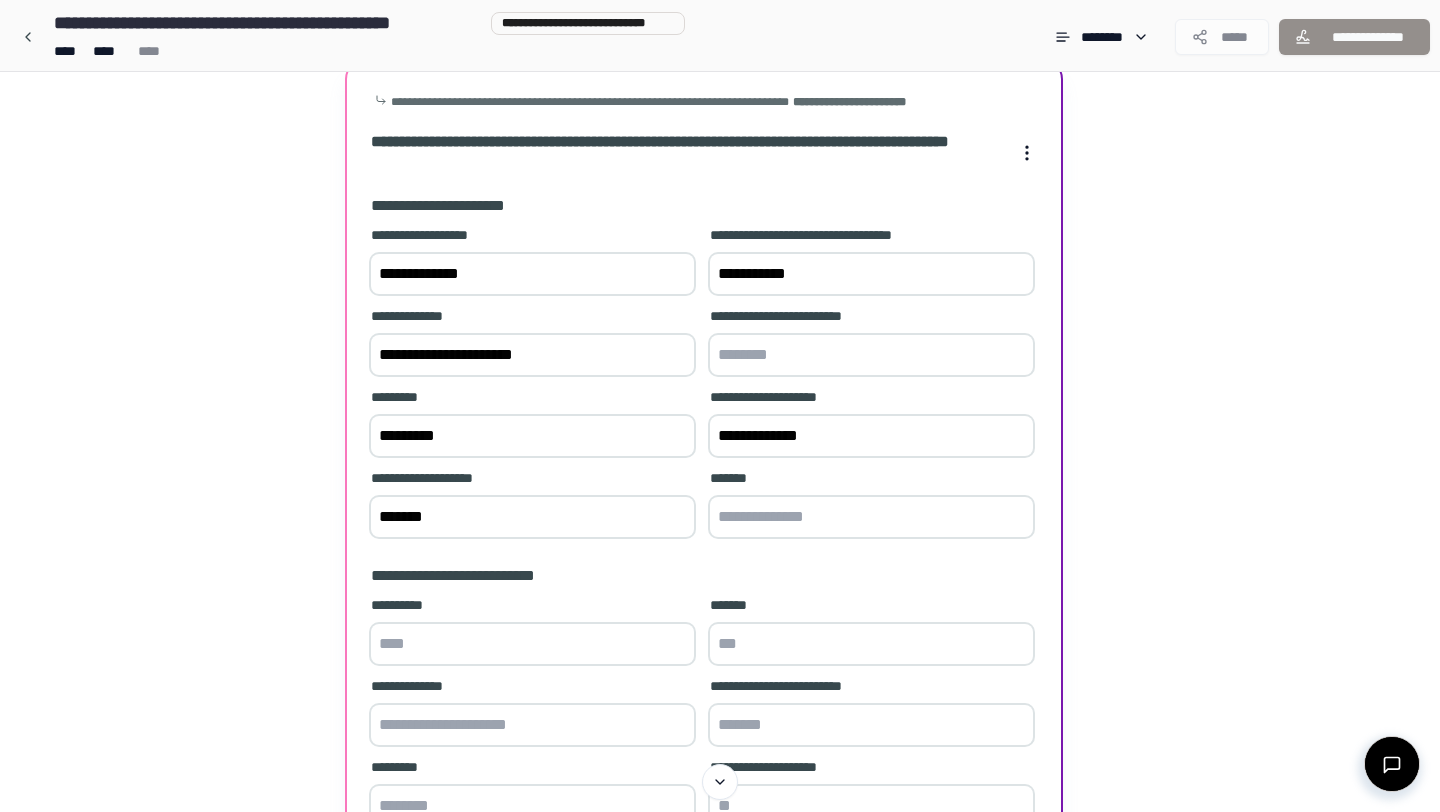 drag, startPoint x: 818, startPoint y: 277, endPoint x: 650, endPoint y: 254, distance: 169.5671 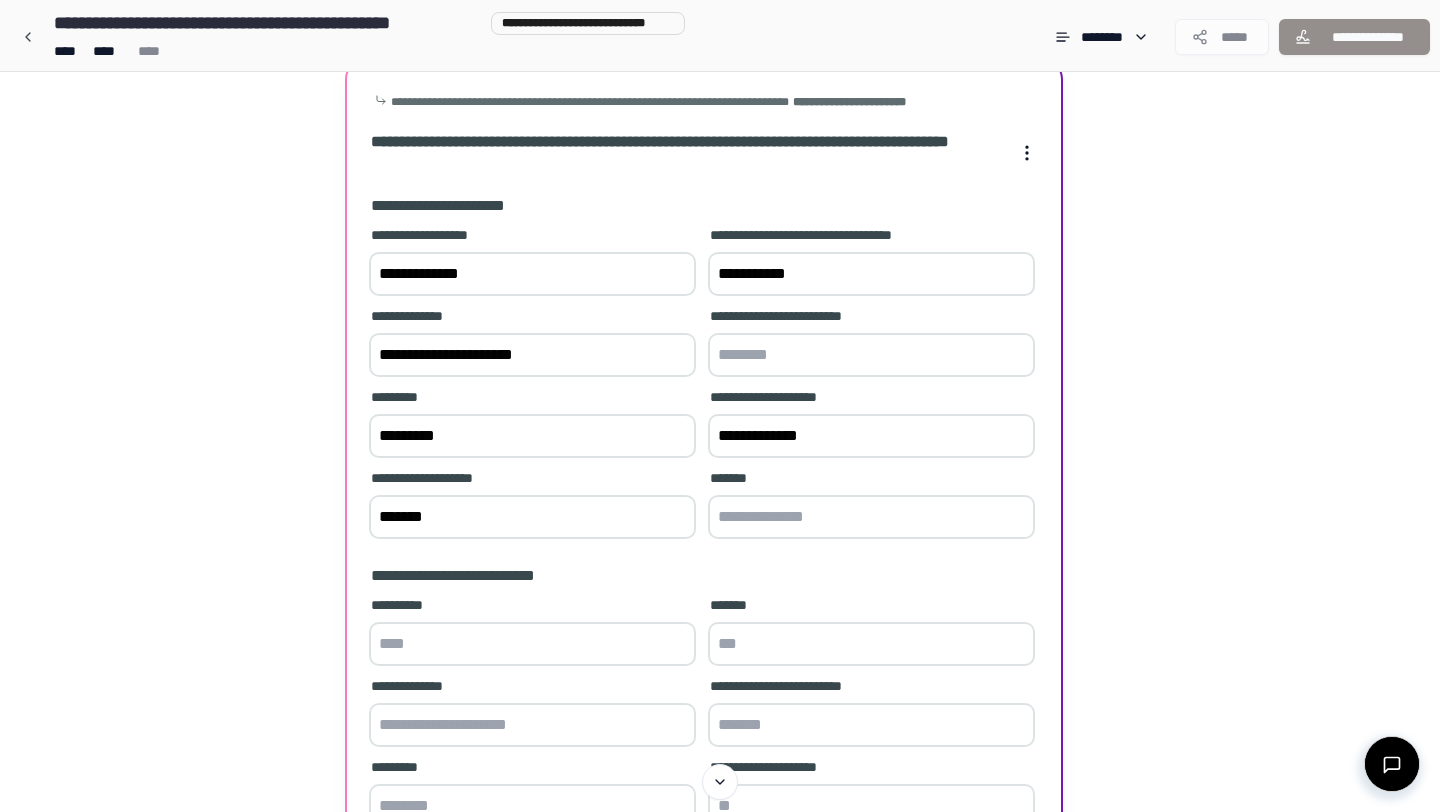 click at bounding box center [871, 517] 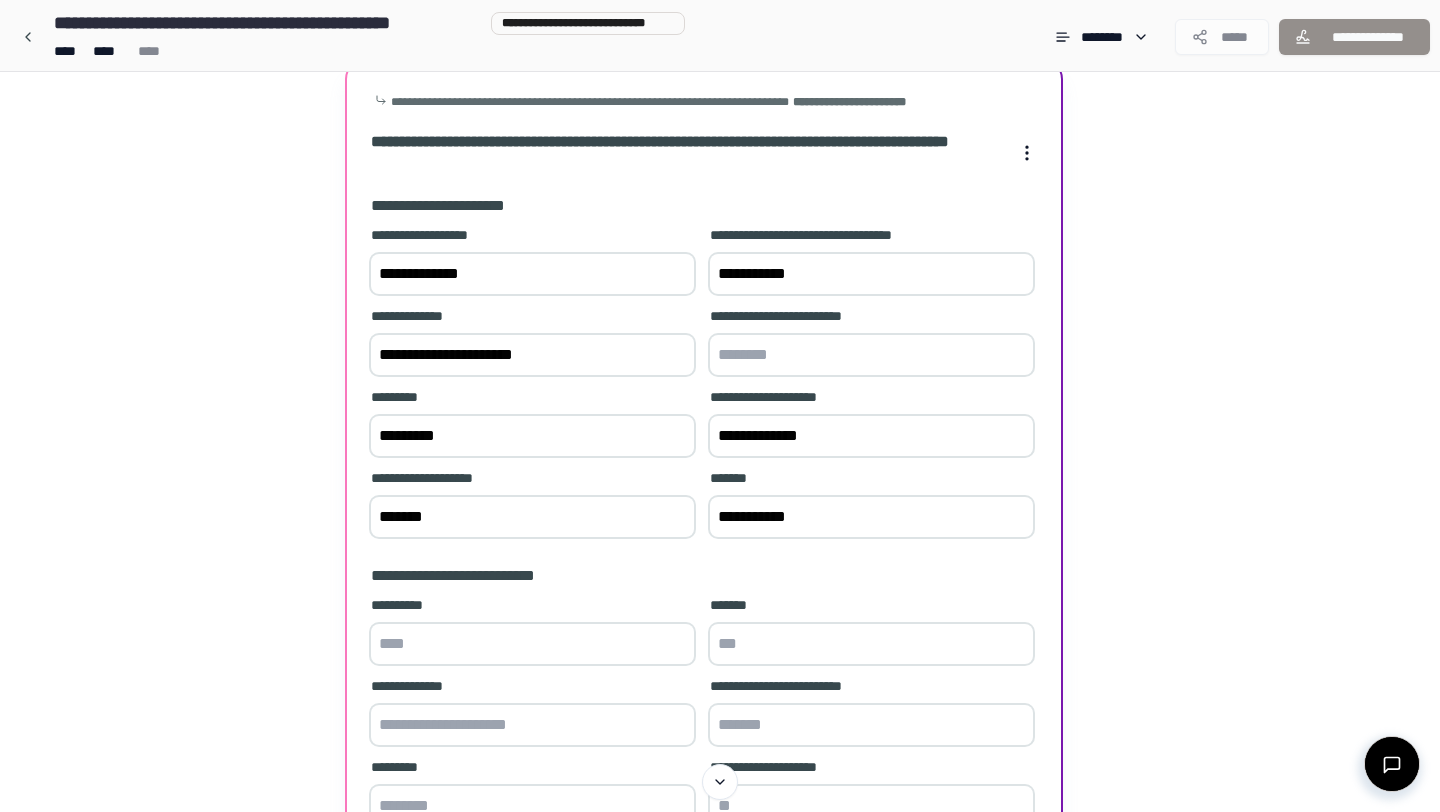 type on "**********" 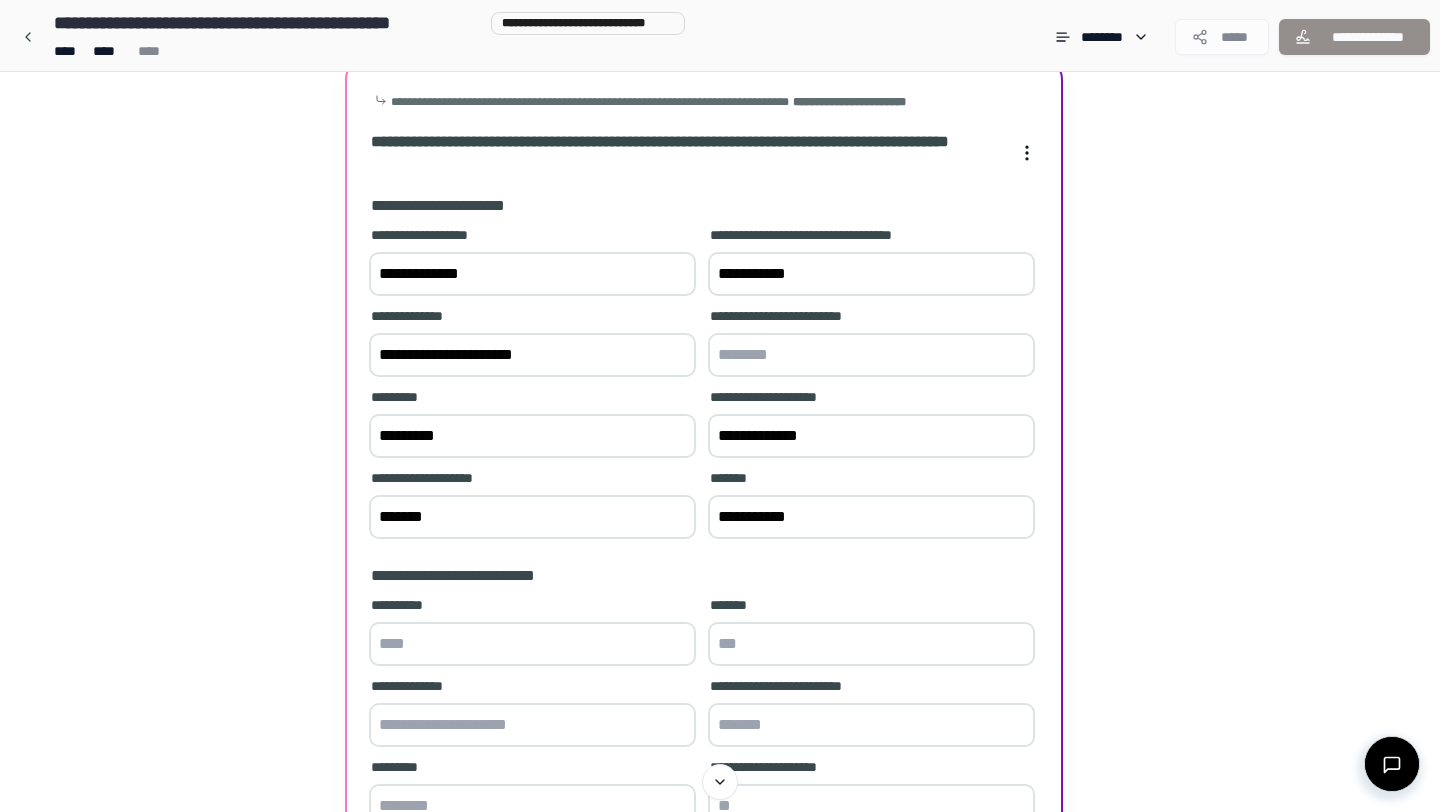 click on "**********" at bounding box center (704, 576) 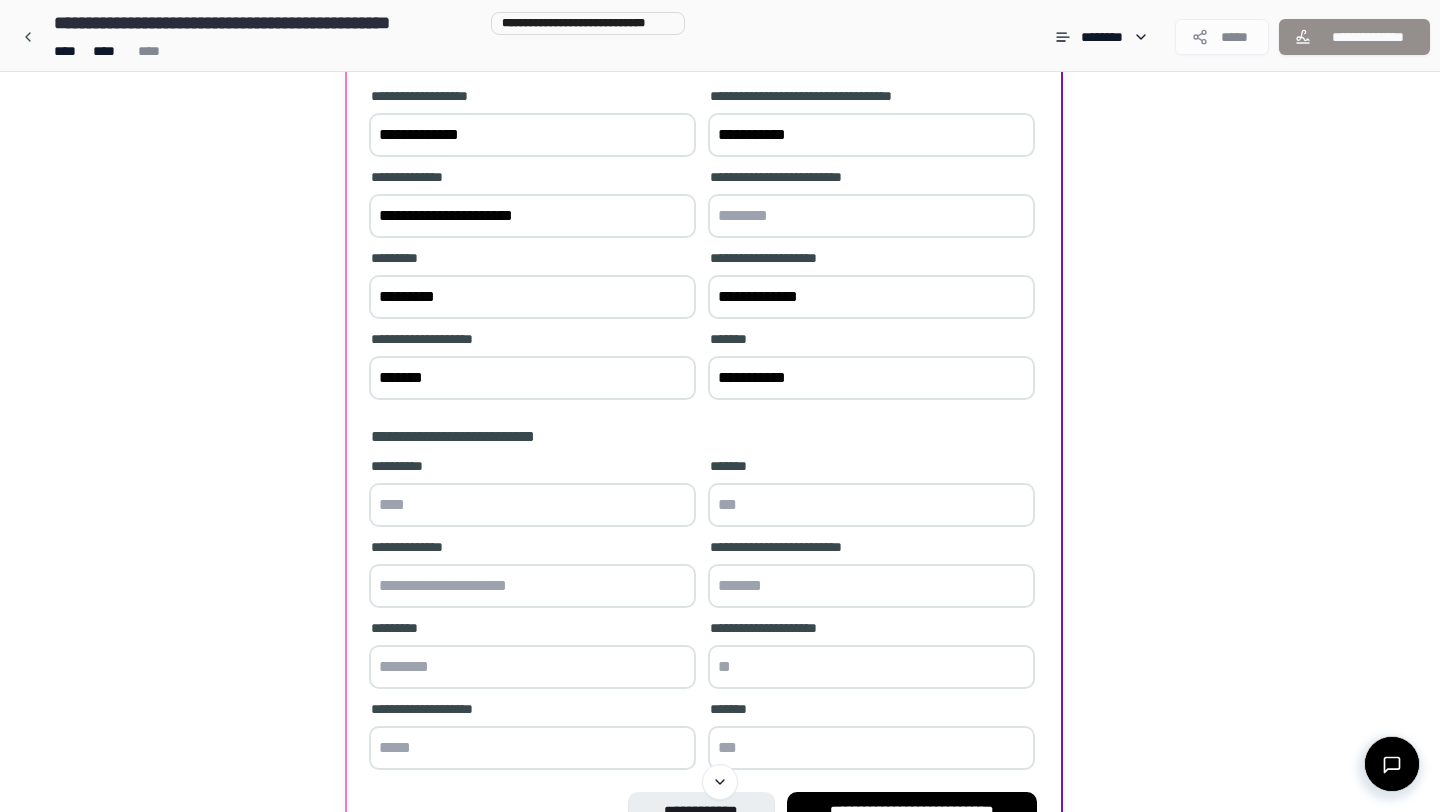 scroll, scrollTop: 242, scrollLeft: 0, axis: vertical 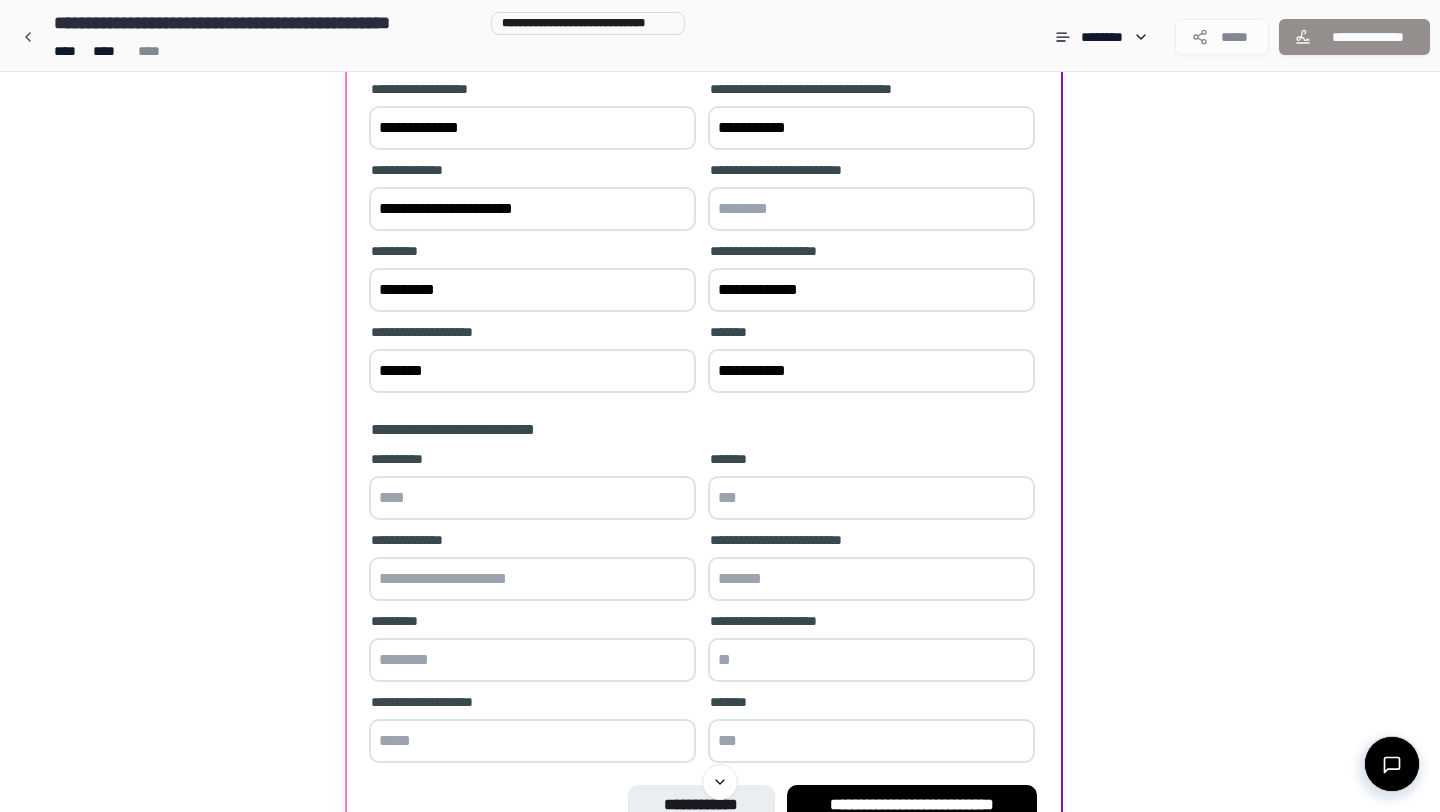 click at bounding box center [532, 498] 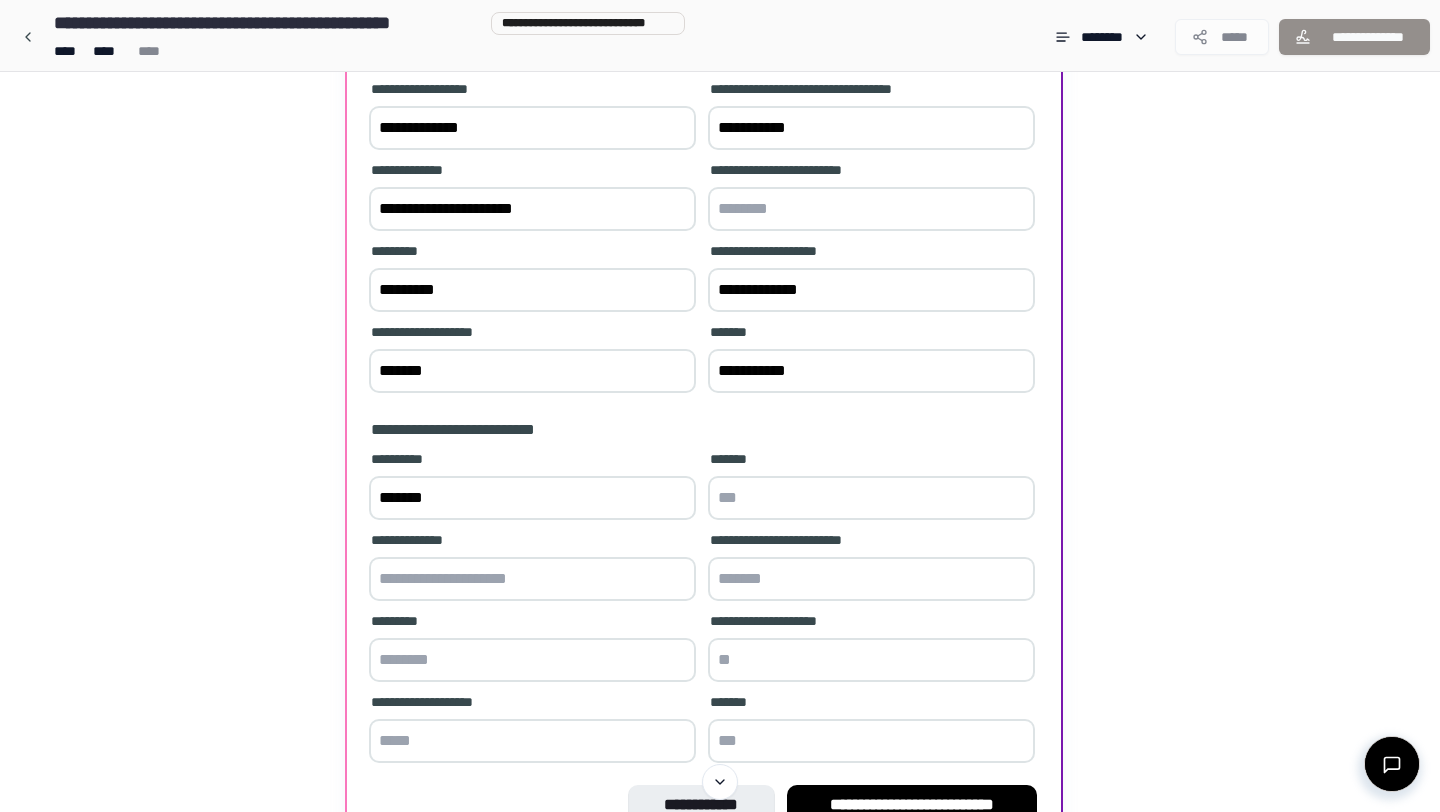 type on "*******" 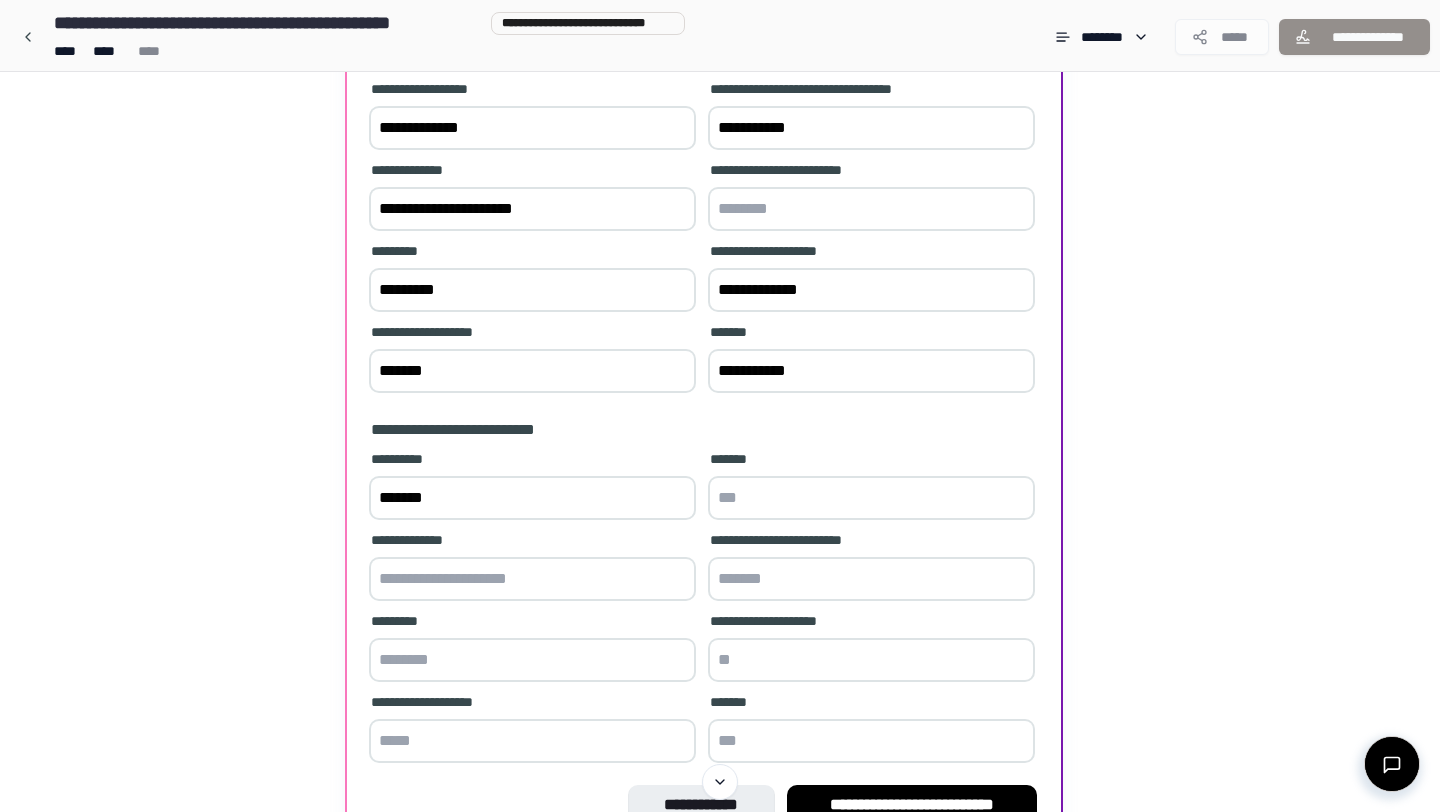 click at bounding box center (871, 498) 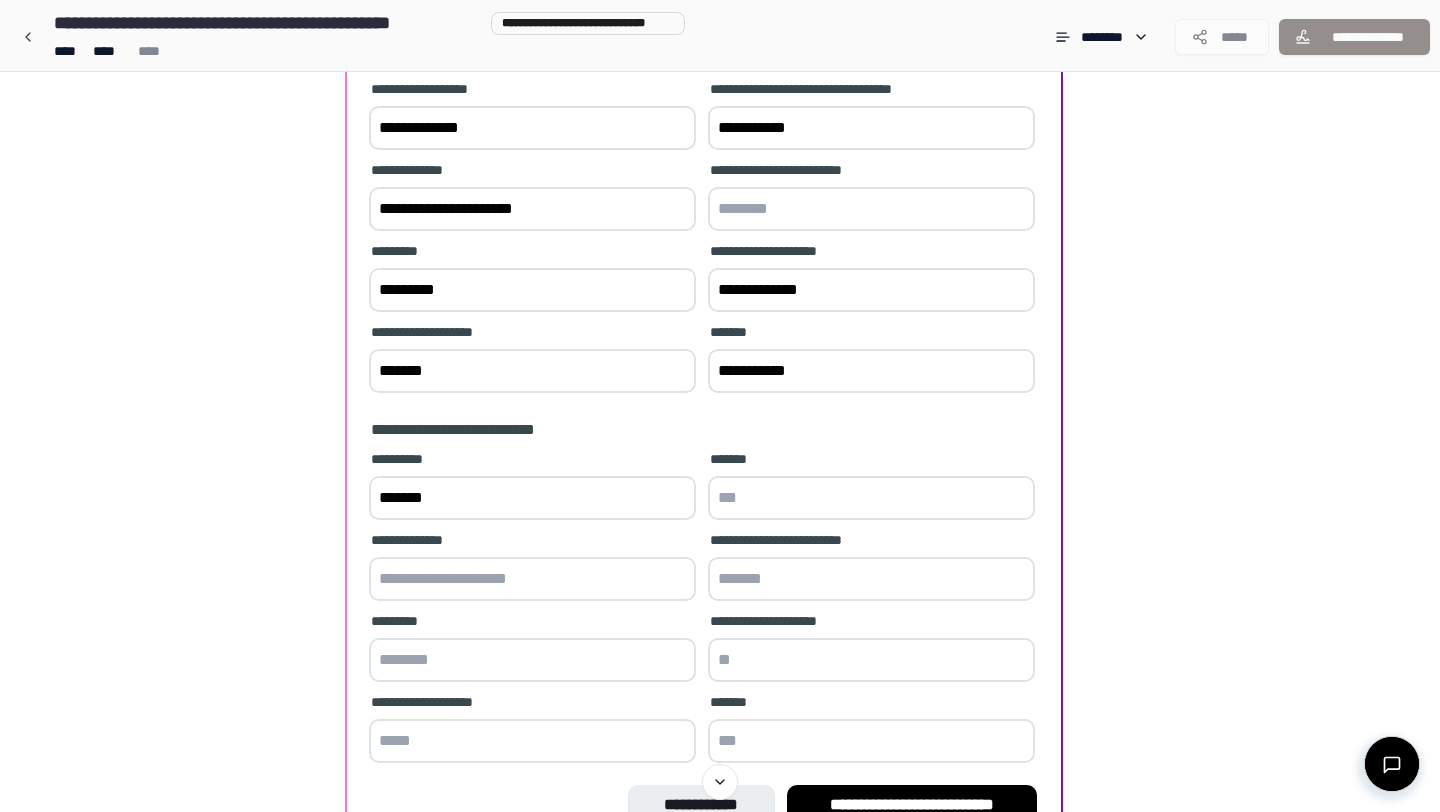 click on "*******" at bounding box center [532, 498] 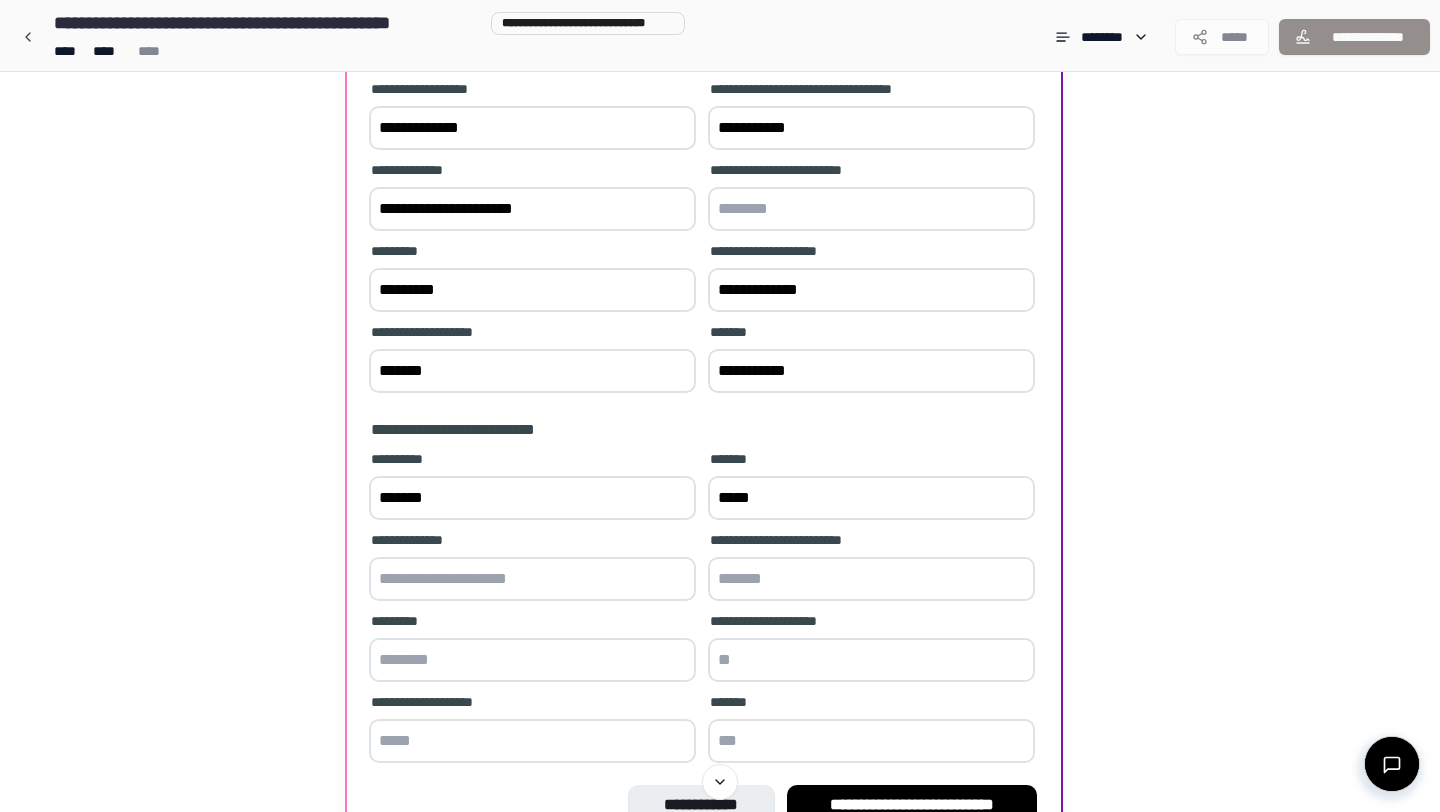 type on "*****" 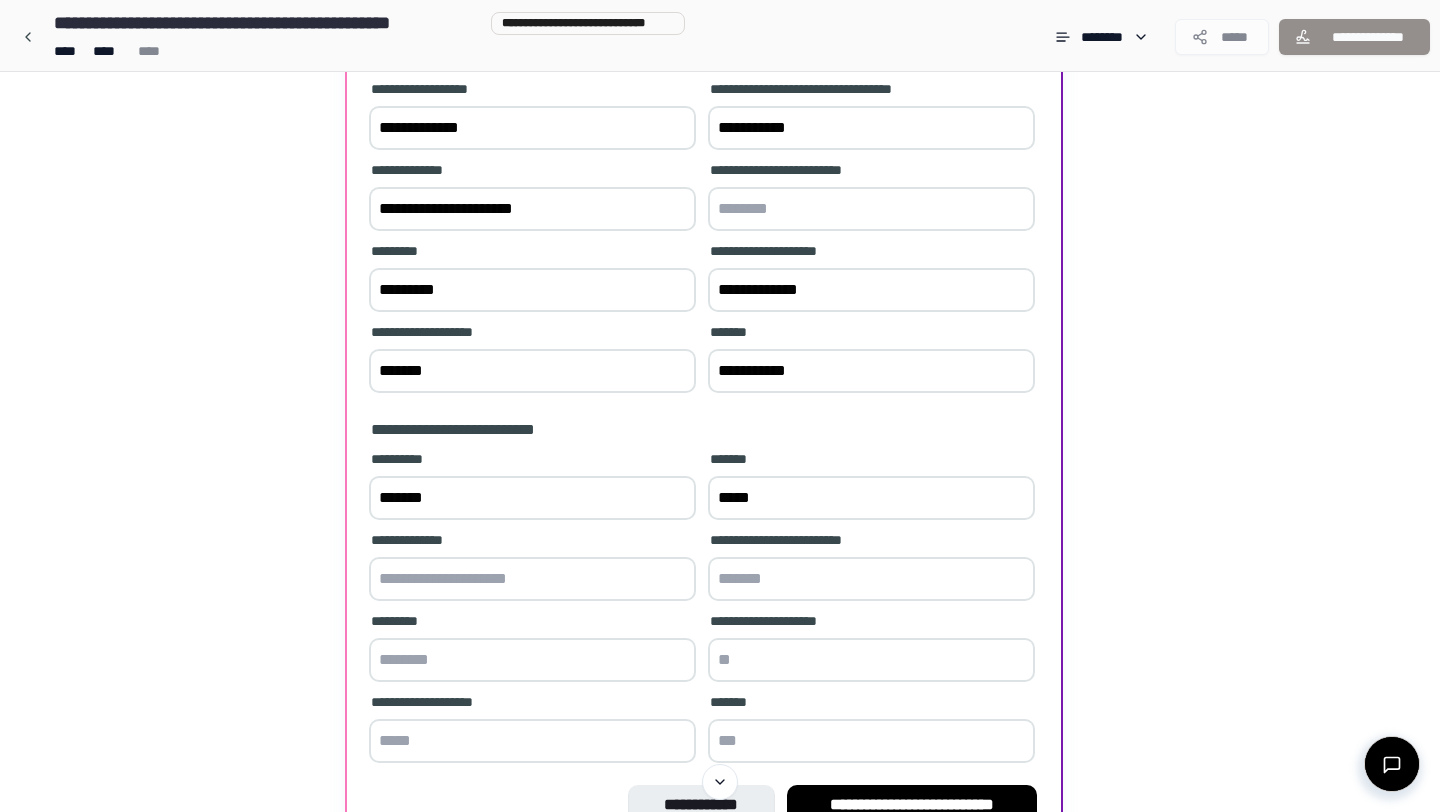click at bounding box center [532, 579] 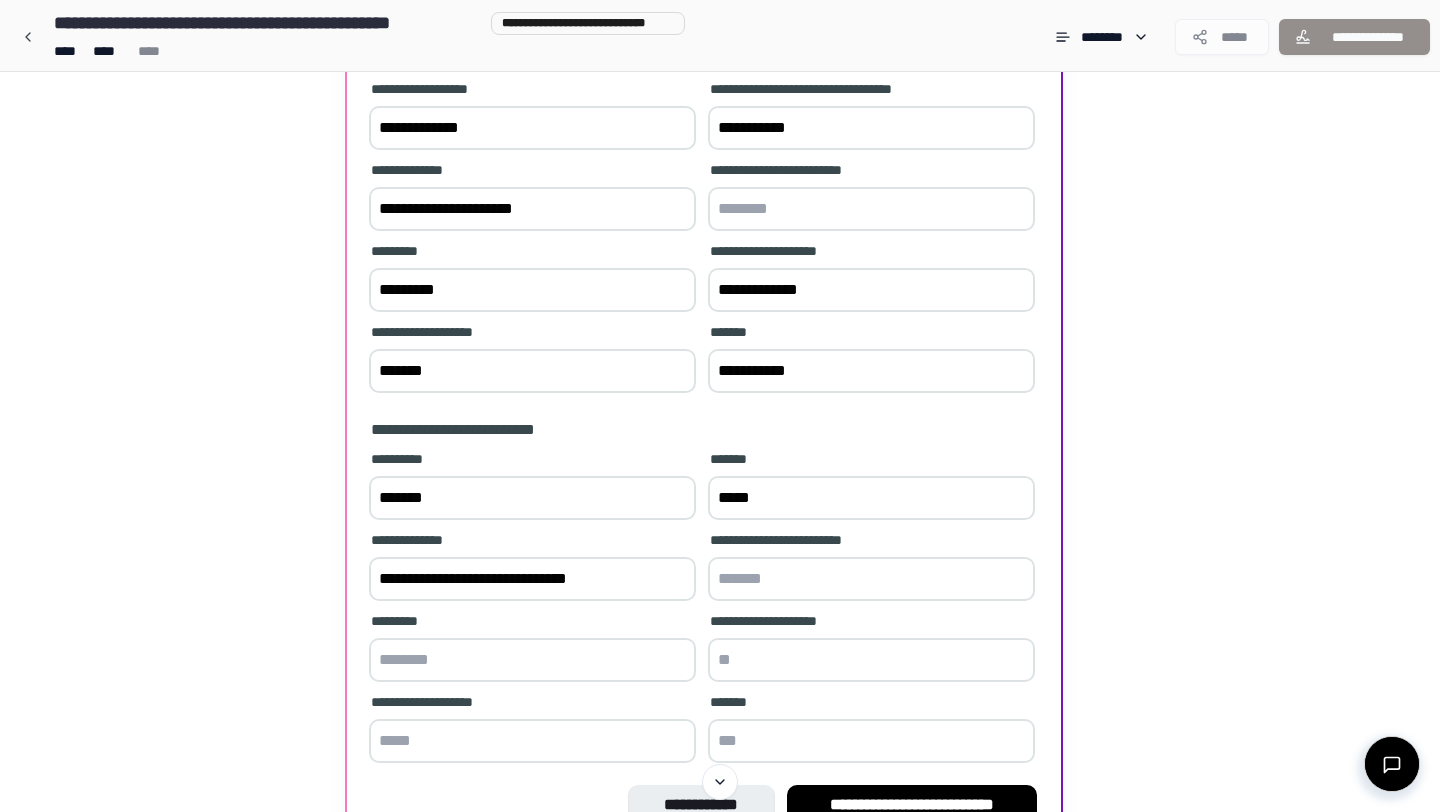 type on "**********" 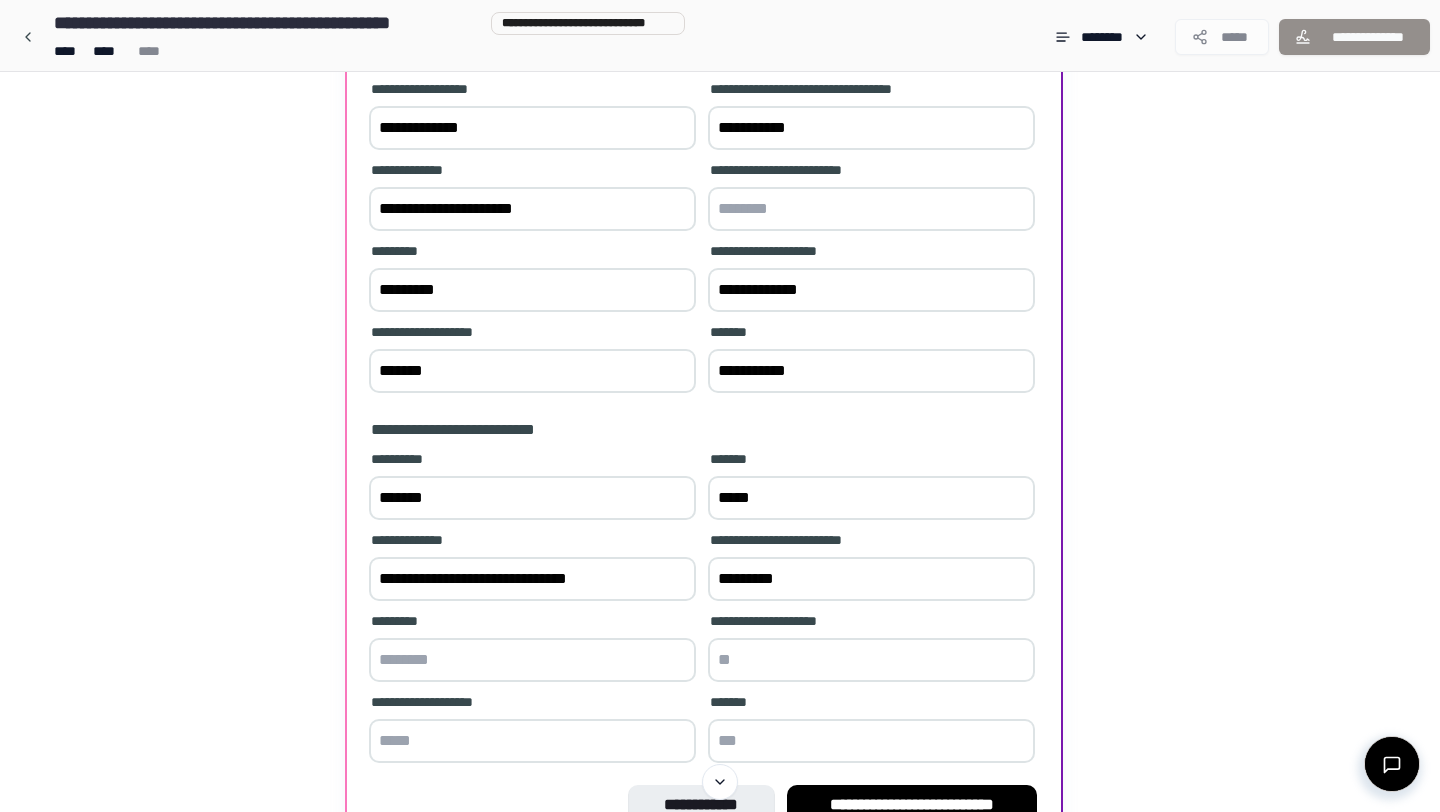 type on "*********" 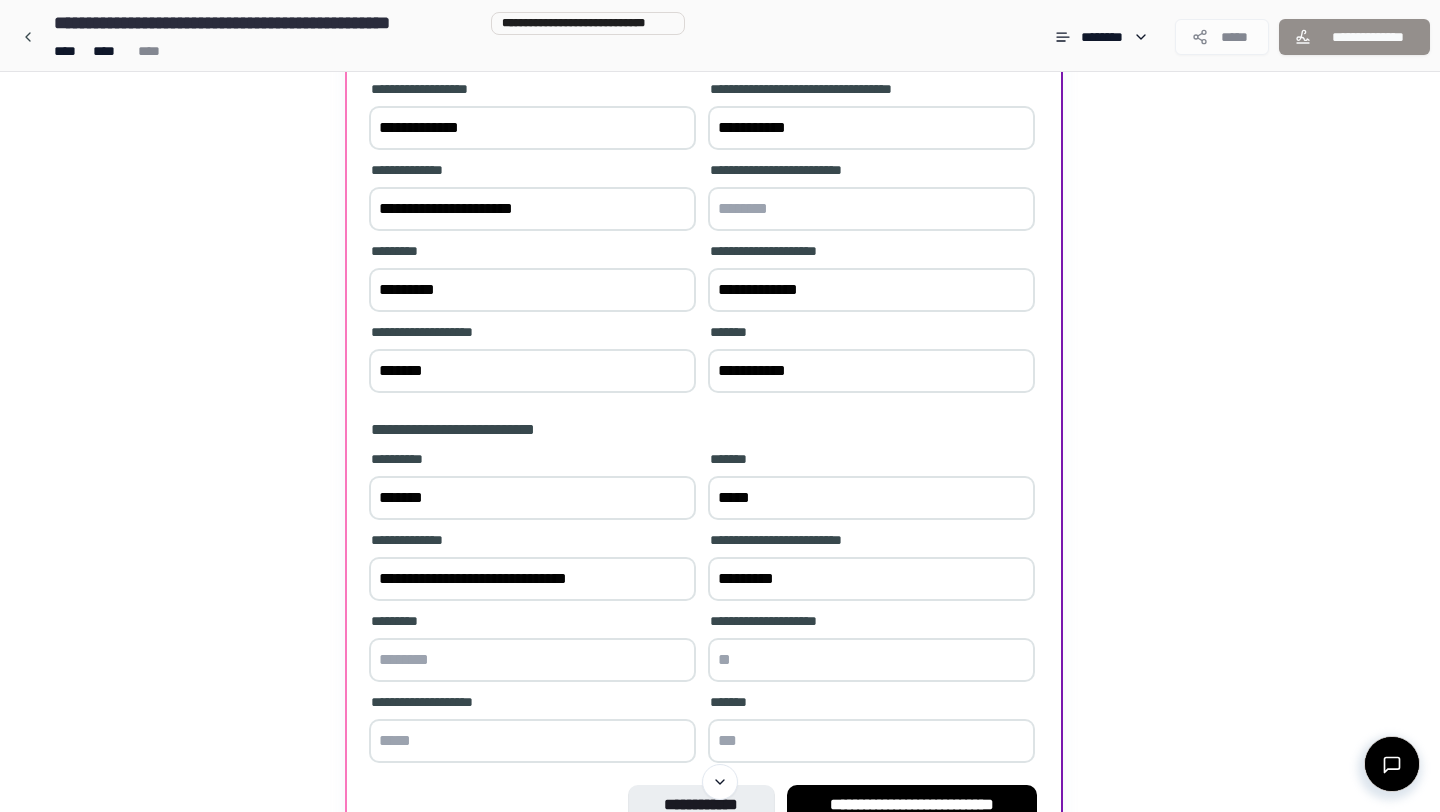 click at bounding box center (532, 660) 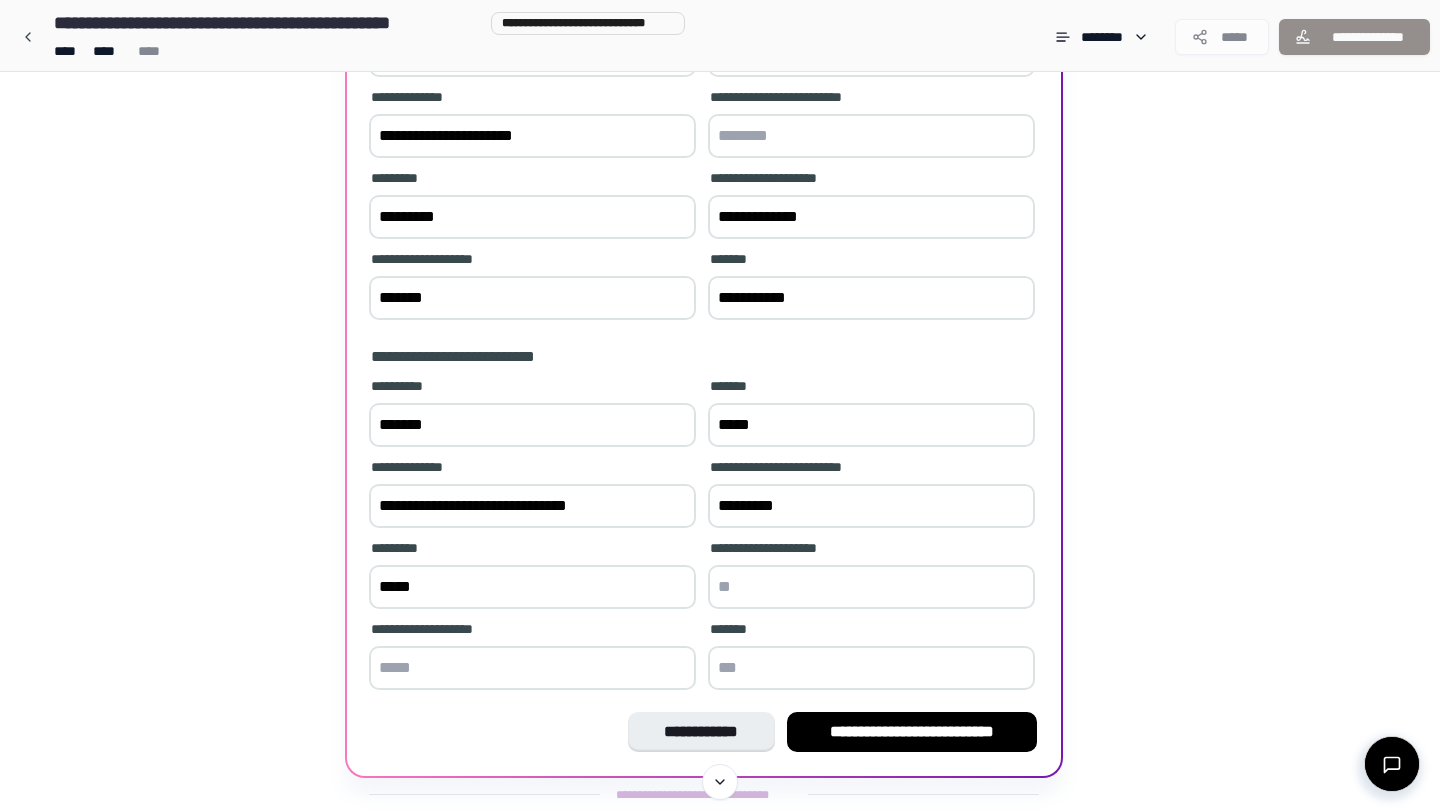 scroll, scrollTop: 327, scrollLeft: 0, axis: vertical 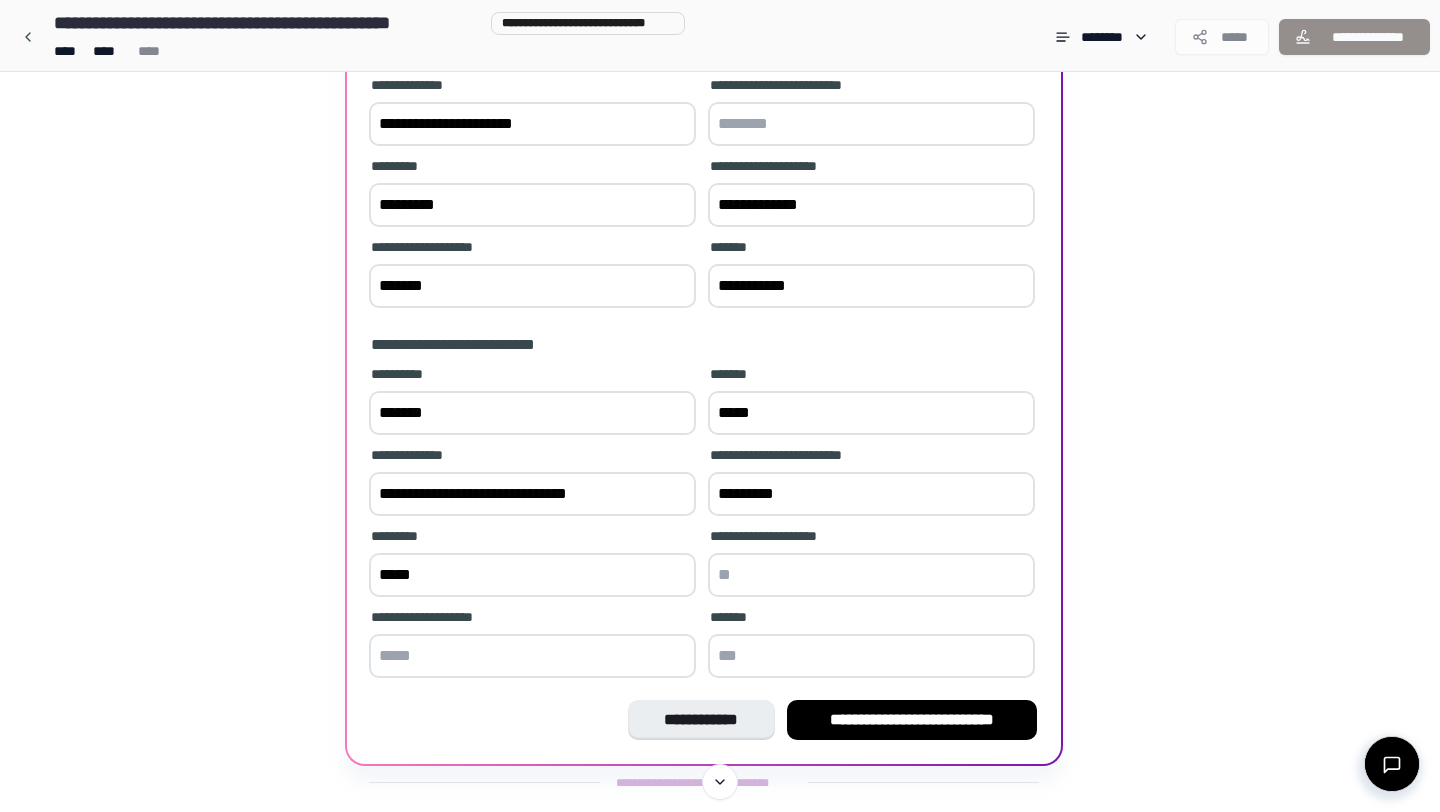 type on "*****" 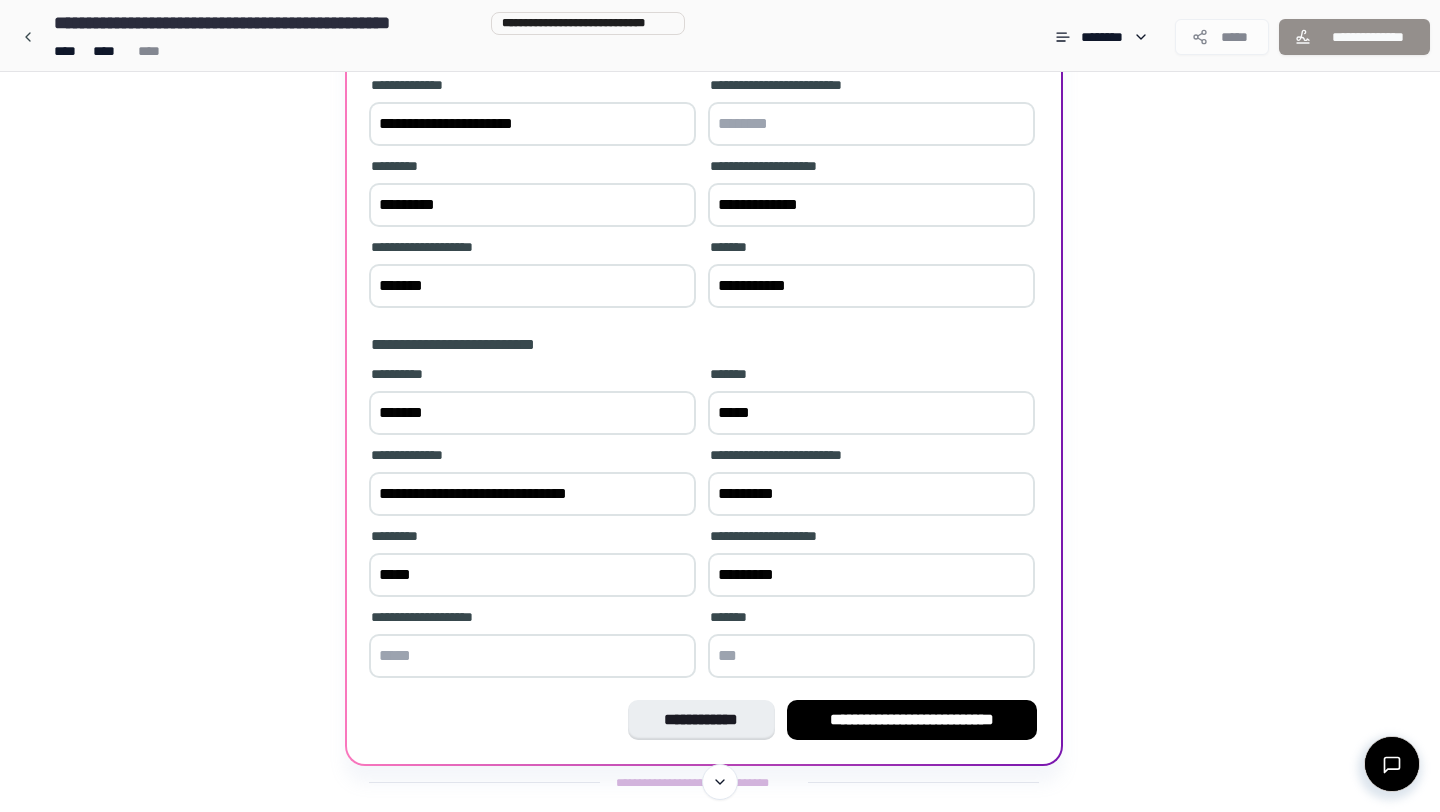 type on "*********" 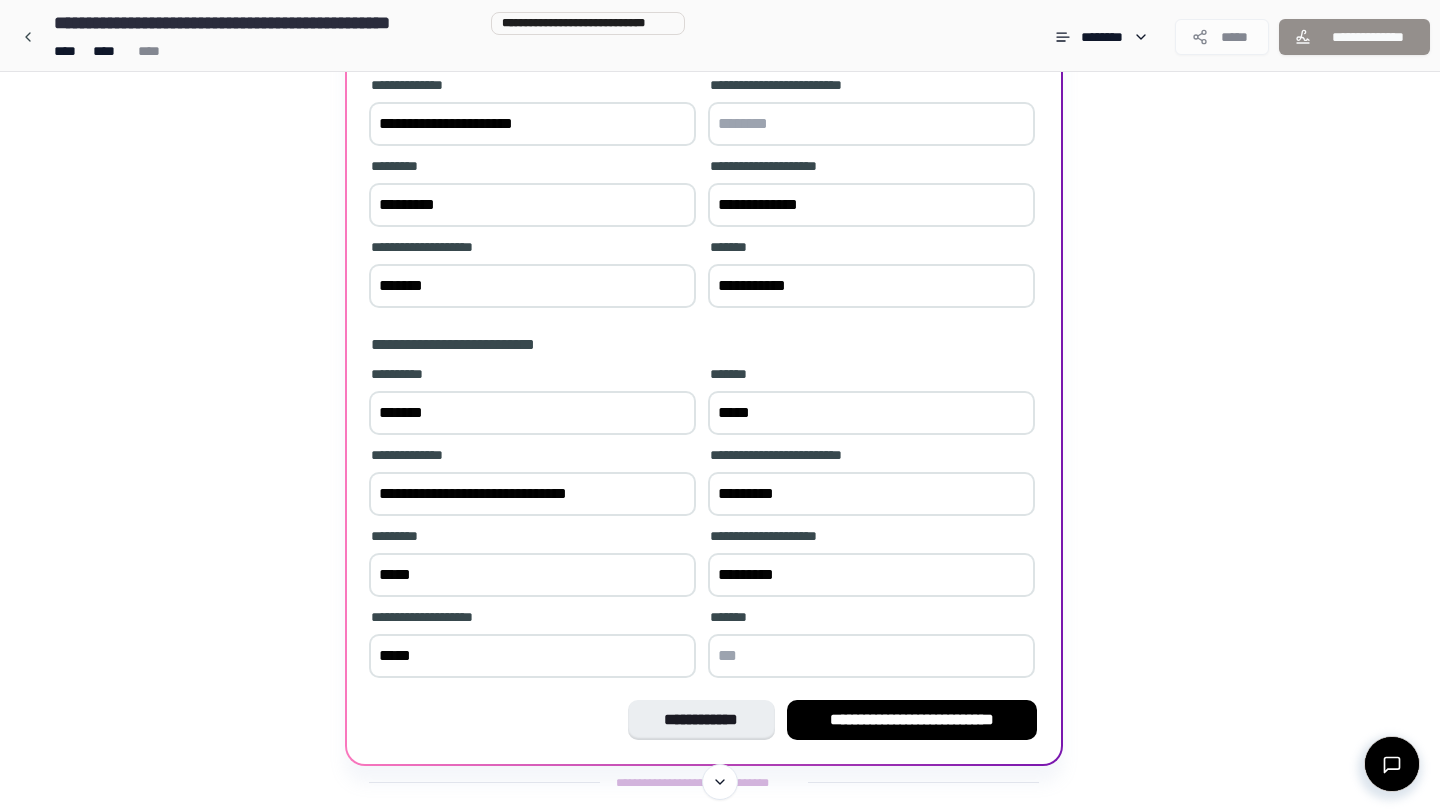 type on "*****" 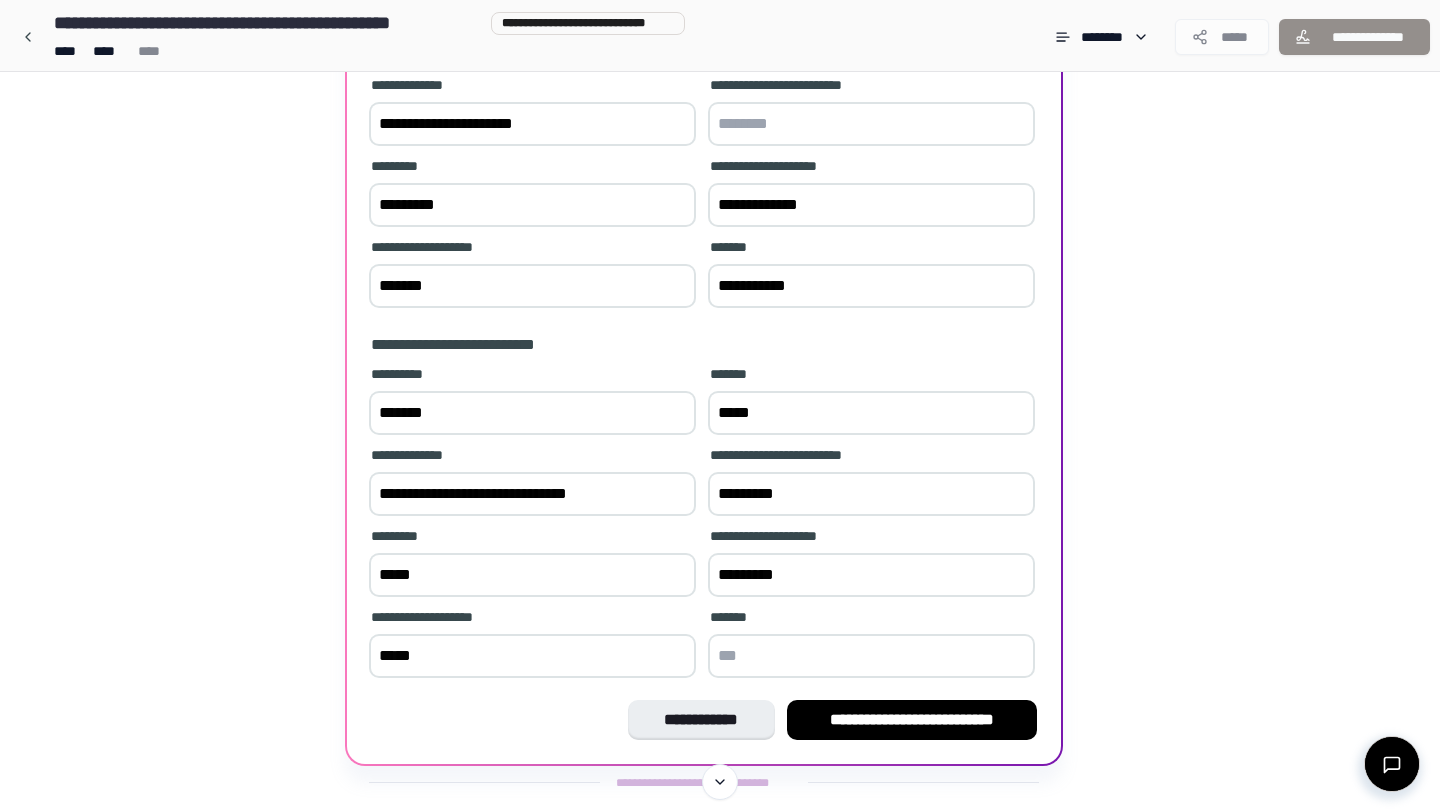 click at bounding box center [871, 656] 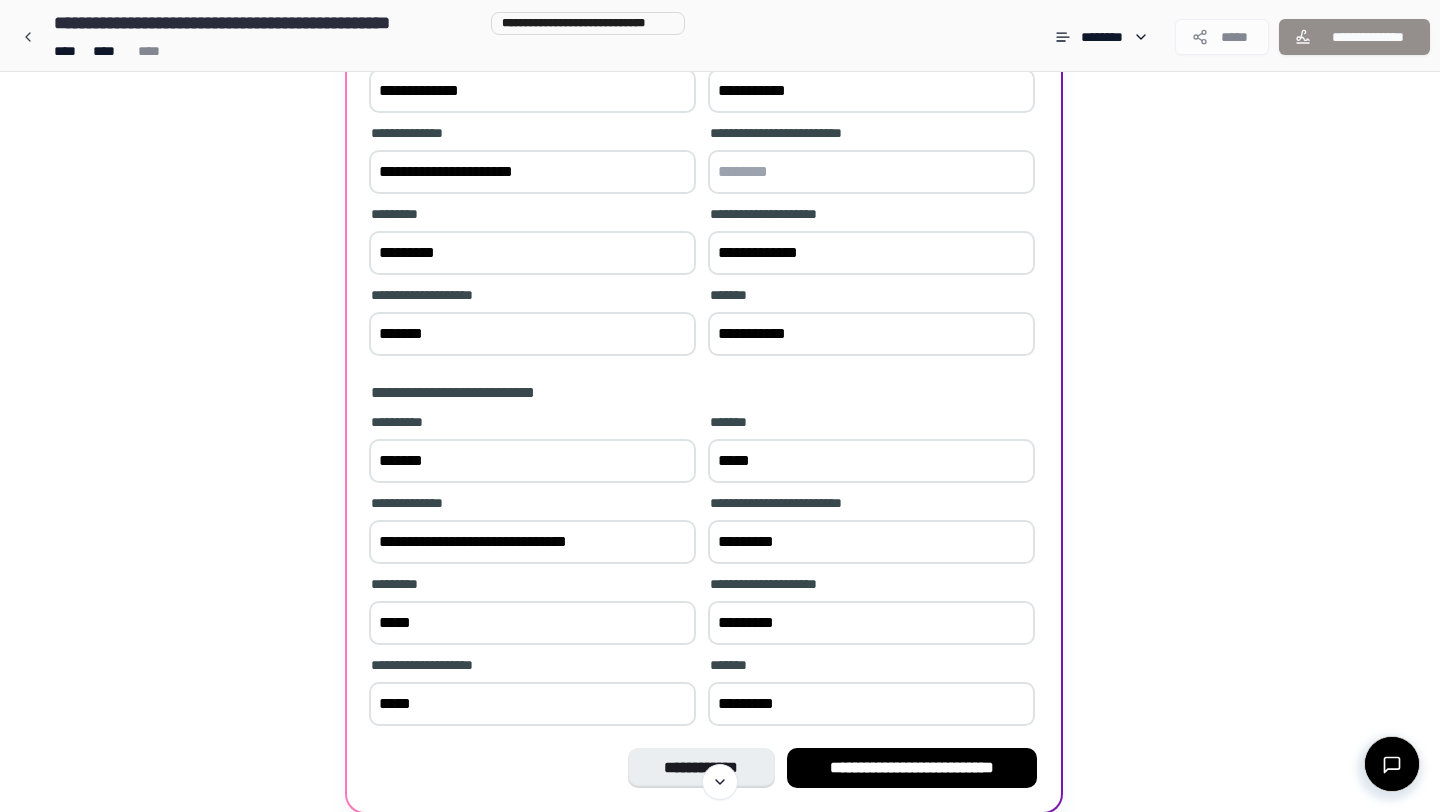 scroll, scrollTop: 359, scrollLeft: 0, axis: vertical 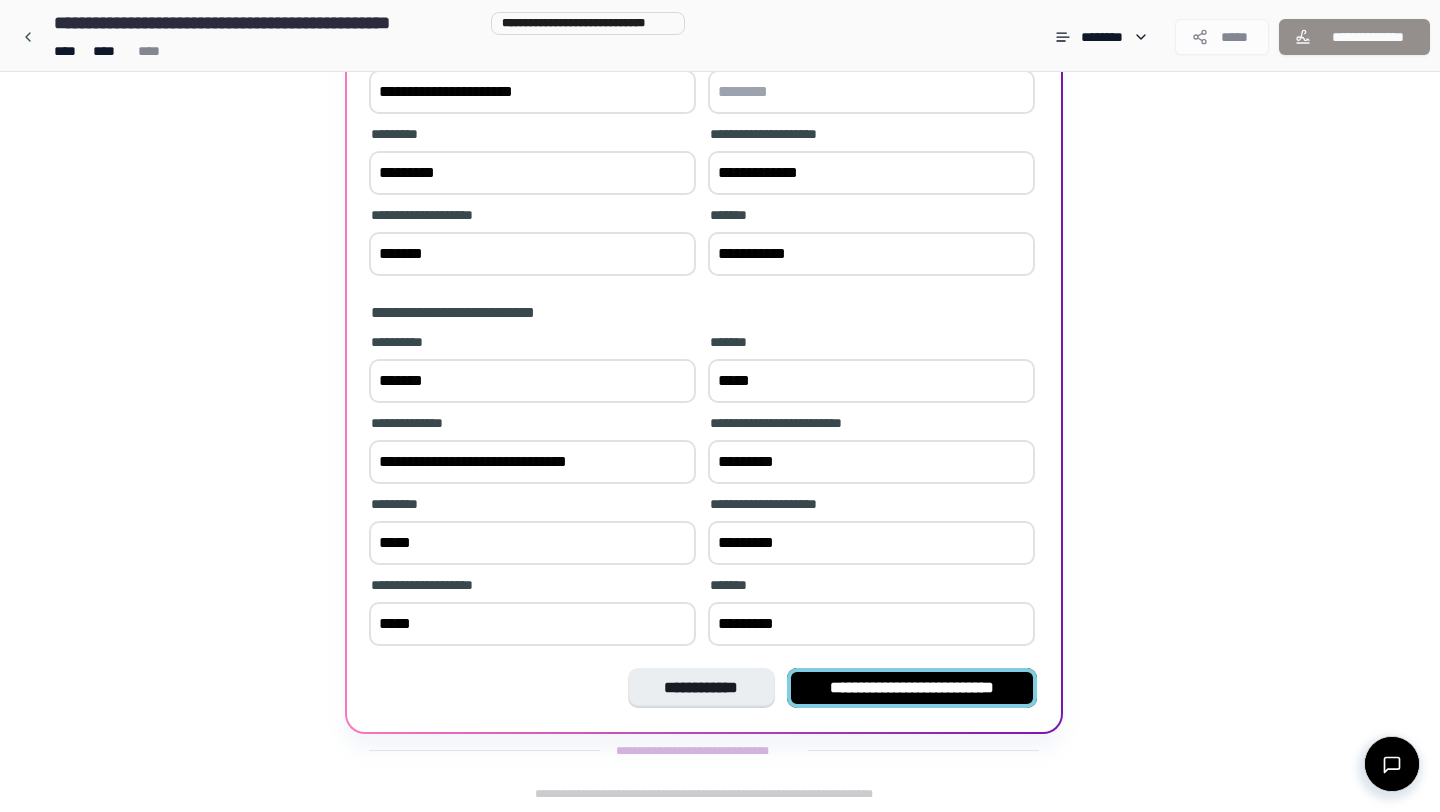 type on "*********" 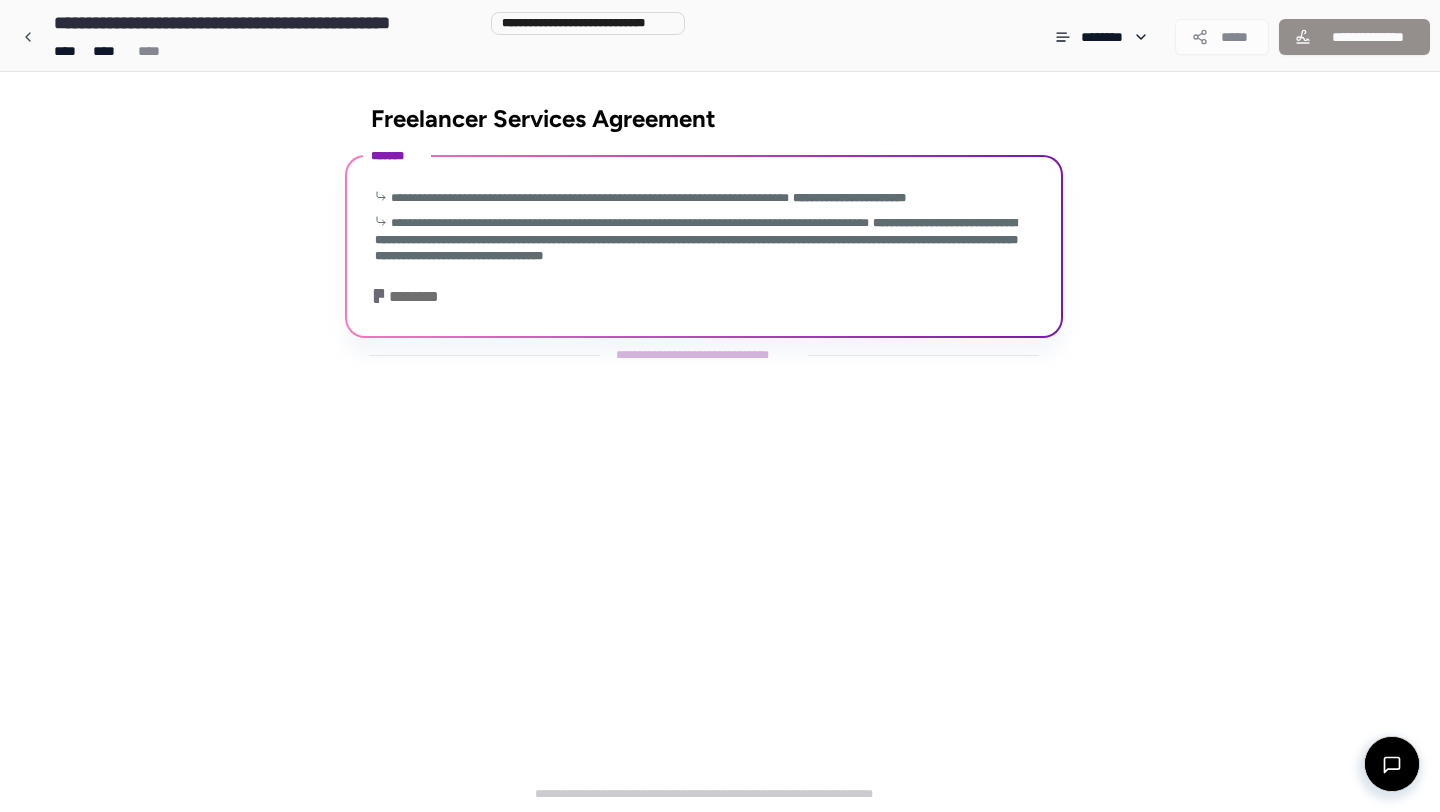 scroll, scrollTop: 0, scrollLeft: 0, axis: both 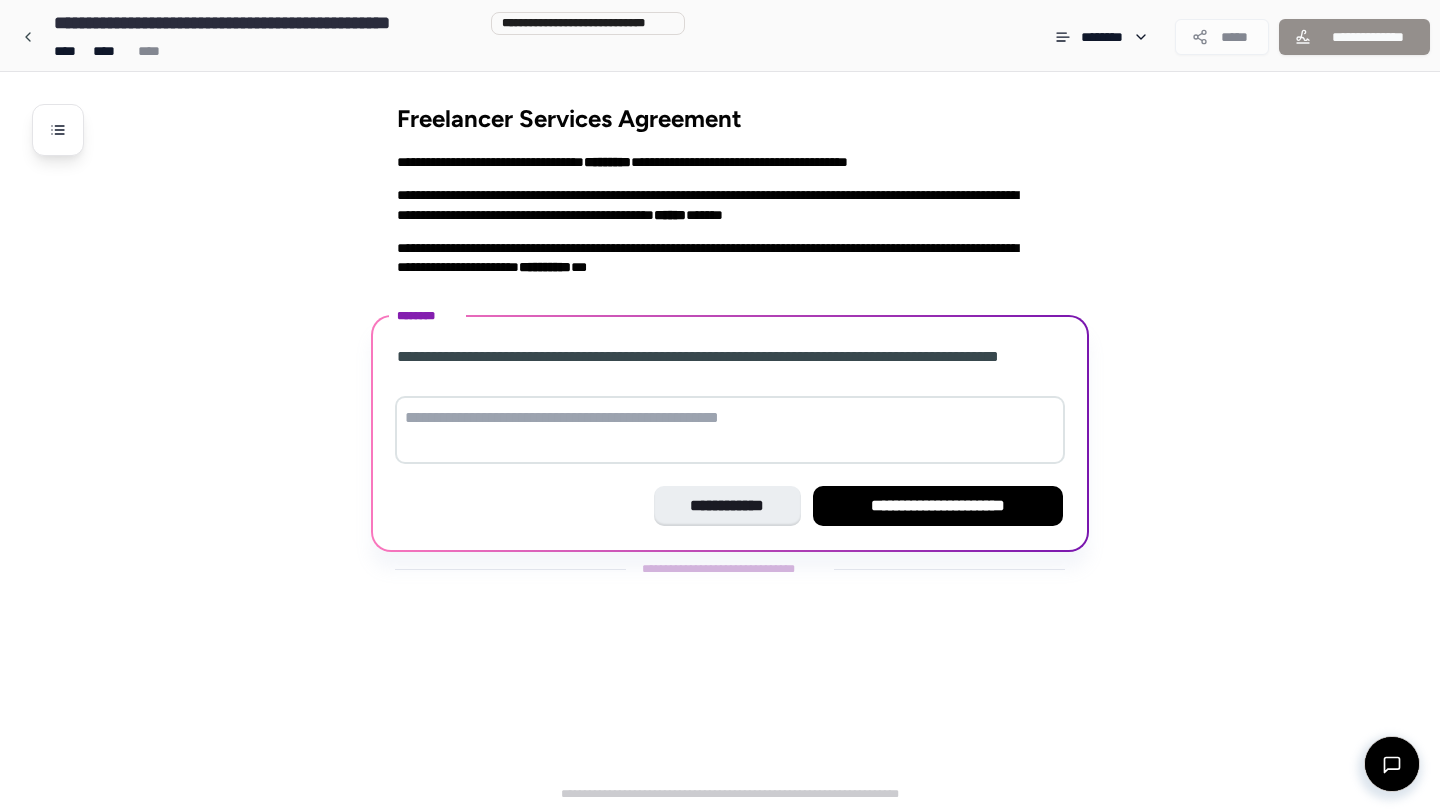 click at bounding box center [730, 430] 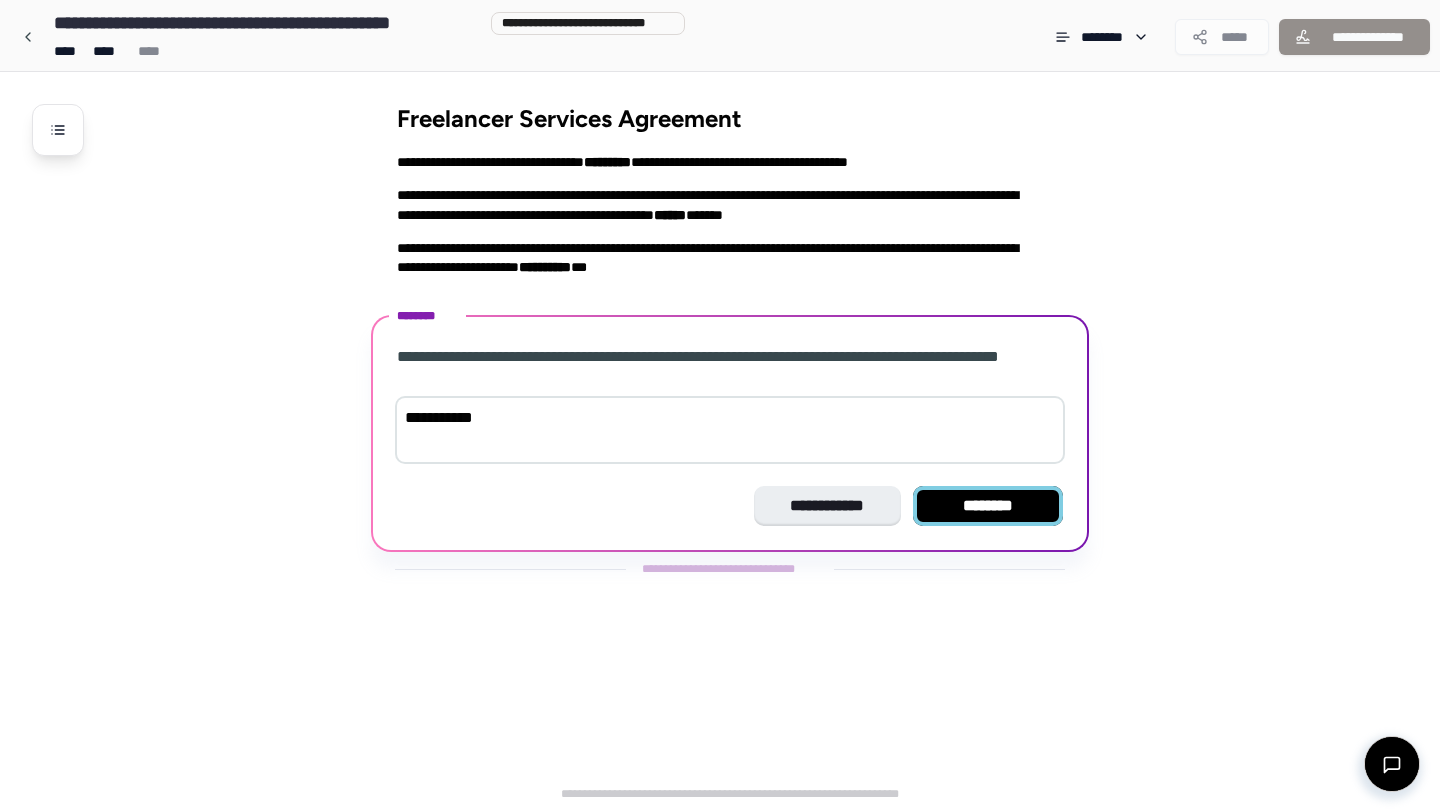 type on "**********" 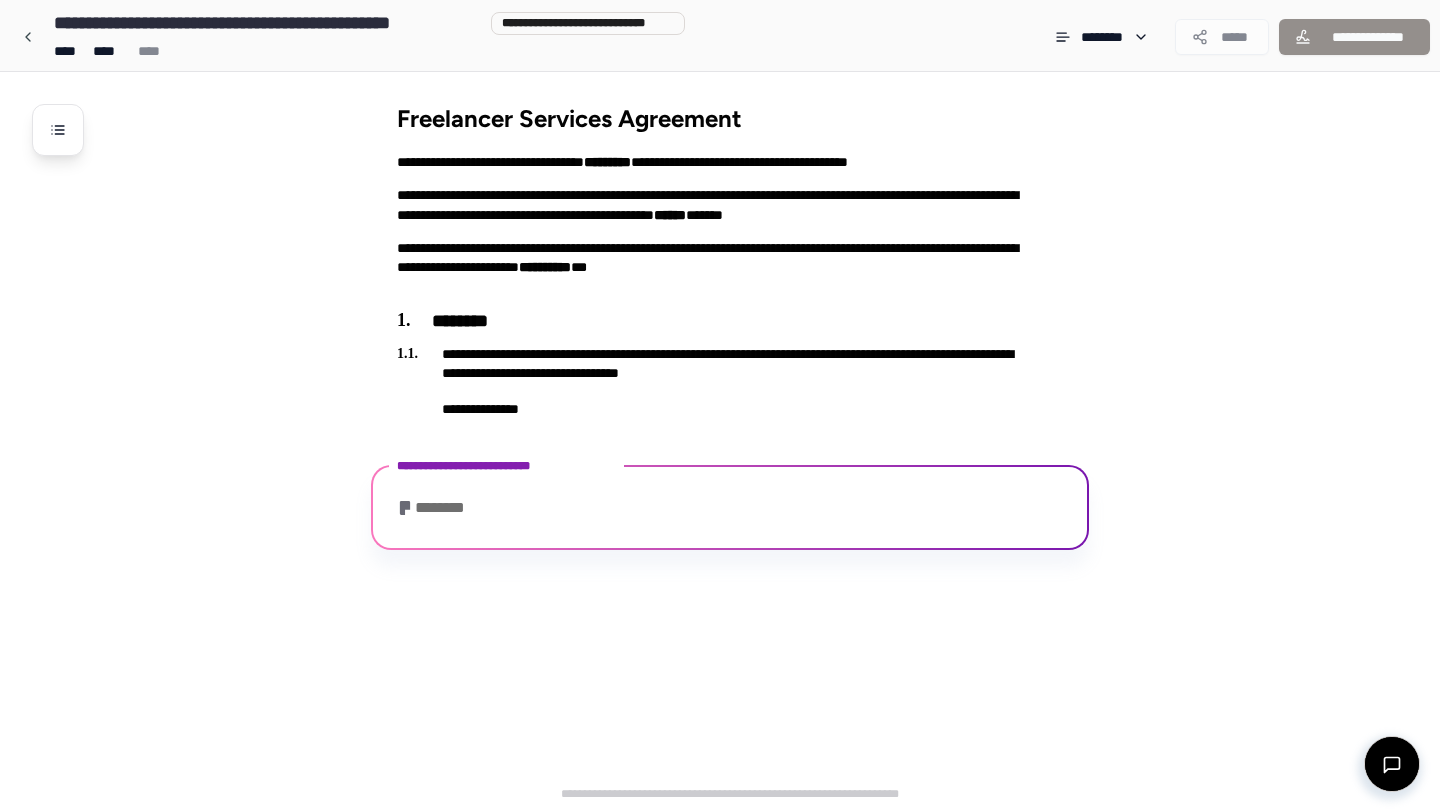 scroll, scrollTop: 30, scrollLeft: 0, axis: vertical 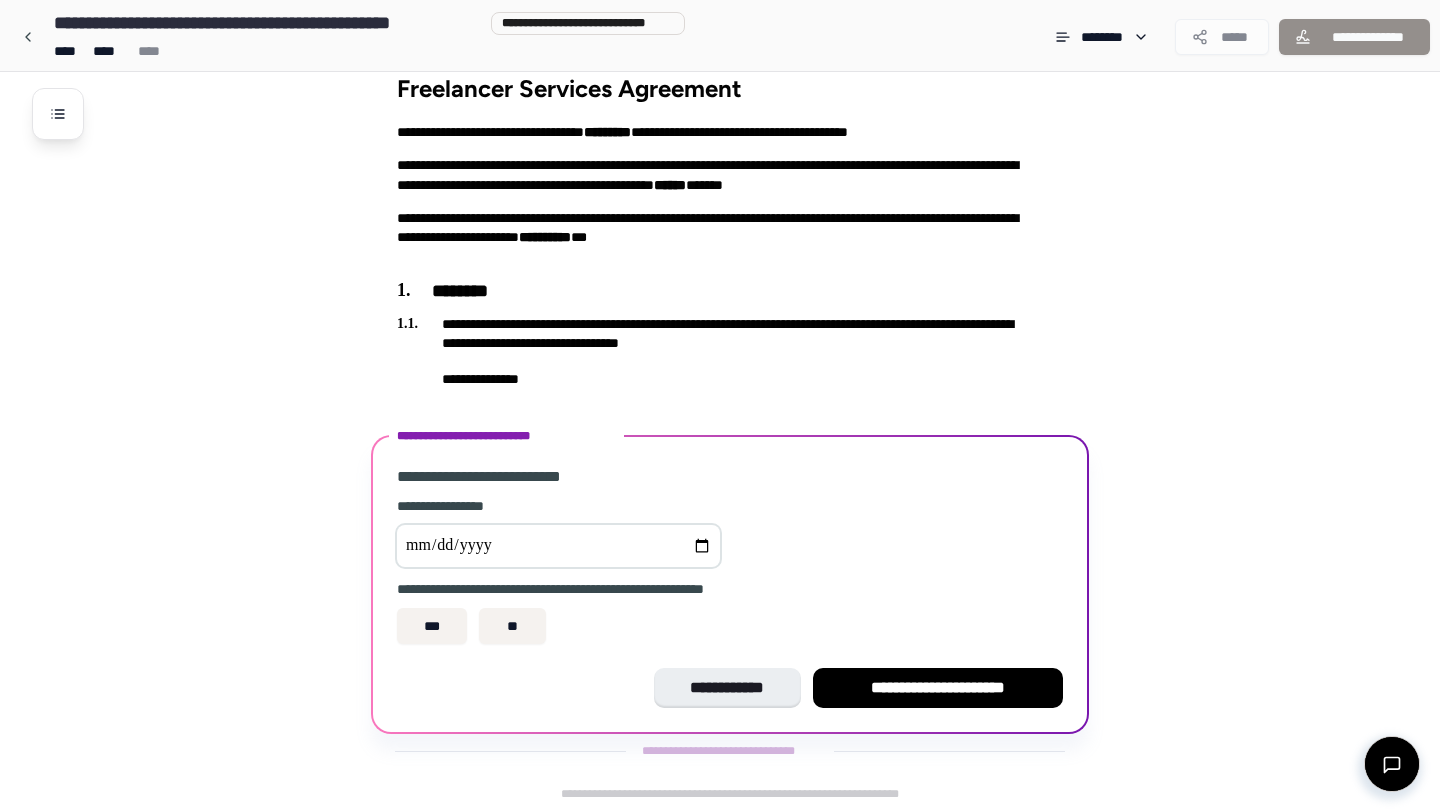 click at bounding box center (558, 546) 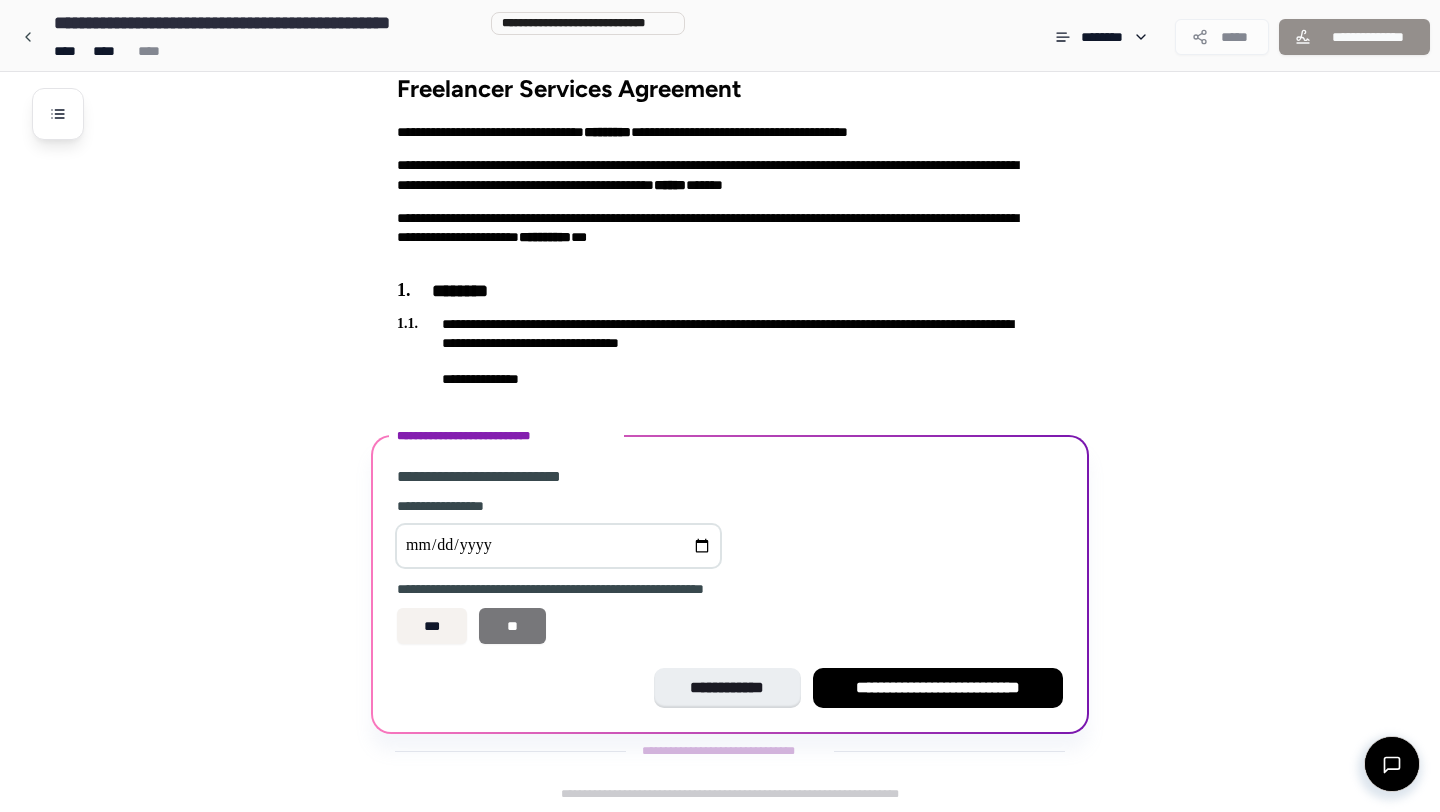 click on "**" at bounding box center (512, 626) 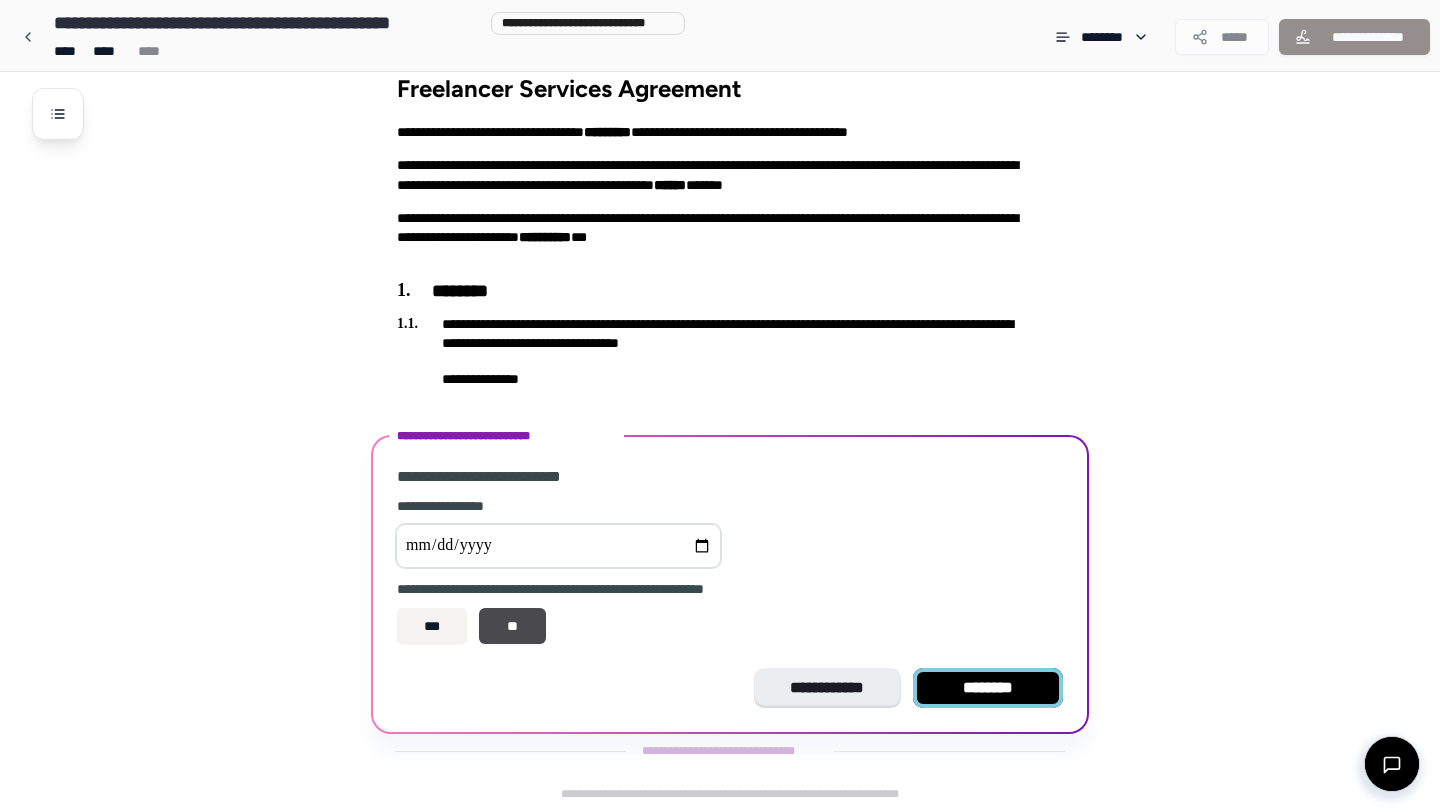 click on "********" at bounding box center [988, 688] 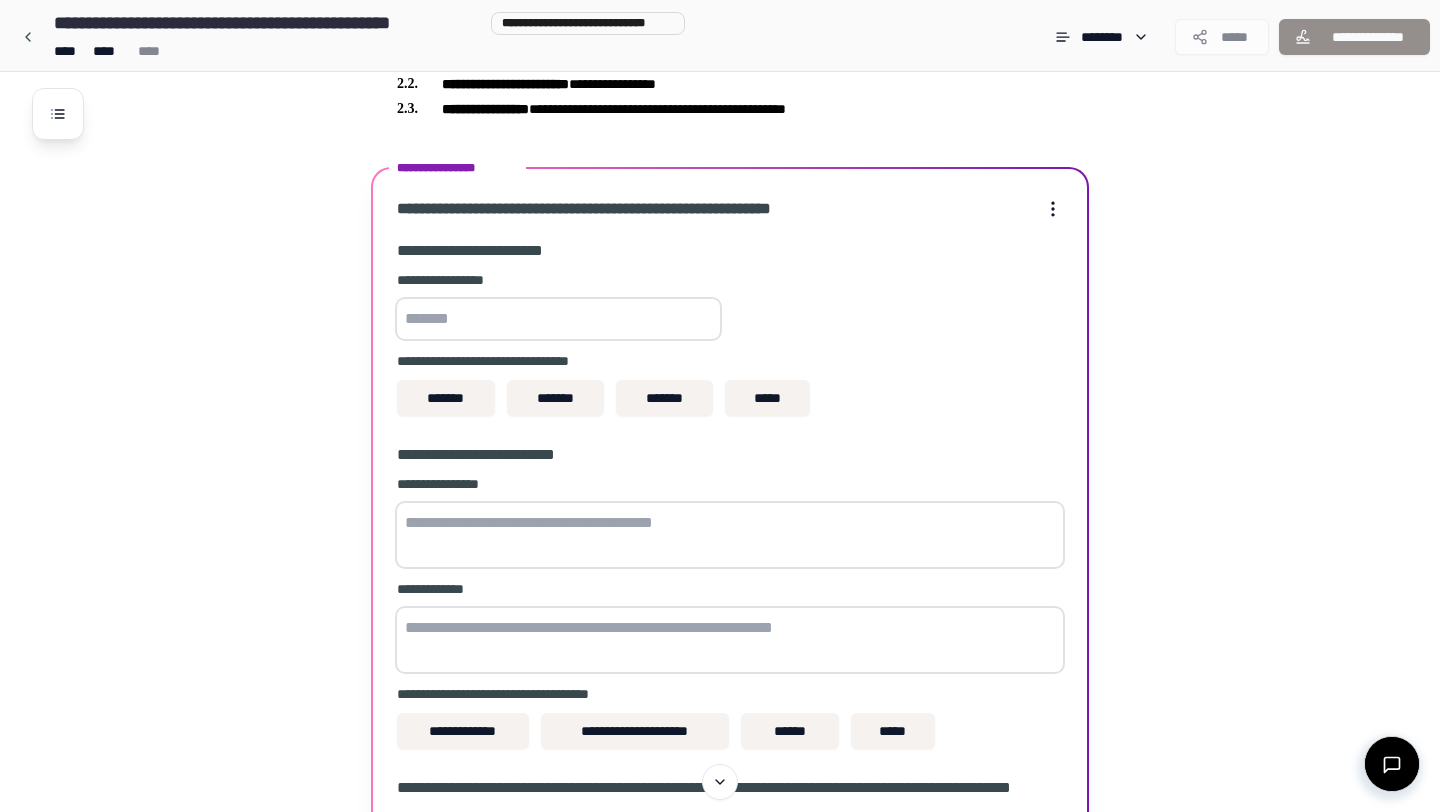 scroll, scrollTop: 357, scrollLeft: 0, axis: vertical 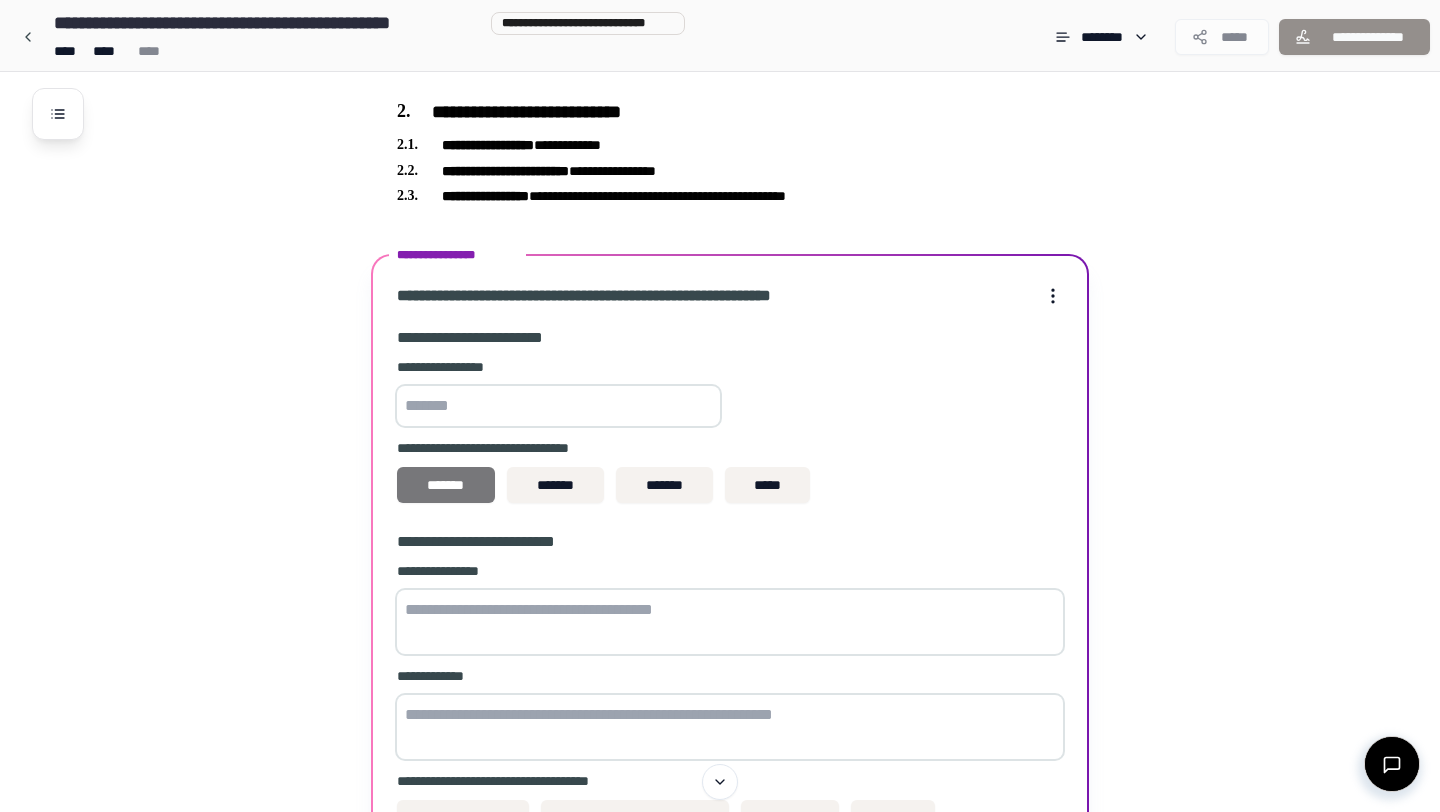 click on "*******" at bounding box center (446, 485) 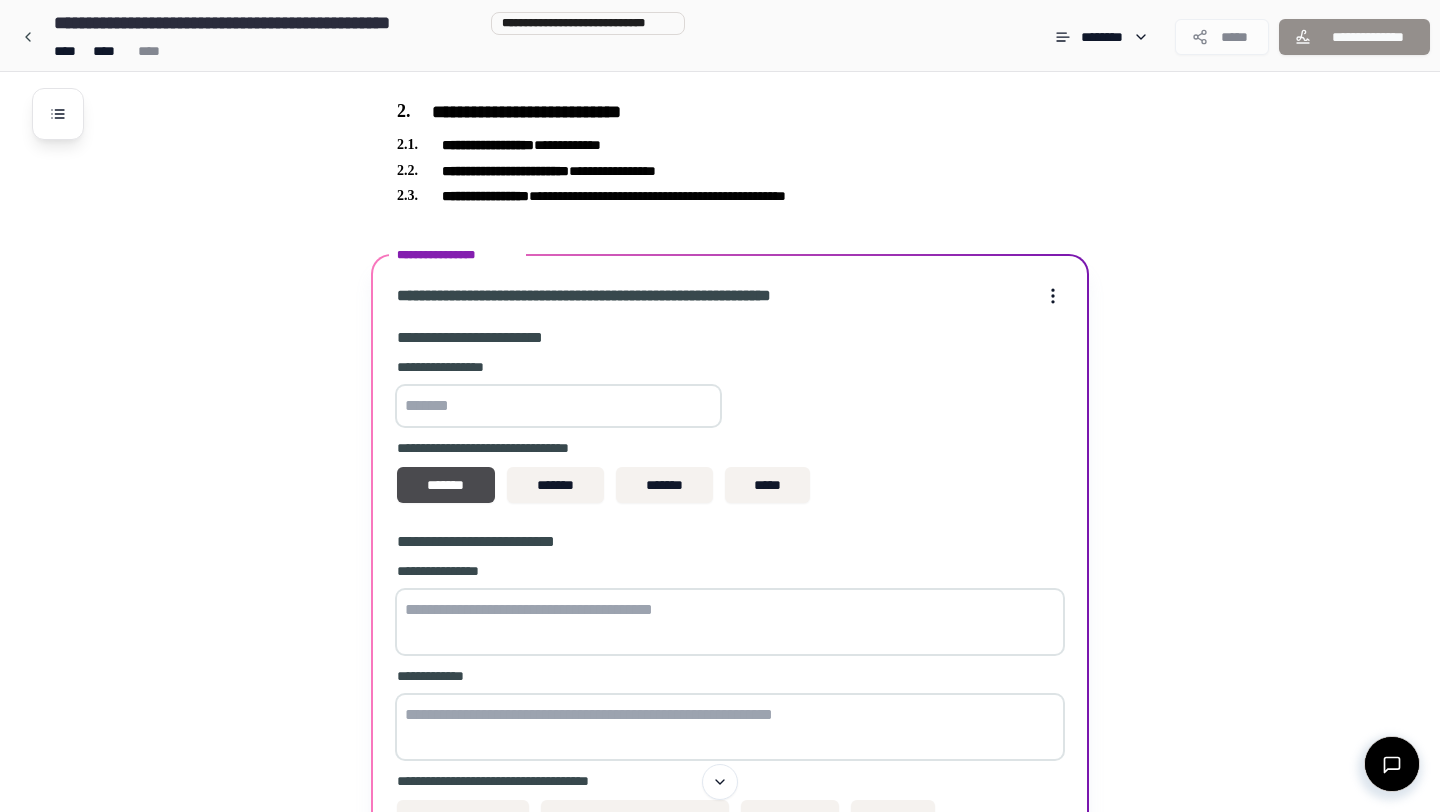 click at bounding box center (558, 406) 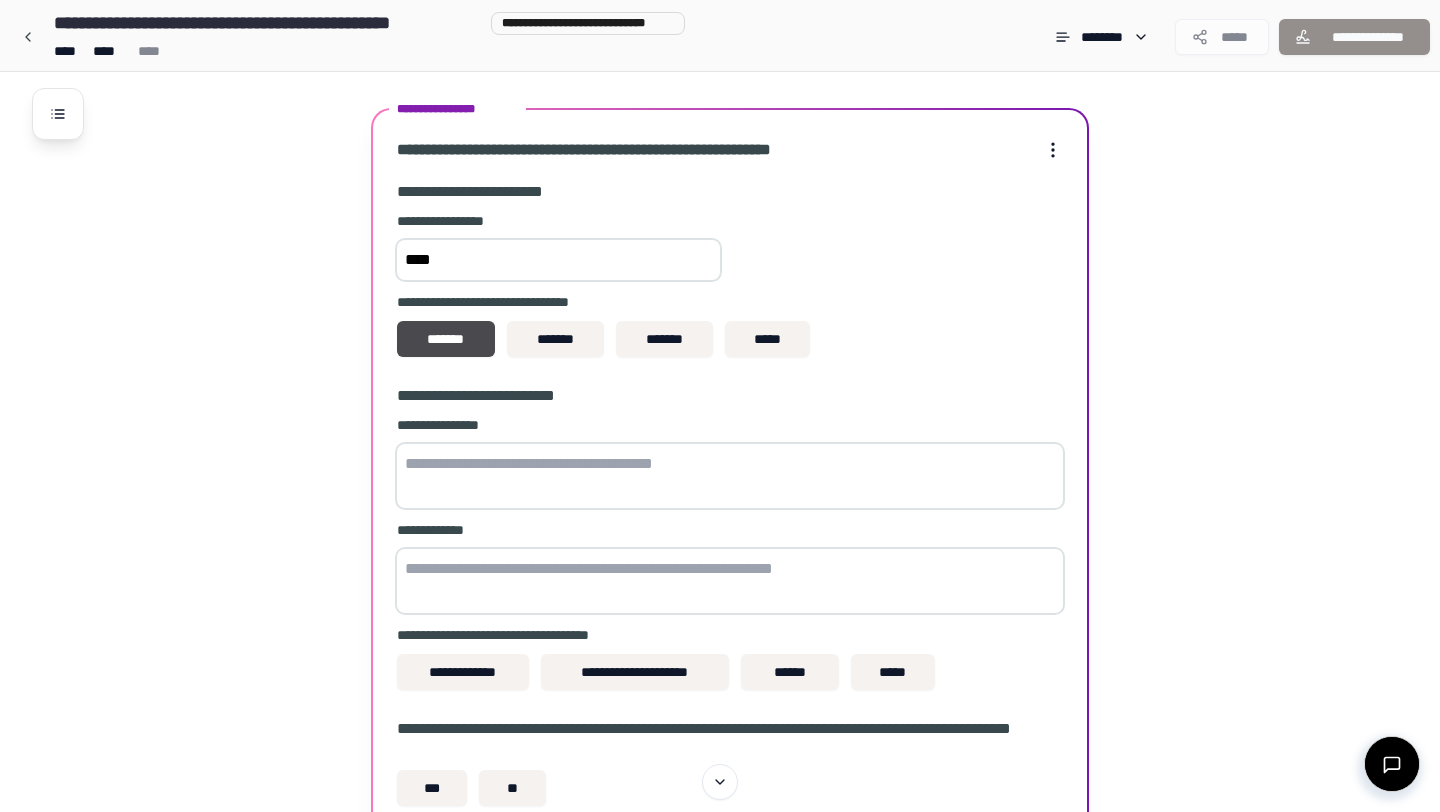 scroll, scrollTop: 505, scrollLeft: 0, axis: vertical 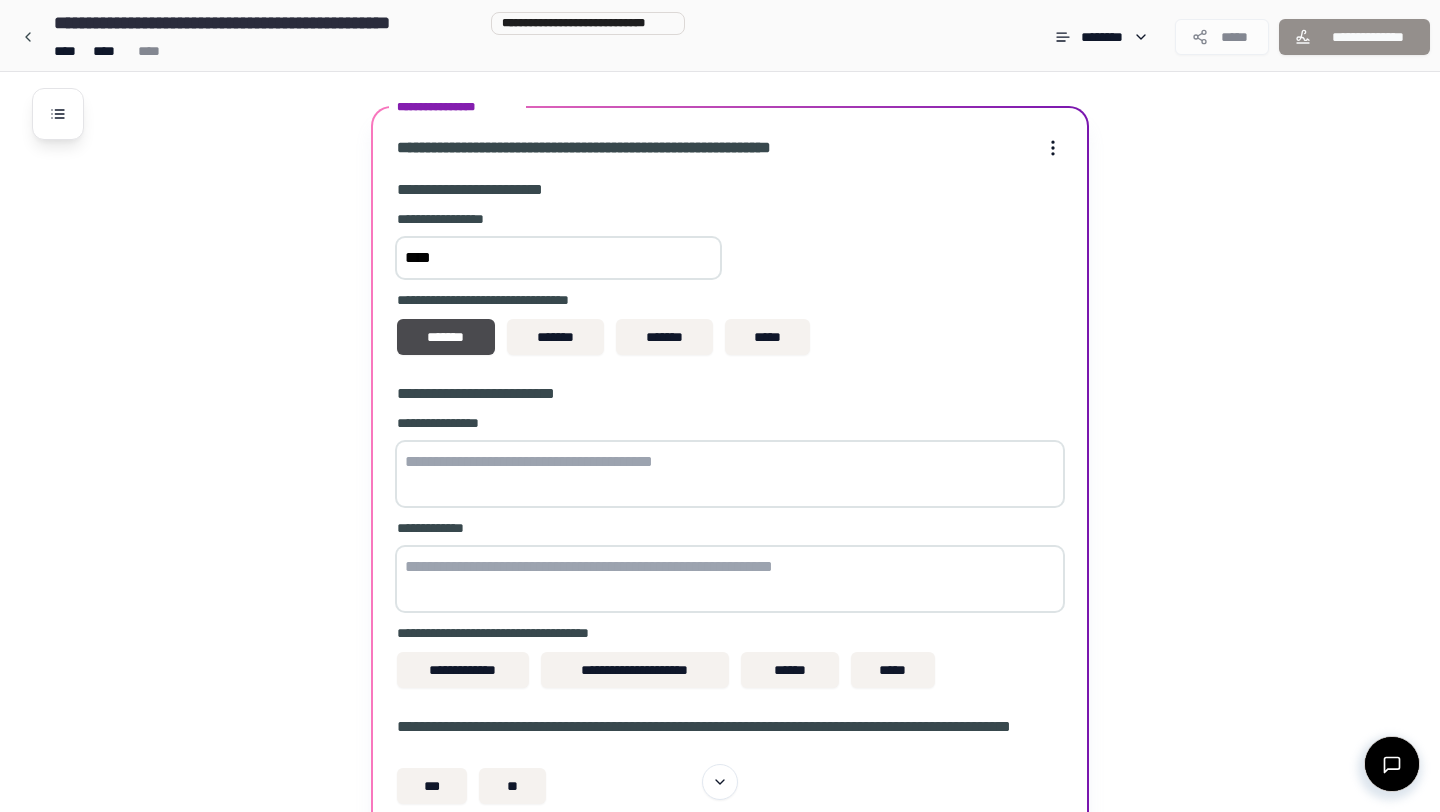 type on "****" 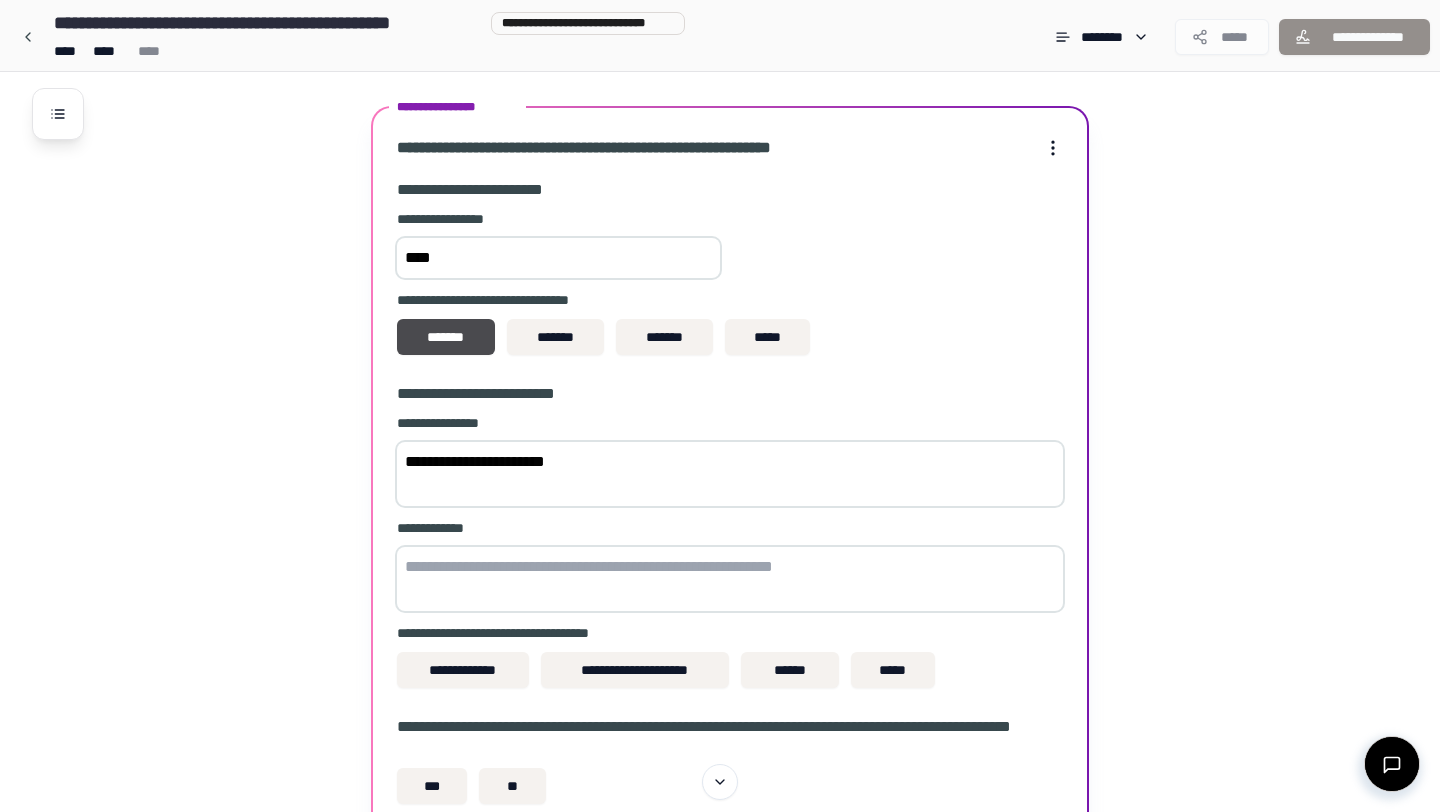 type on "**********" 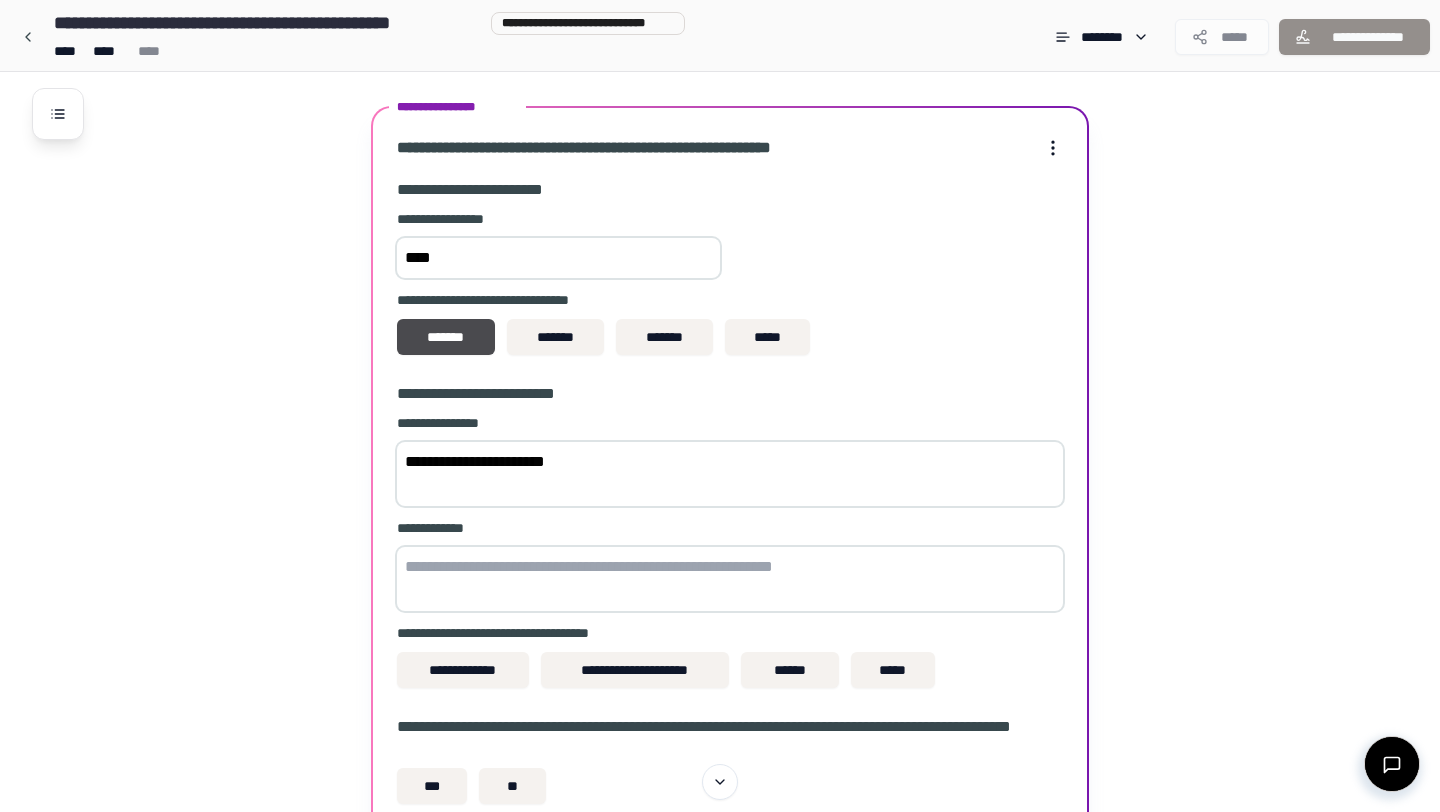 click at bounding box center (730, 579) 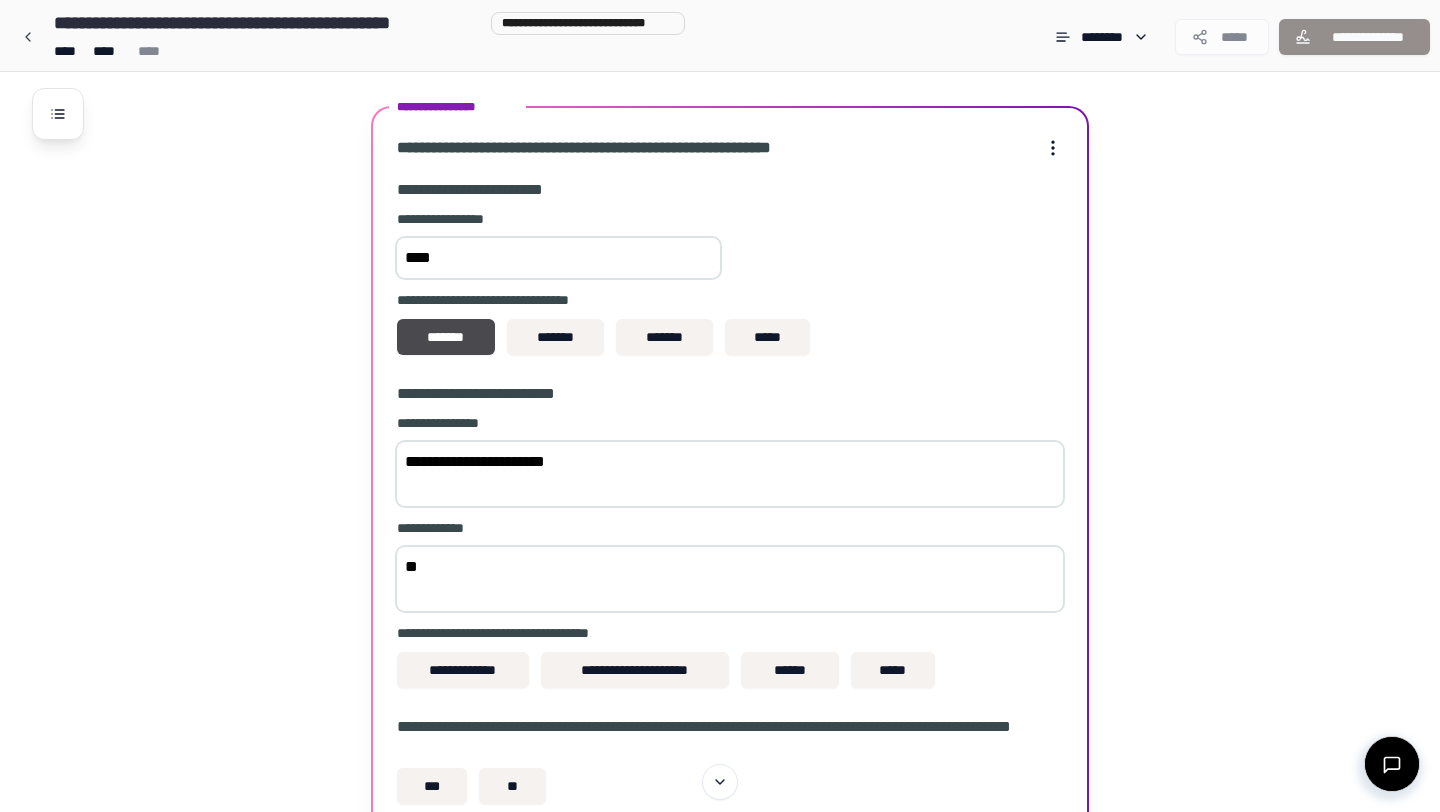 type on "*" 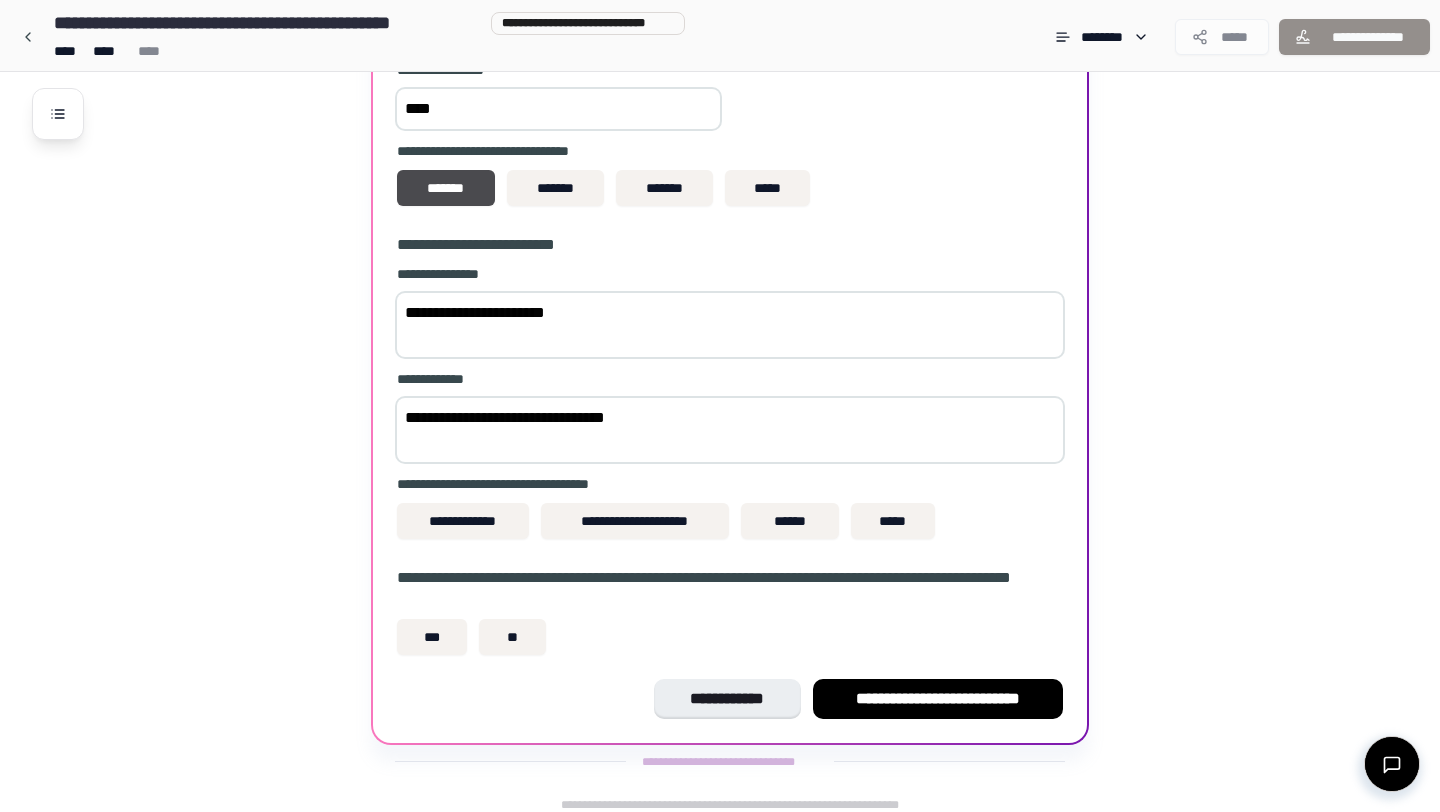 scroll, scrollTop: 656, scrollLeft: 0, axis: vertical 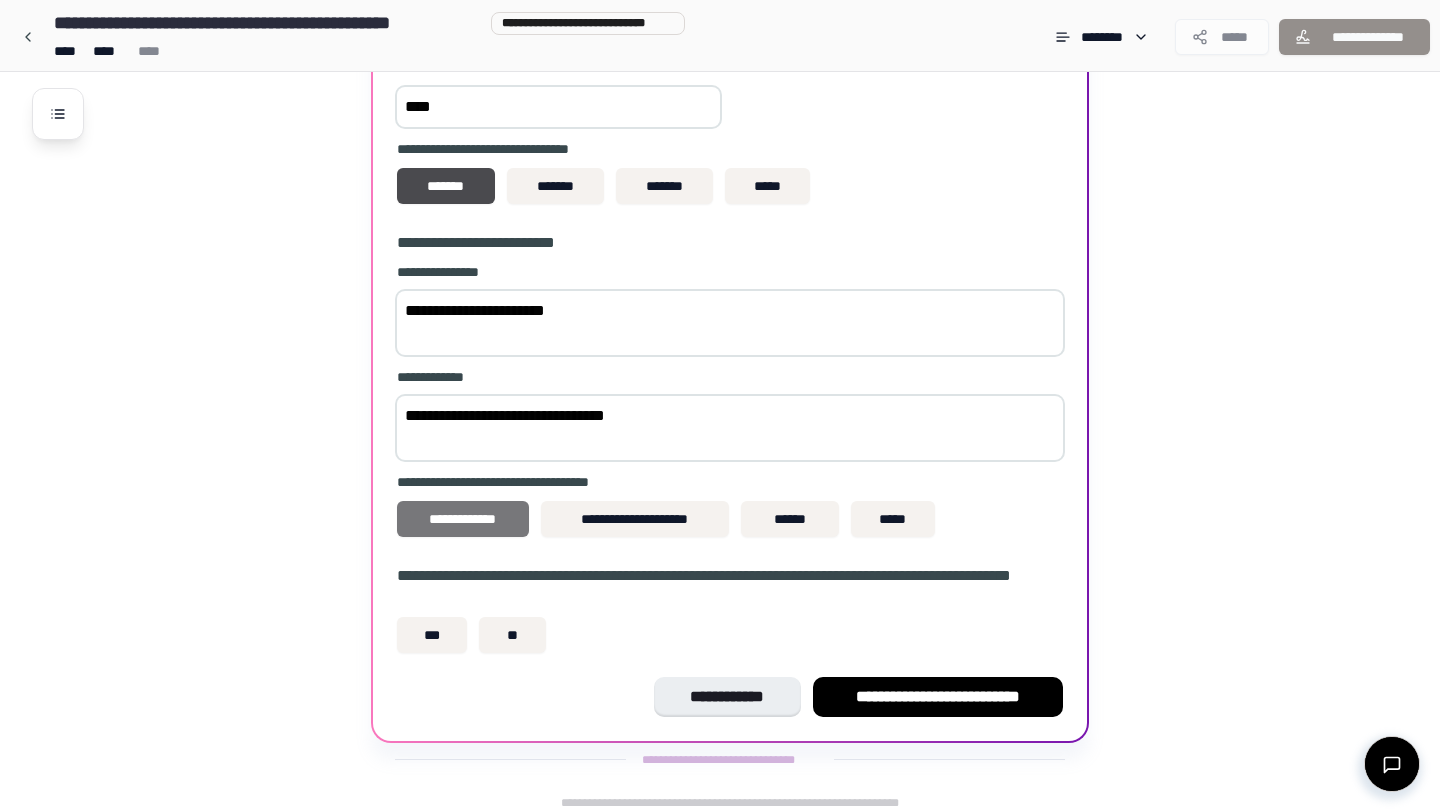 type on "**********" 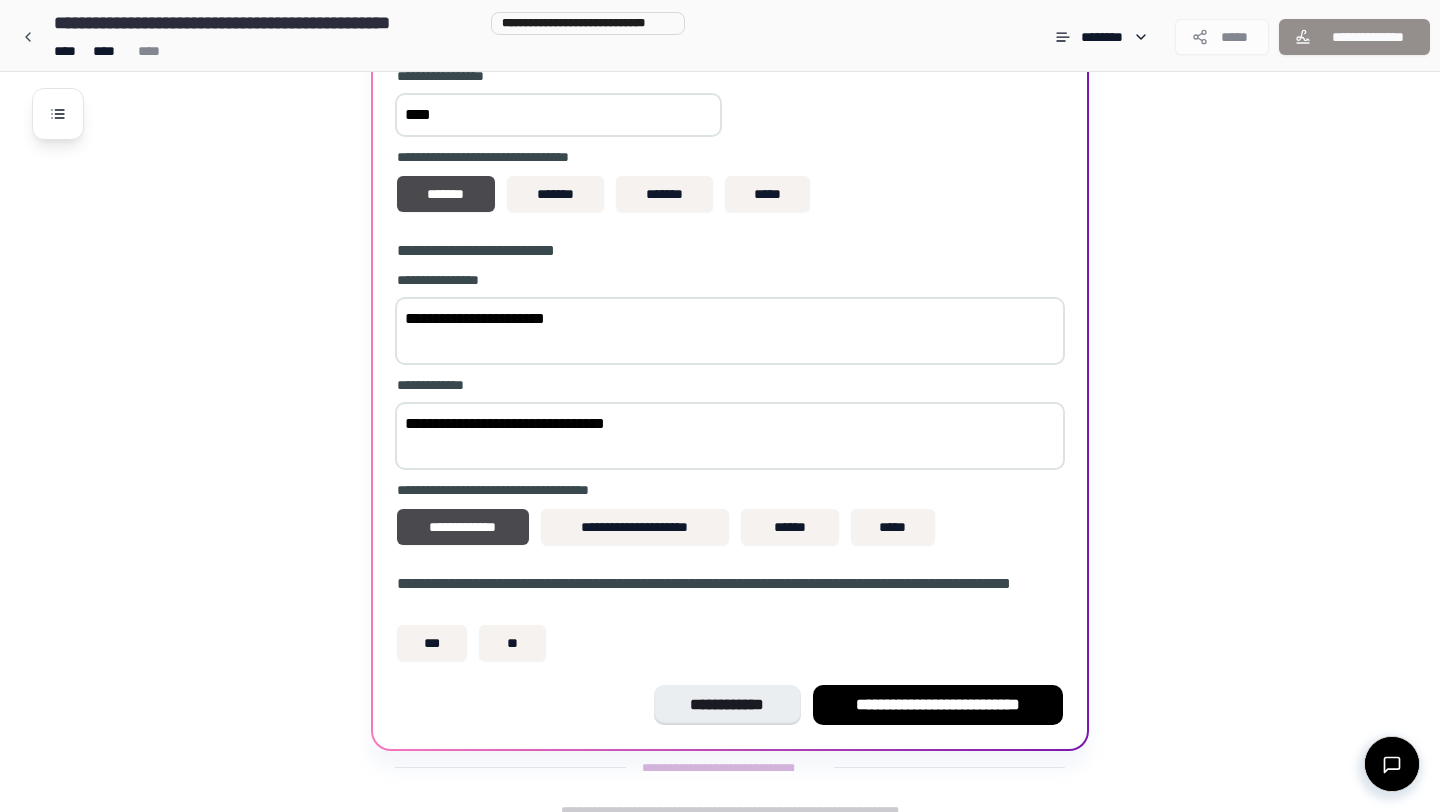 scroll, scrollTop: 653, scrollLeft: 0, axis: vertical 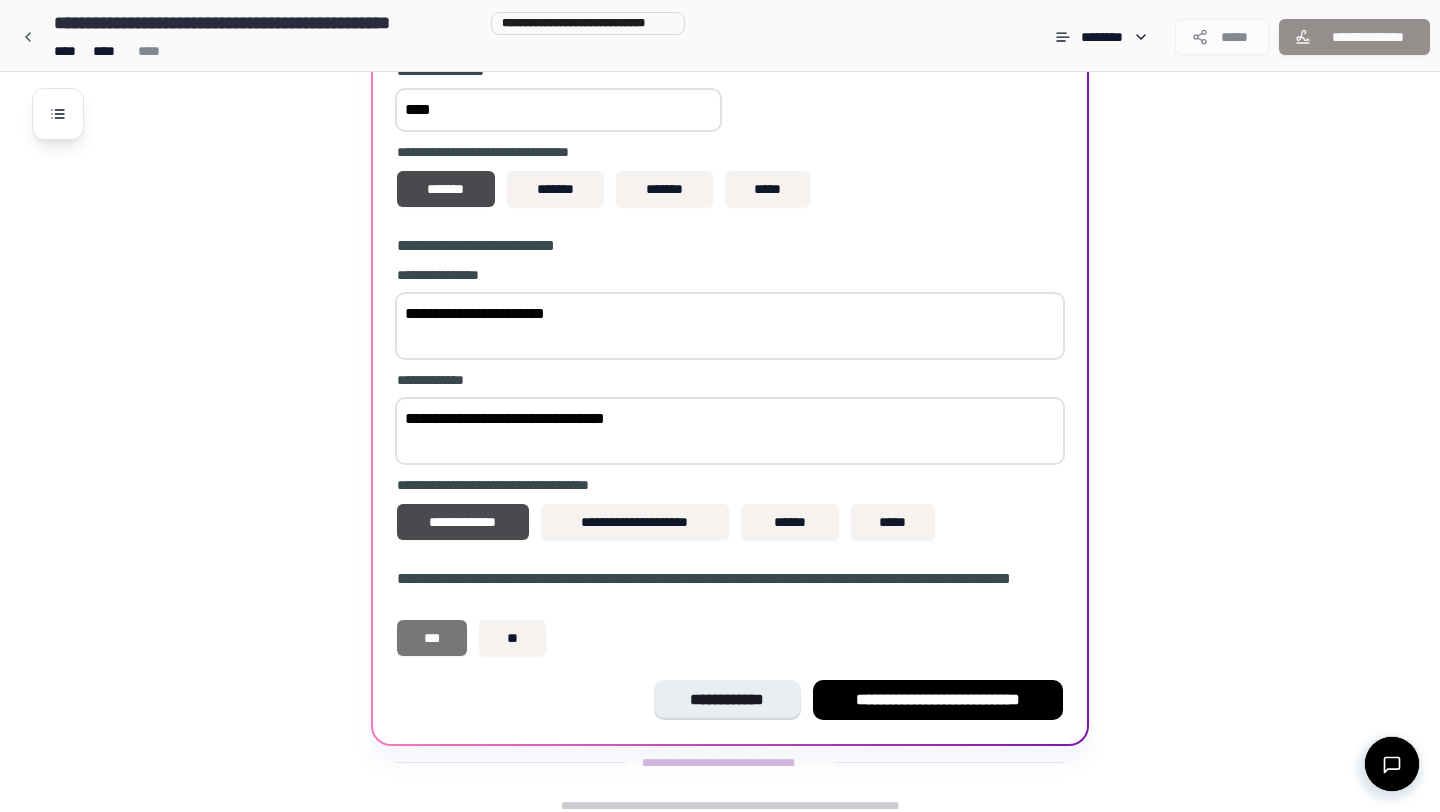 click on "***" at bounding box center (432, 638) 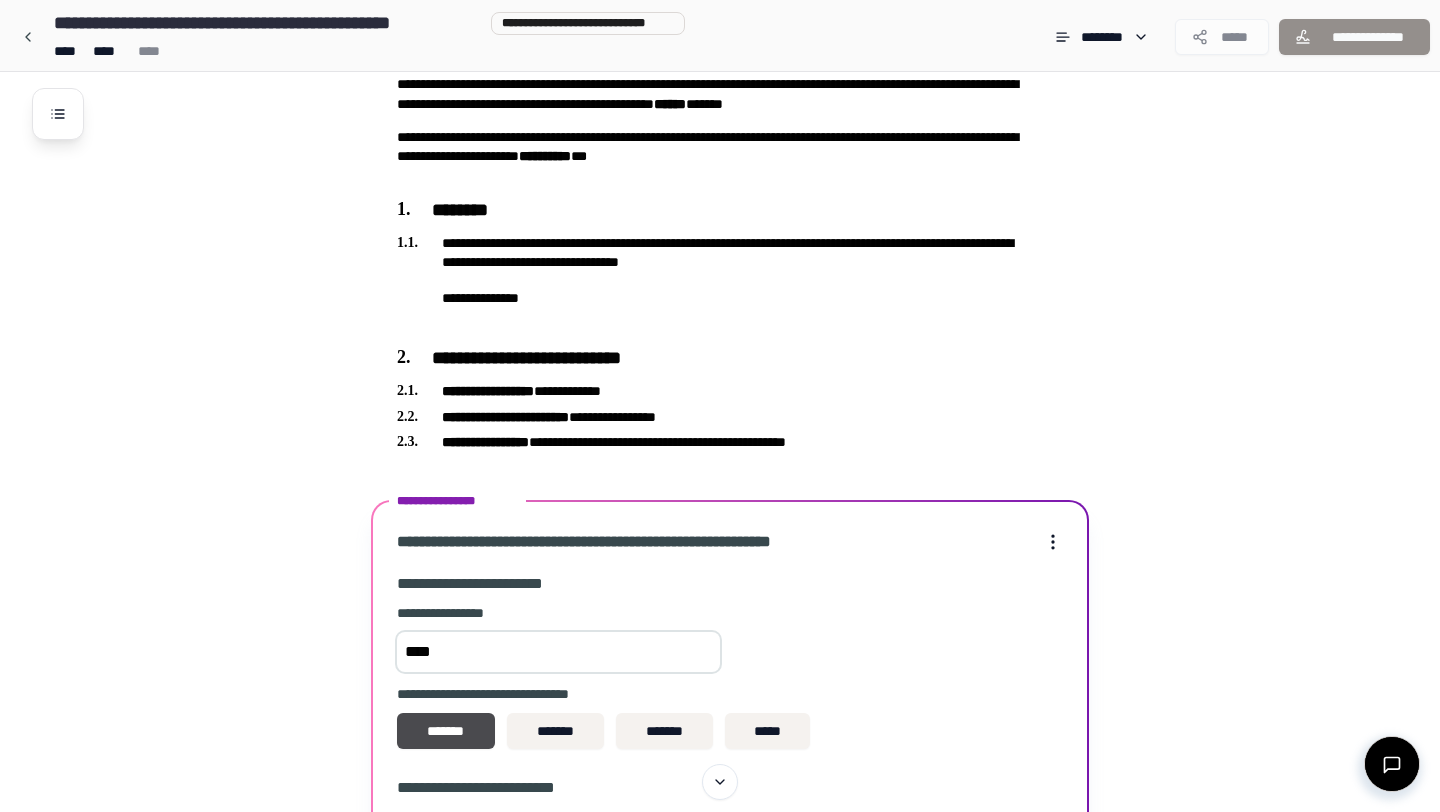 scroll, scrollTop: 0, scrollLeft: 0, axis: both 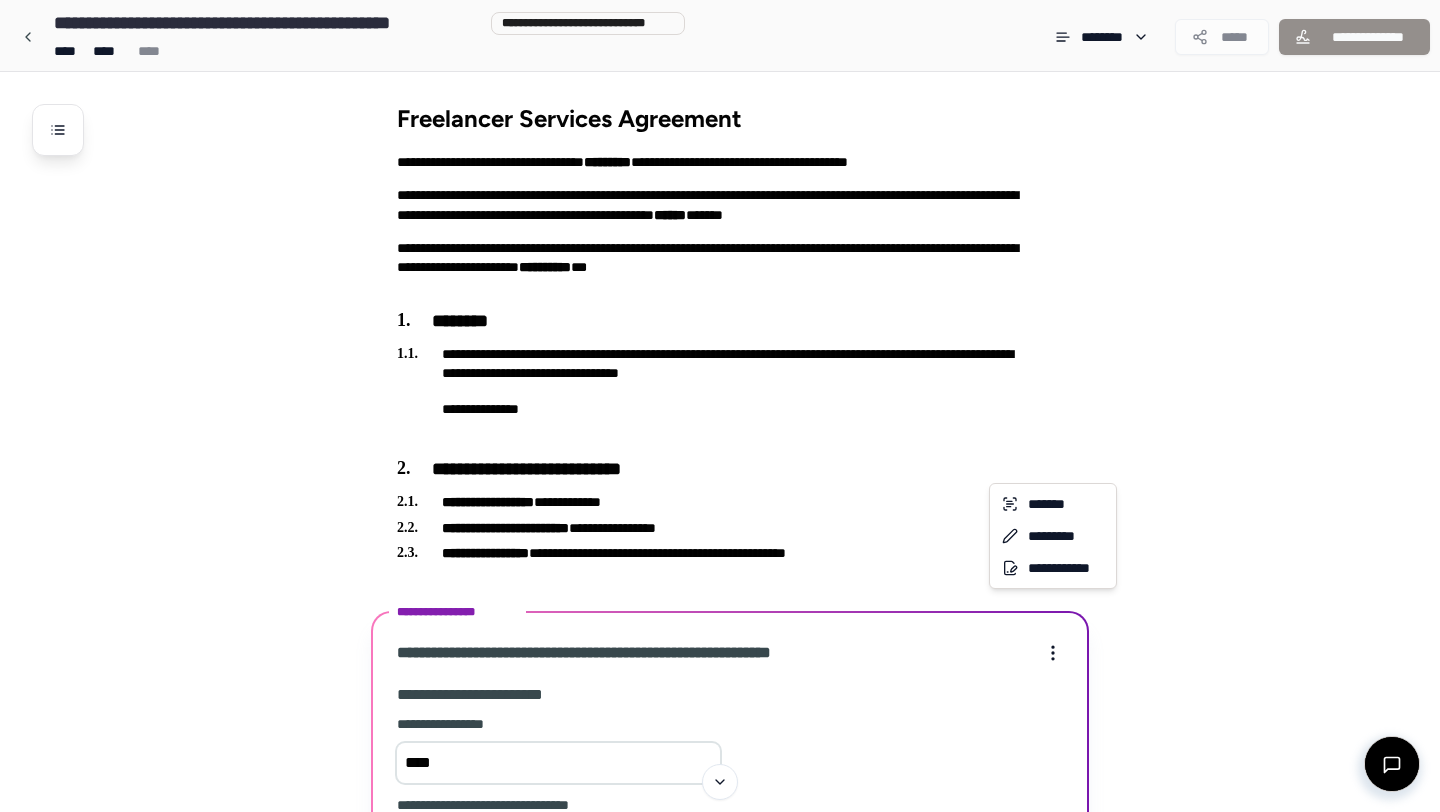 click on "**********" at bounding box center [720, 738] 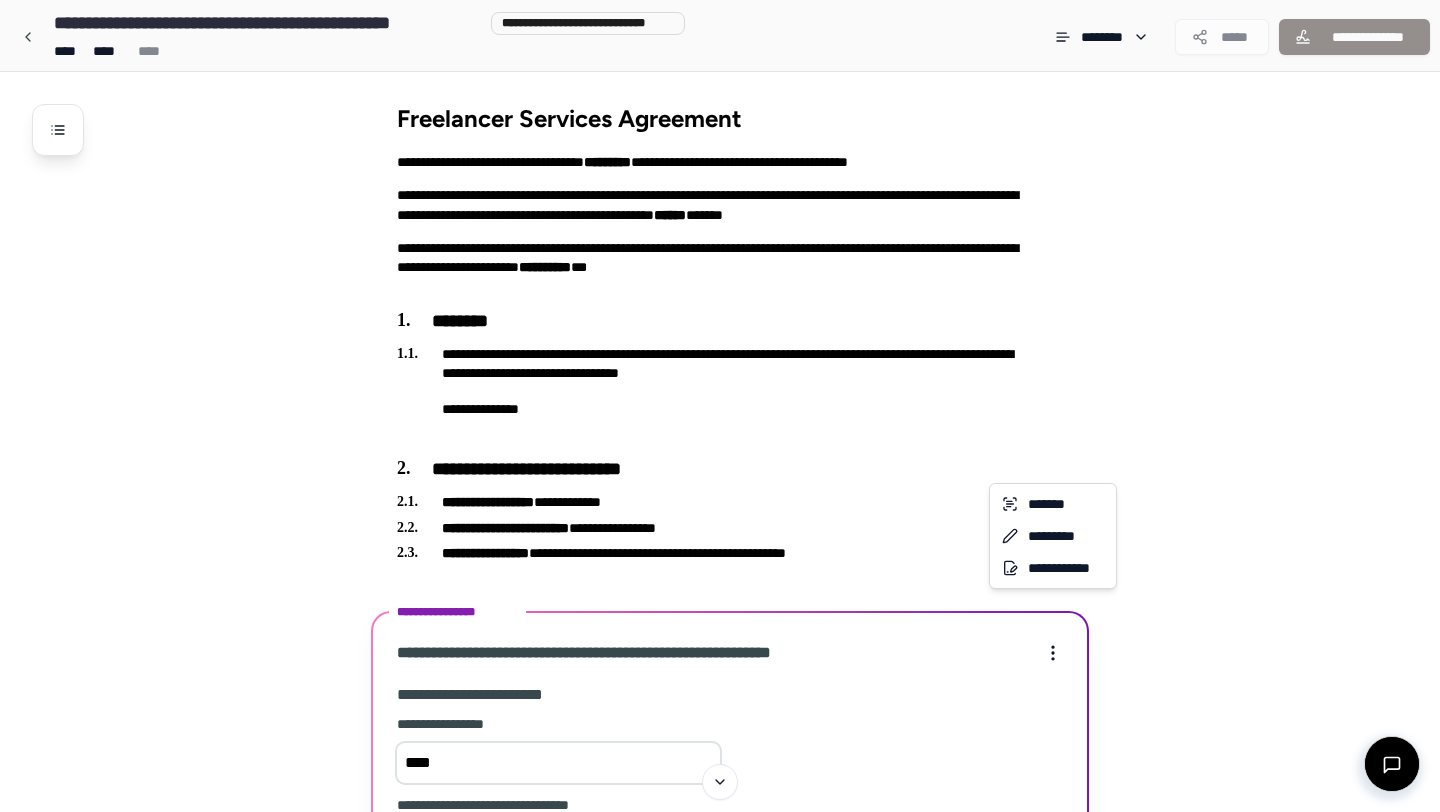 click on "**********" at bounding box center (720, 738) 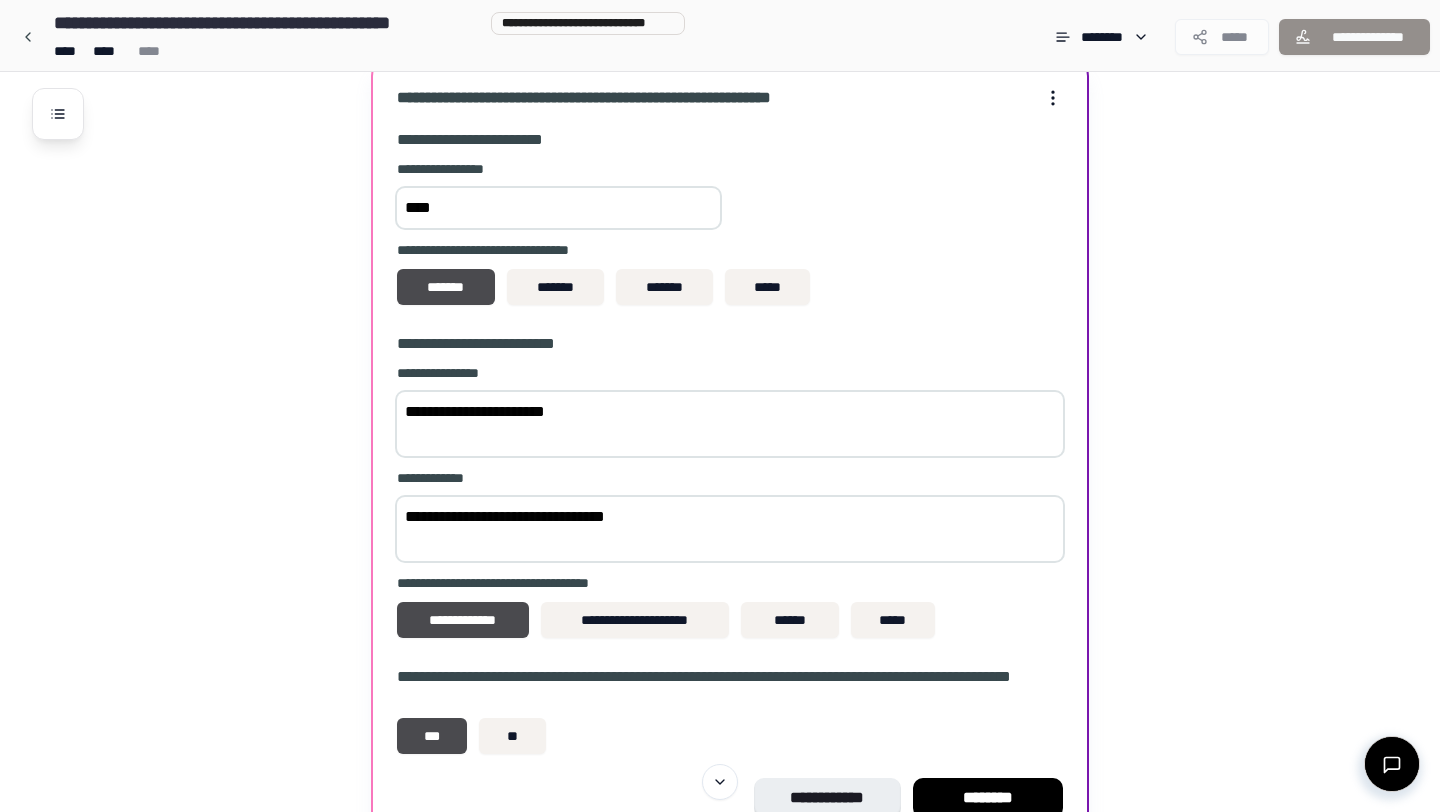 scroll, scrollTop: 665, scrollLeft: 0, axis: vertical 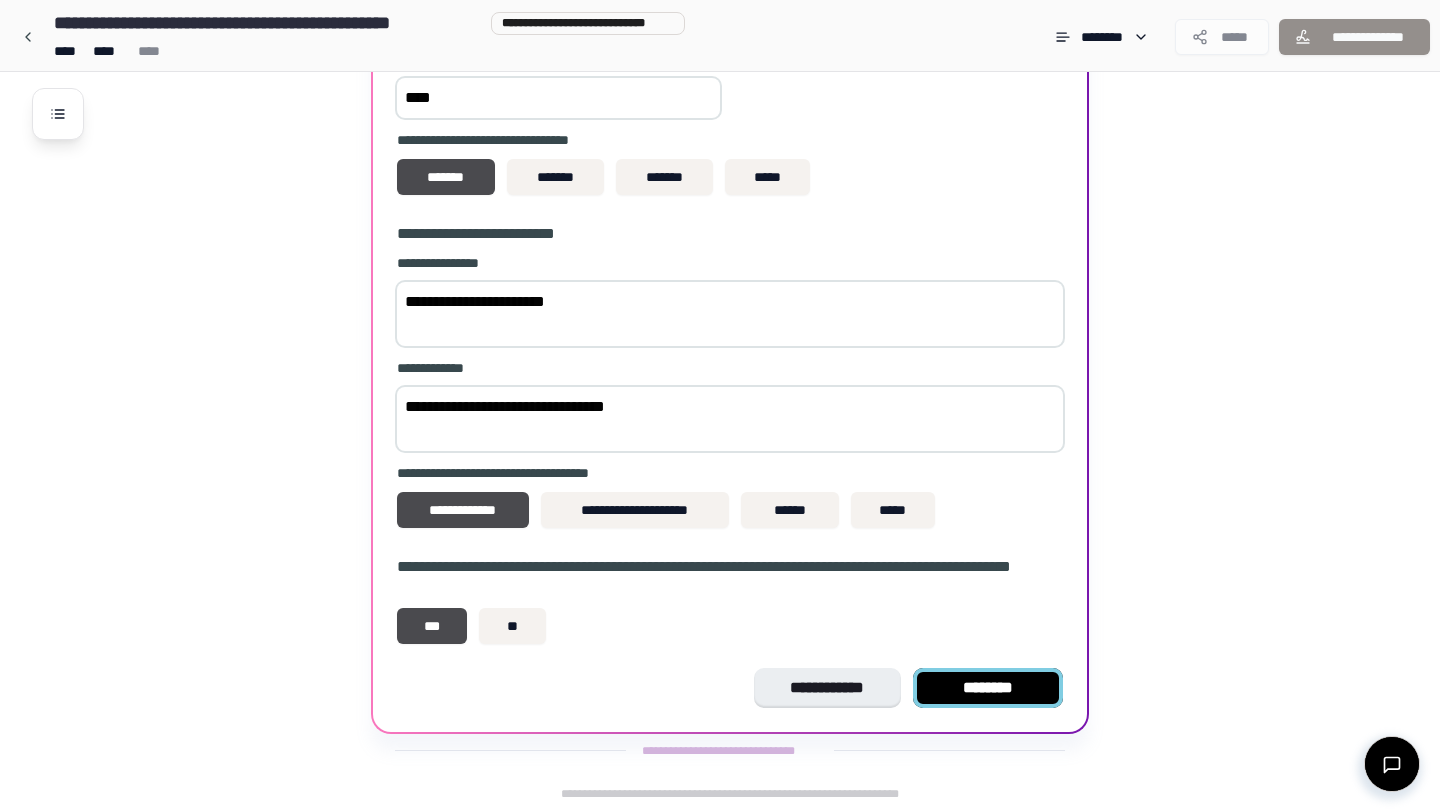 click on "********" at bounding box center [988, 688] 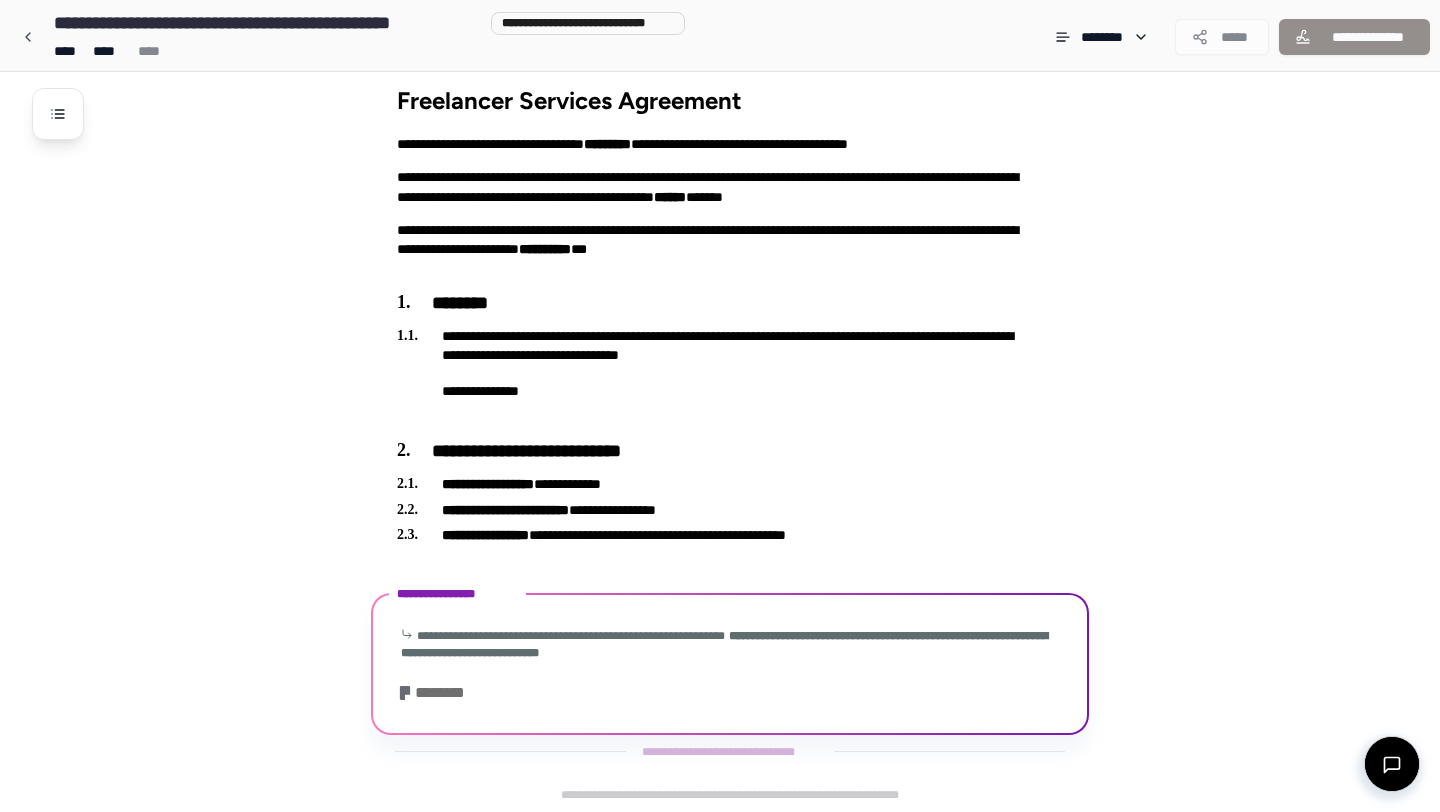 scroll, scrollTop: 126, scrollLeft: 0, axis: vertical 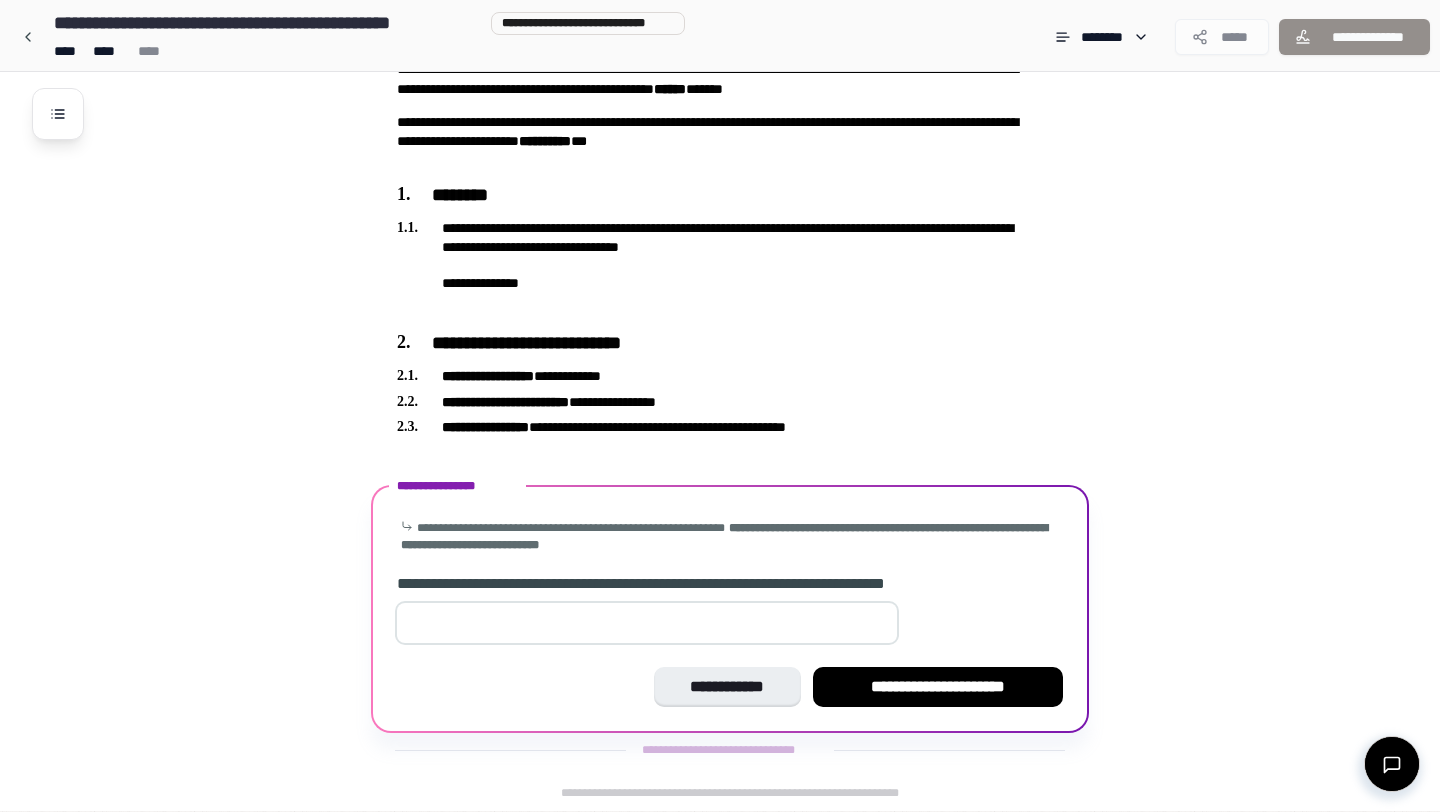 click at bounding box center (647, 623) 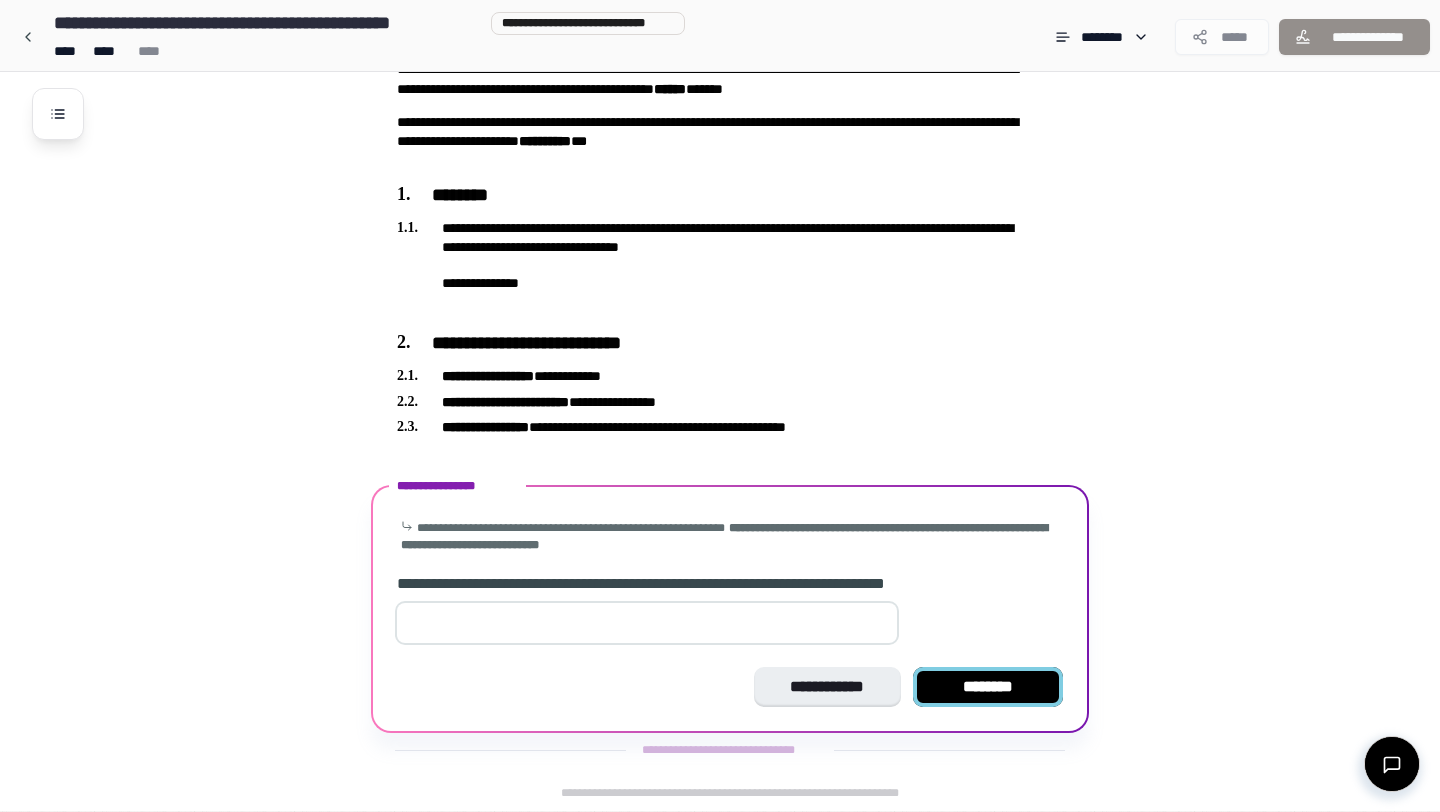 type on "*" 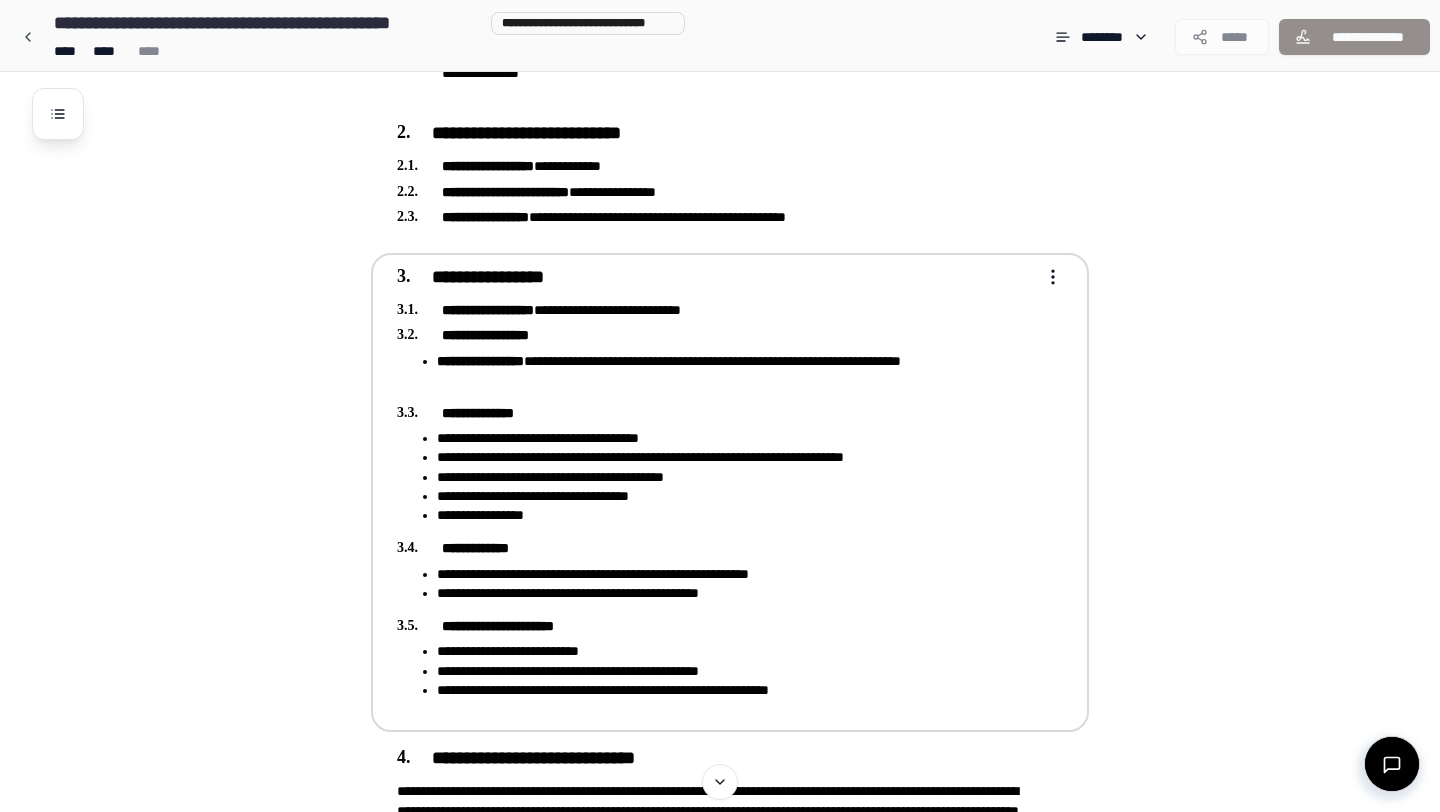 scroll, scrollTop: 322, scrollLeft: 0, axis: vertical 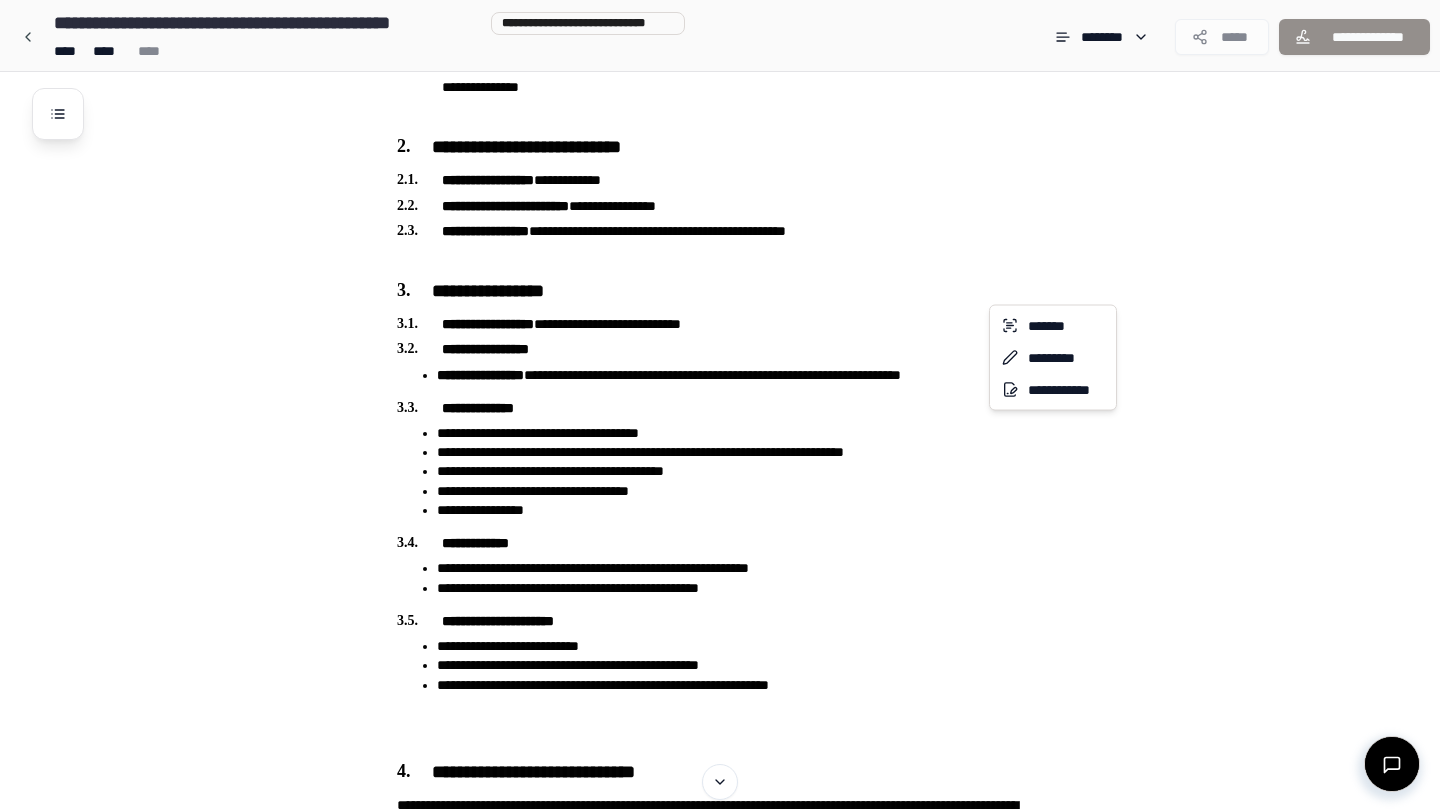 click on "**********" at bounding box center (720, 1445) 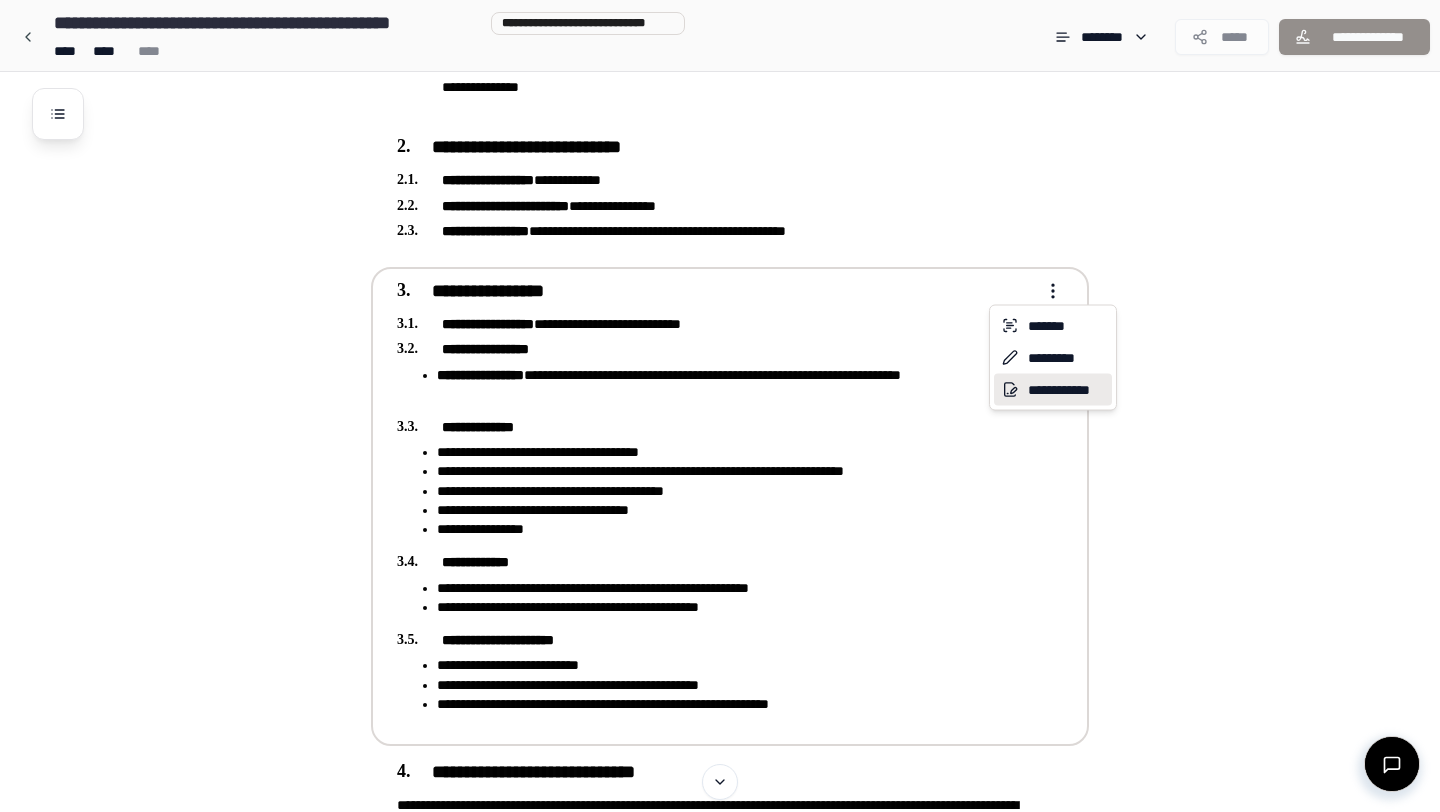 click on "**********" at bounding box center (1053, 390) 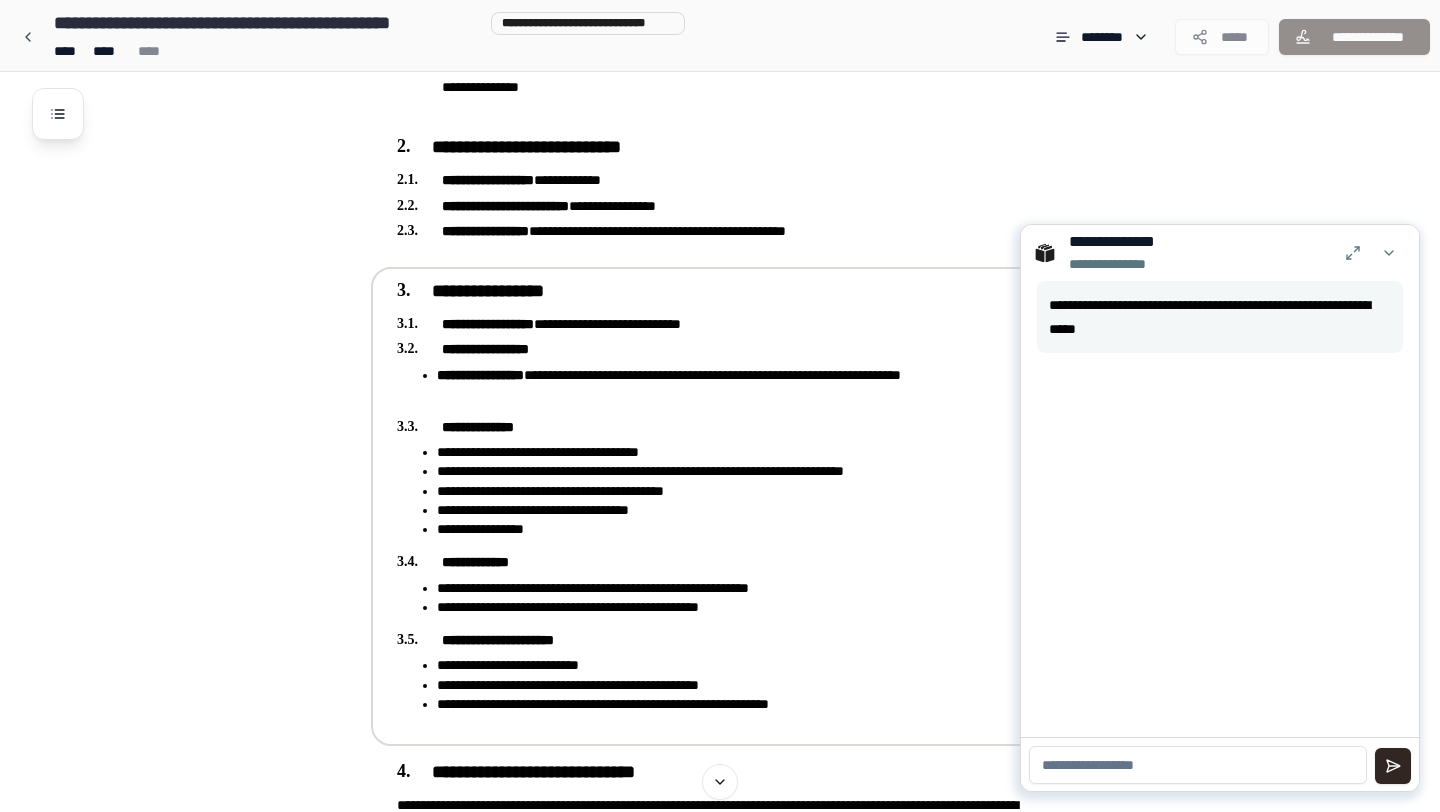 click at bounding box center [1198, 765] 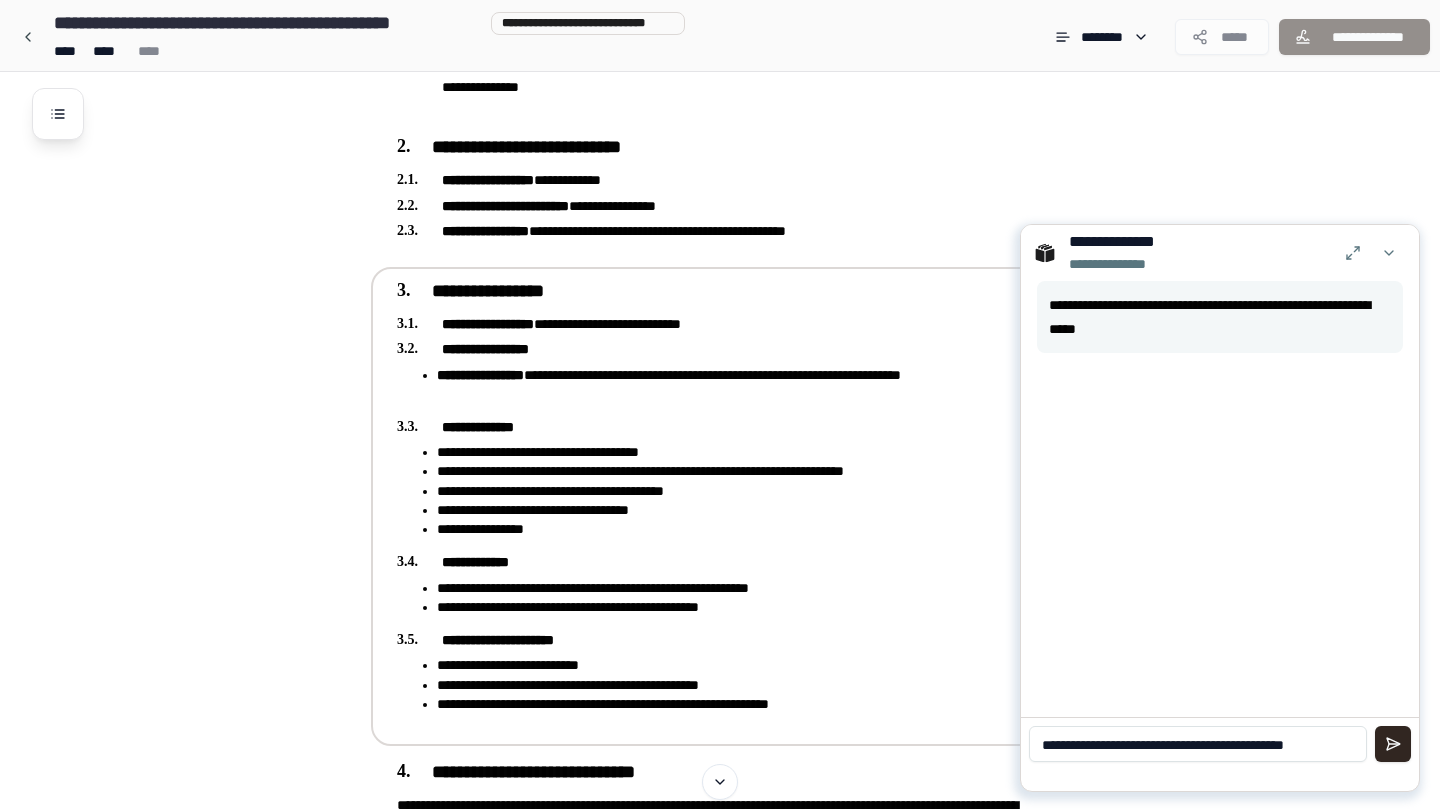 scroll, scrollTop: 0, scrollLeft: 0, axis: both 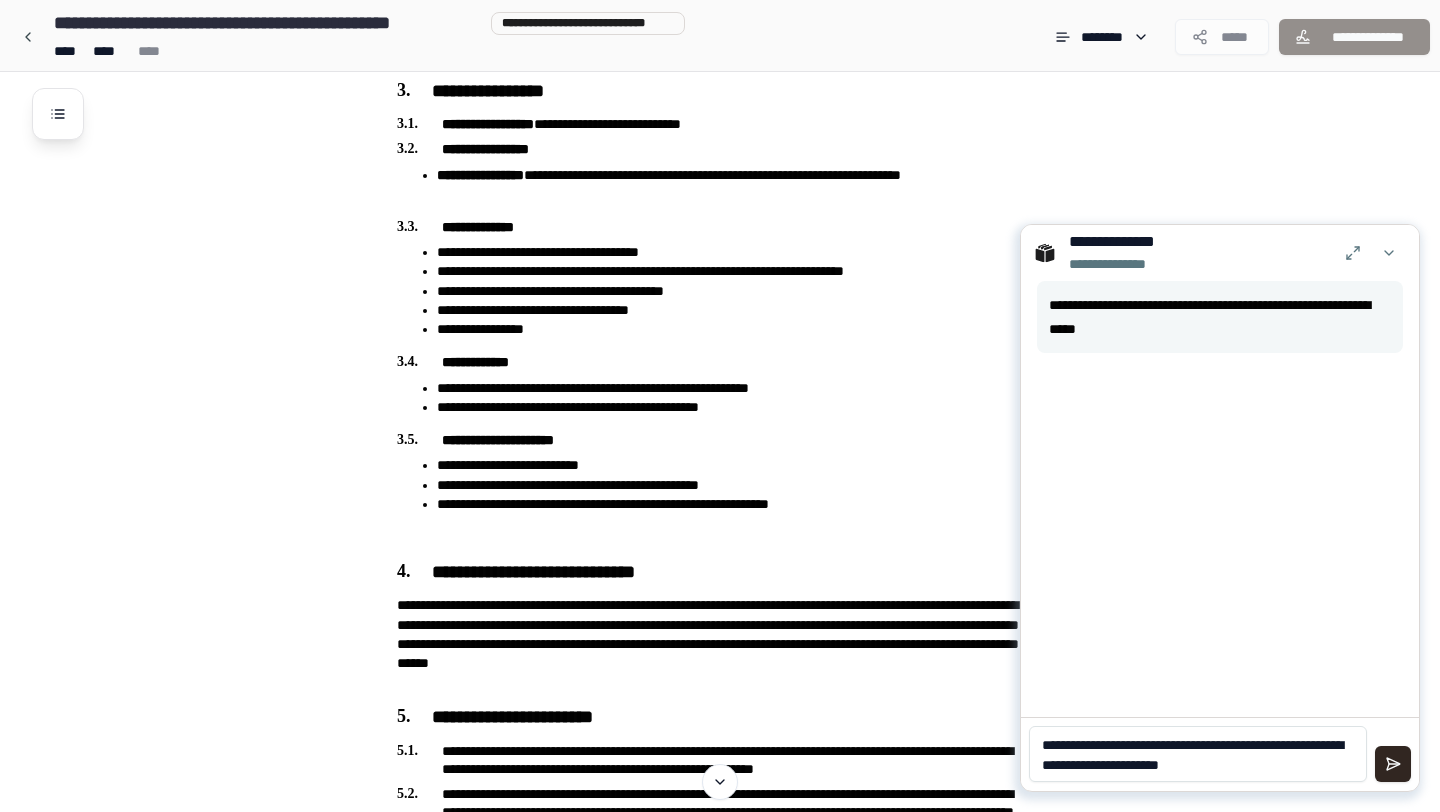 type on "**********" 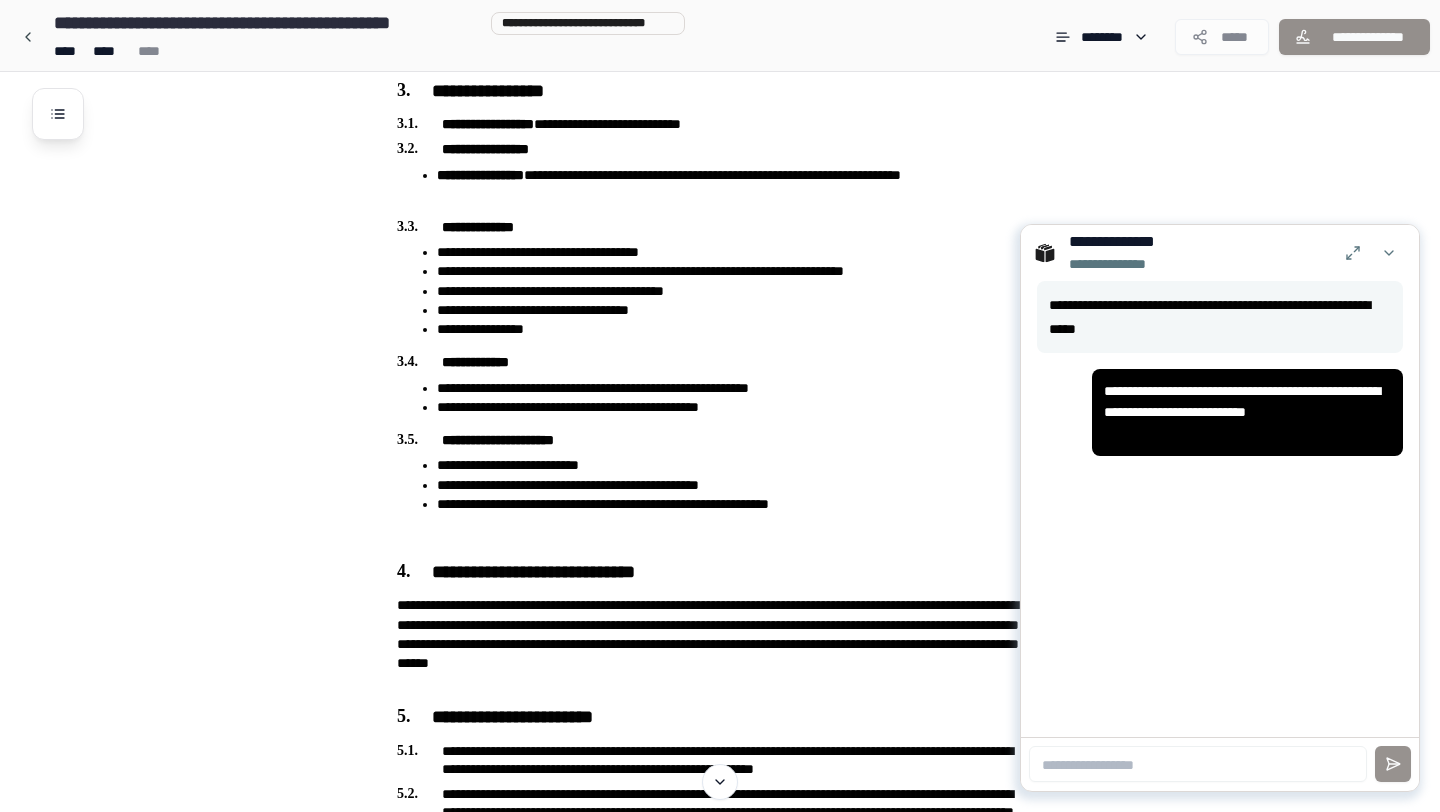 click on "**********" at bounding box center [1220, 509] 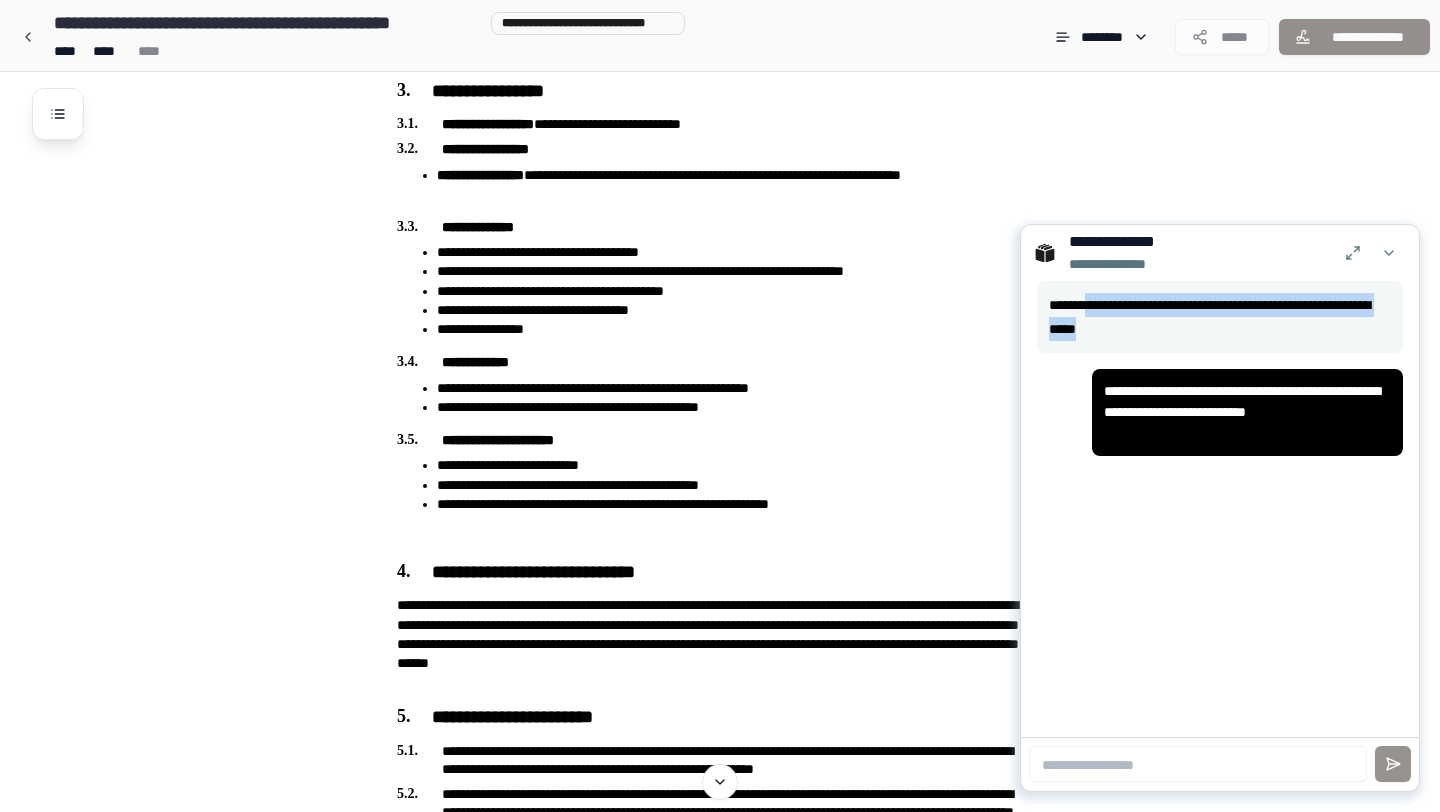 drag, startPoint x: 1091, startPoint y: 304, endPoint x: 1154, endPoint y: 348, distance: 76.843994 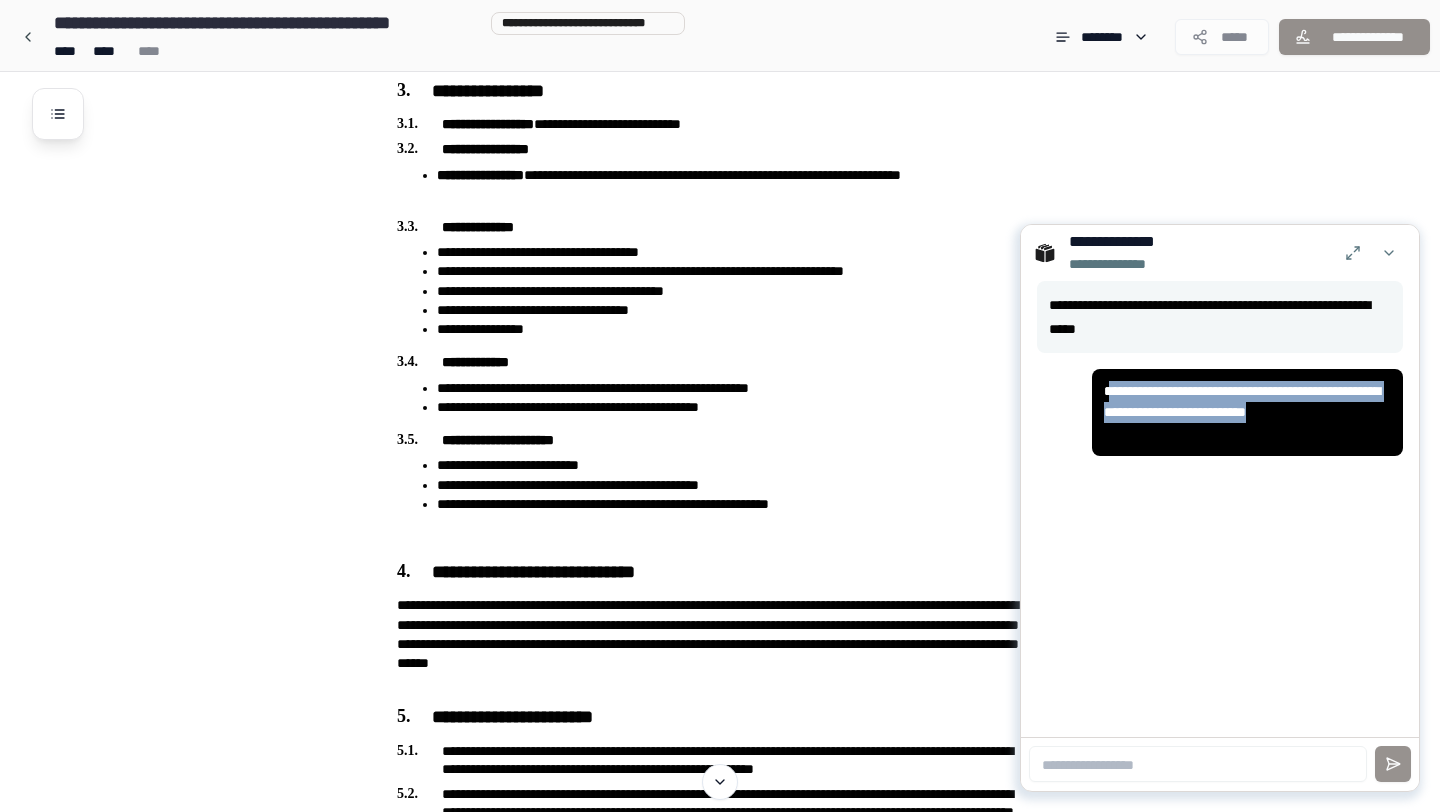 drag, startPoint x: 1109, startPoint y: 383, endPoint x: 1189, endPoint y: 444, distance: 100.60318 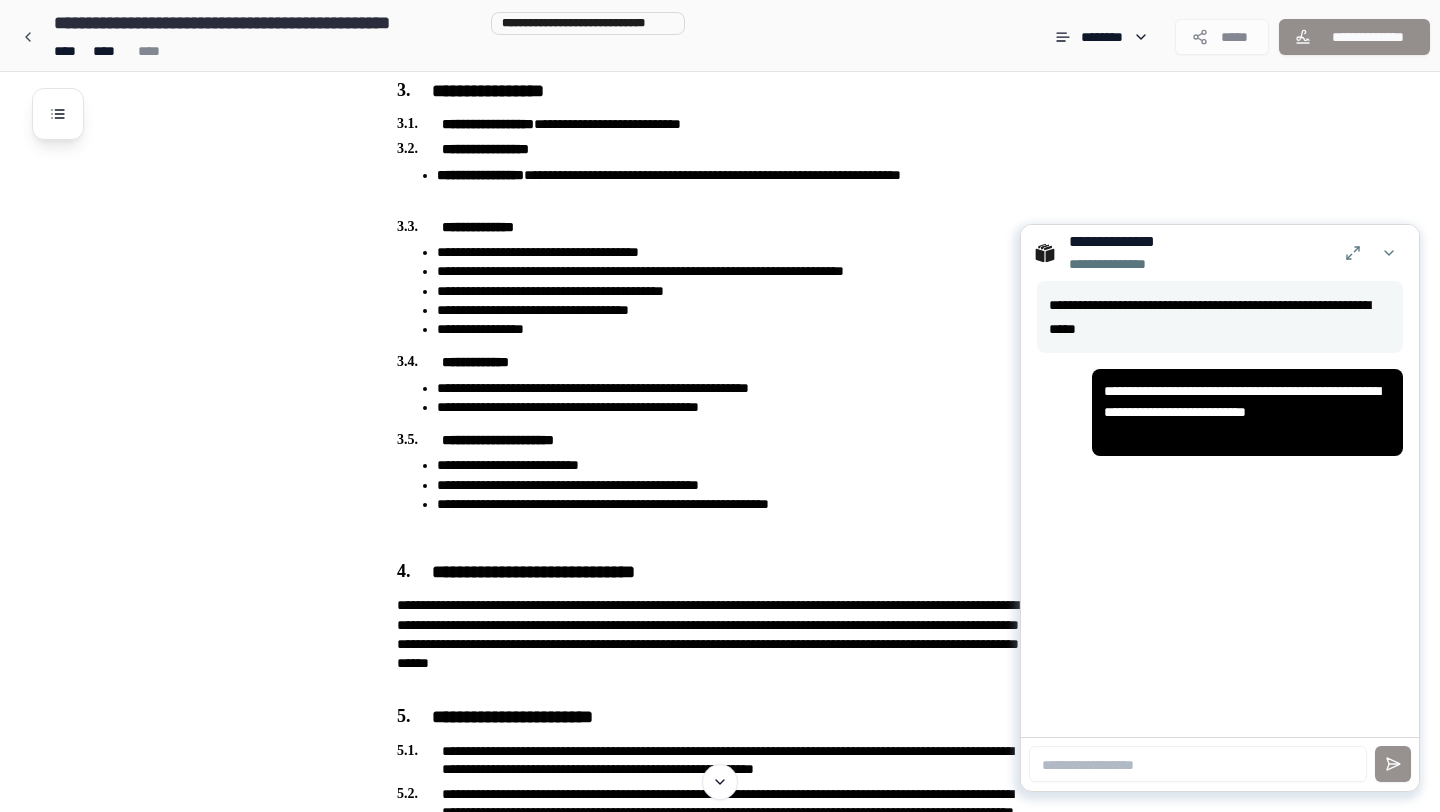 click on "**********" at bounding box center [1220, 509] 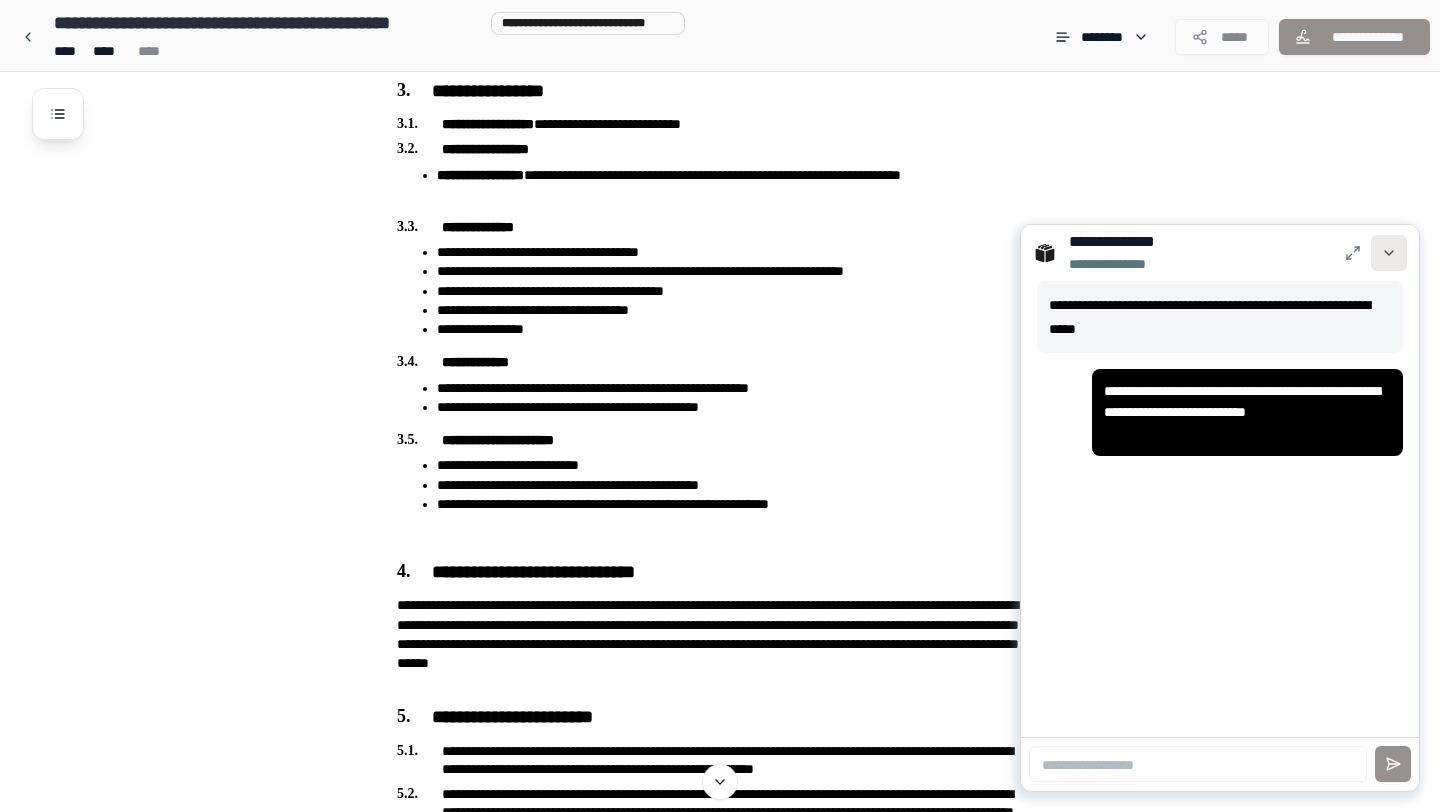 click at bounding box center [1389, 253] 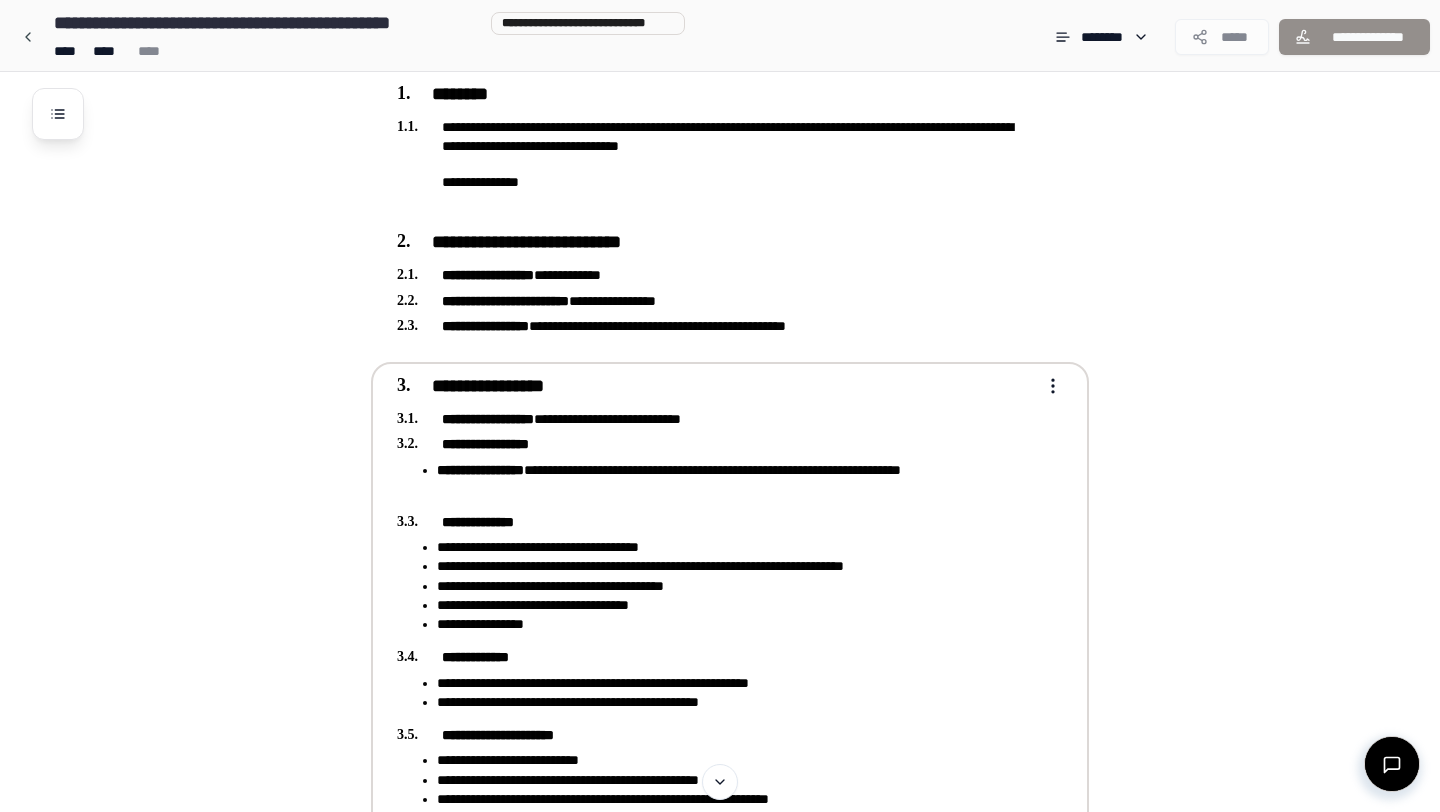 scroll, scrollTop: 205, scrollLeft: 0, axis: vertical 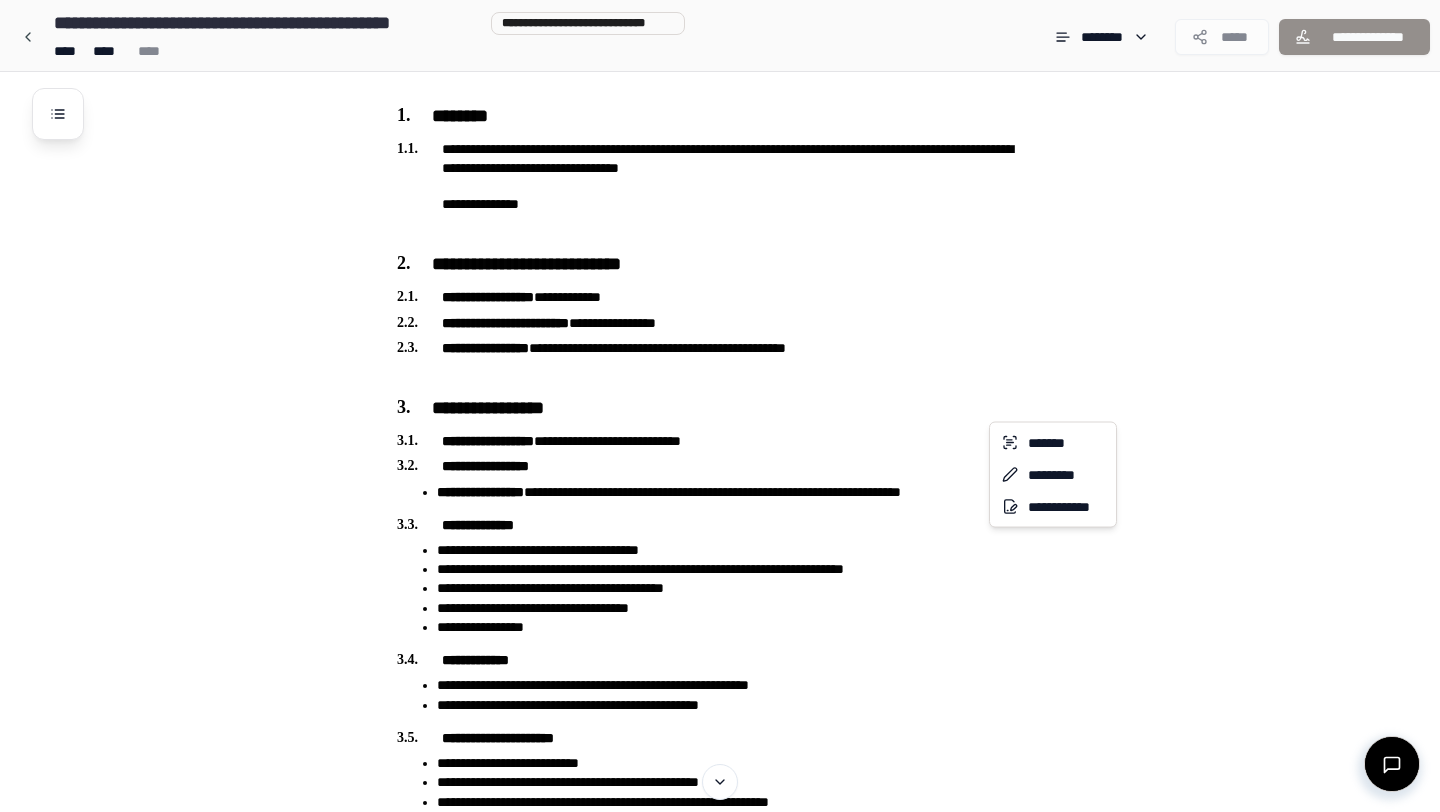 click on "**********" at bounding box center (720, 1644) 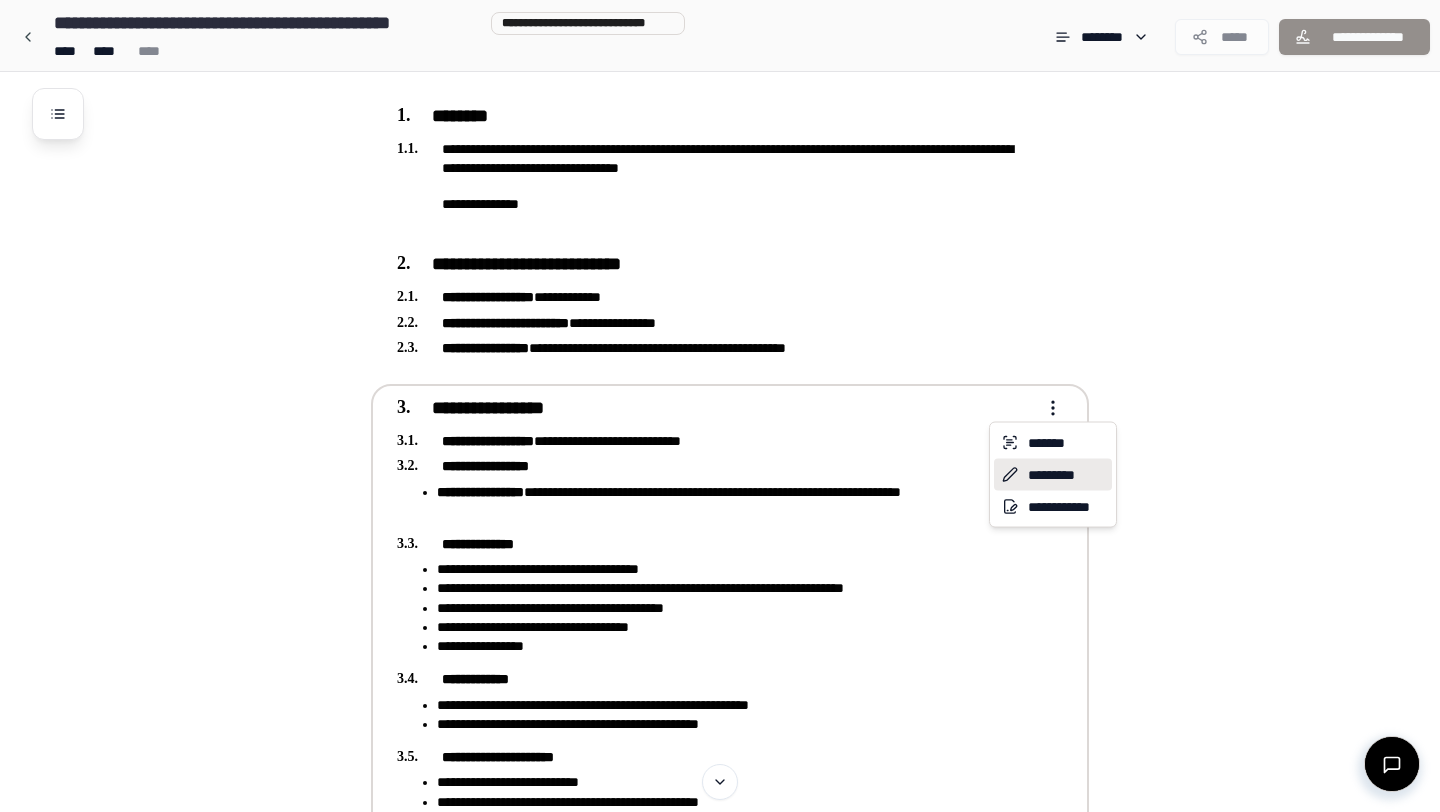 click on "*********" at bounding box center (1053, 475) 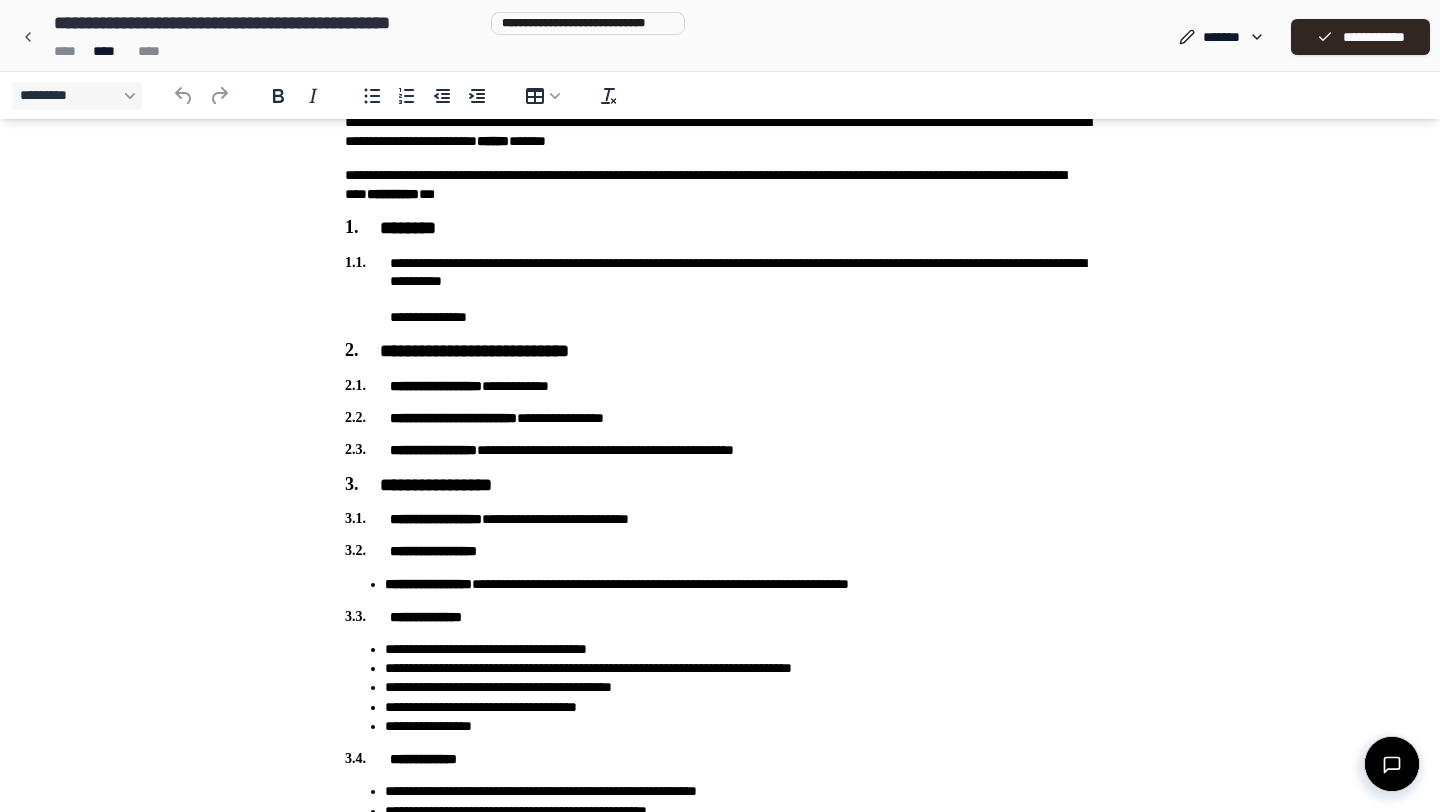 scroll, scrollTop: 123, scrollLeft: 0, axis: vertical 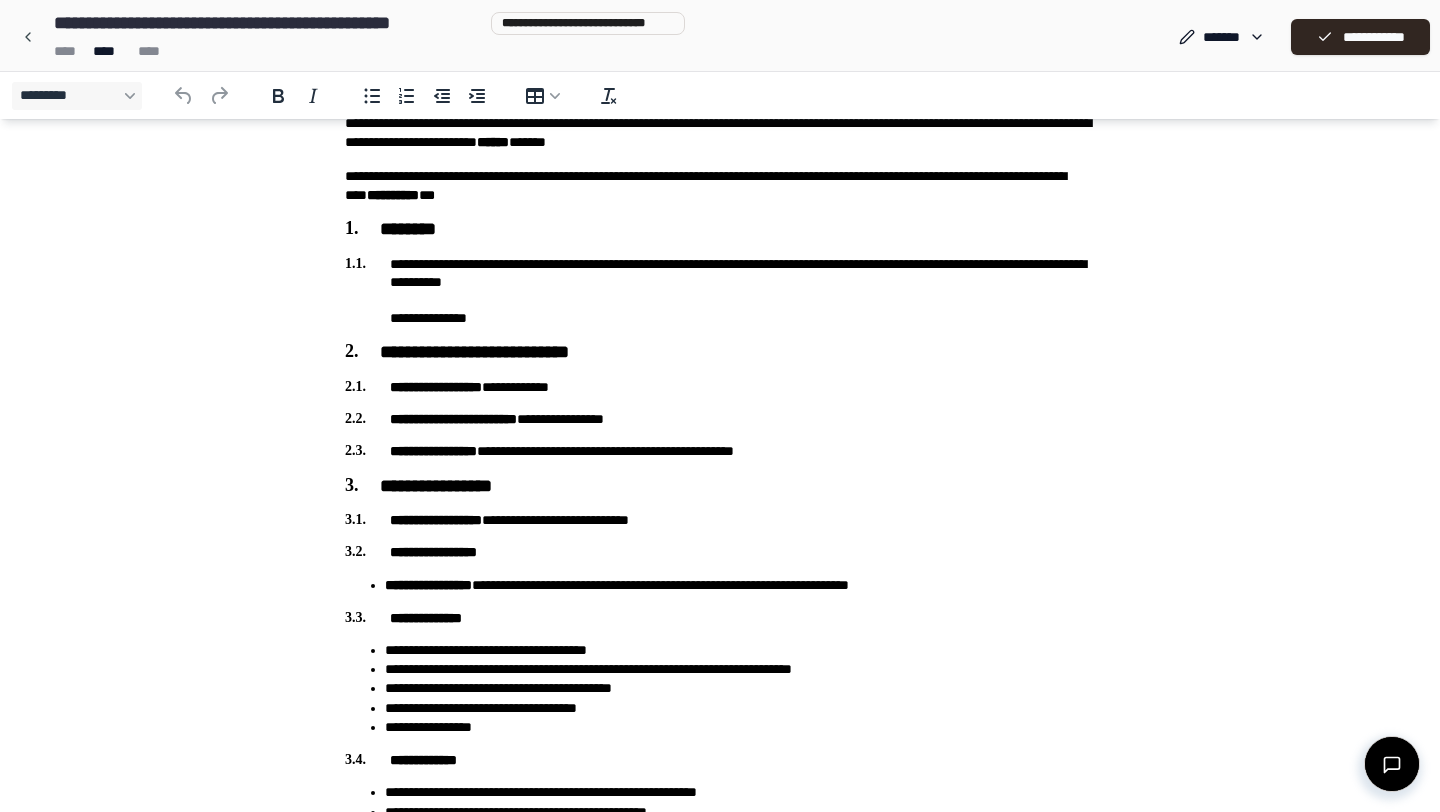 click on "**********" at bounding box center [720, 552] 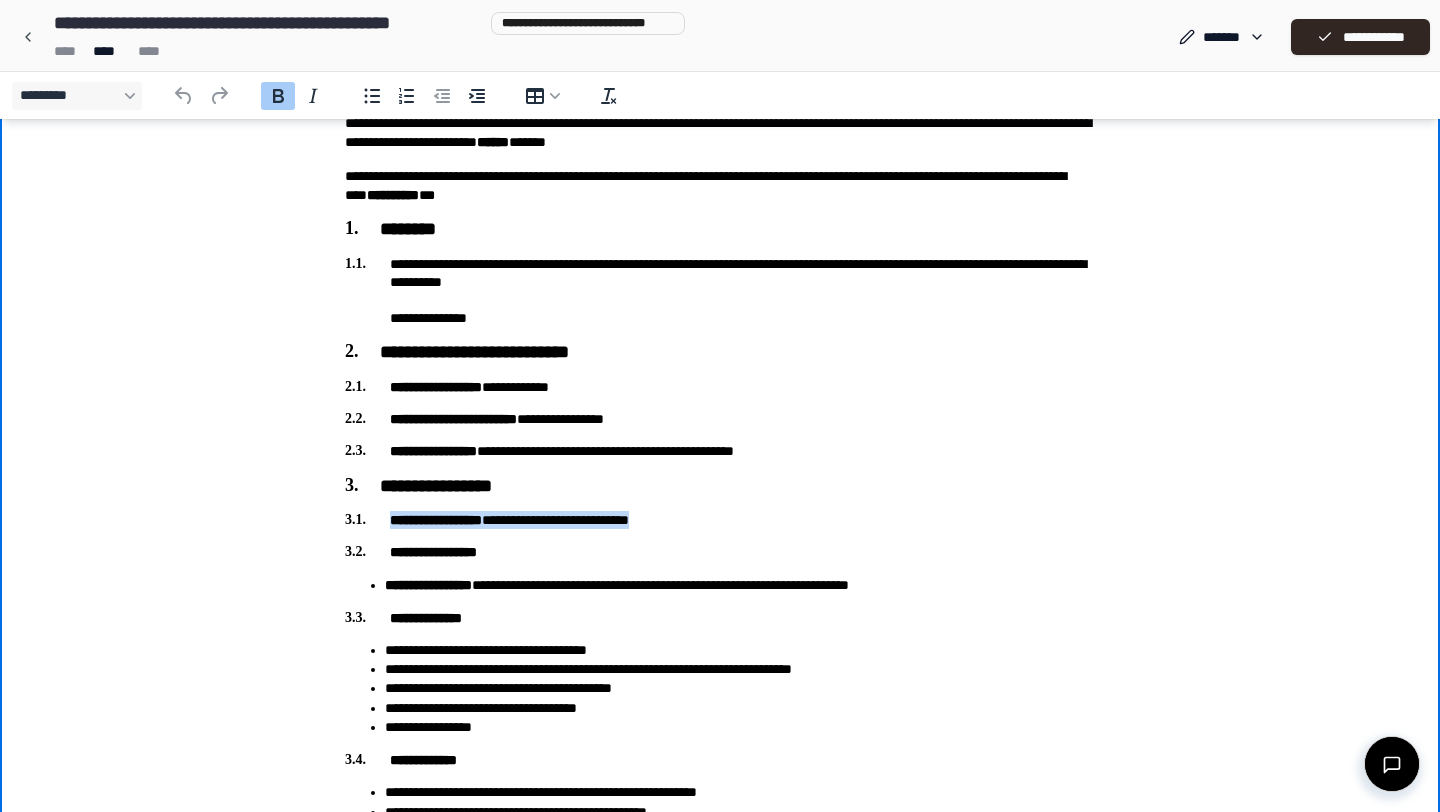 drag, startPoint x: 698, startPoint y: 527, endPoint x: 340, endPoint y: 509, distance: 358.45224 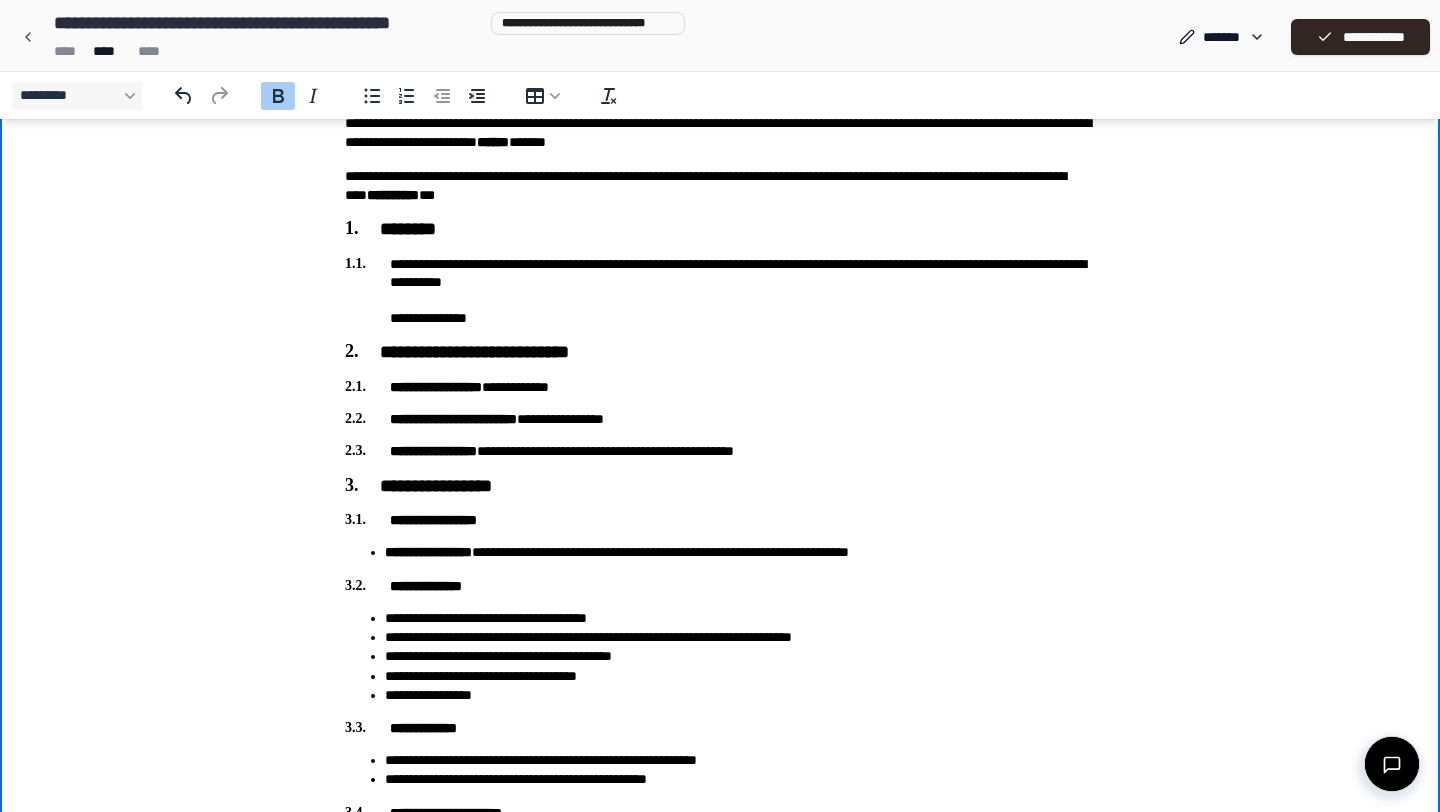 click on "**********" at bounding box center [433, 520] 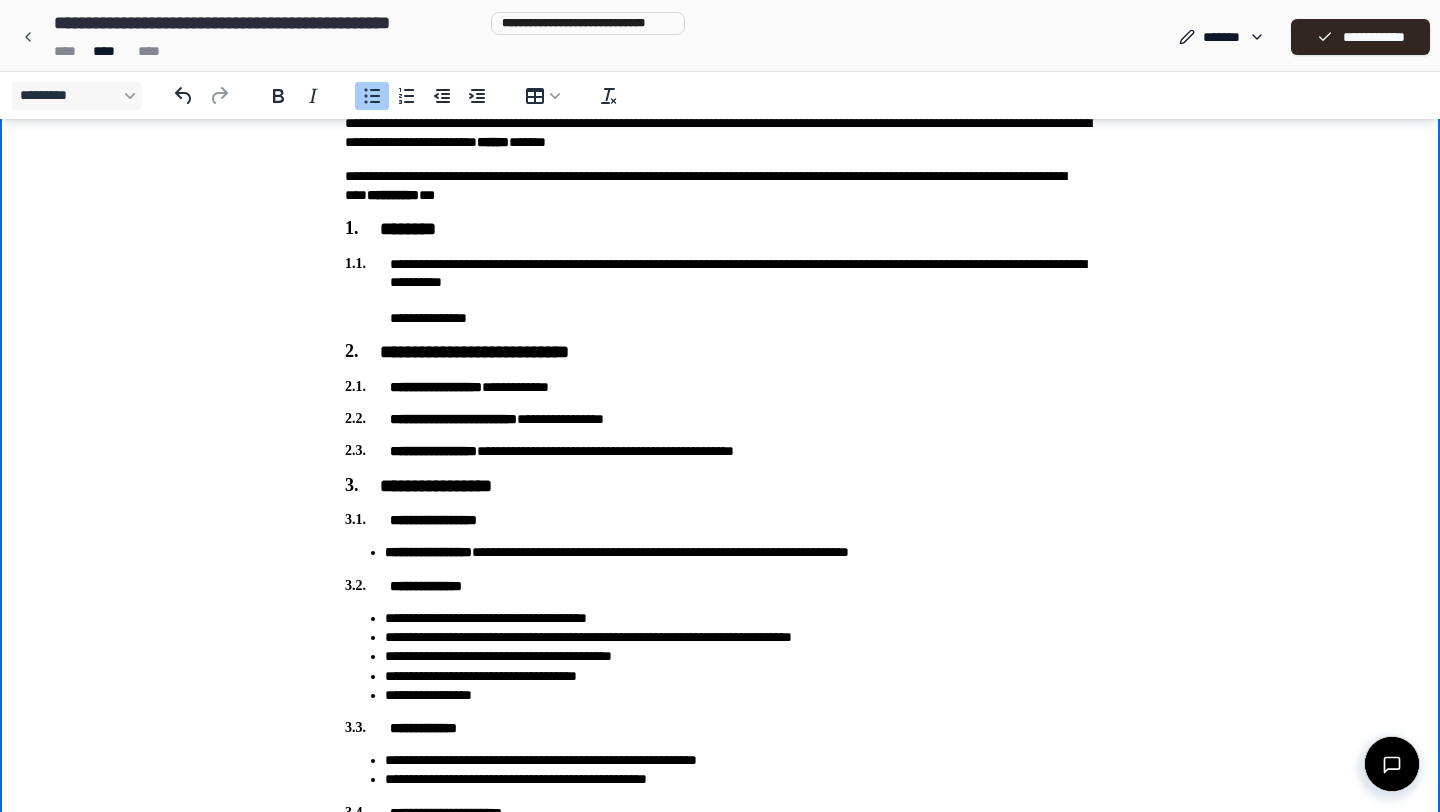 click on "**********" at bounding box center (740, 552) 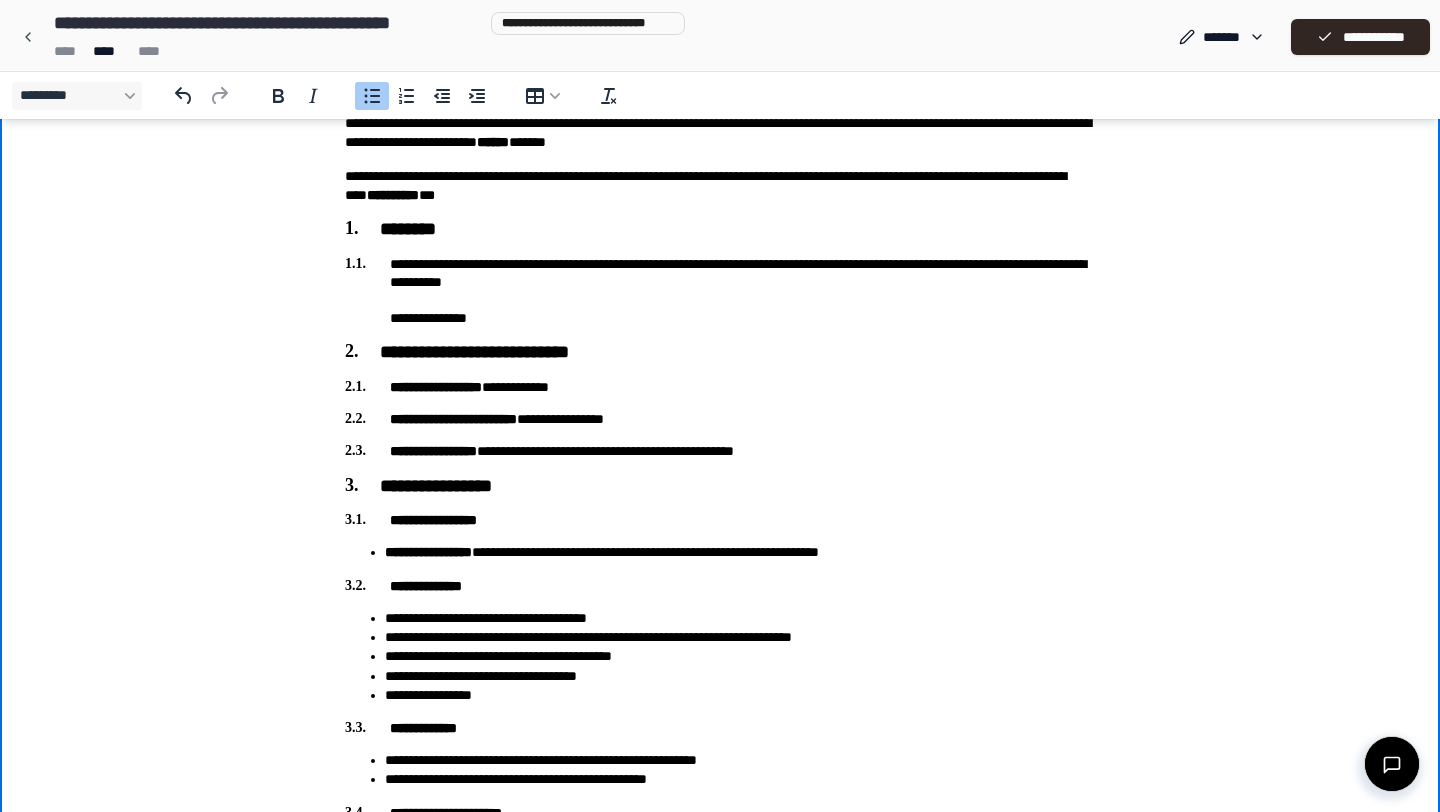 click on "**********" at bounding box center [740, 552] 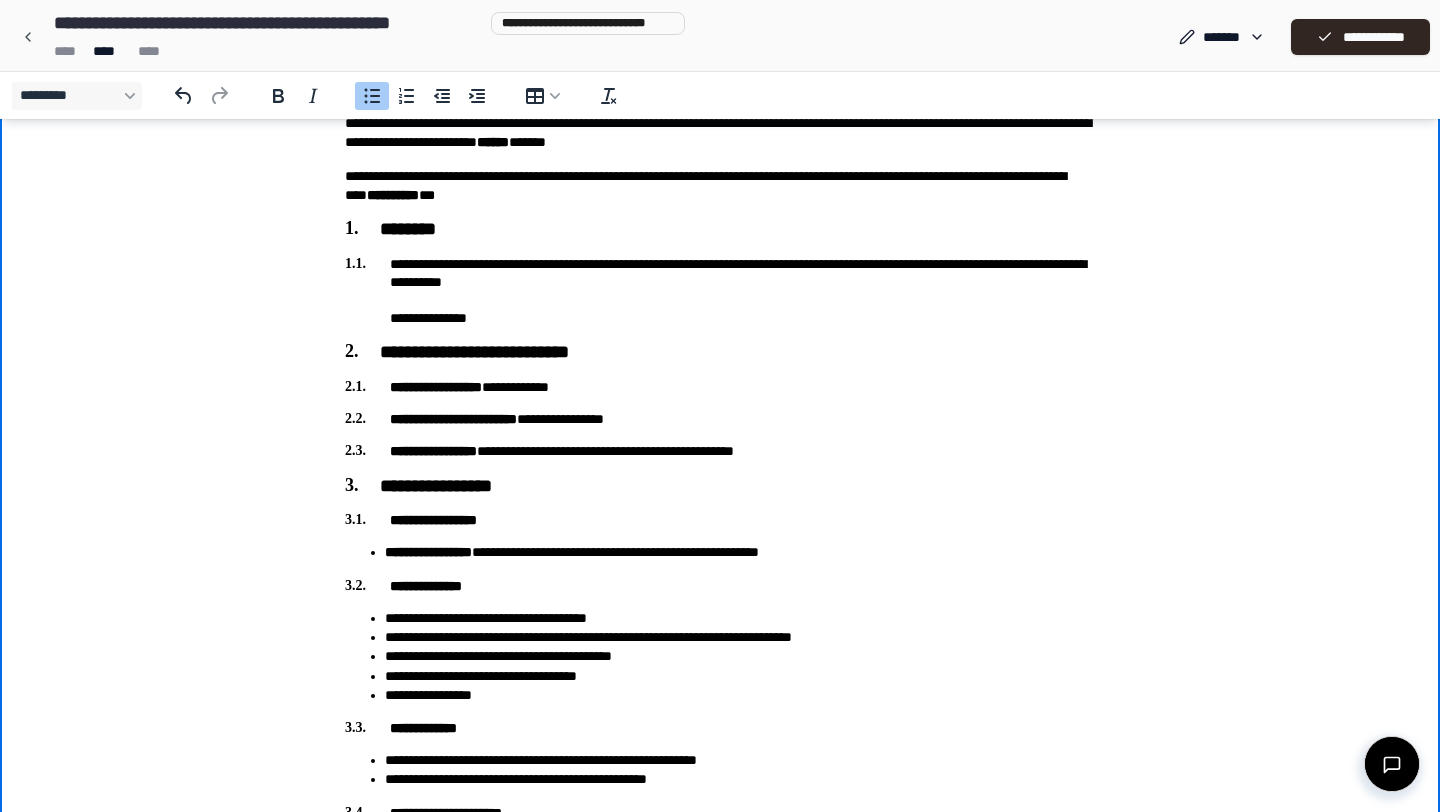 click on "**********" at bounding box center [740, 552] 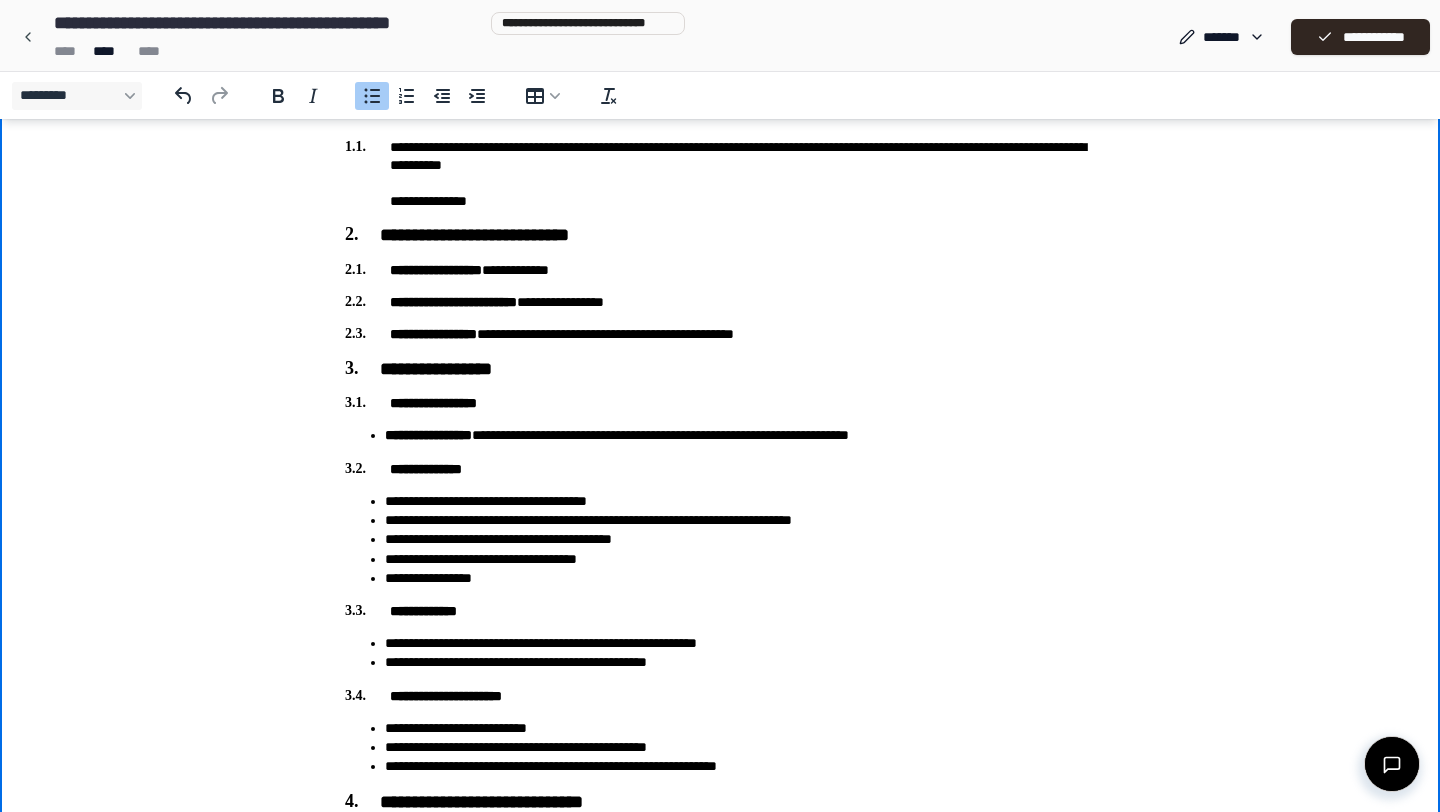 scroll, scrollTop: 233, scrollLeft: 0, axis: vertical 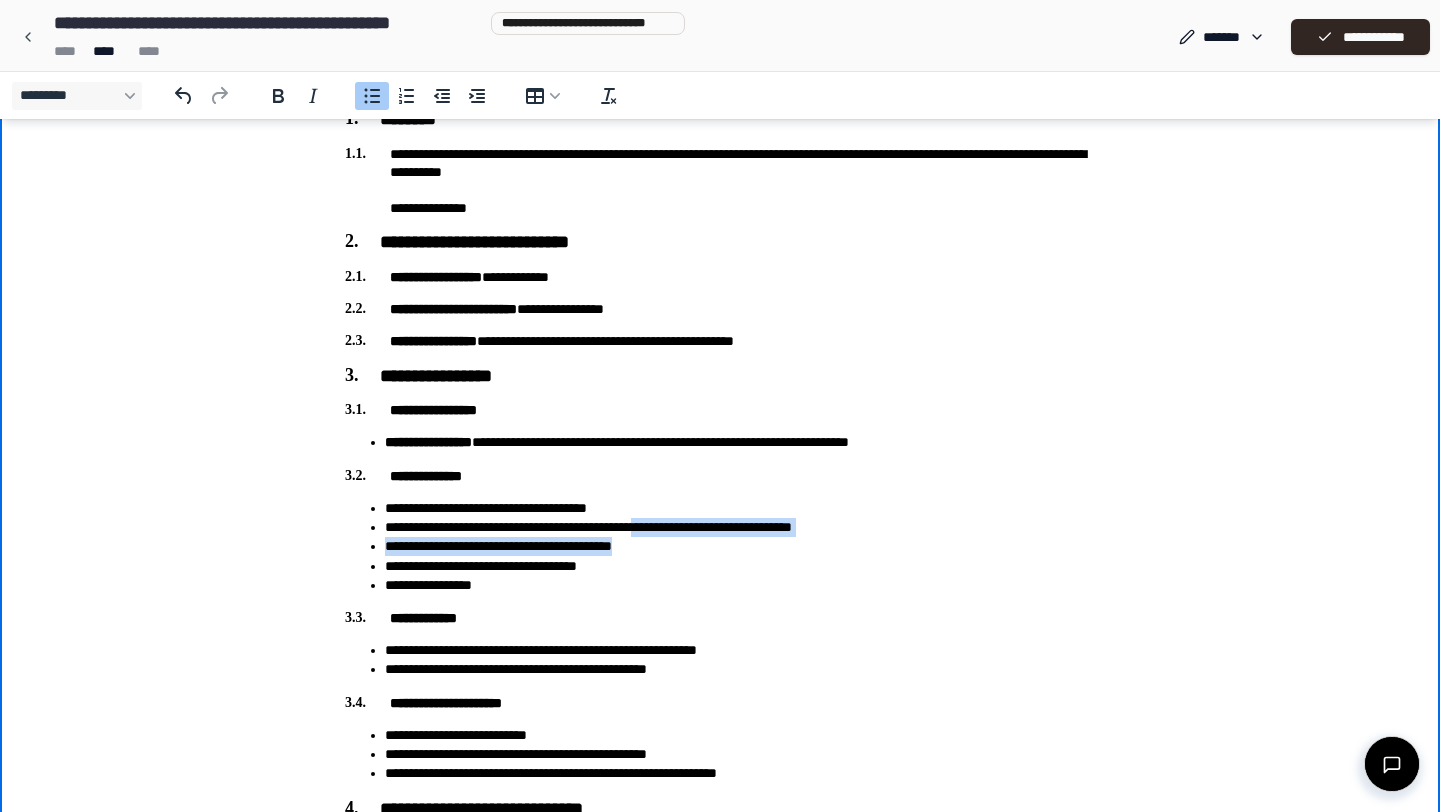 drag, startPoint x: 686, startPoint y: 547, endPoint x: 704, endPoint y: 528, distance: 26.172504 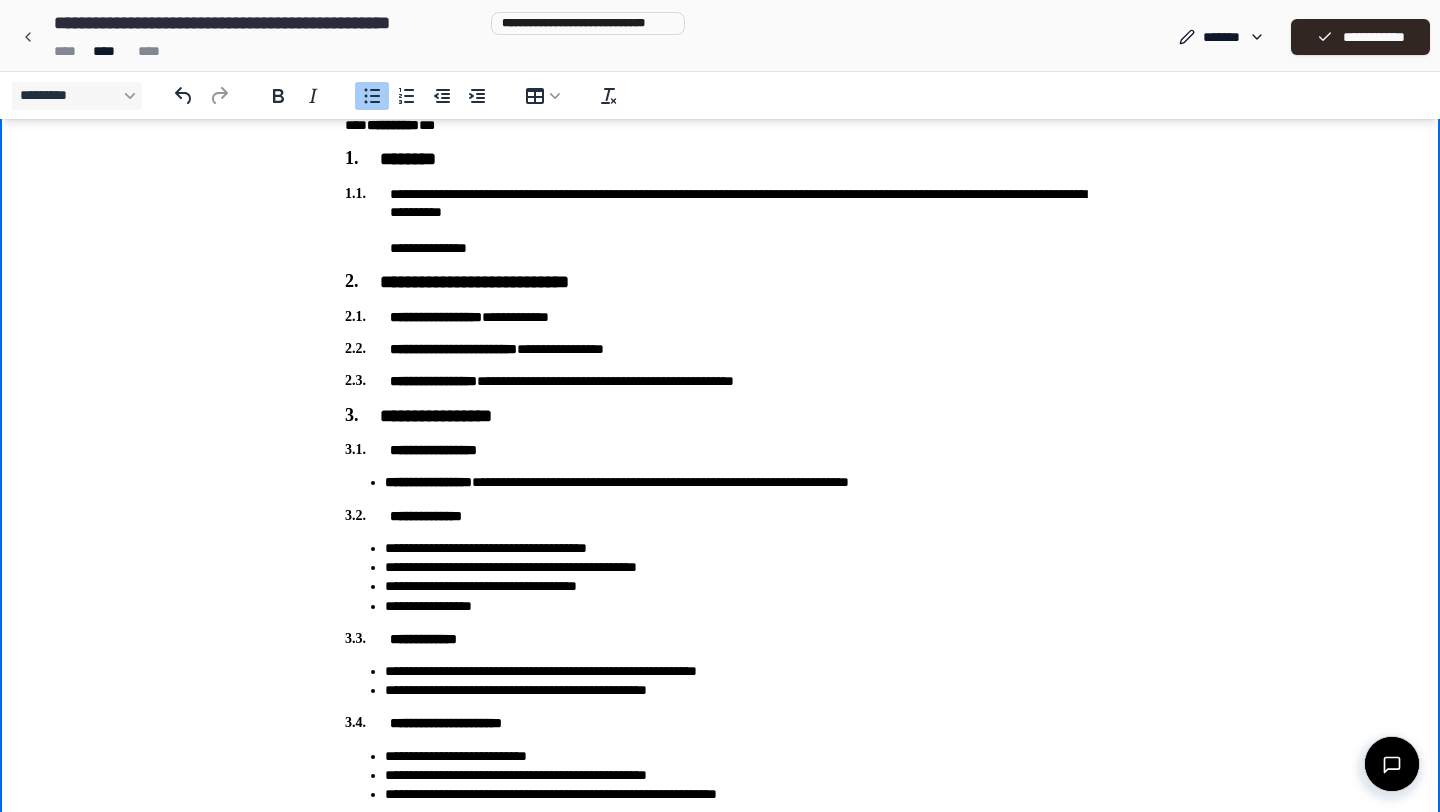 scroll, scrollTop: 192, scrollLeft: 0, axis: vertical 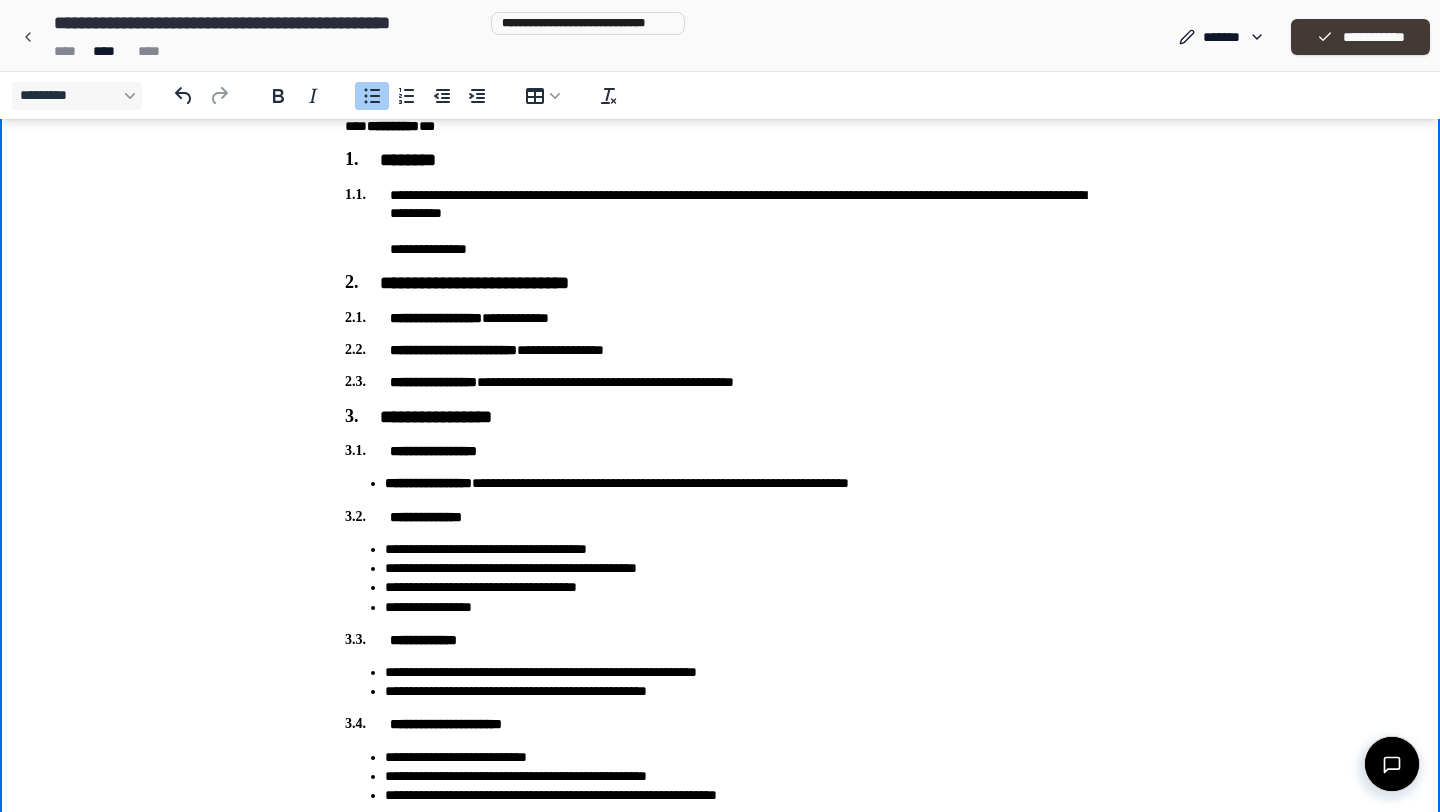 click on "**********" at bounding box center [1360, 37] 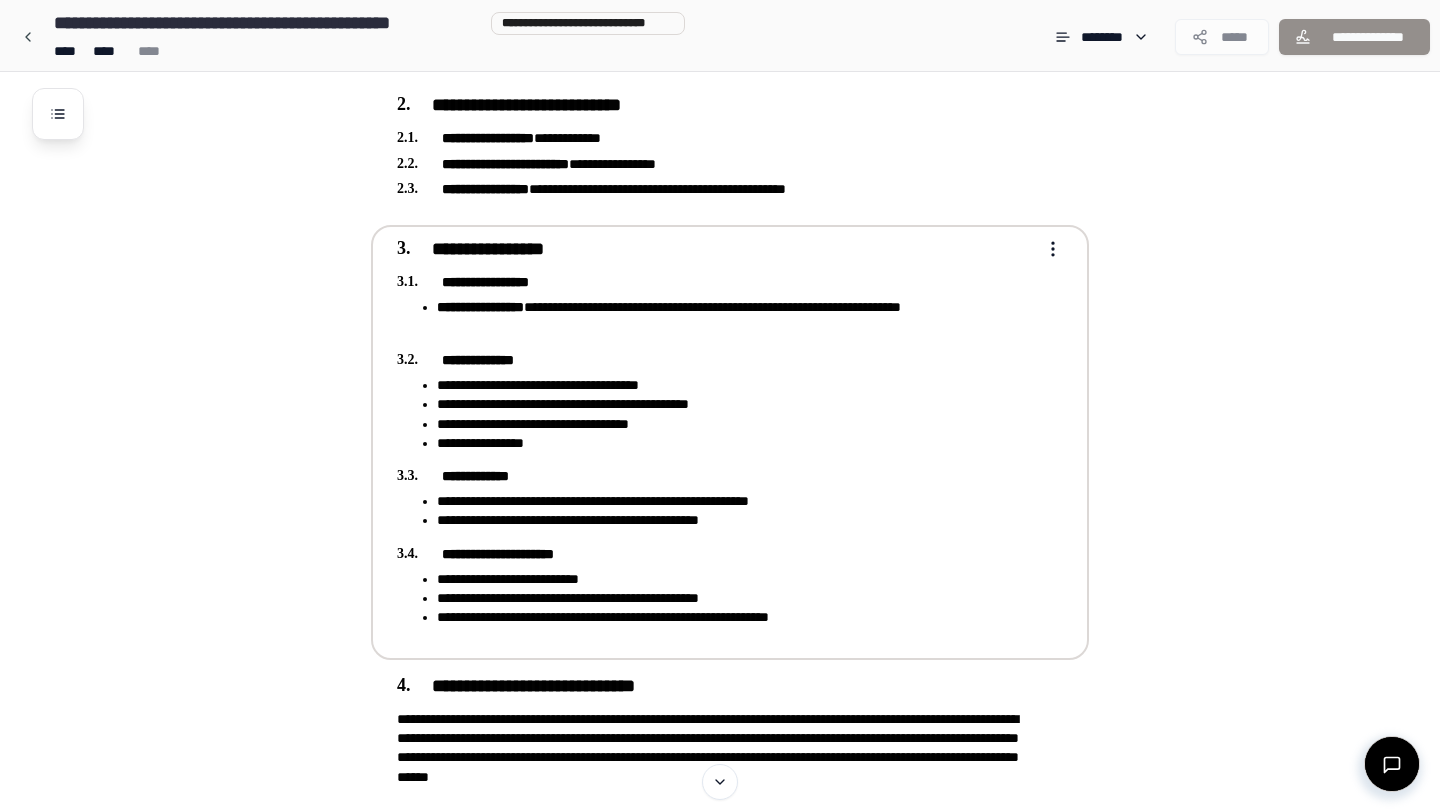 scroll, scrollTop: 371, scrollLeft: 0, axis: vertical 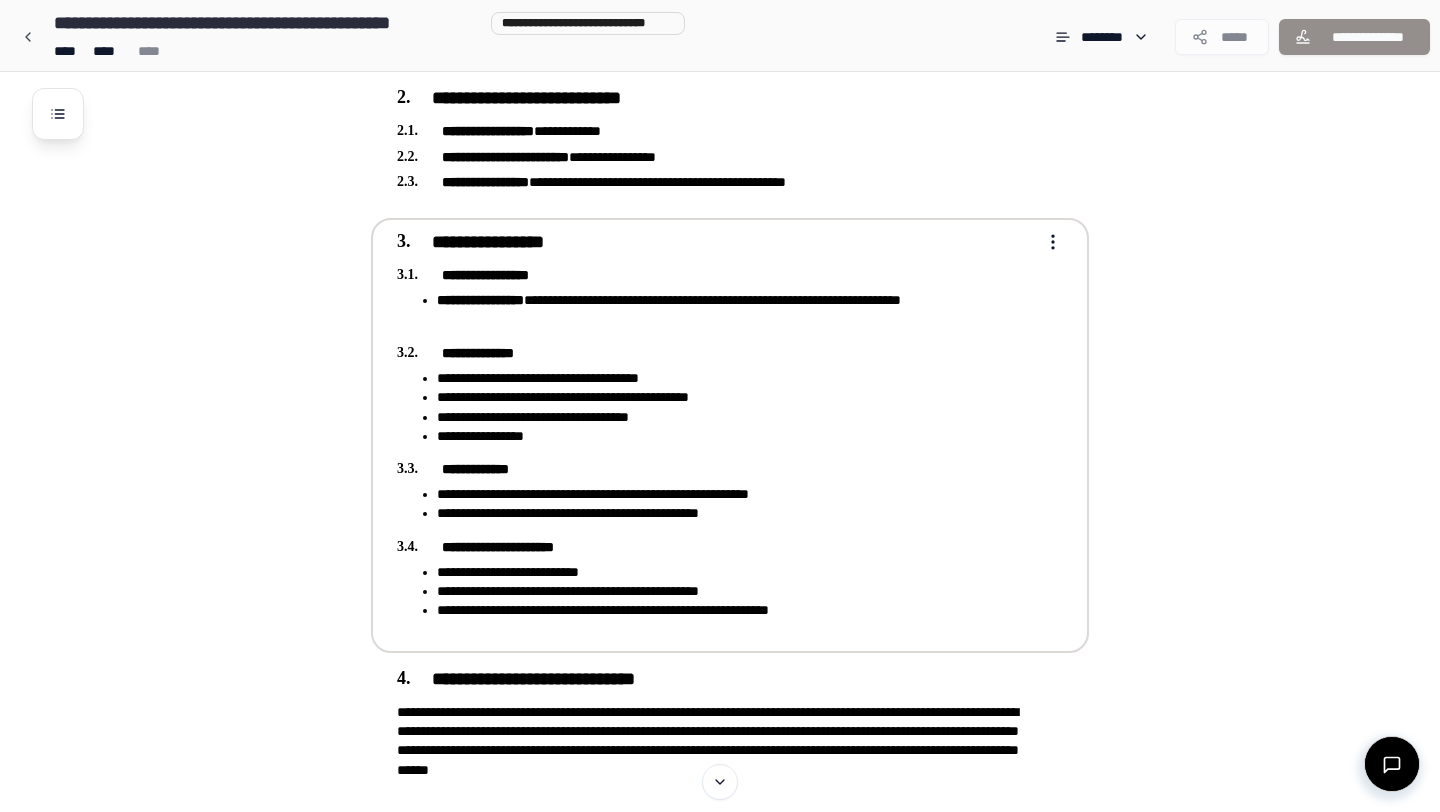 click on "**********" at bounding box center [716, 433] 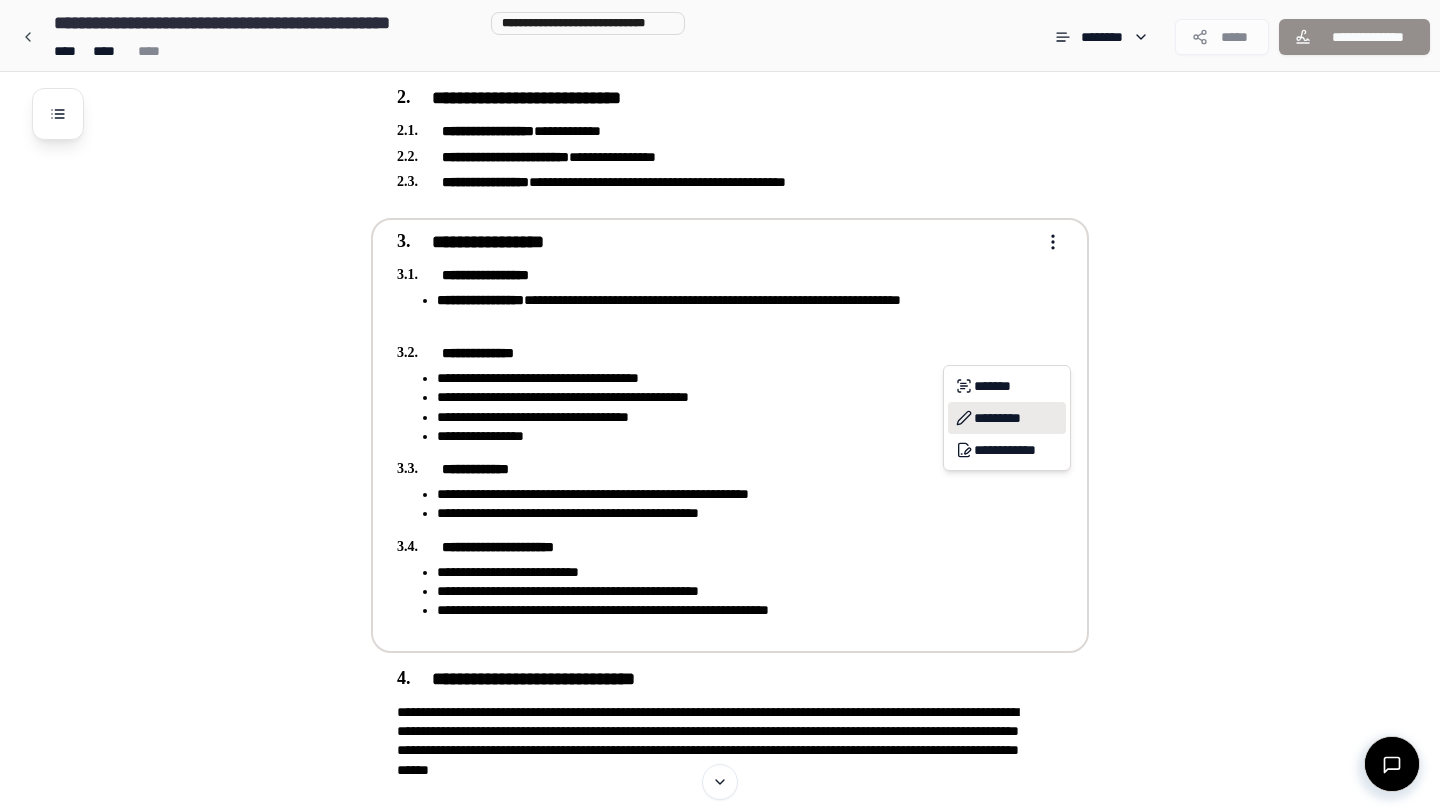 click on "*********" at bounding box center [1007, 418] 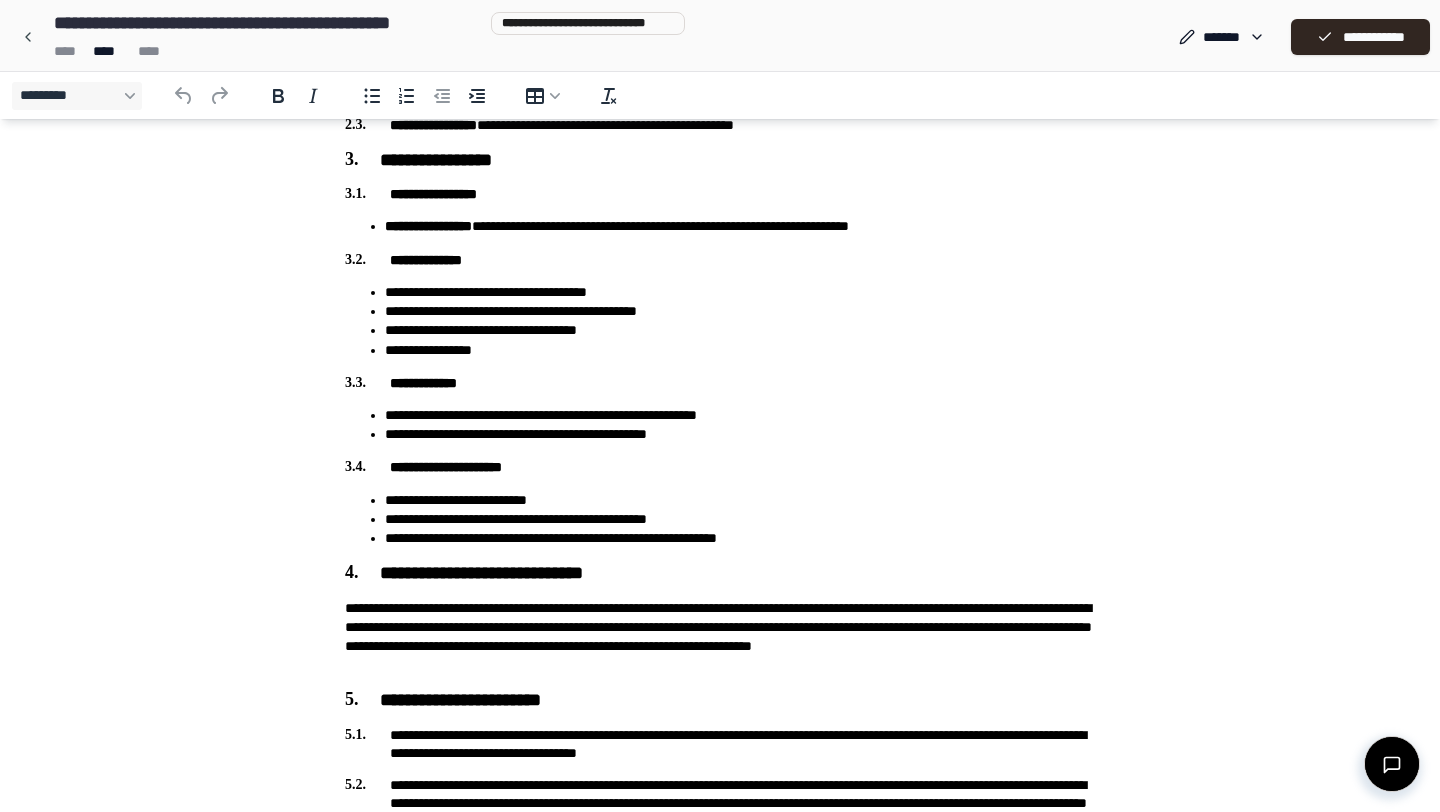 scroll, scrollTop: 450, scrollLeft: 0, axis: vertical 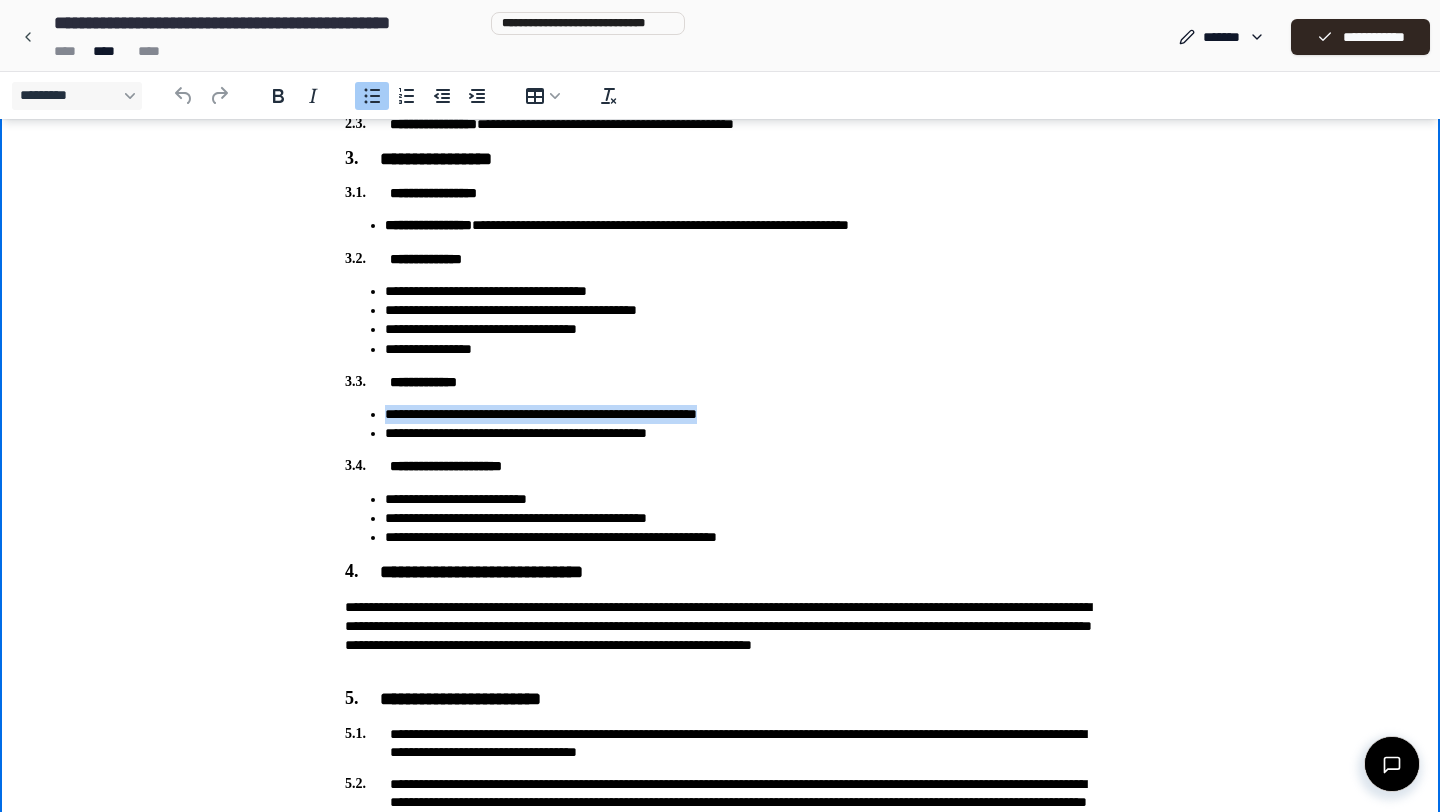 drag, startPoint x: 778, startPoint y: 412, endPoint x: 368, endPoint y: 407, distance: 410.0305 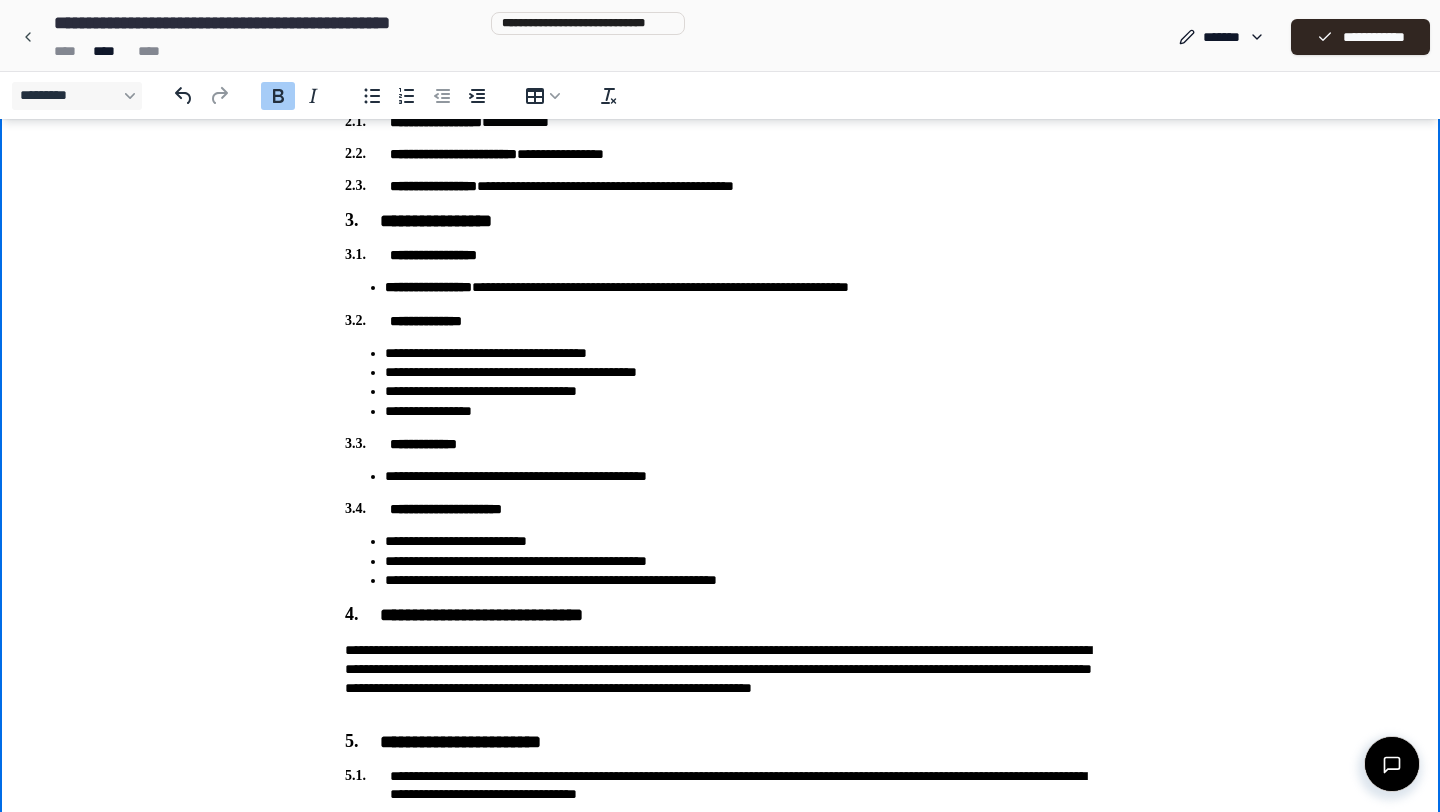 scroll, scrollTop: 387, scrollLeft: 0, axis: vertical 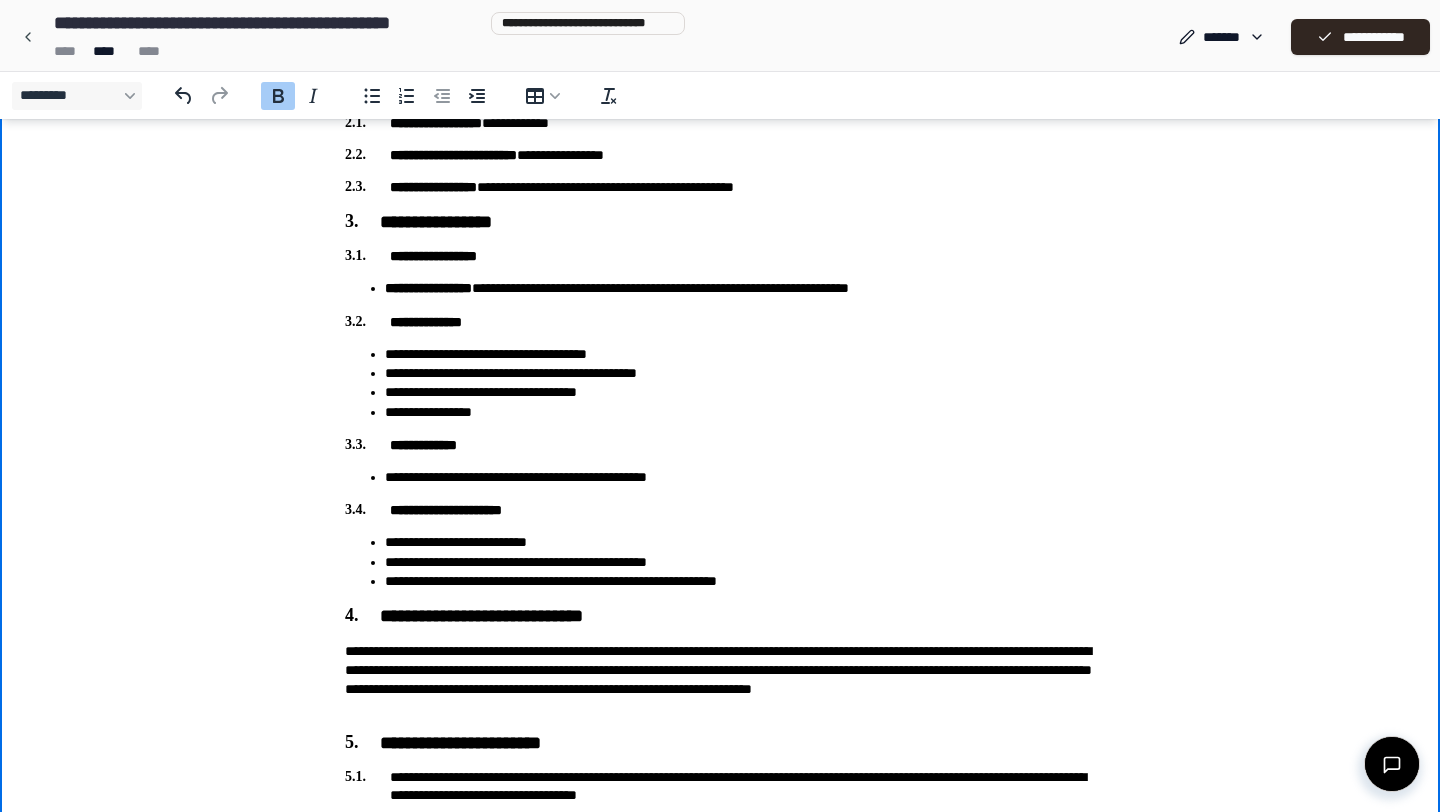 click on "**********" at bounding box center [740, 477] 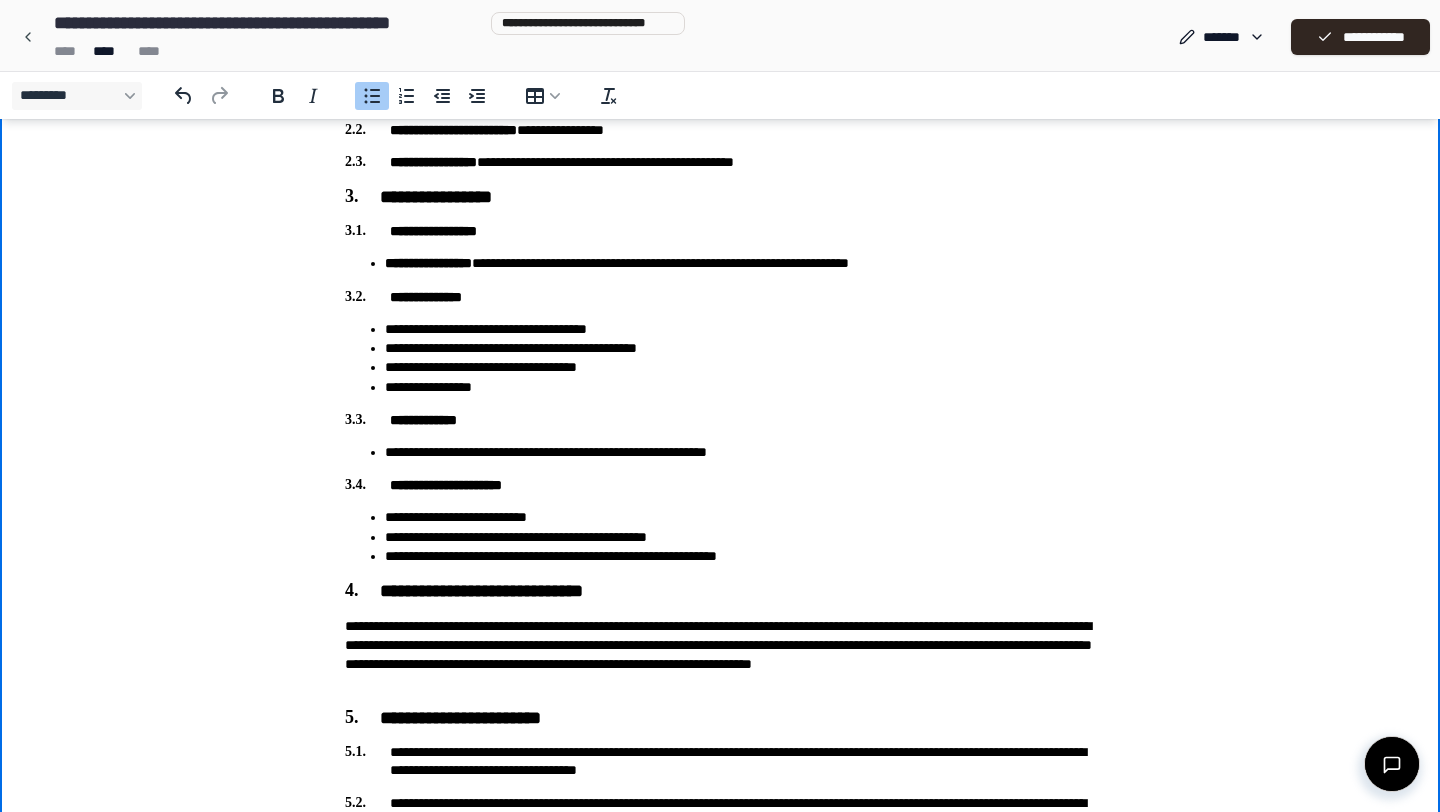 scroll, scrollTop: 415, scrollLeft: 0, axis: vertical 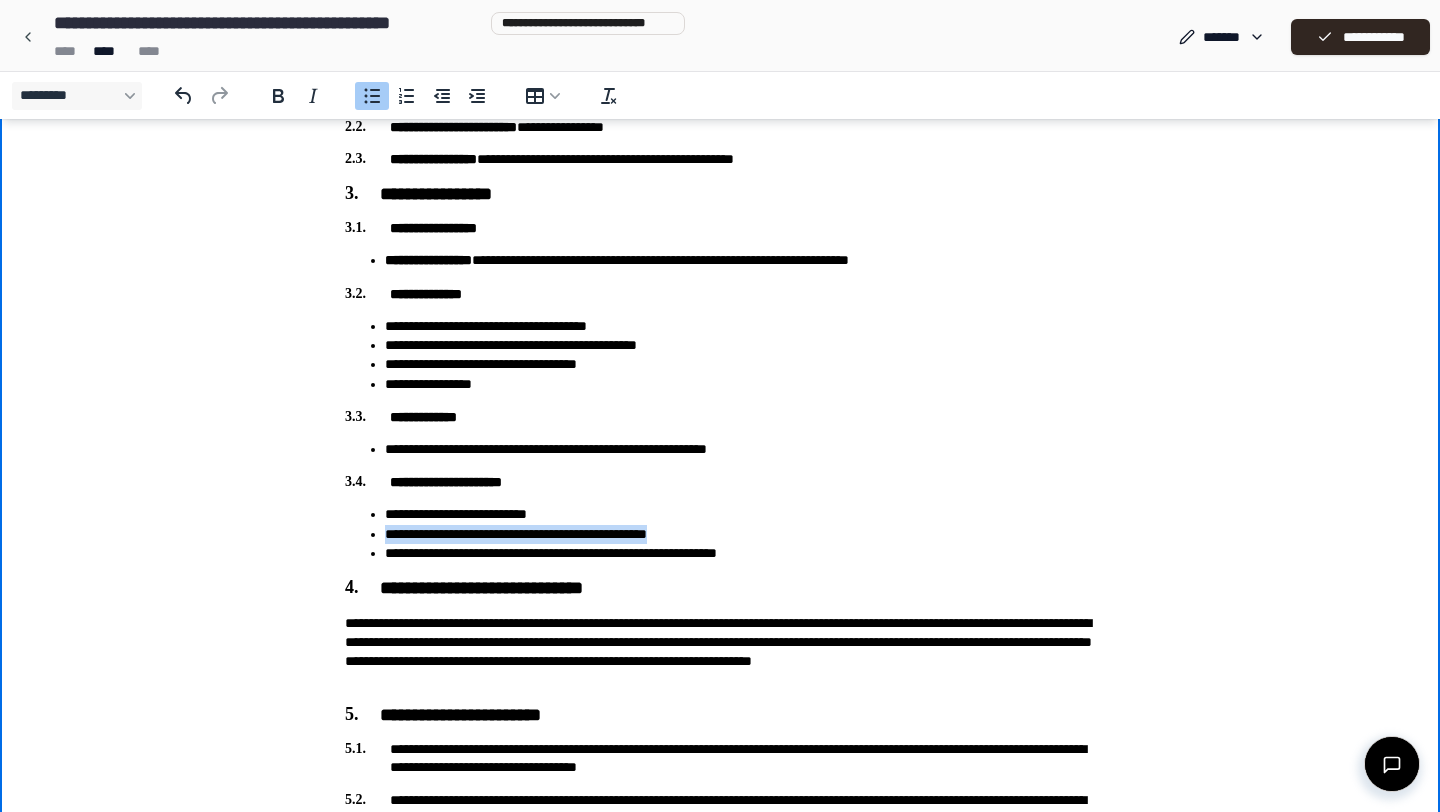 drag, startPoint x: 726, startPoint y: 531, endPoint x: 388, endPoint y: 536, distance: 338.037 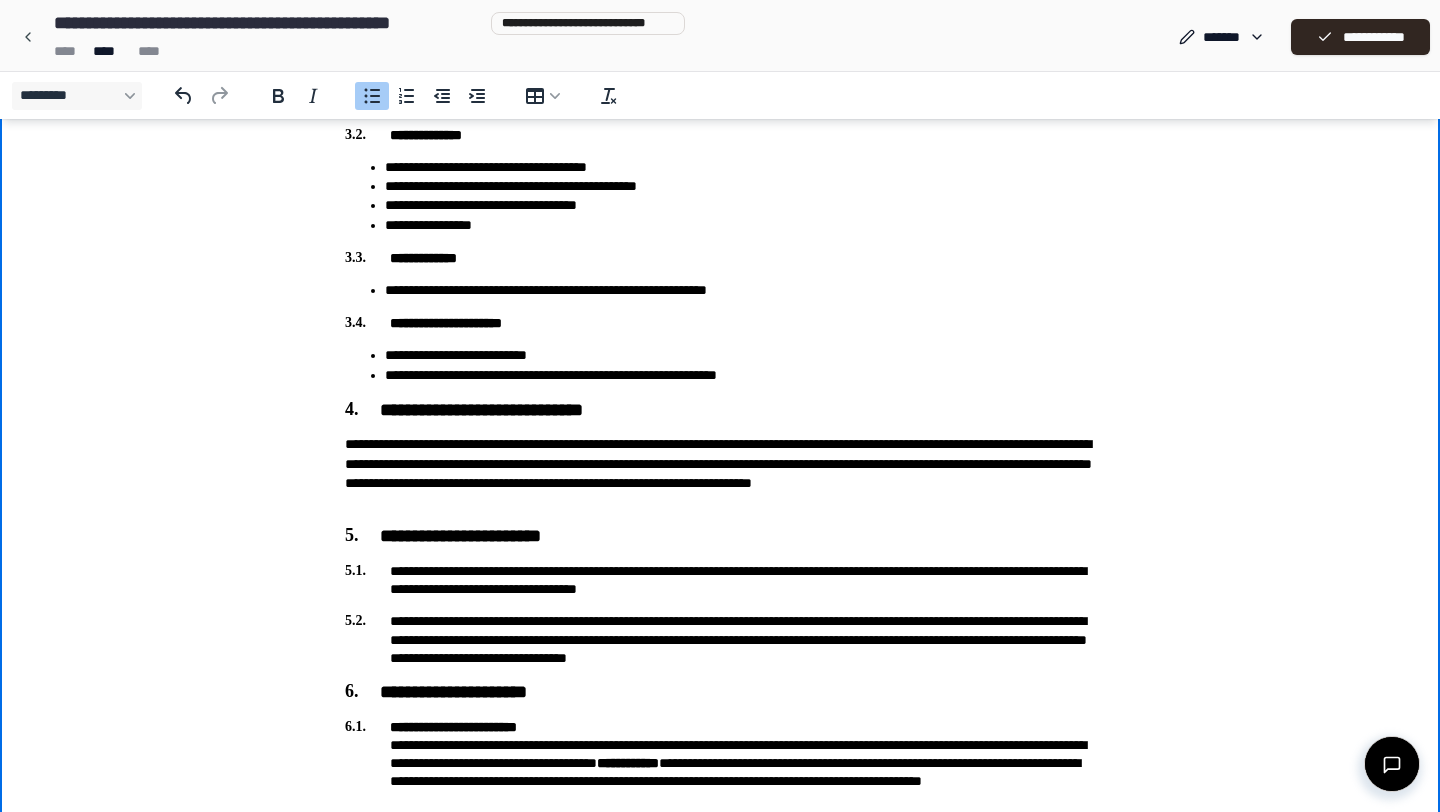 scroll, scrollTop: 575, scrollLeft: 0, axis: vertical 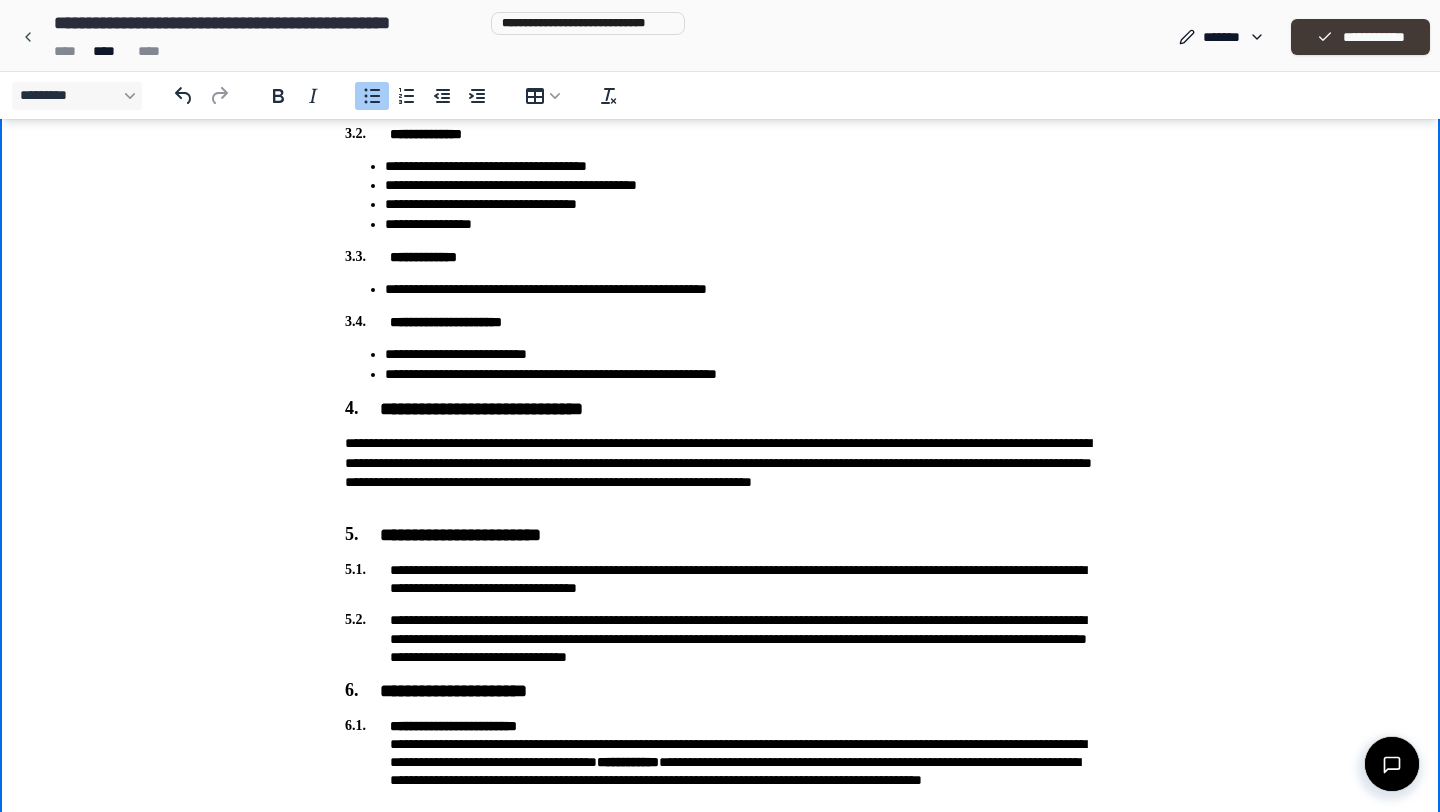 click on "**********" at bounding box center [1360, 37] 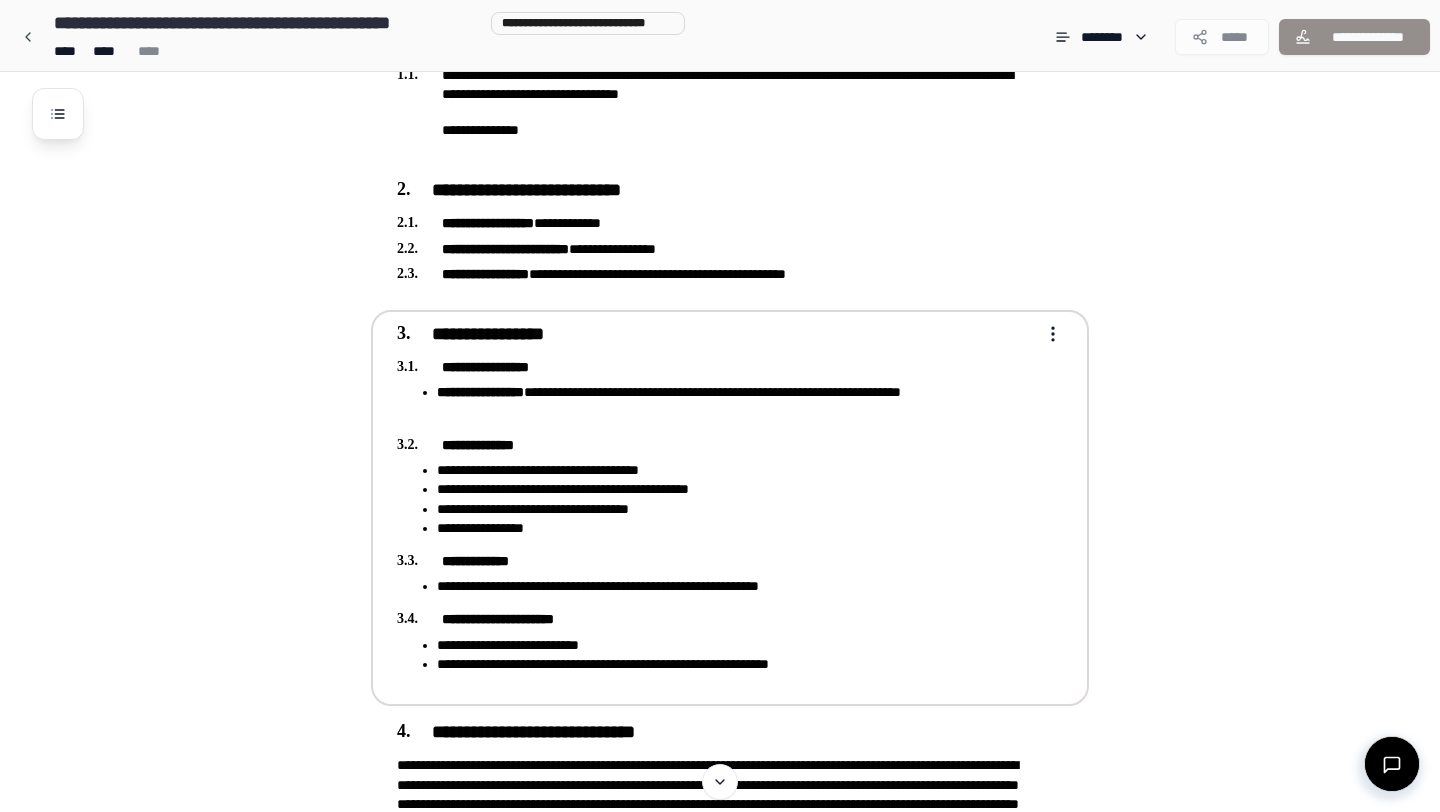 scroll, scrollTop: 259, scrollLeft: 0, axis: vertical 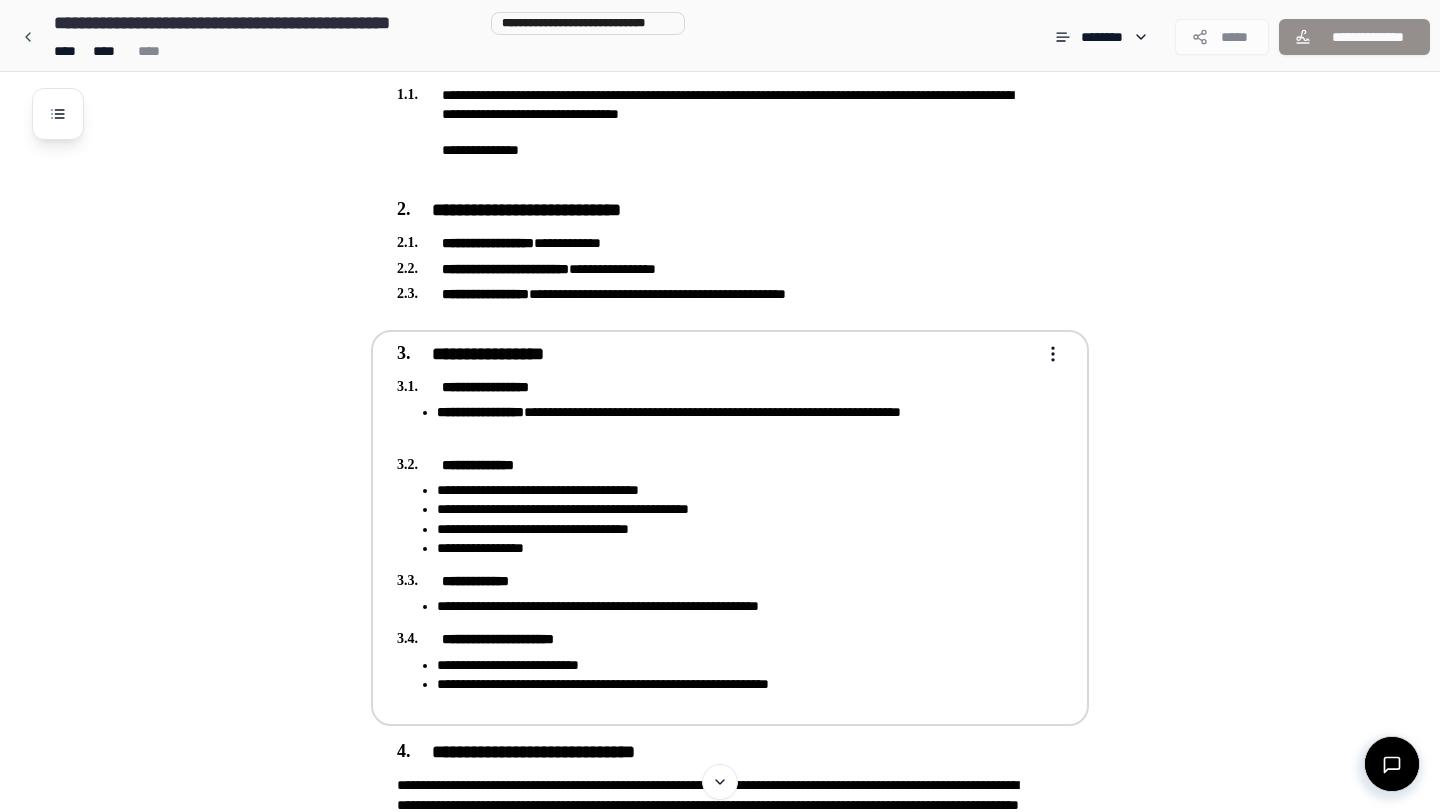 click on "**********" at bounding box center (720, 1548) 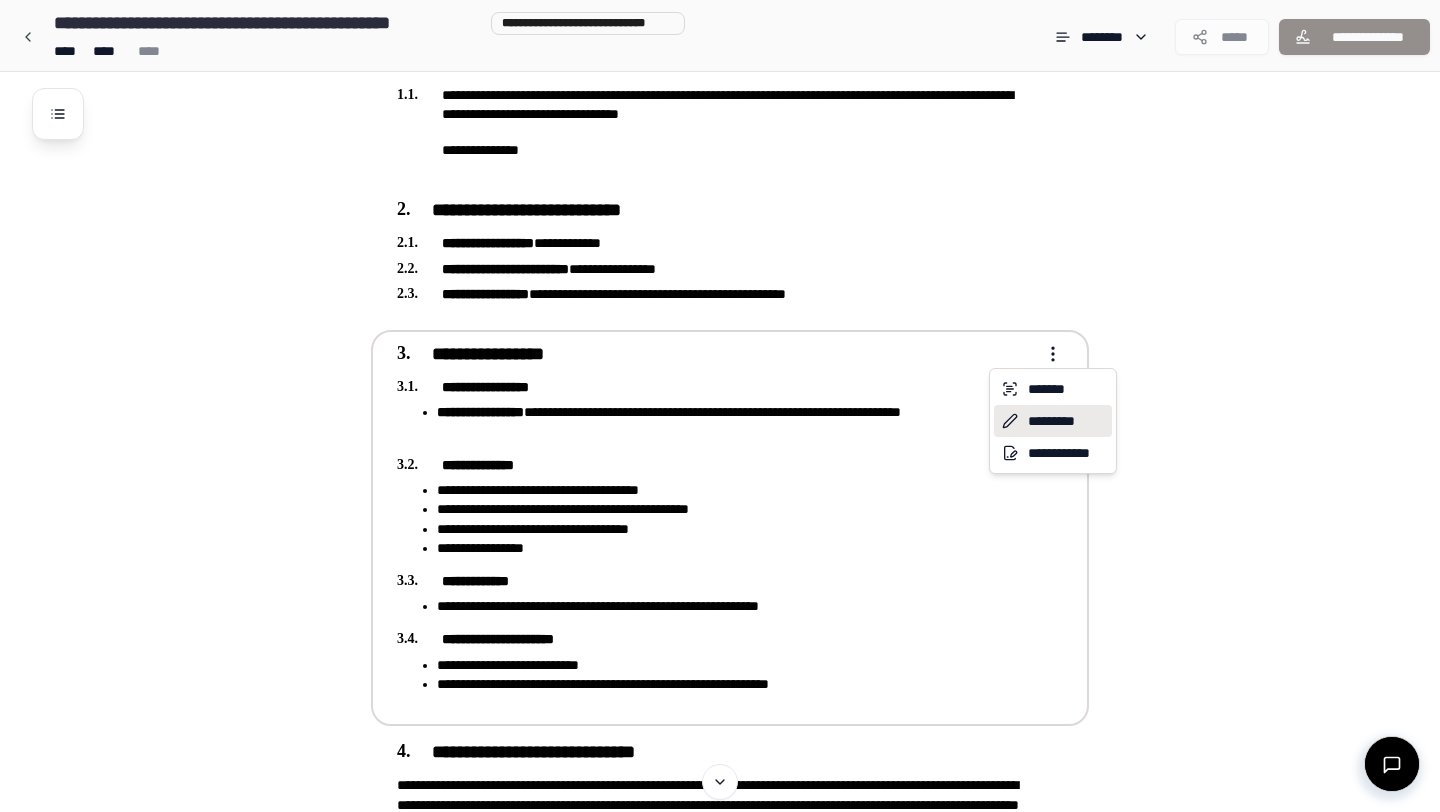 click on "*********" at bounding box center (1053, 421) 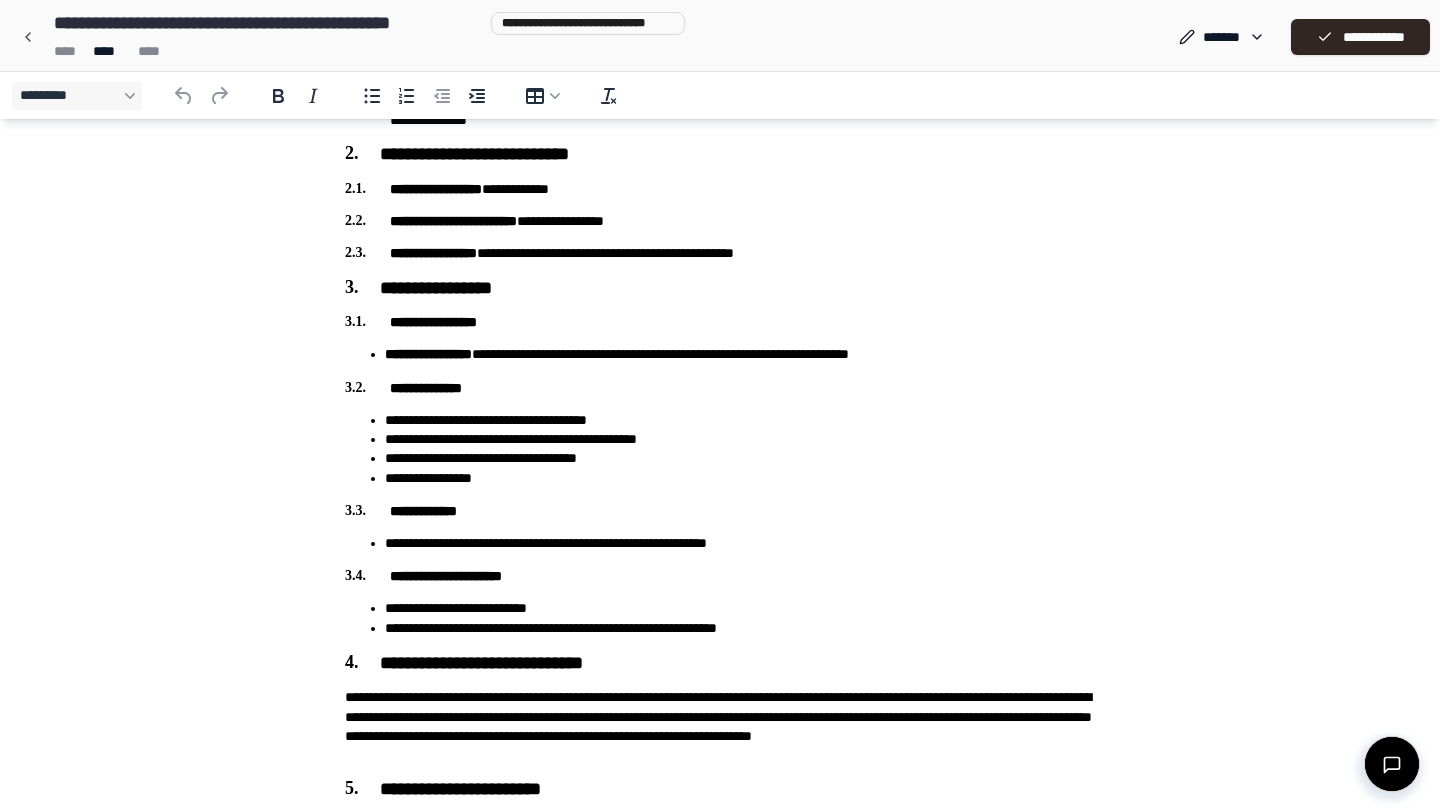 scroll, scrollTop: 332, scrollLeft: 0, axis: vertical 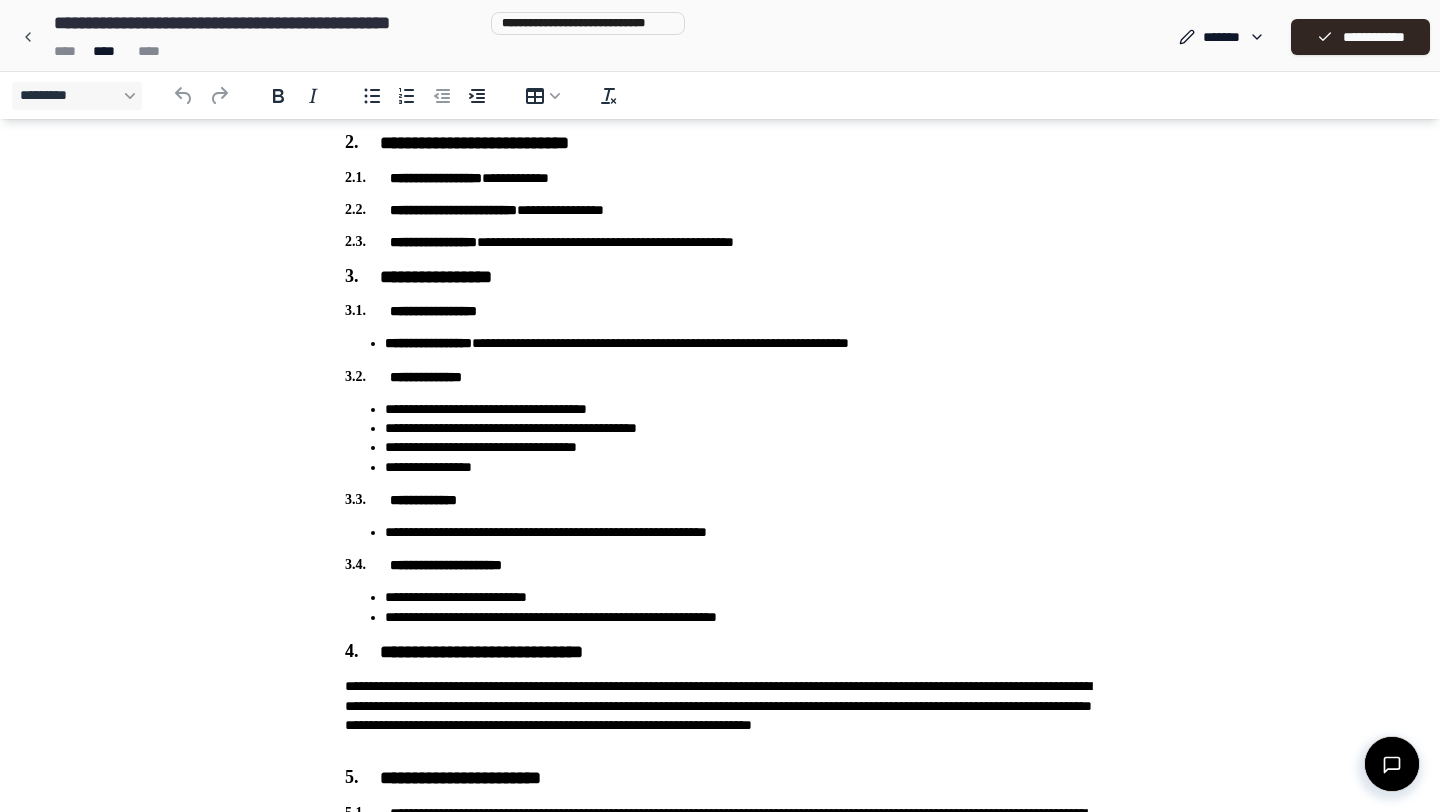 click on "**********" at bounding box center [740, 343] 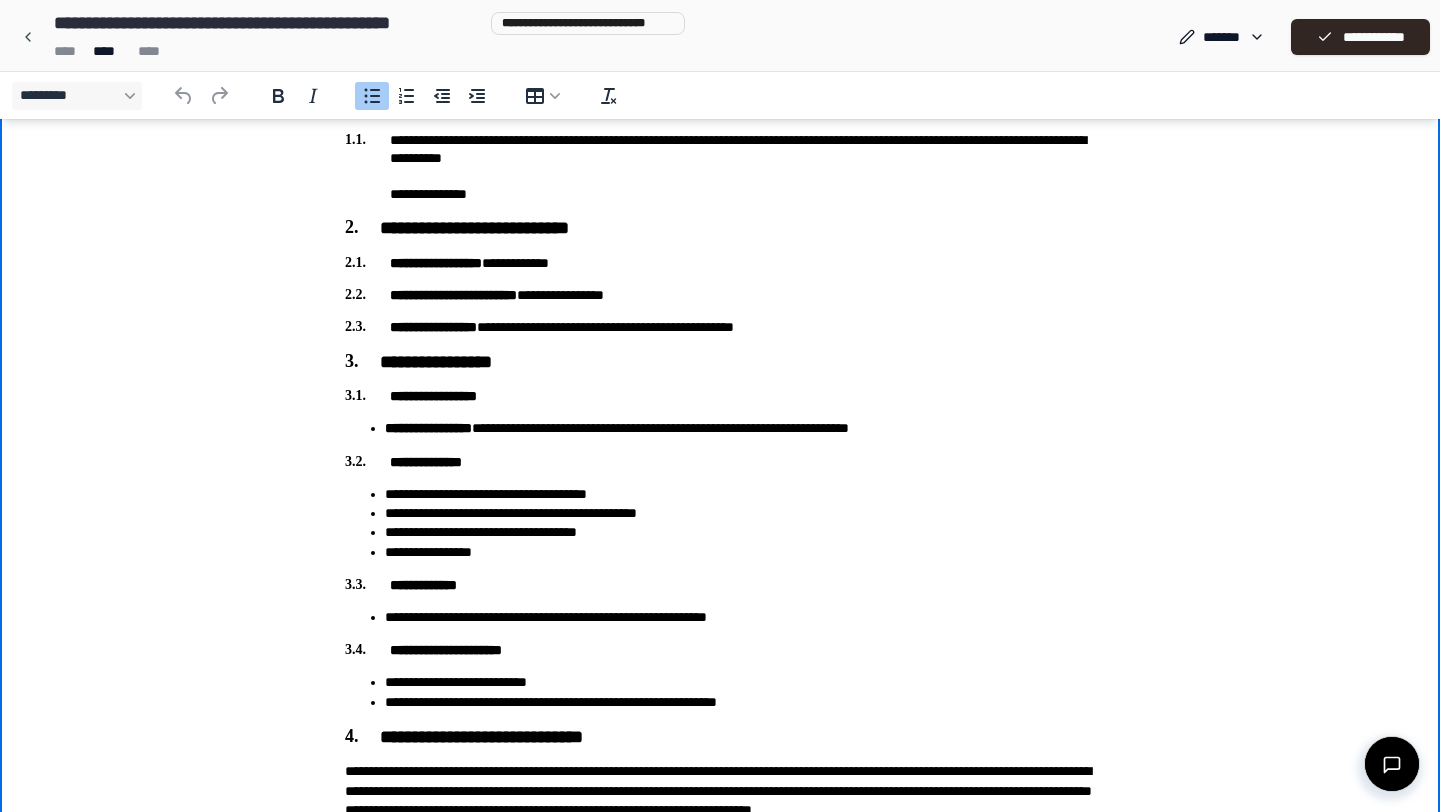 scroll, scrollTop: 246, scrollLeft: 0, axis: vertical 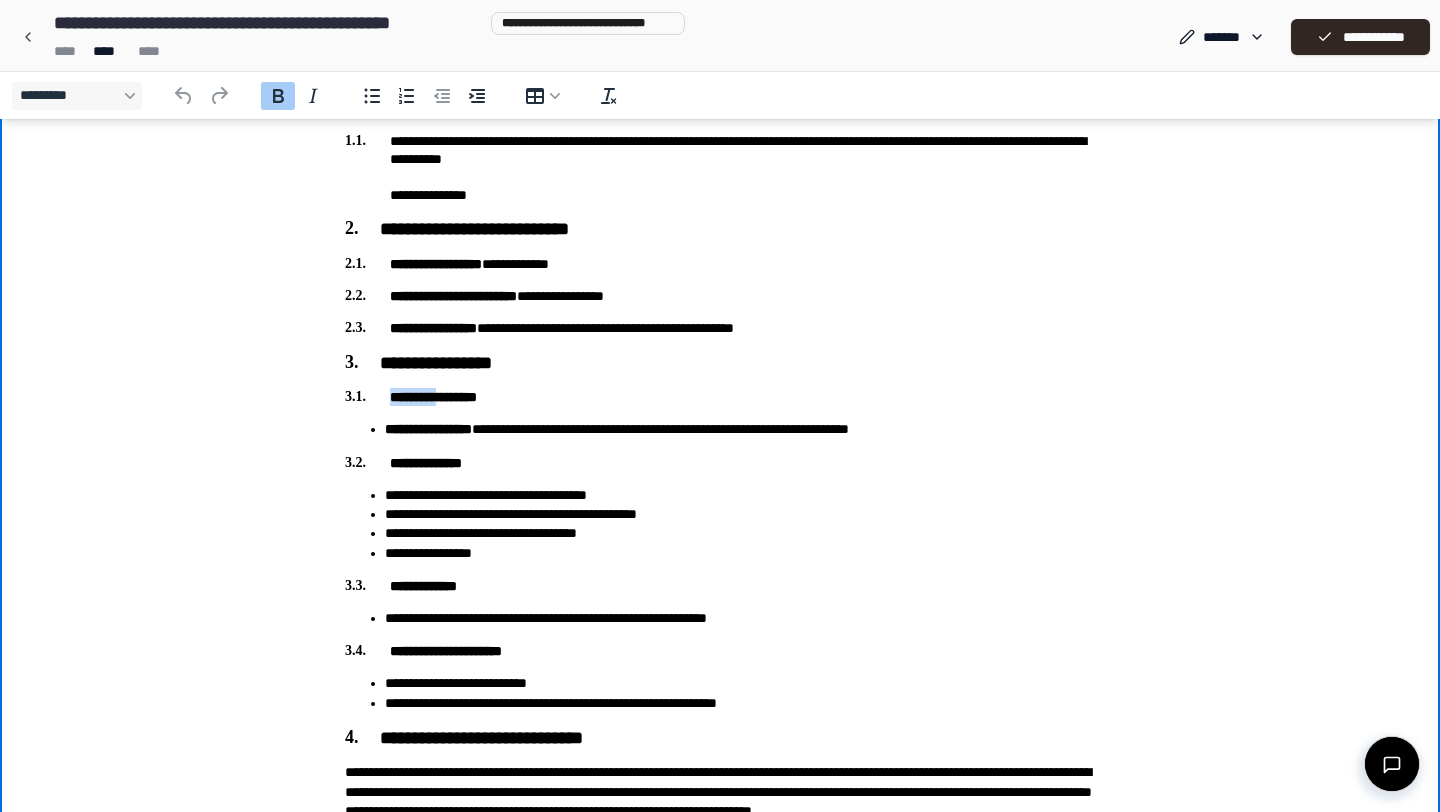 drag, startPoint x: 455, startPoint y: 399, endPoint x: 391, endPoint y: 393, distance: 64.28063 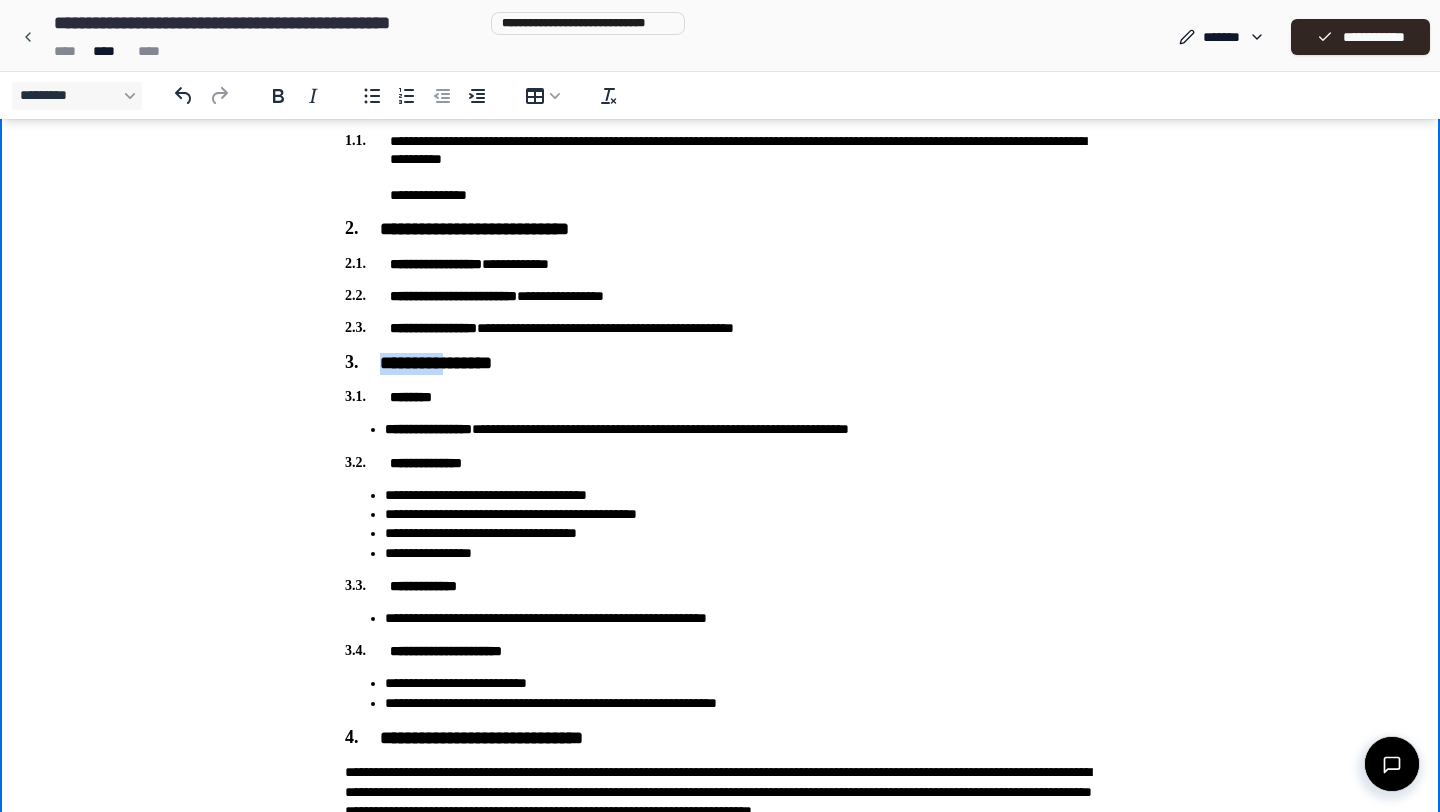 drag, startPoint x: 463, startPoint y: 362, endPoint x: 380, endPoint y: 362, distance: 83 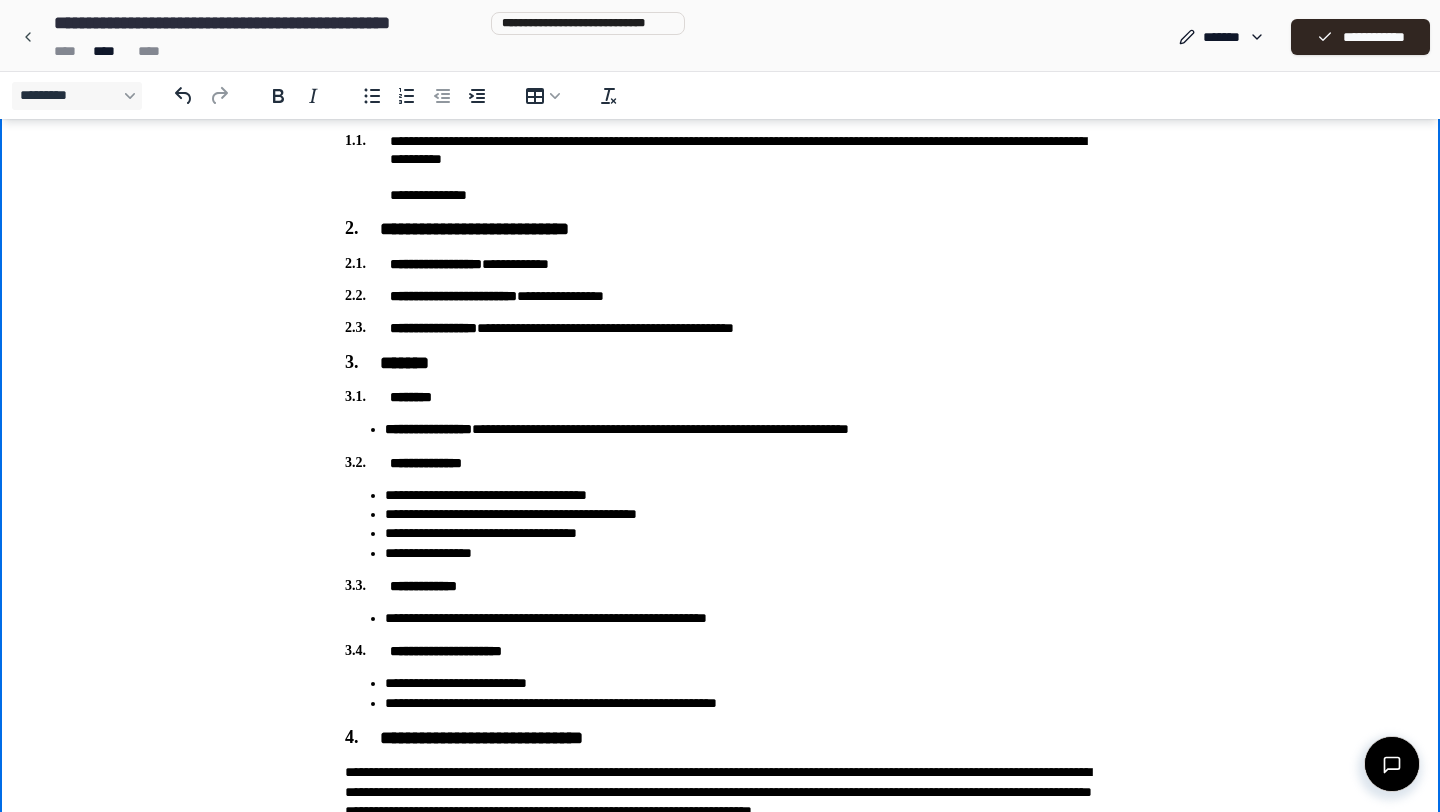 click on "*******" at bounding box center [720, 364] 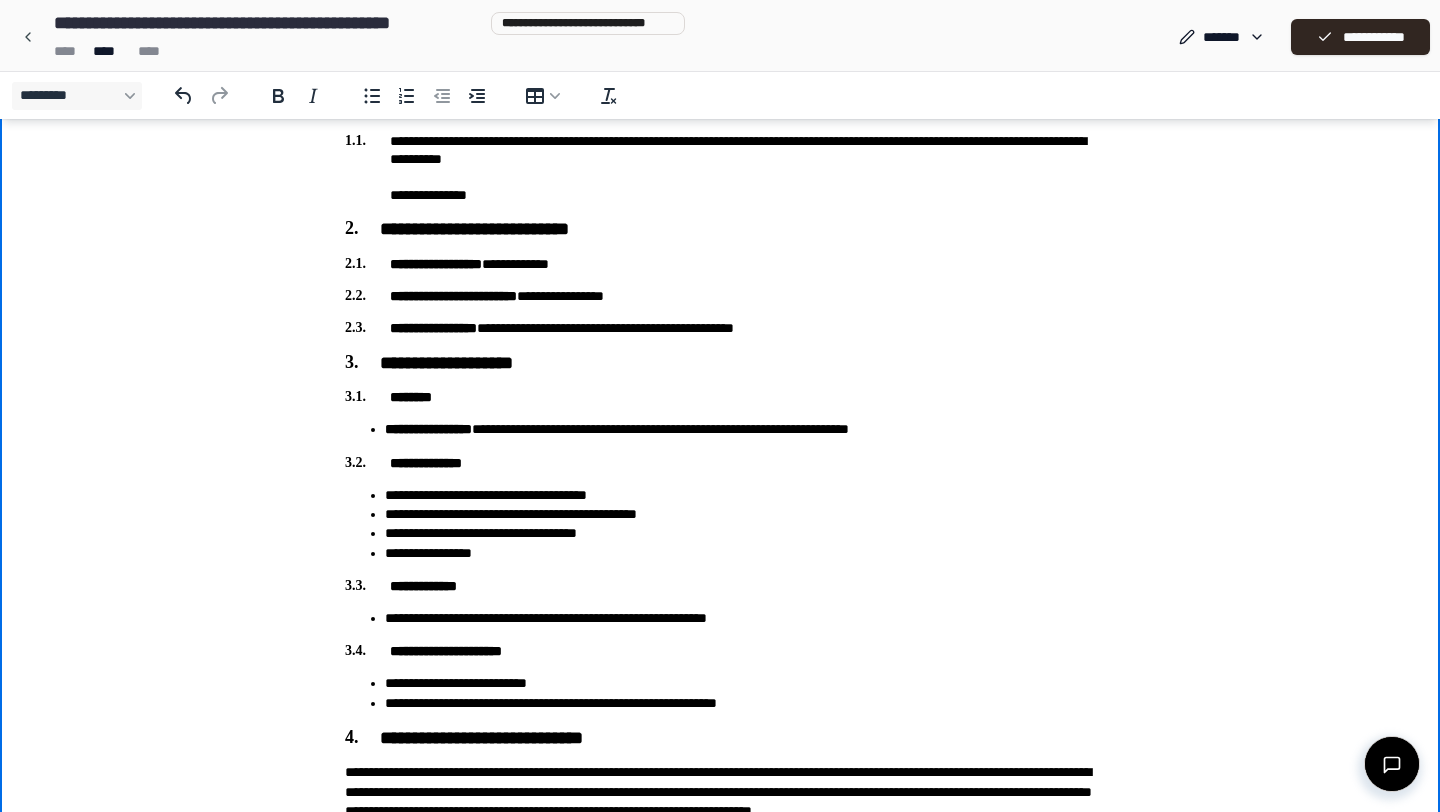 click on "**********" at bounding box center (720, 364) 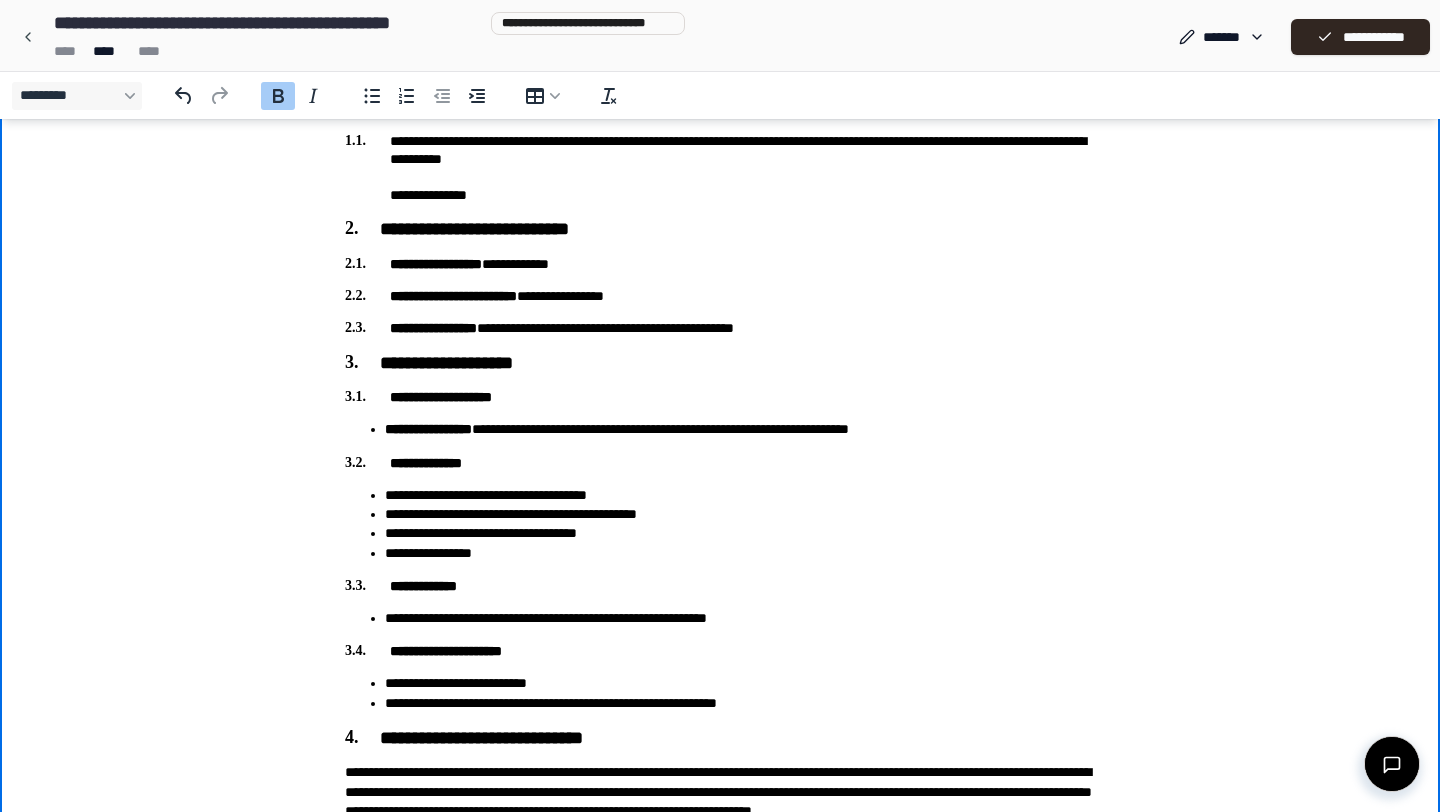 click on "**********" at bounding box center (426, 463) 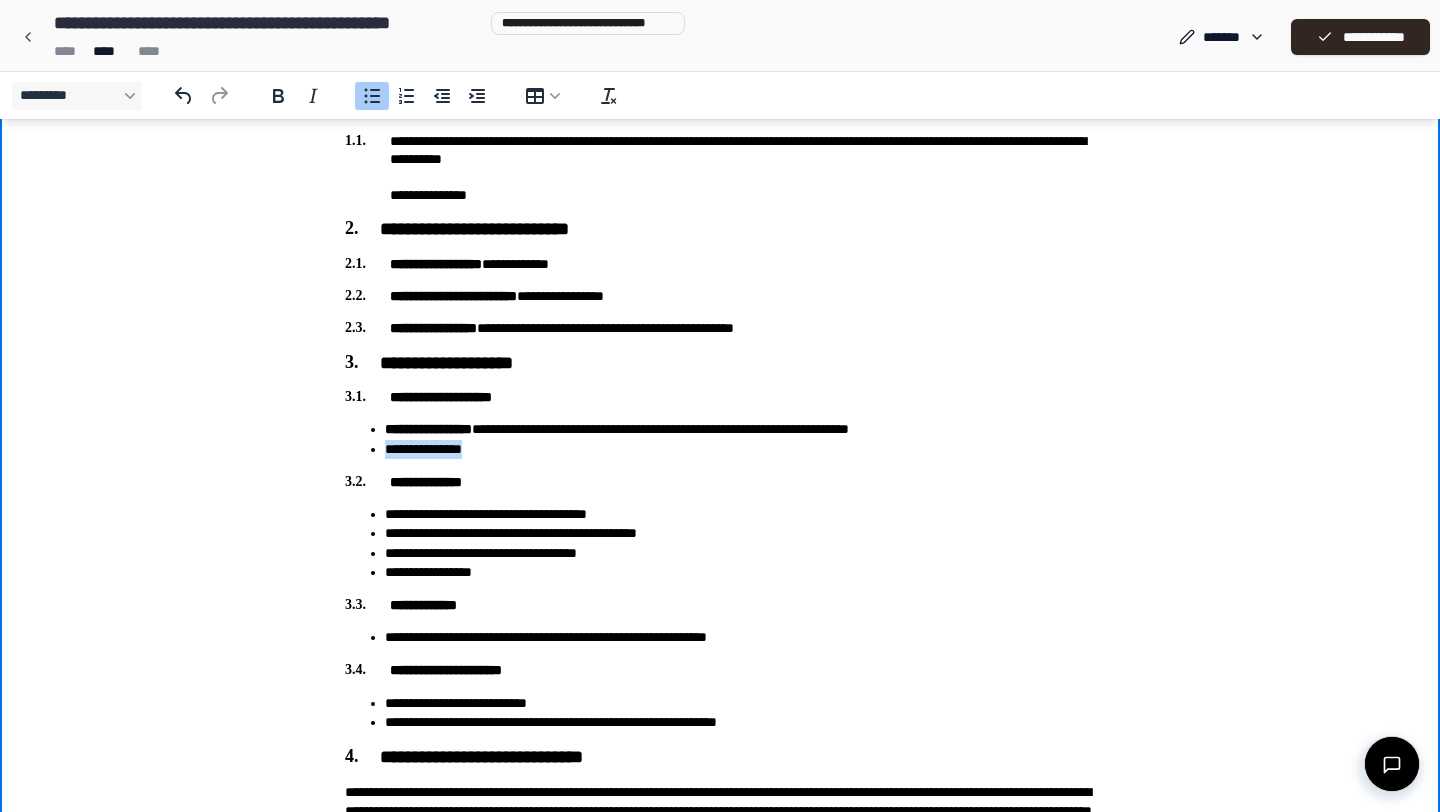 drag, startPoint x: 486, startPoint y: 451, endPoint x: 384, endPoint y: 447, distance: 102.0784 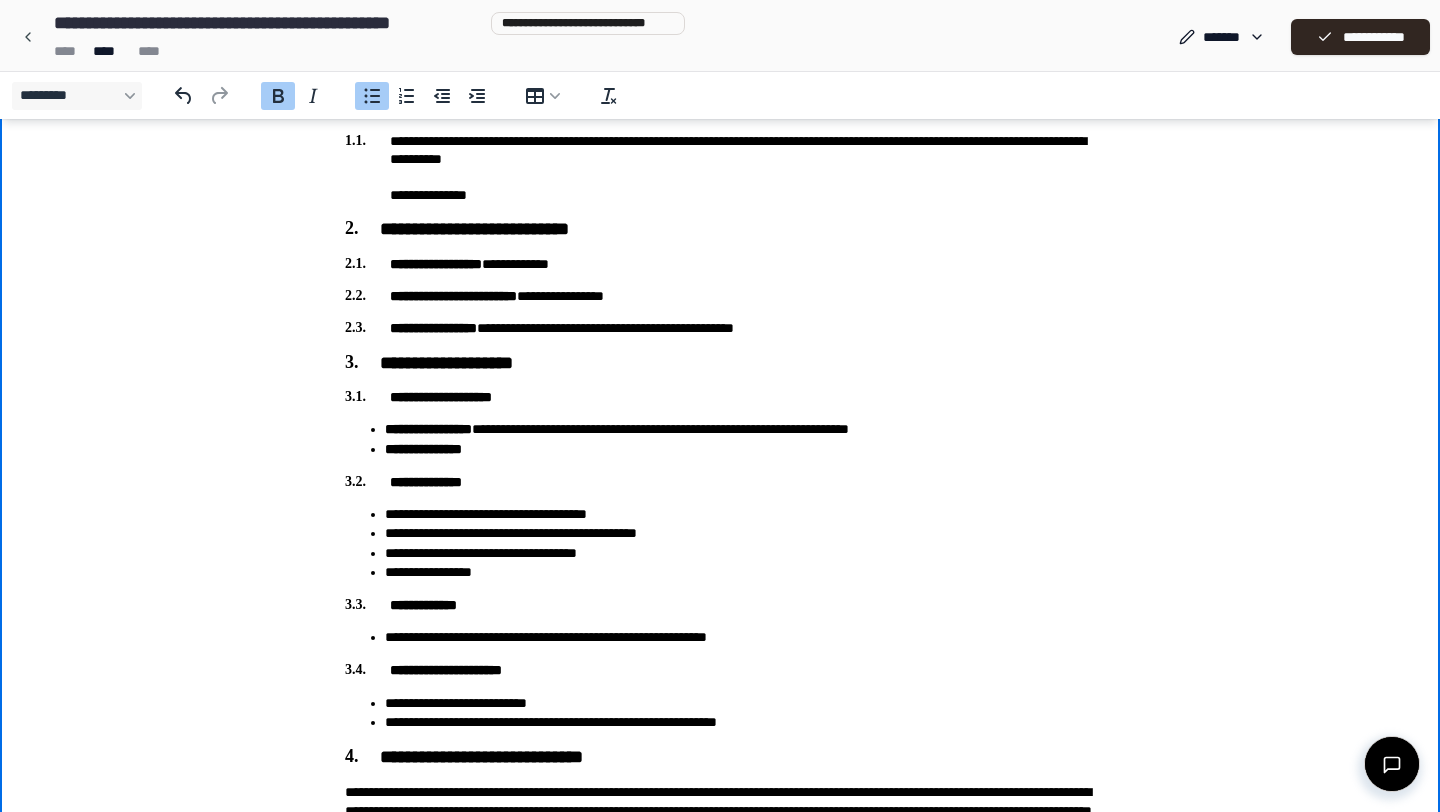 click on "**********" at bounding box center [740, 449] 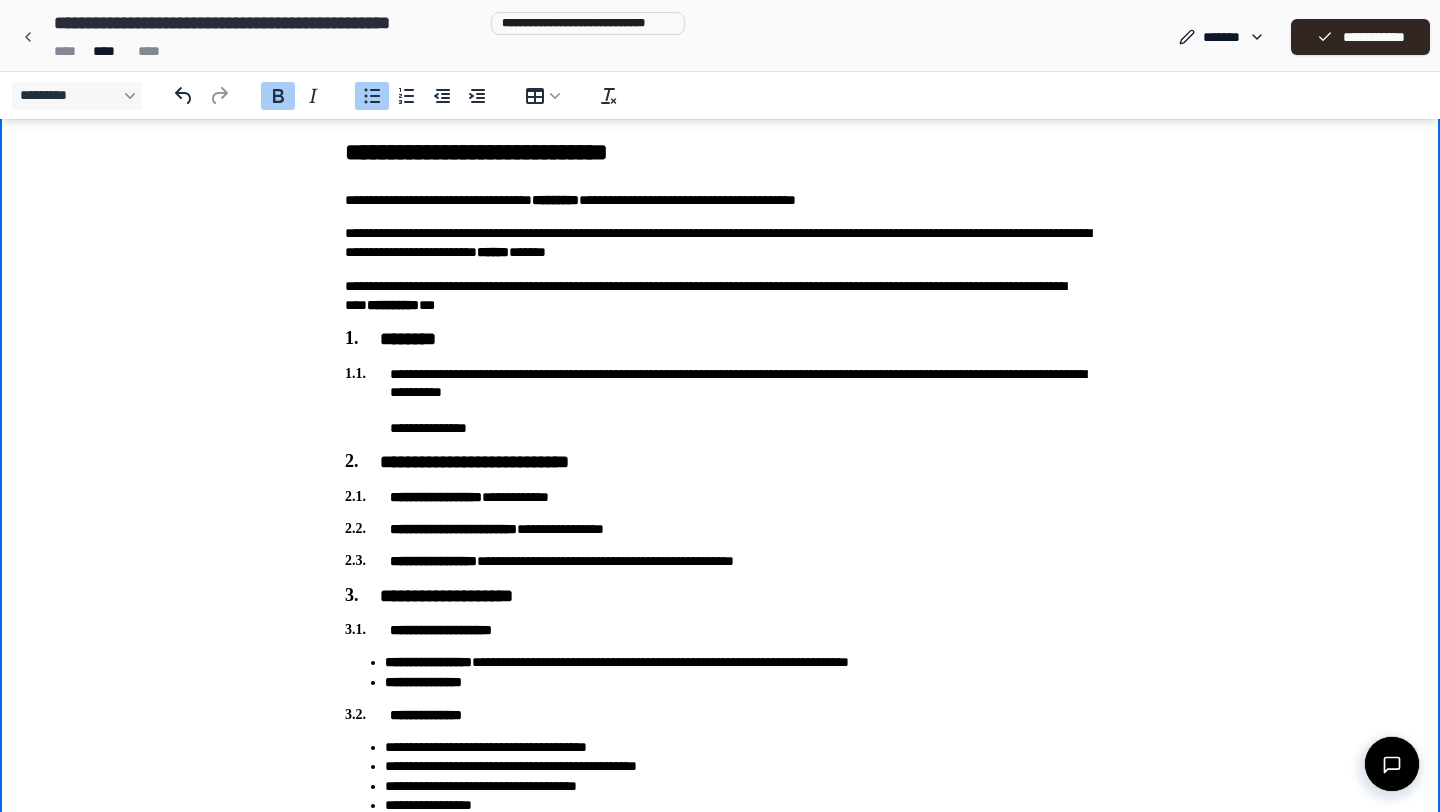 scroll, scrollTop: 14, scrollLeft: 0, axis: vertical 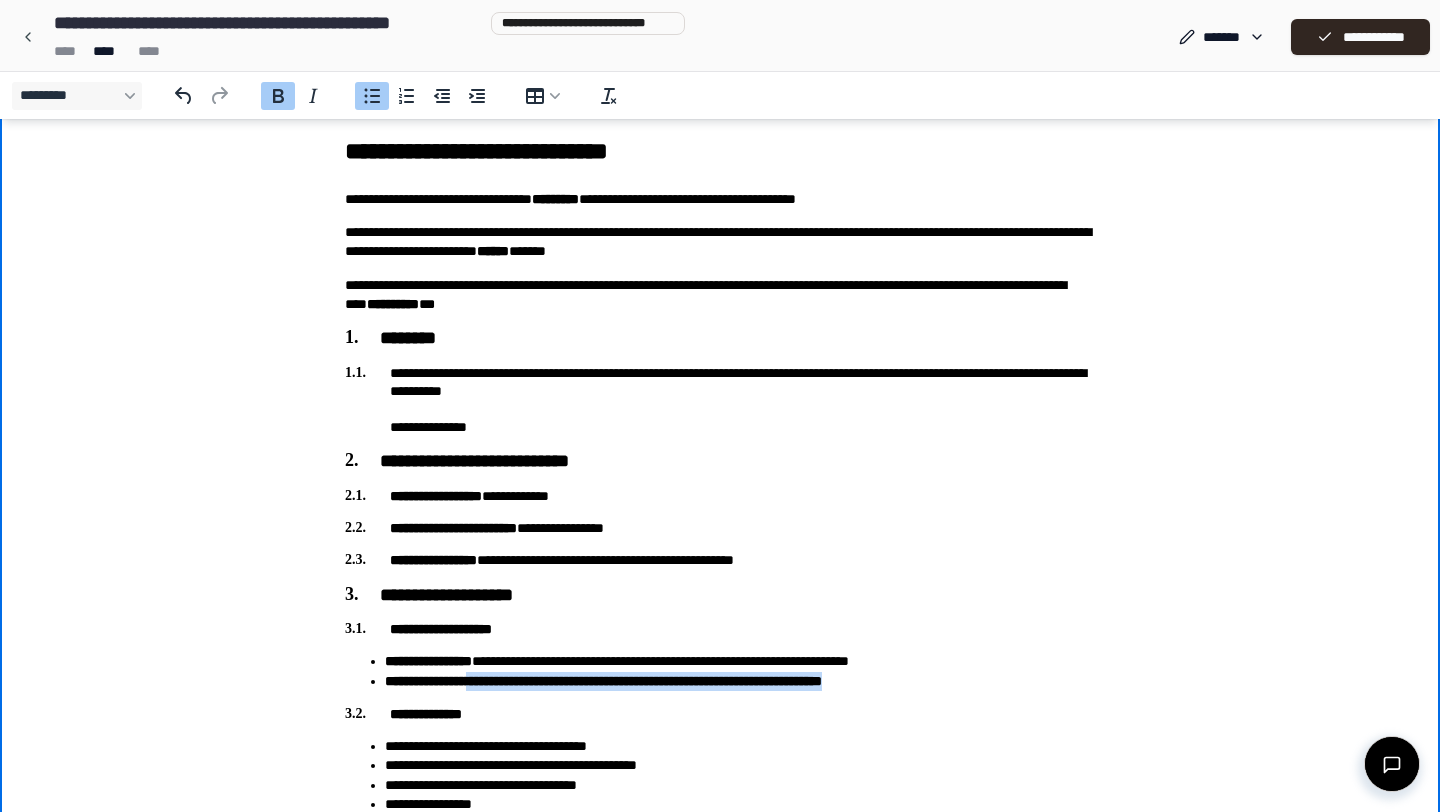 drag, startPoint x: 954, startPoint y: 677, endPoint x: 498, endPoint y: 681, distance: 456.01755 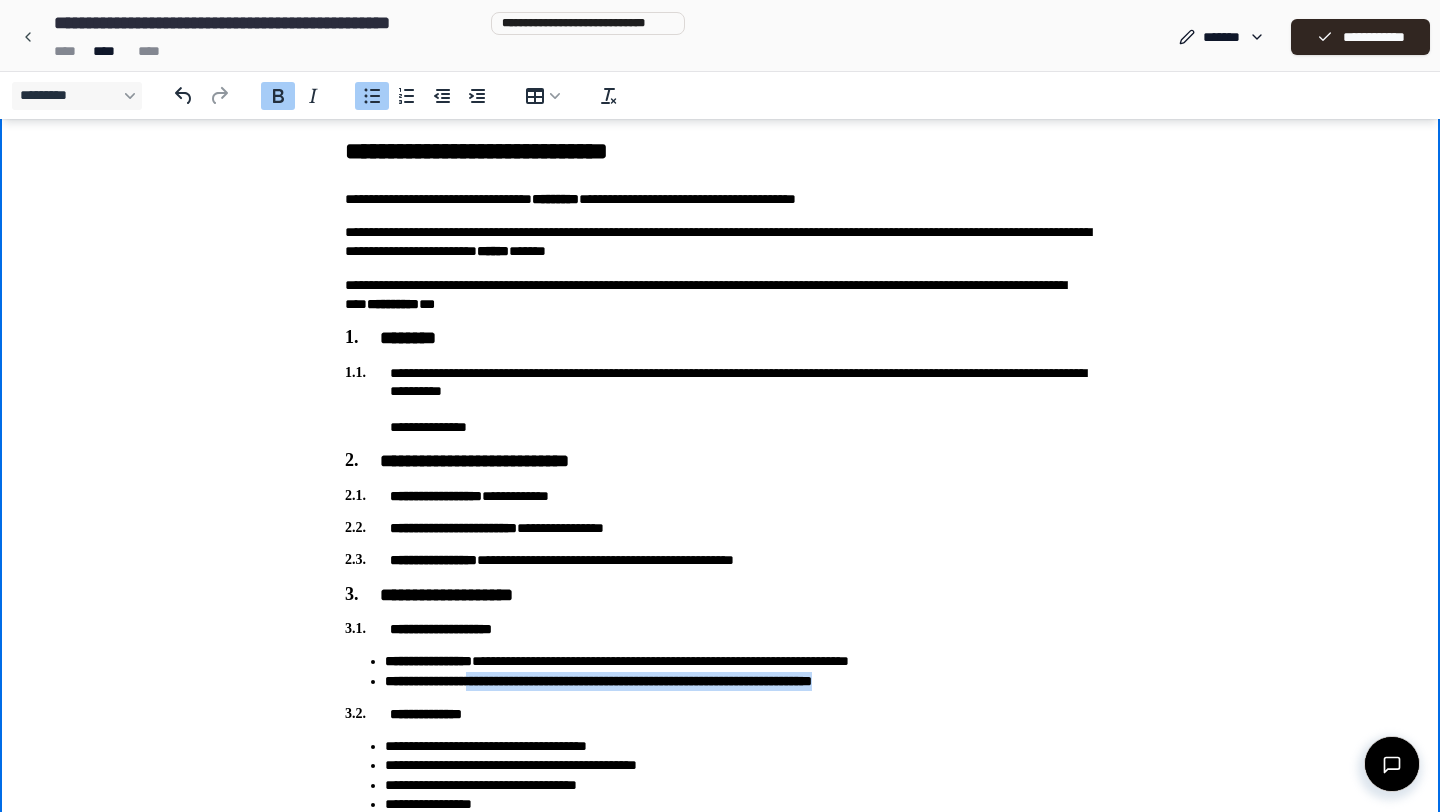 drag, startPoint x: 958, startPoint y: 687, endPoint x: 497, endPoint y: 684, distance: 461.00977 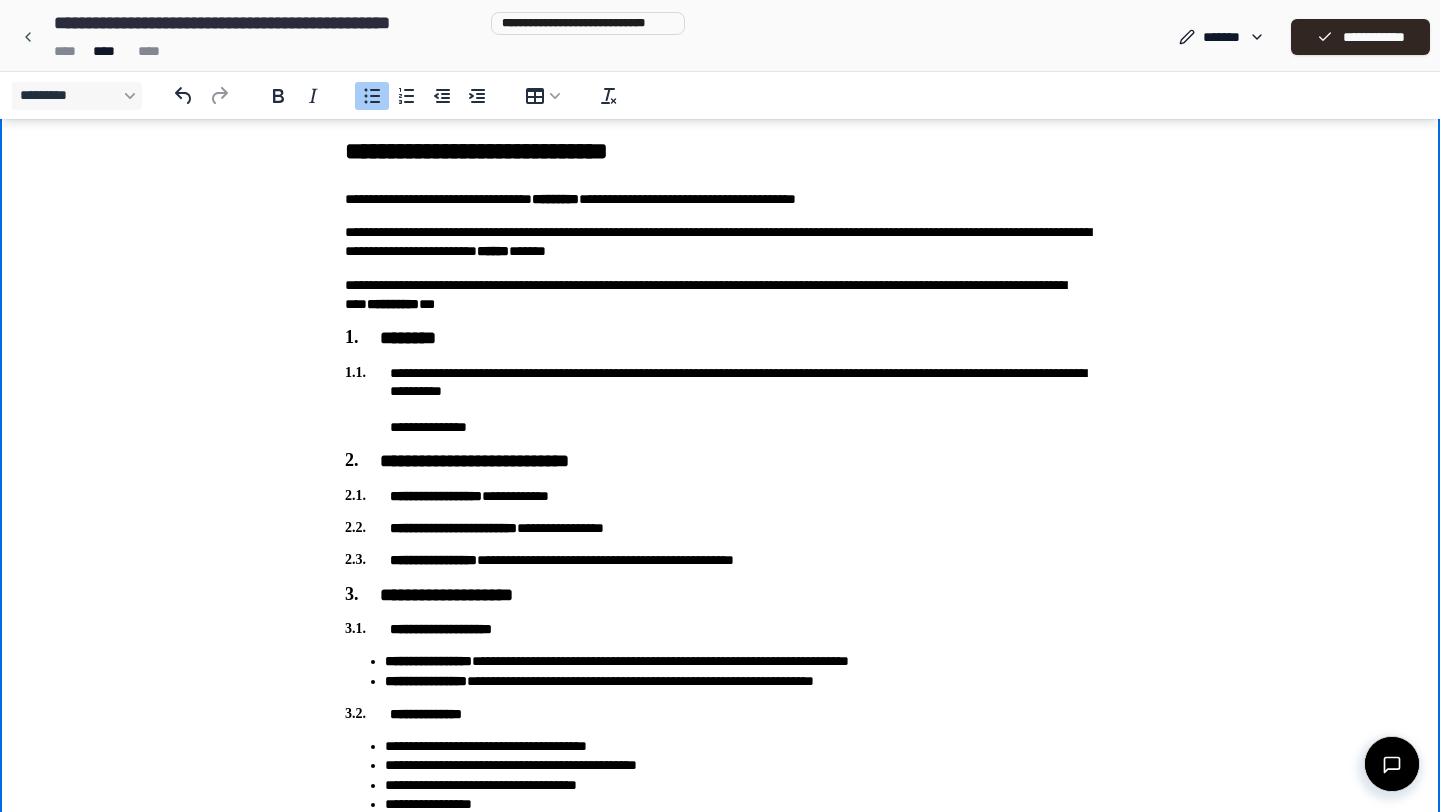 click on "**********" at bounding box center (740, 661) 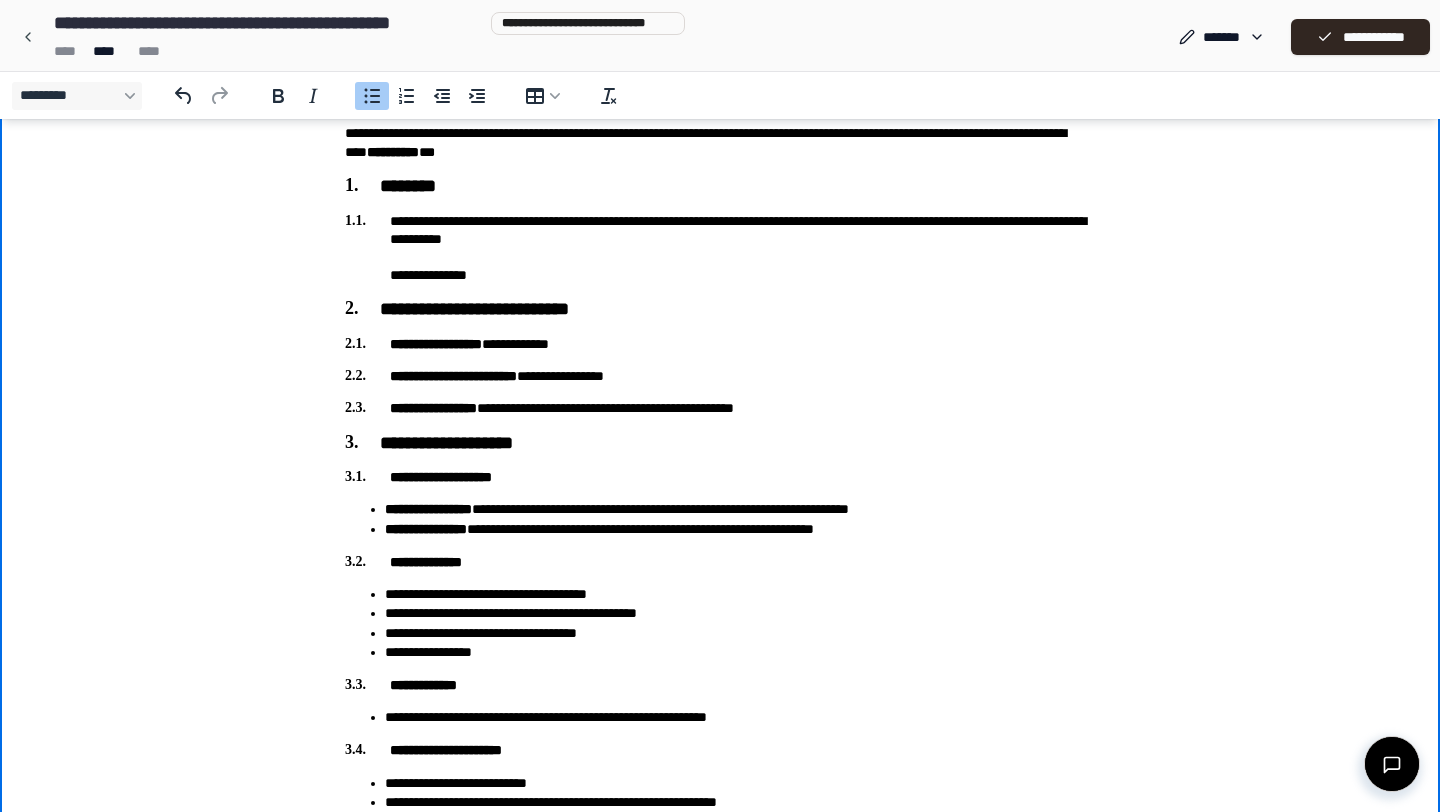 scroll, scrollTop: 172, scrollLeft: 0, axis: vertical 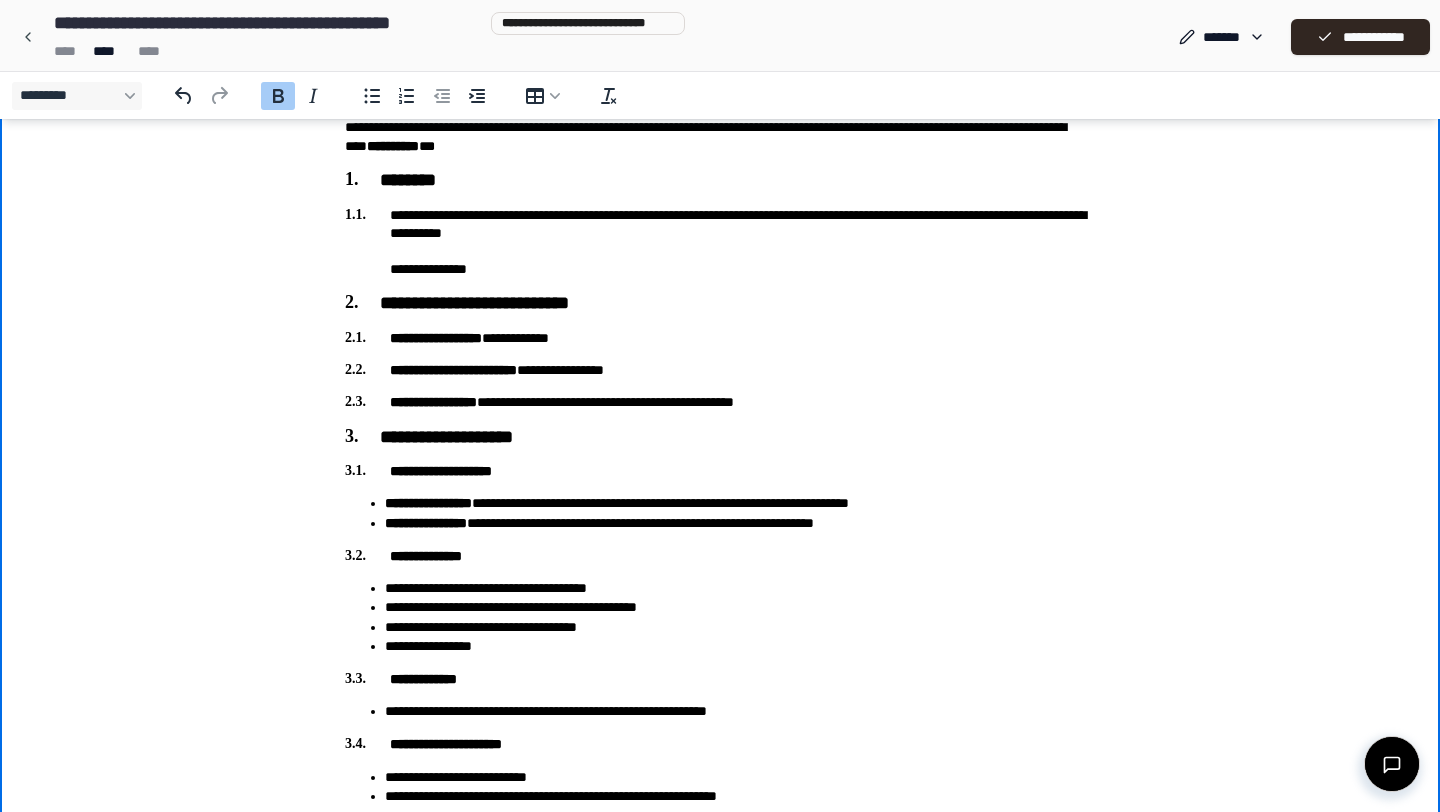 click on "**********" at bounding box center (426, 556) 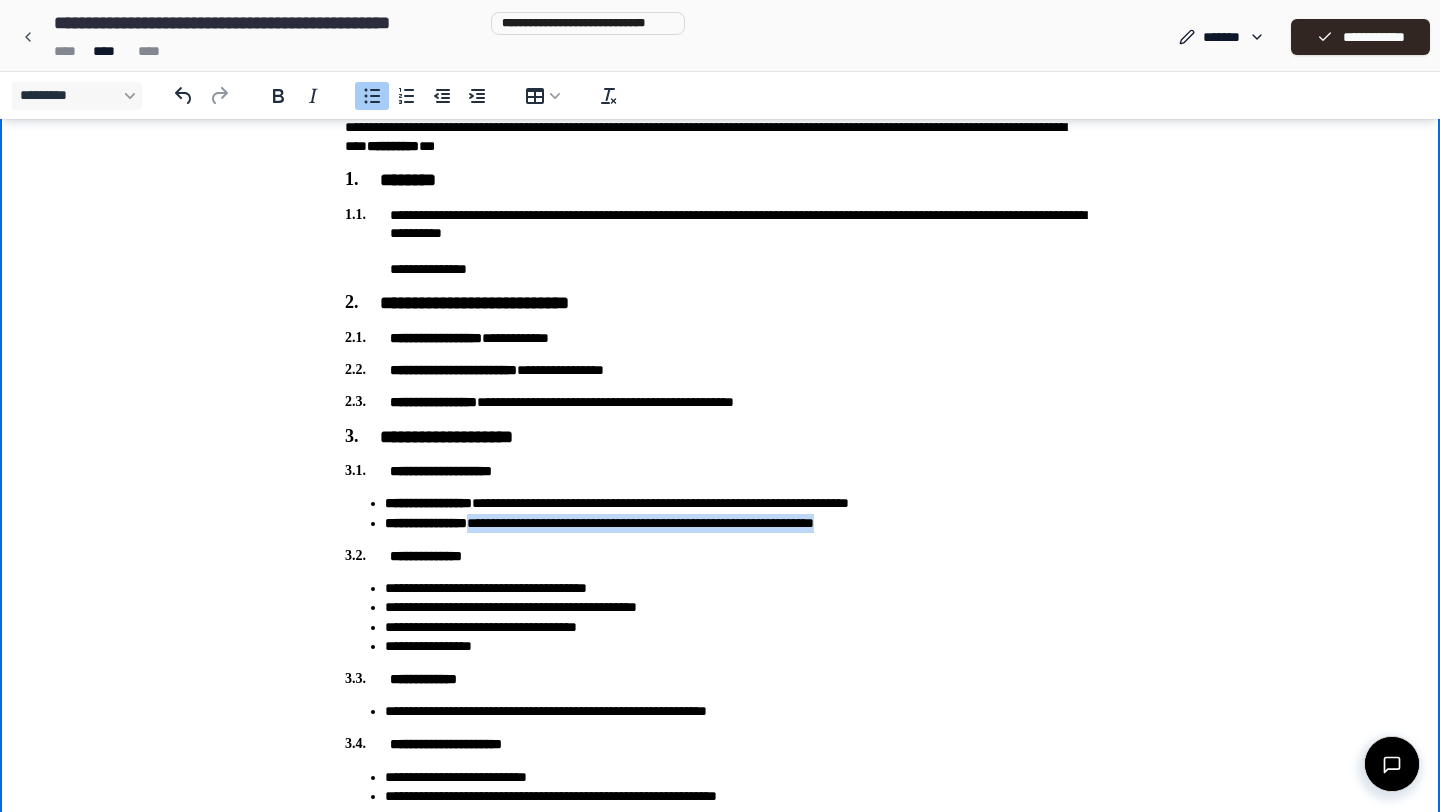 drag, startPoint x: 915, startPoint y: 530, endPoint x: 497, endPoint y: 524, distance: 418.04306 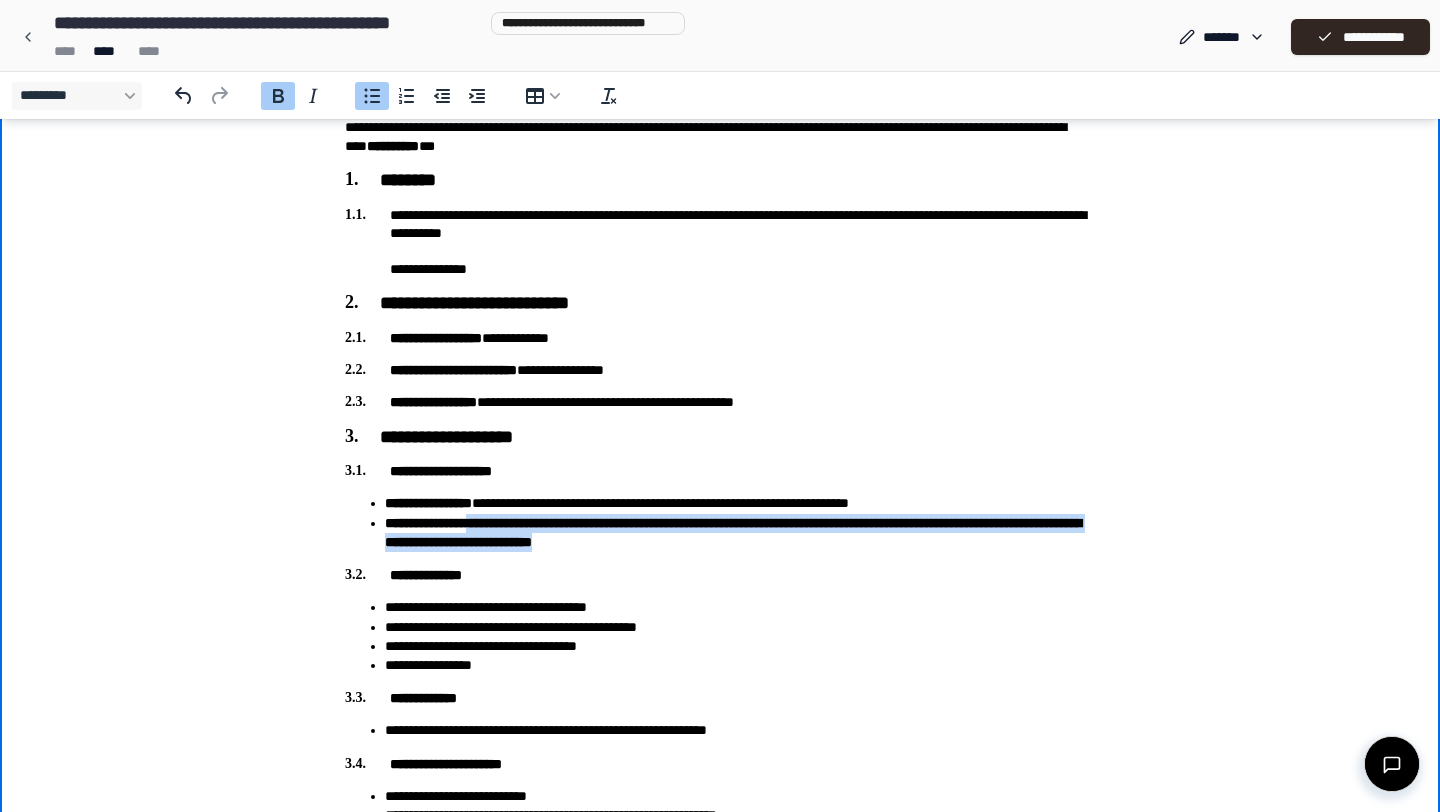 drag, startPoint x: 880, startPoint y: 547, endPoint x: 499, endPoint y: 523, distance: 381.75516 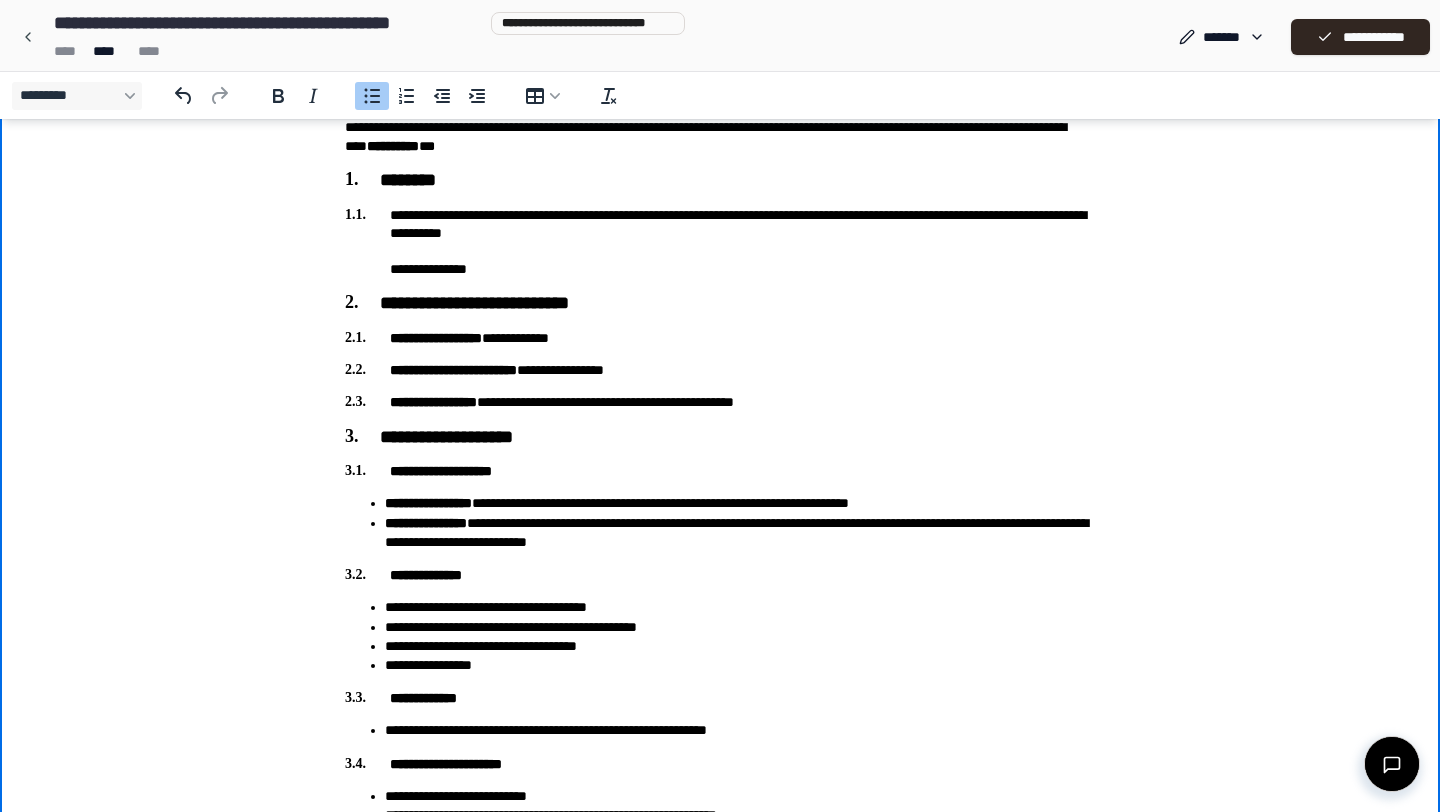 click on "**********" at bounding box center [740, 533] 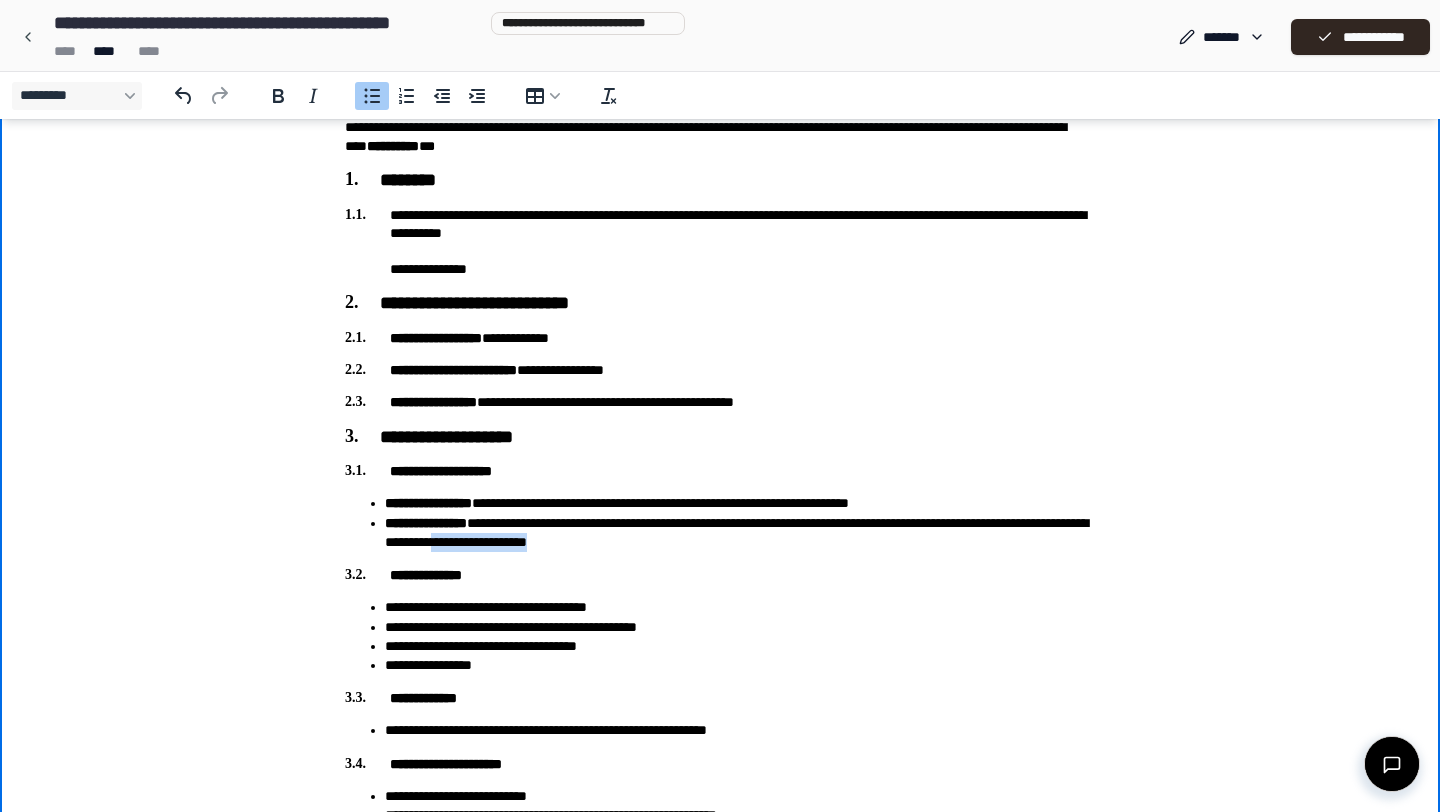 drag, startPoint x: 738, startPoint y: 541, endPoint x: 618, endPoint y: 542, distance: 120.004166 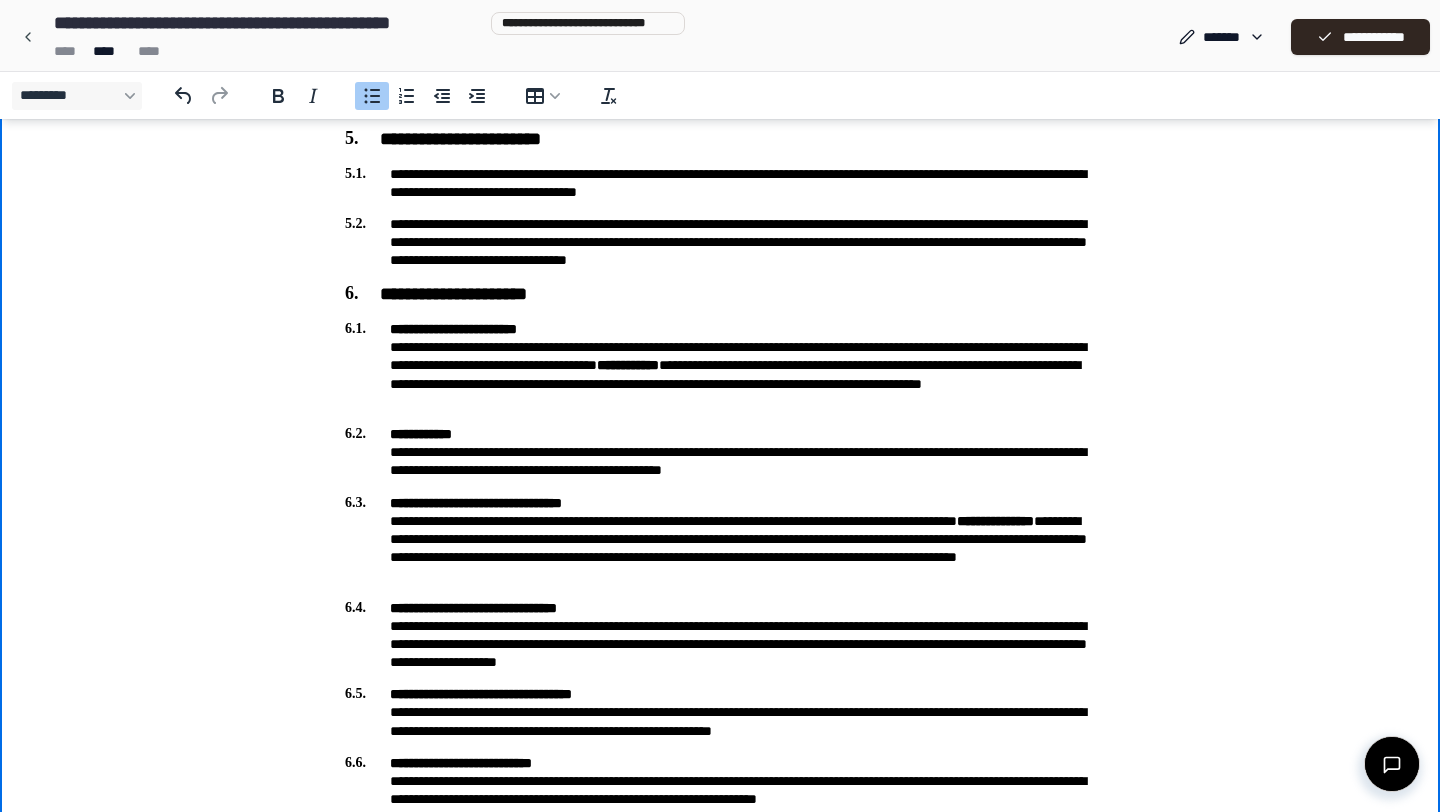 scroll, scrollTop: 986, scrollLeft: 0, axis: vertical 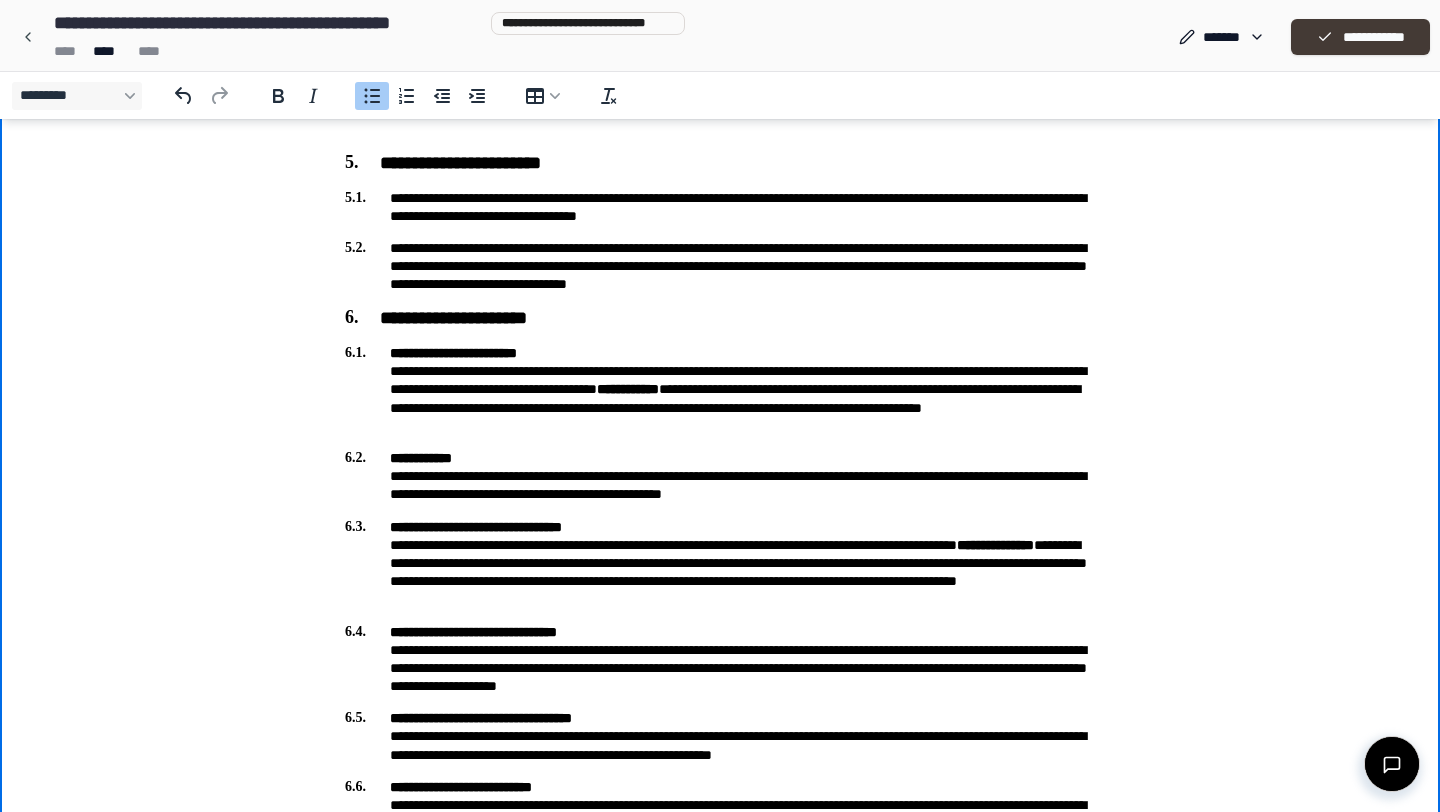 click on "**********" at bounding box center (1360, 37) 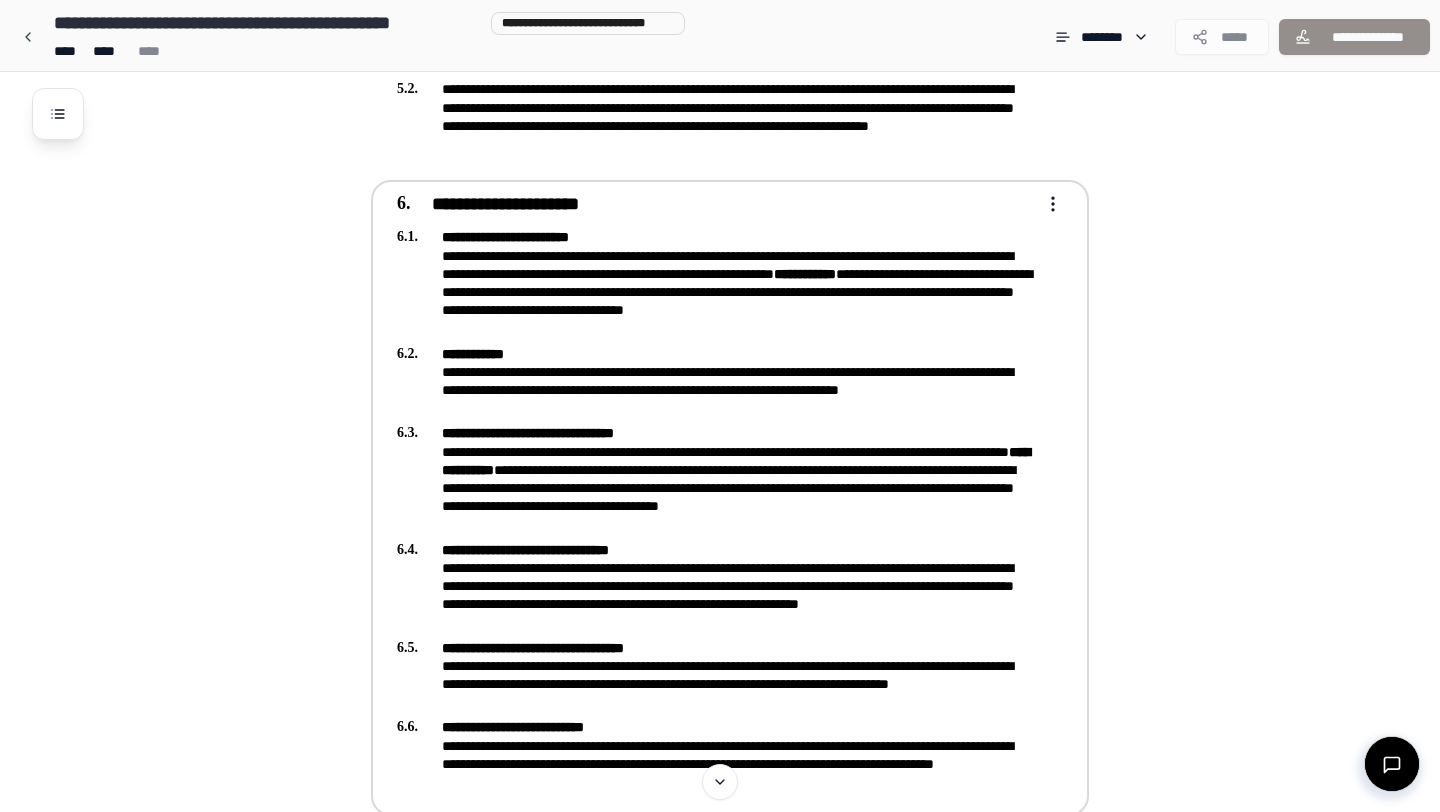 scroll, scrollTop: 1189, scrollLeft: 0, axis: vertical 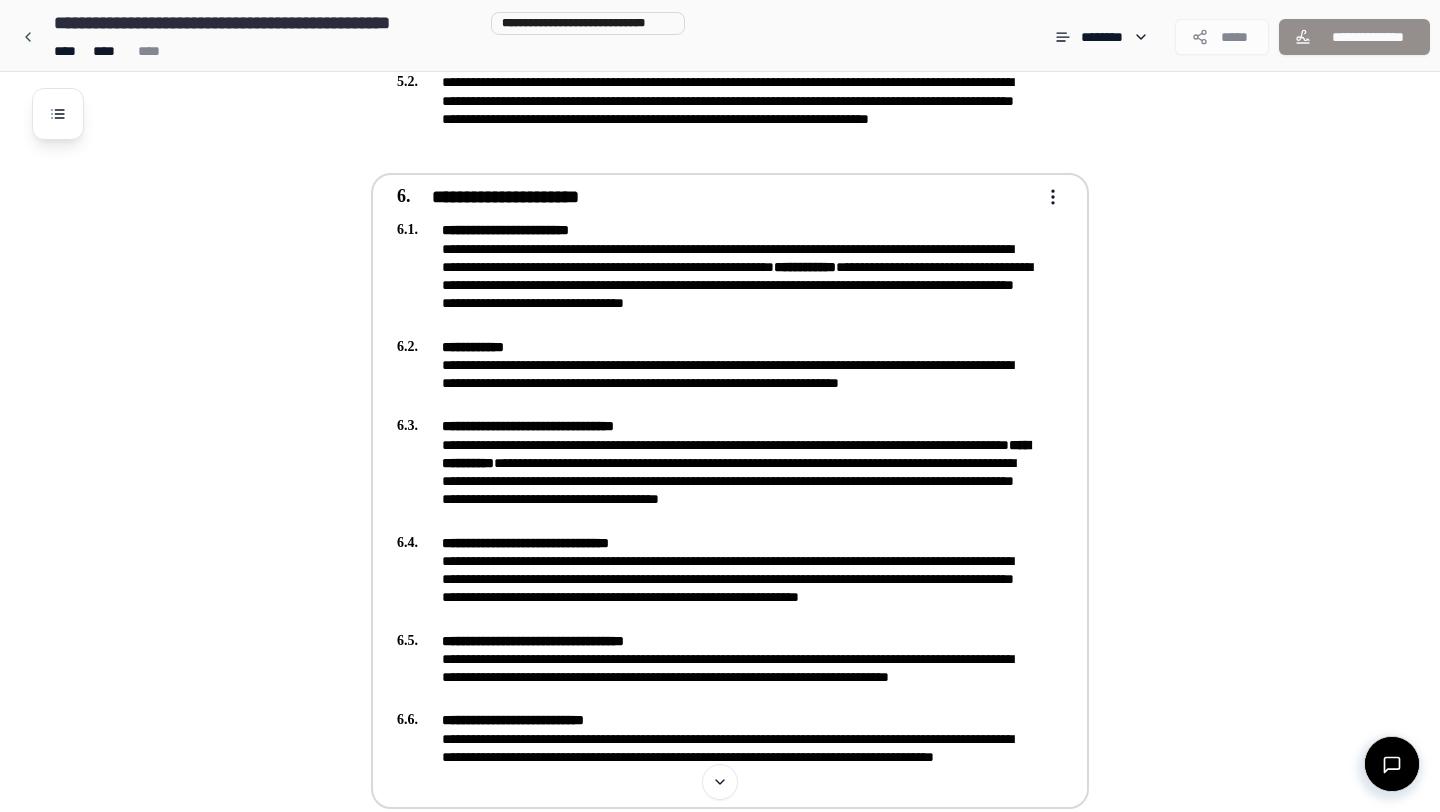 click on "**********" at bounding box center [720, 638] 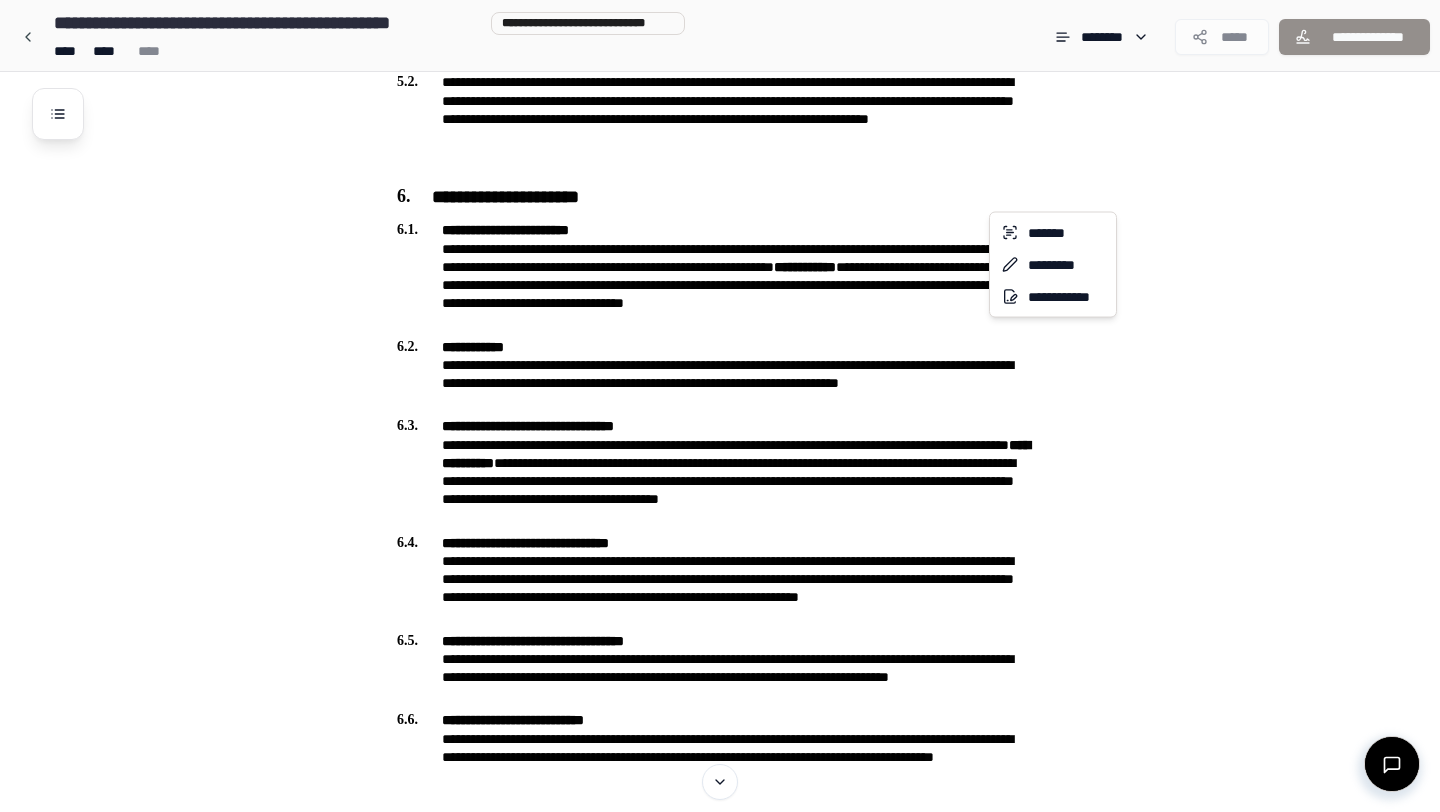 click on "**********" at bounding box center [720, 638] 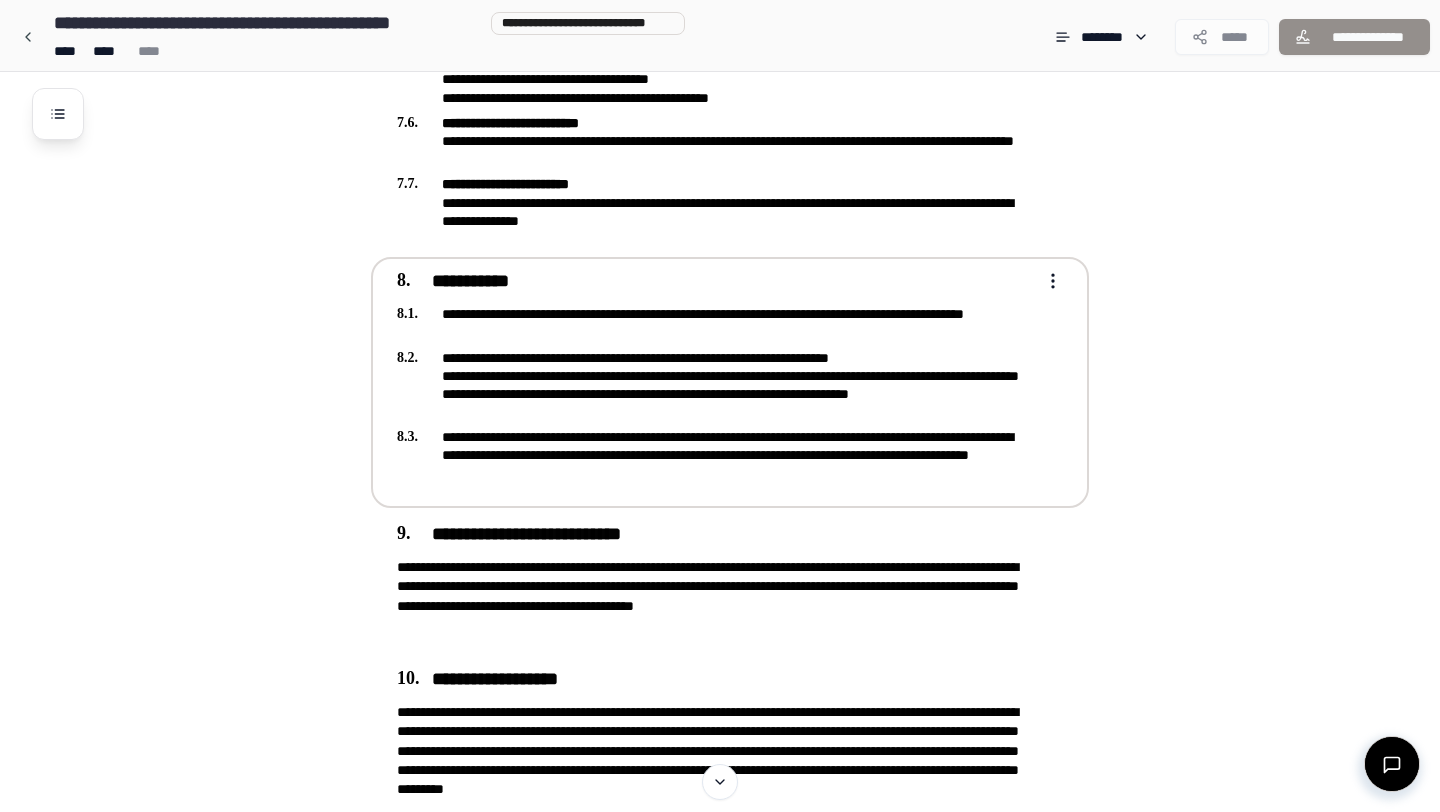 scroll, scrollTop: 2485, scrollLeft: 0, axis: vertical 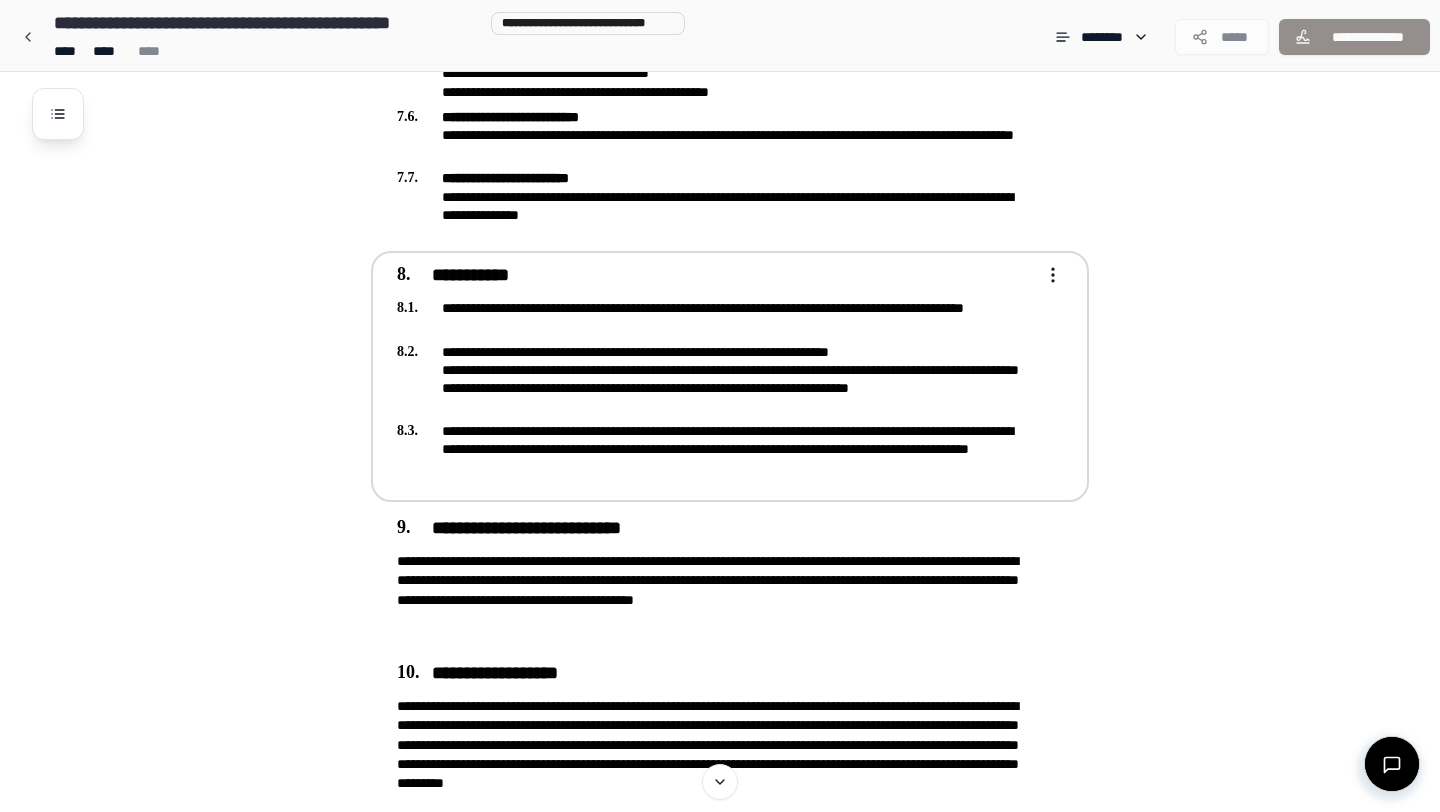 click on "**********" at bounding box center [720, -658] 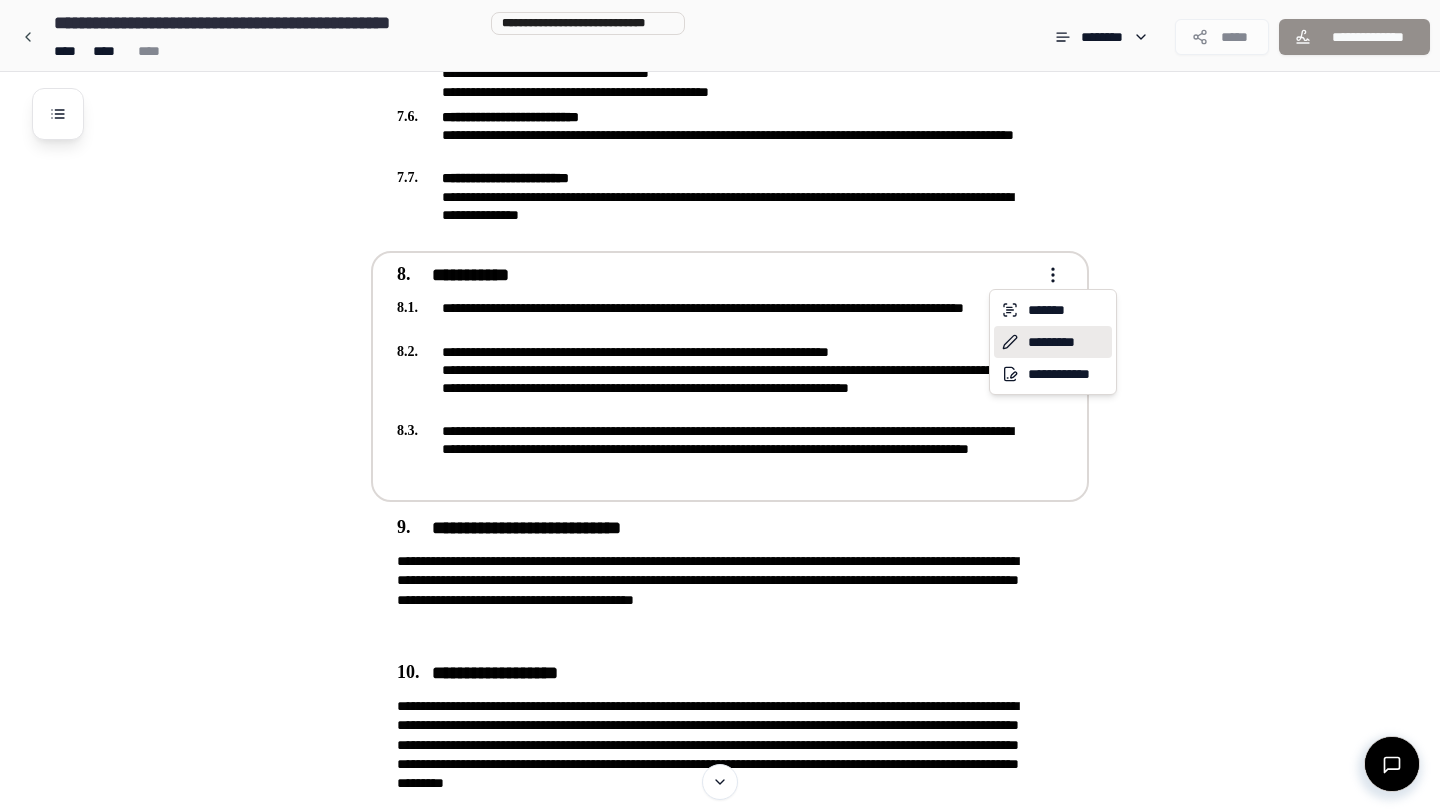 click on "*********" at bounding box center [1053, 342] 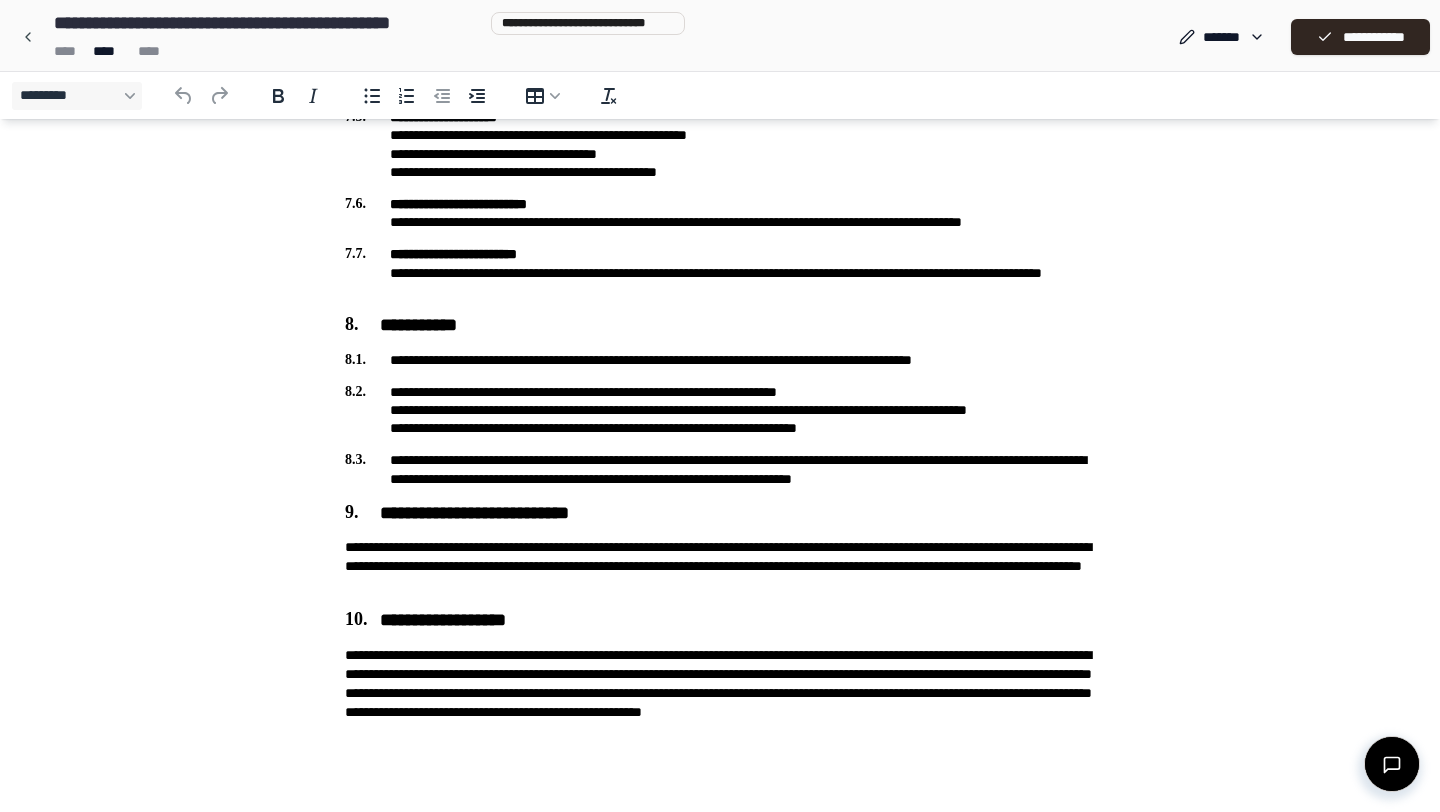 scroll, scrollTop: 2235, scrollLeft: 0, axis: vertical 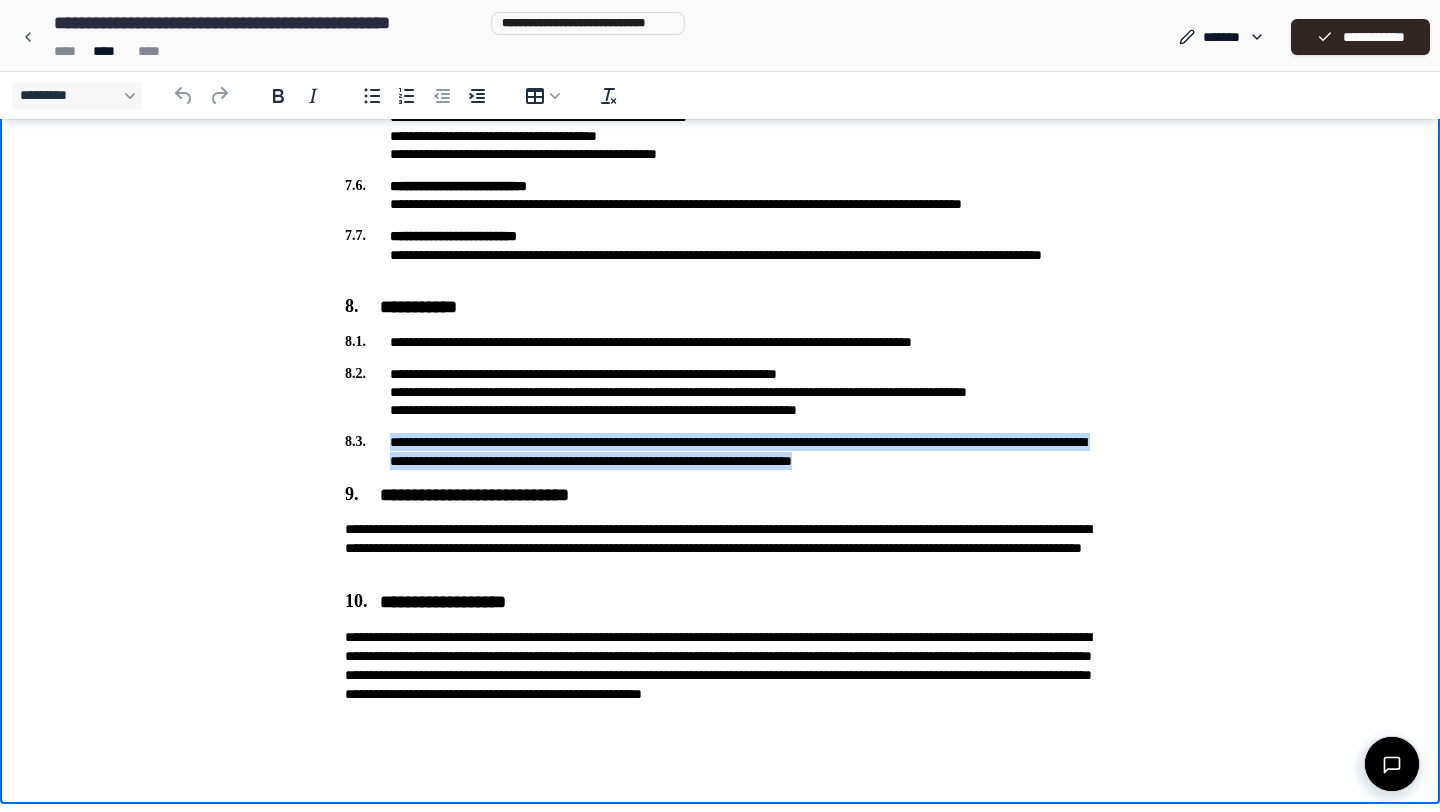 drag, startPoint x: 1054, startPoint y: 459, endPoint x: 624, endPoint y: 423, distance: 431.50433 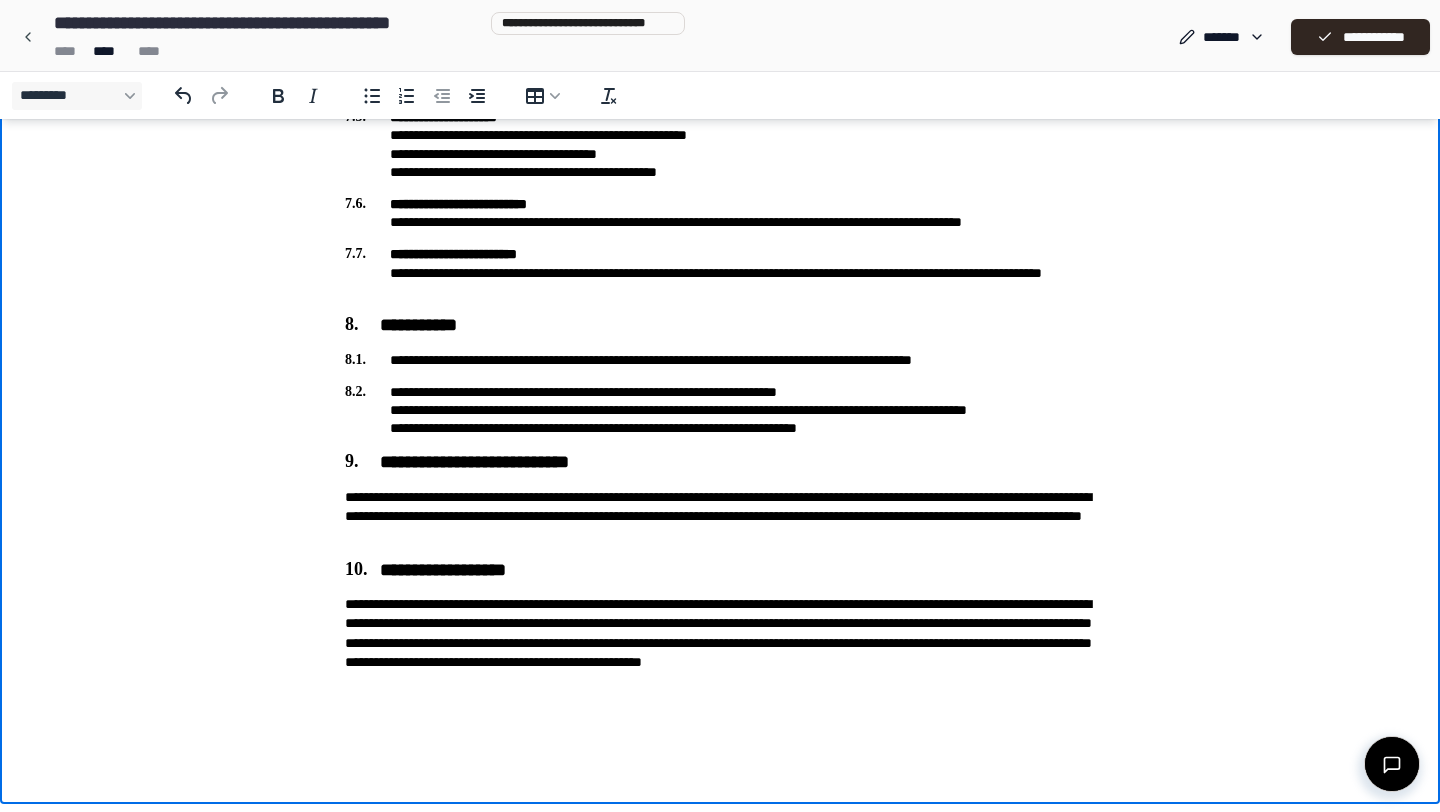 scroll, scrollTop: 2185, scrollLeft: 0, axis: vertical 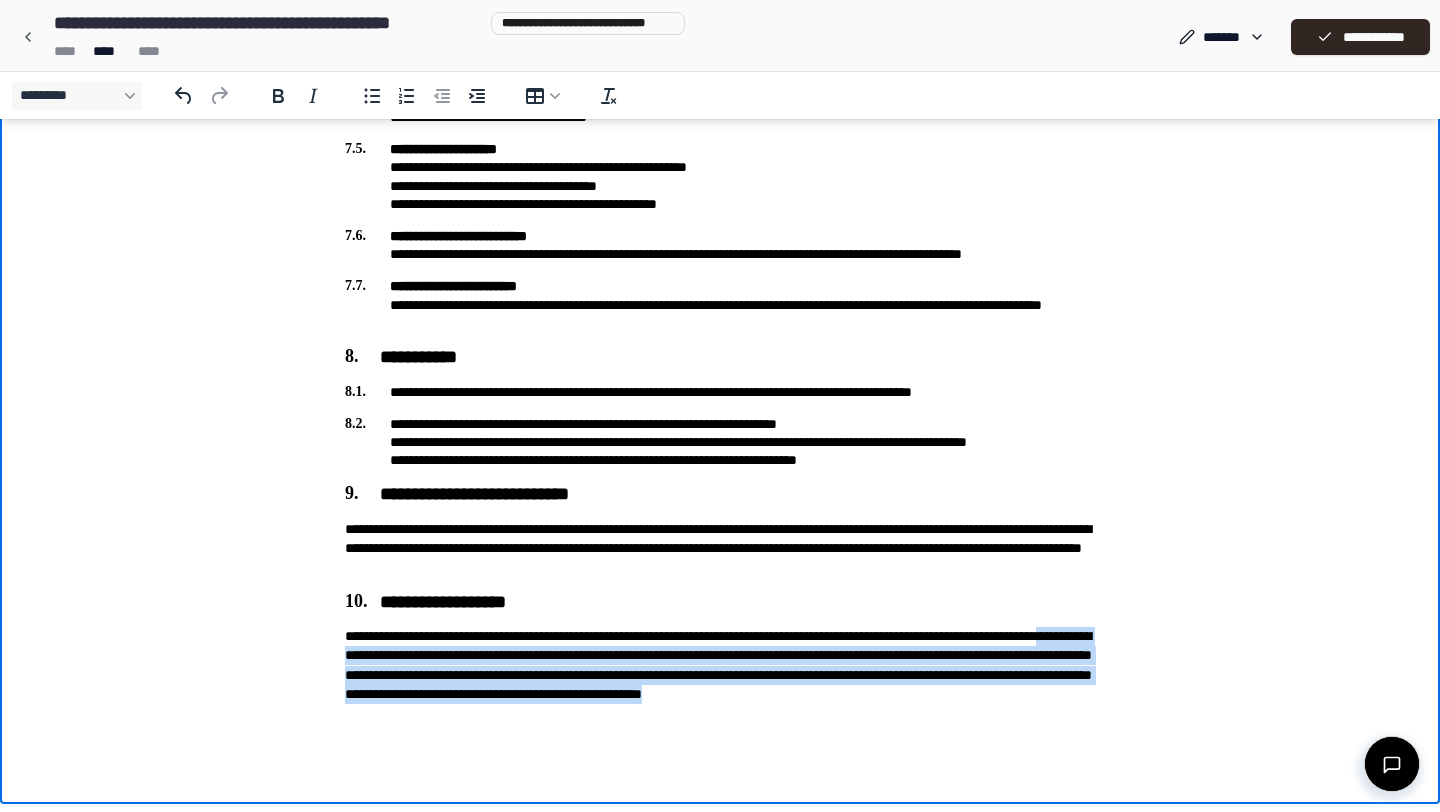 drag, startPoint x: 578, startPoint y: 720, endPoint x: 473, endPoint y: 660, distance: 120.93387 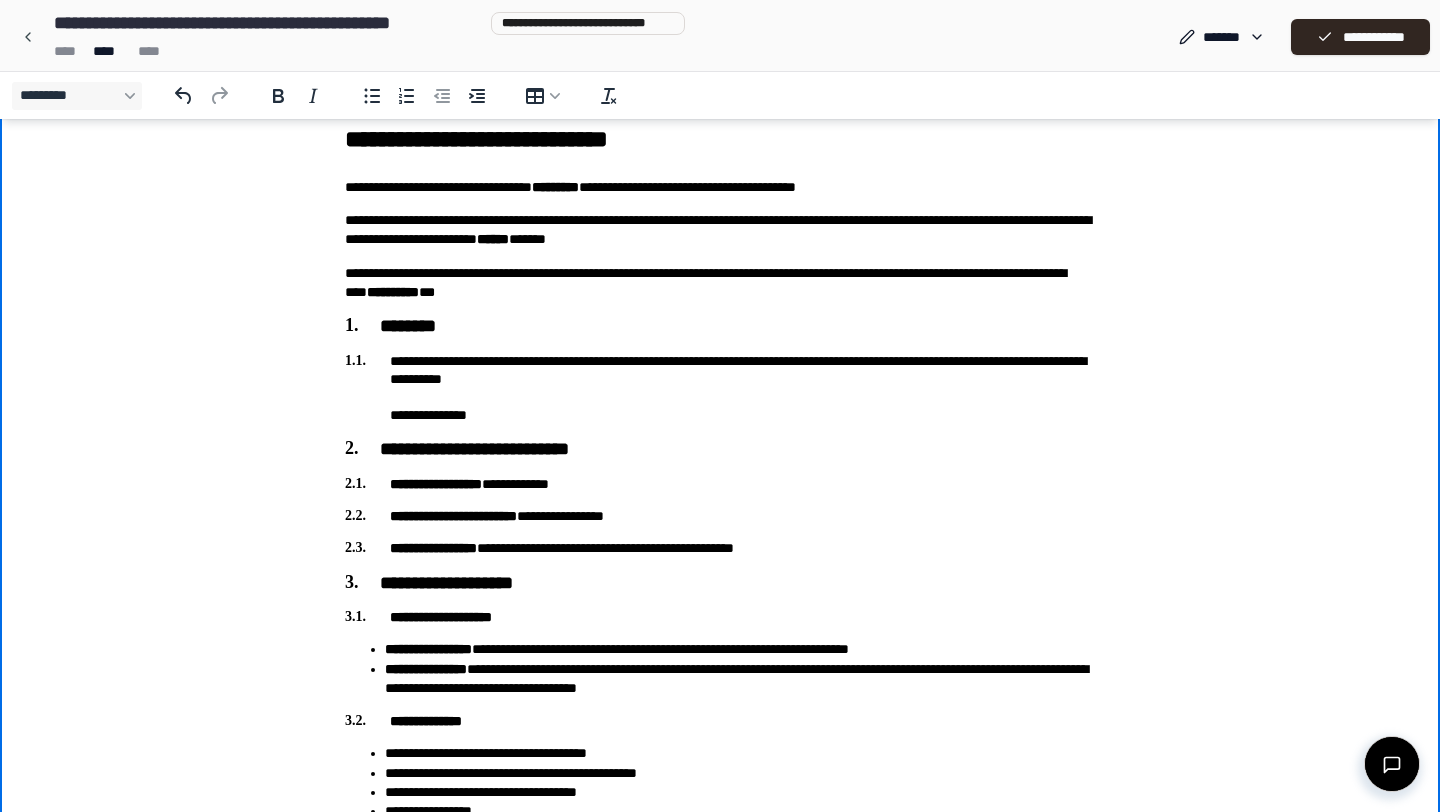 scroll, scrollTop: 0, scrollLeft: 0, axis: both 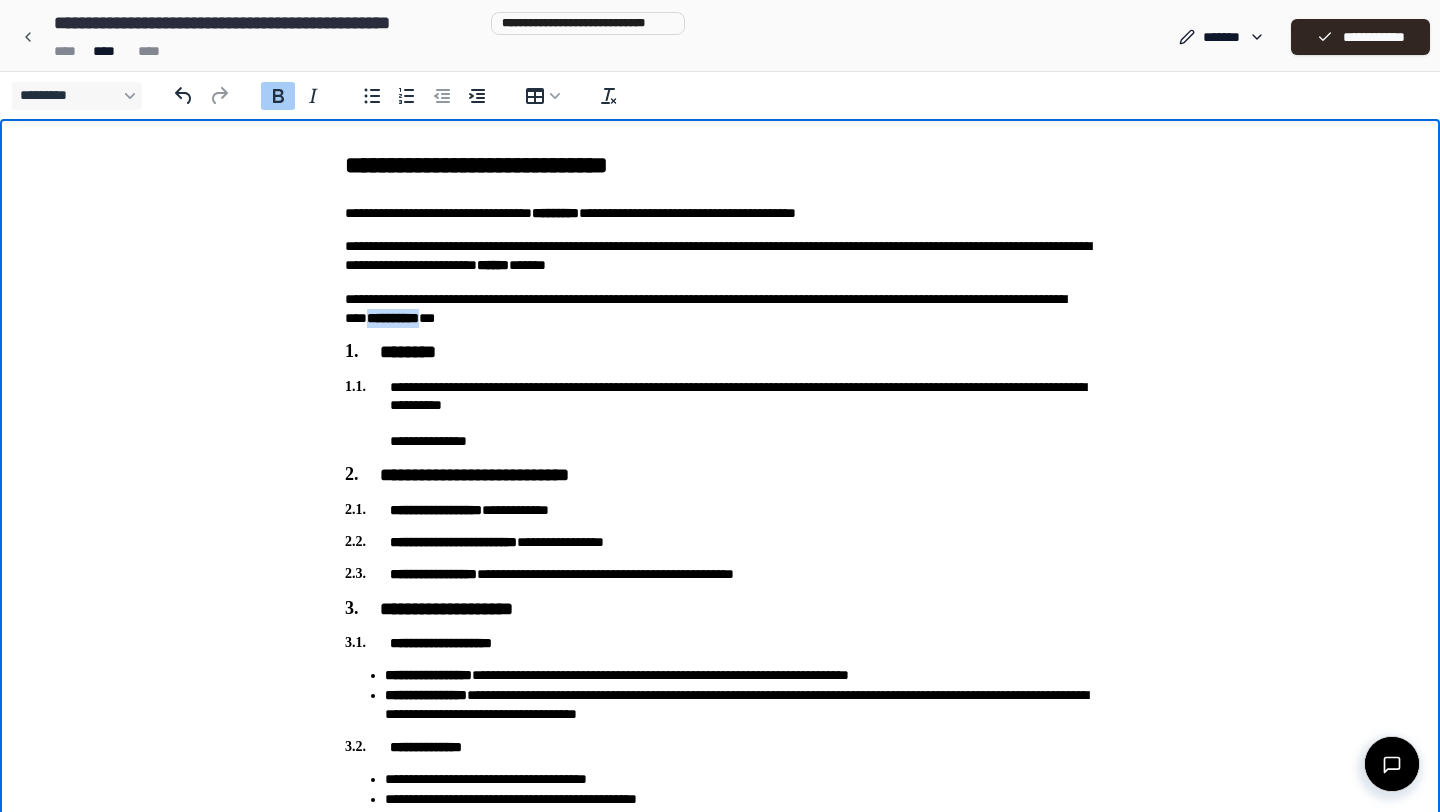 drag, startPoint x: 635, startPoint y: 321, endPoint x: 565, endPoint y: 316, distance: 70.178345 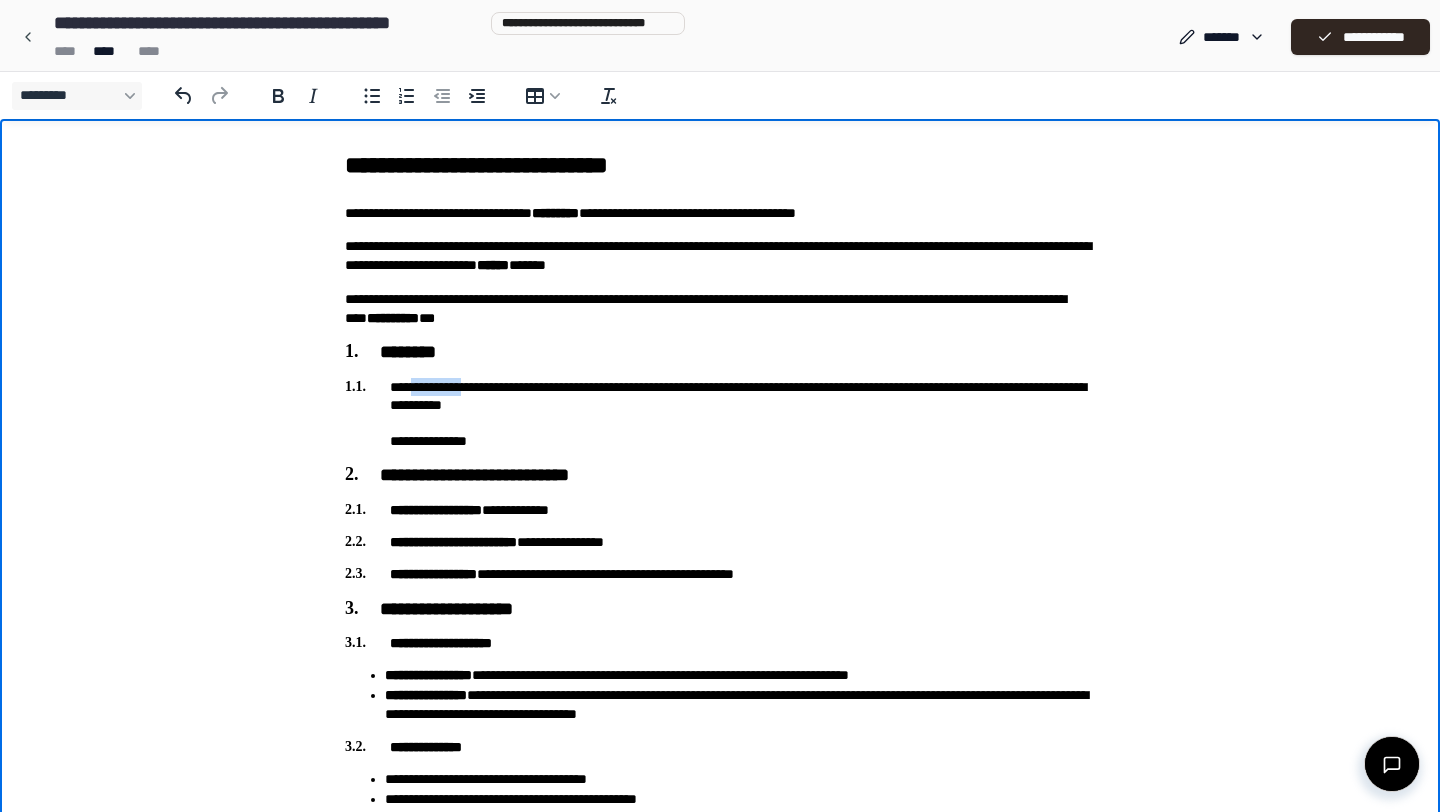 drag, startPoint x: 484, startPoint y: 385, endPoint x: 417, endPoint y: 386, distance: 67.00746 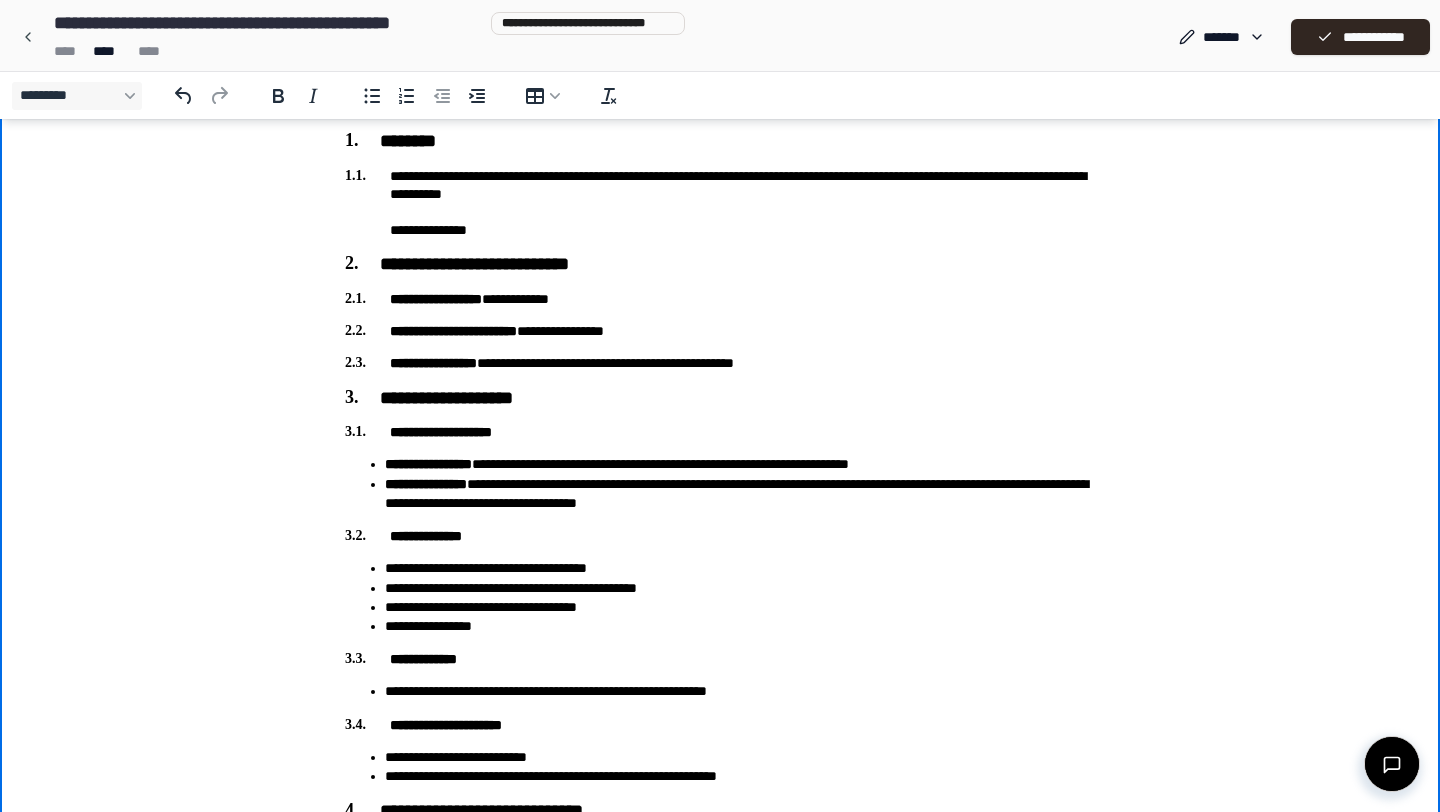 scroll, scrollTop: 229, scrollLeft: 0, axis: vertical 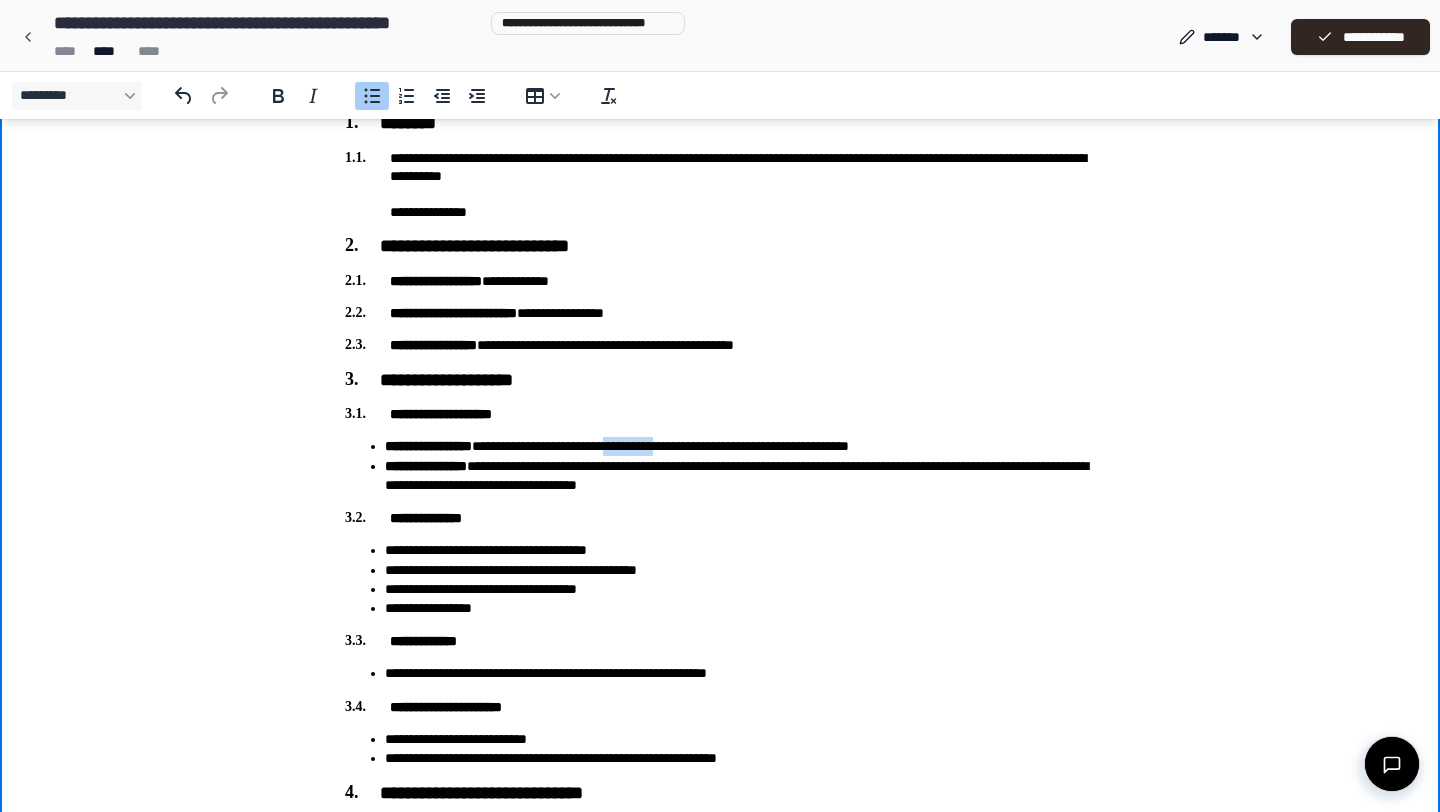 drag, startPoint x: 737, startPoint y: 447, endPoint x: 671, endPoint y: 443, distance: 66.1211 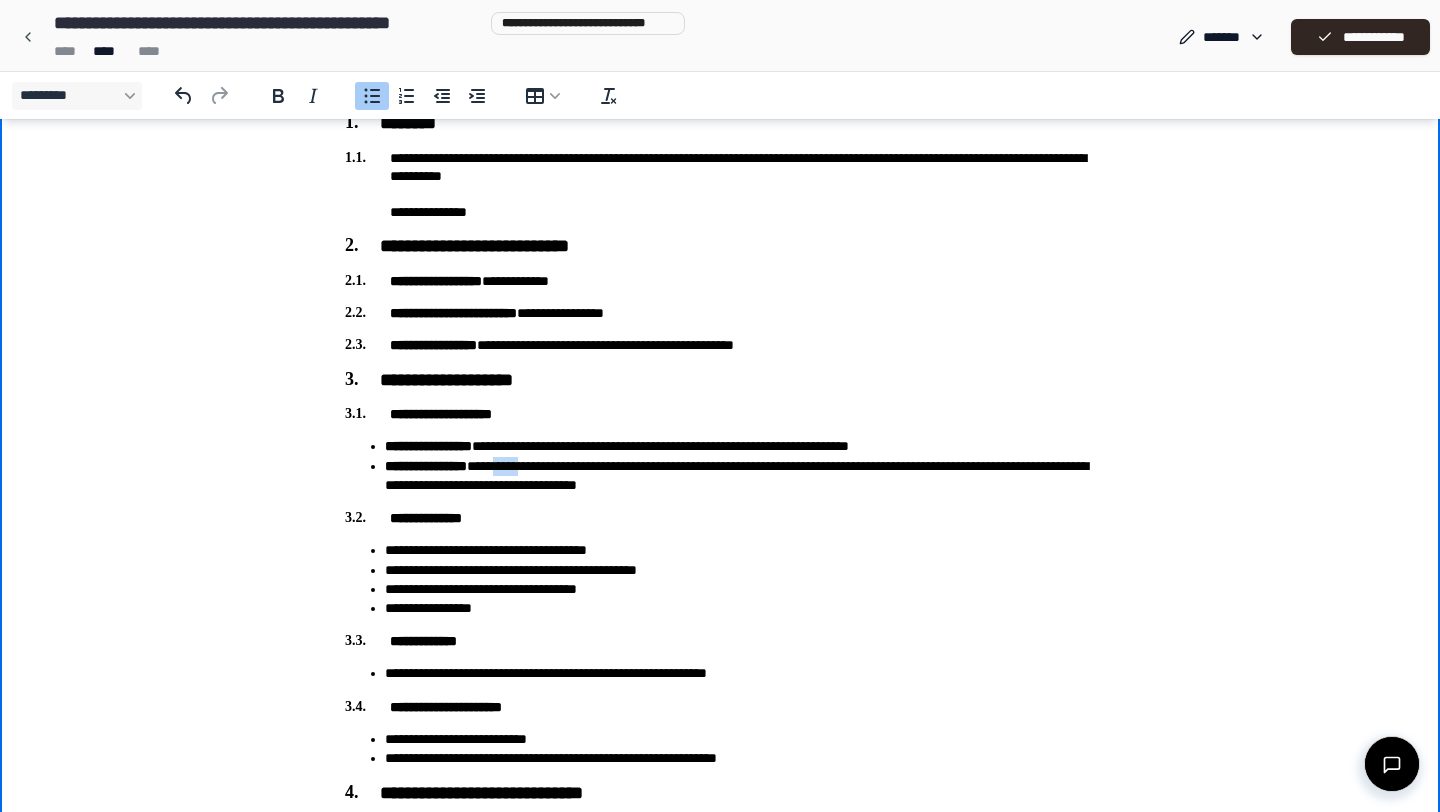 drag, startPoint x: 558, startPoint y: 468, endPoint x: 530, endPoint y: 468, distance: 28 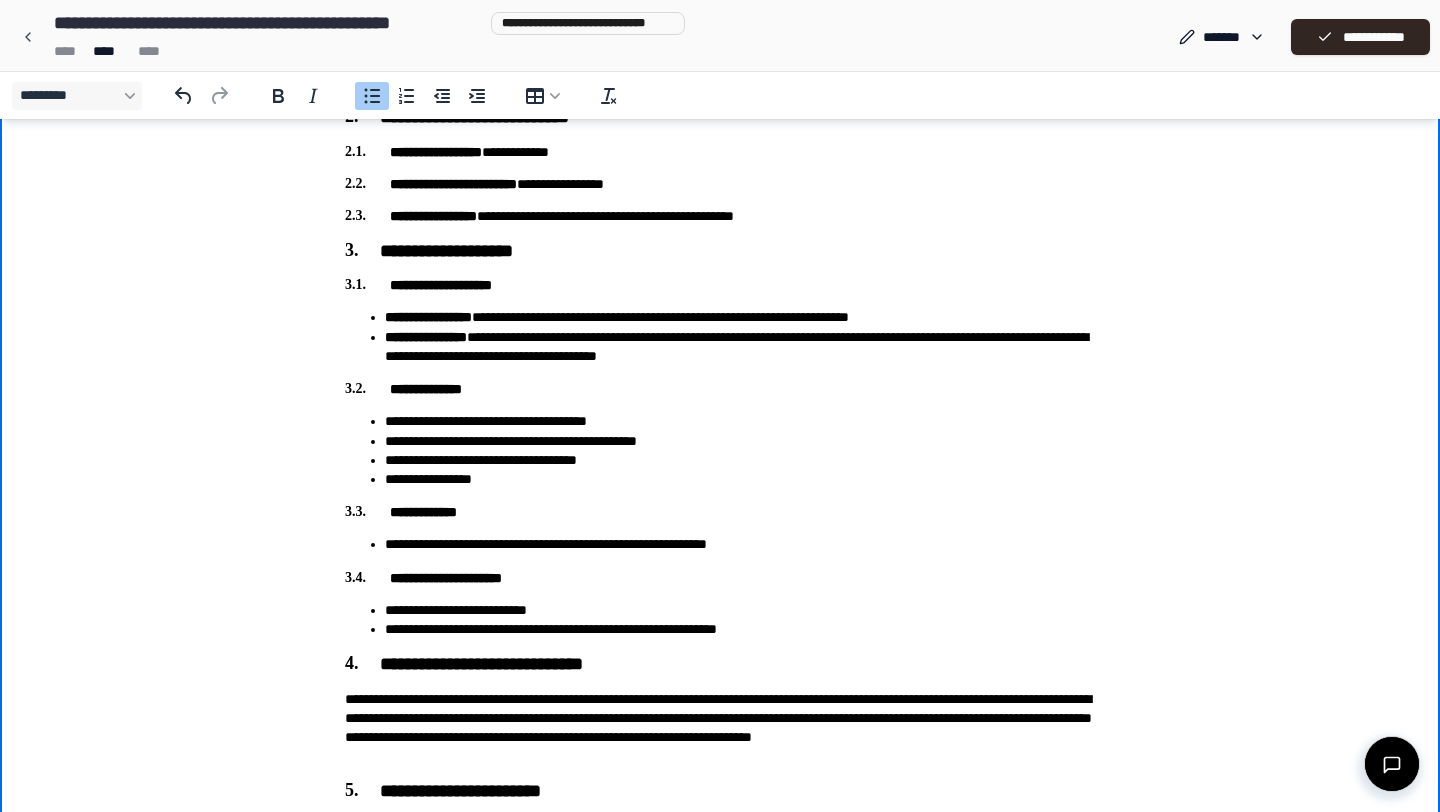 scroll, scrollTop: 362, scrollLeft: 0, axis: vertical 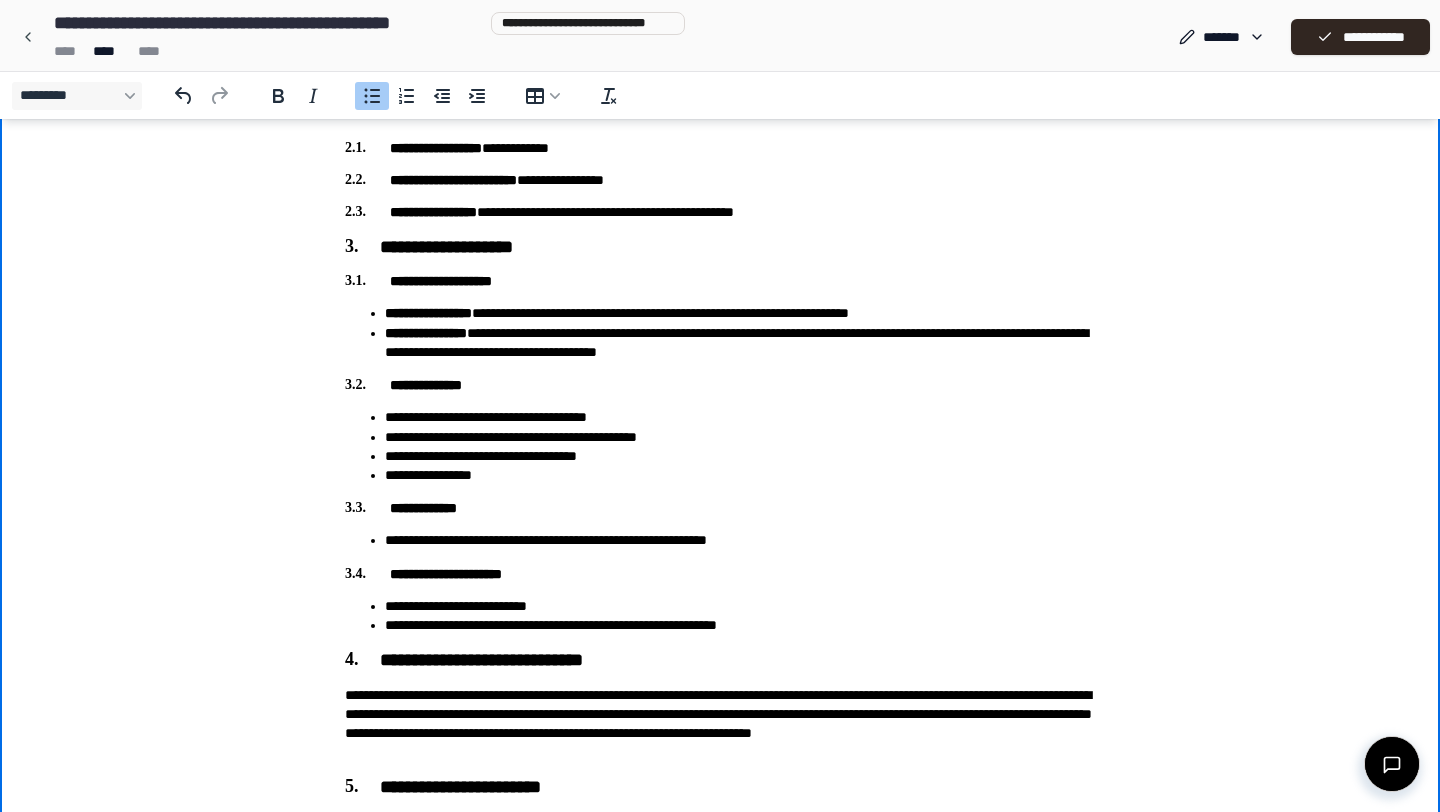click on "**********" at bounding box center [740, 343] 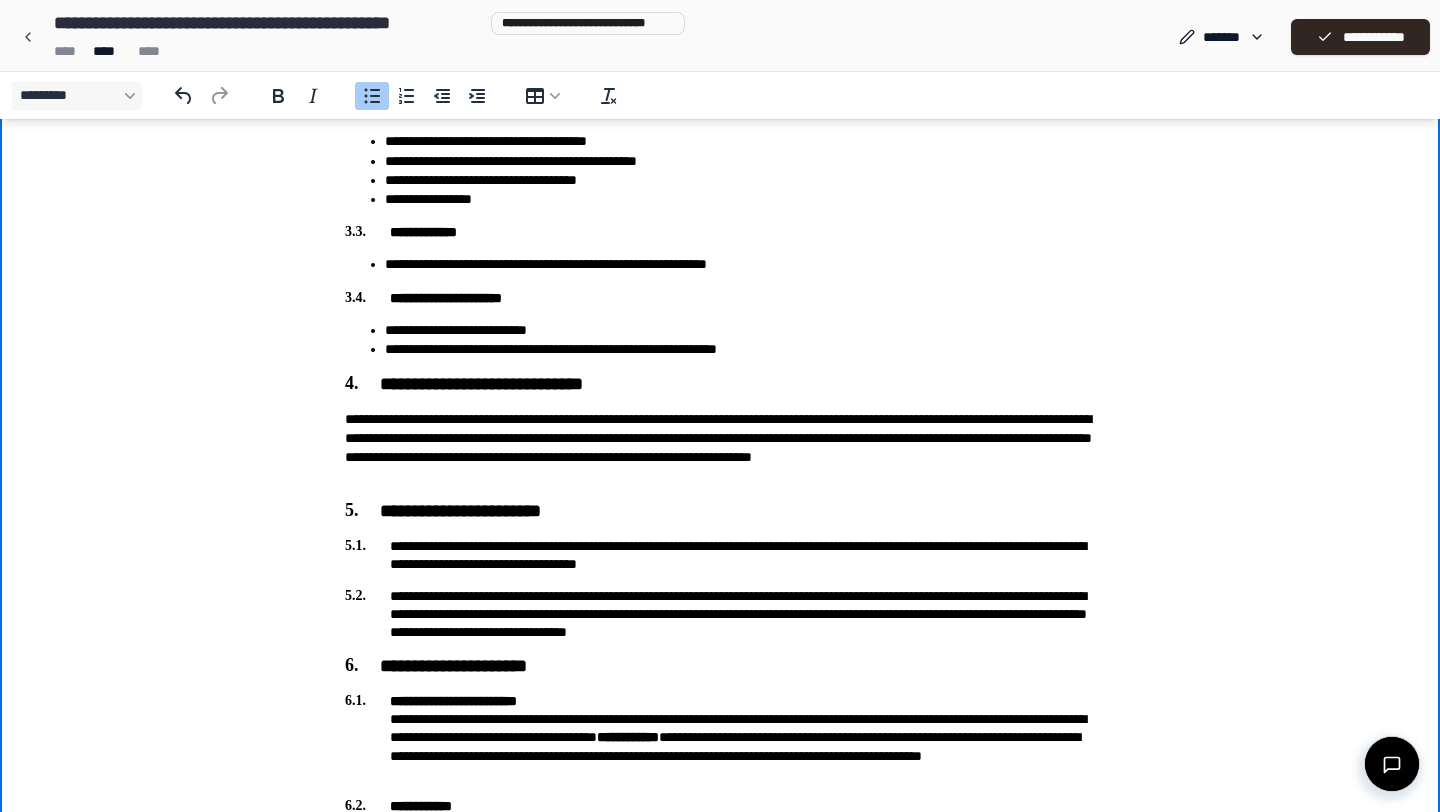 scroll, scrollTop: 642, scrollLeft: 0, axis: vertical 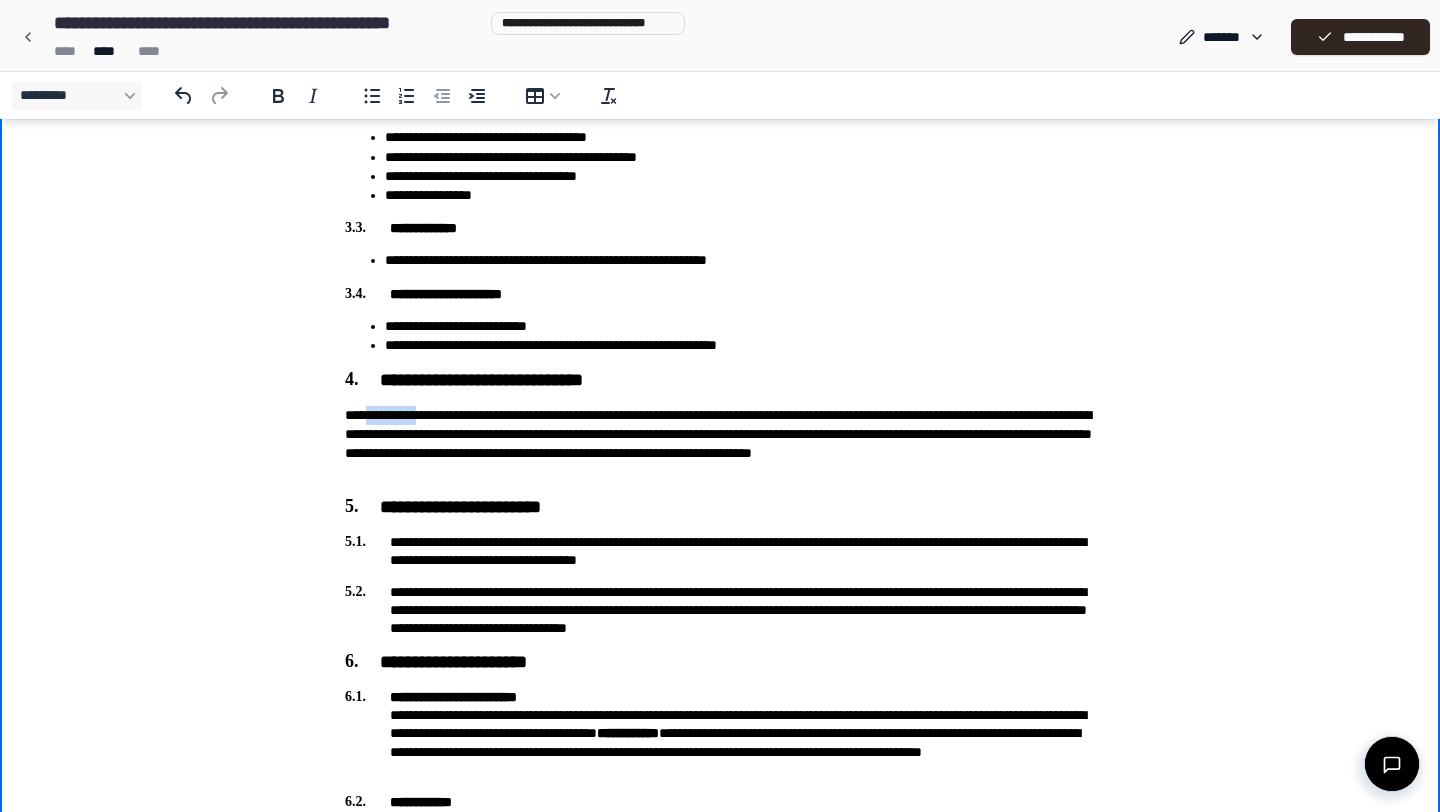drag, startPoint x: 440, startPoint y: 415, endPoint x: 373, endPoint y: 418, distance: 67.06713 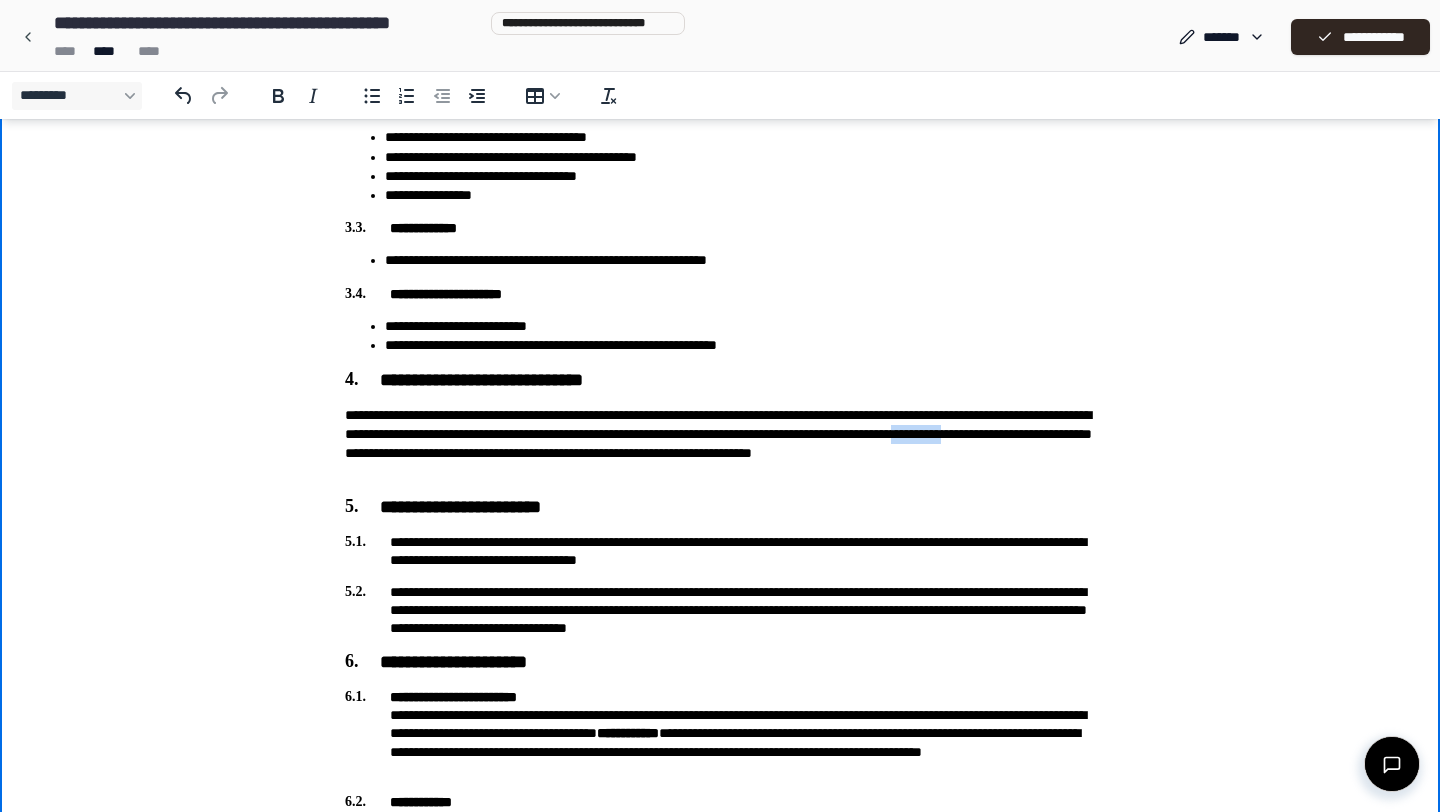 drag, startPoint x: 570, startPoint y: 454, endPoint x: 502, endPoint y: 451, distance: 68.06615 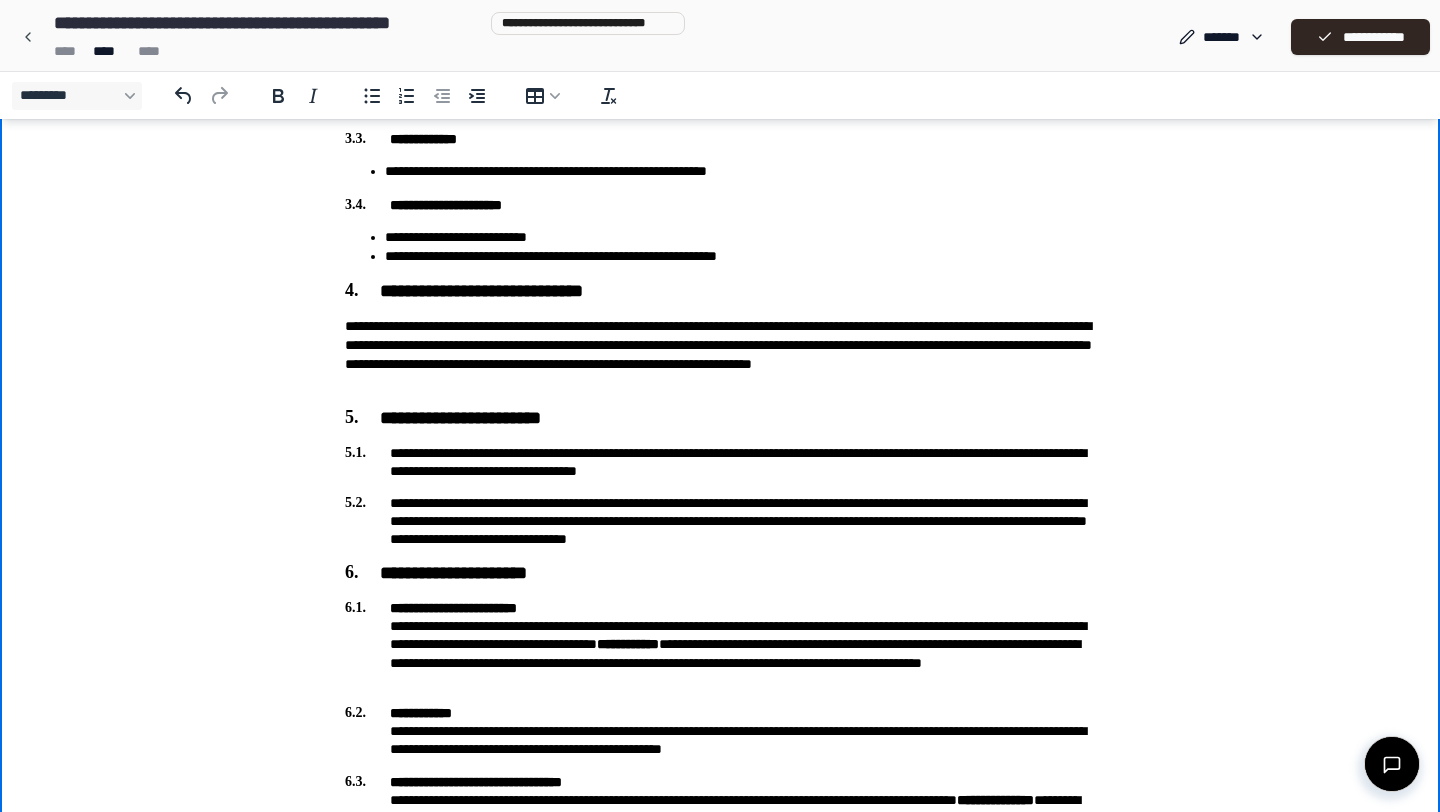 scroll, scrollTop: 736, scrollLeft: 0, axis: vertical 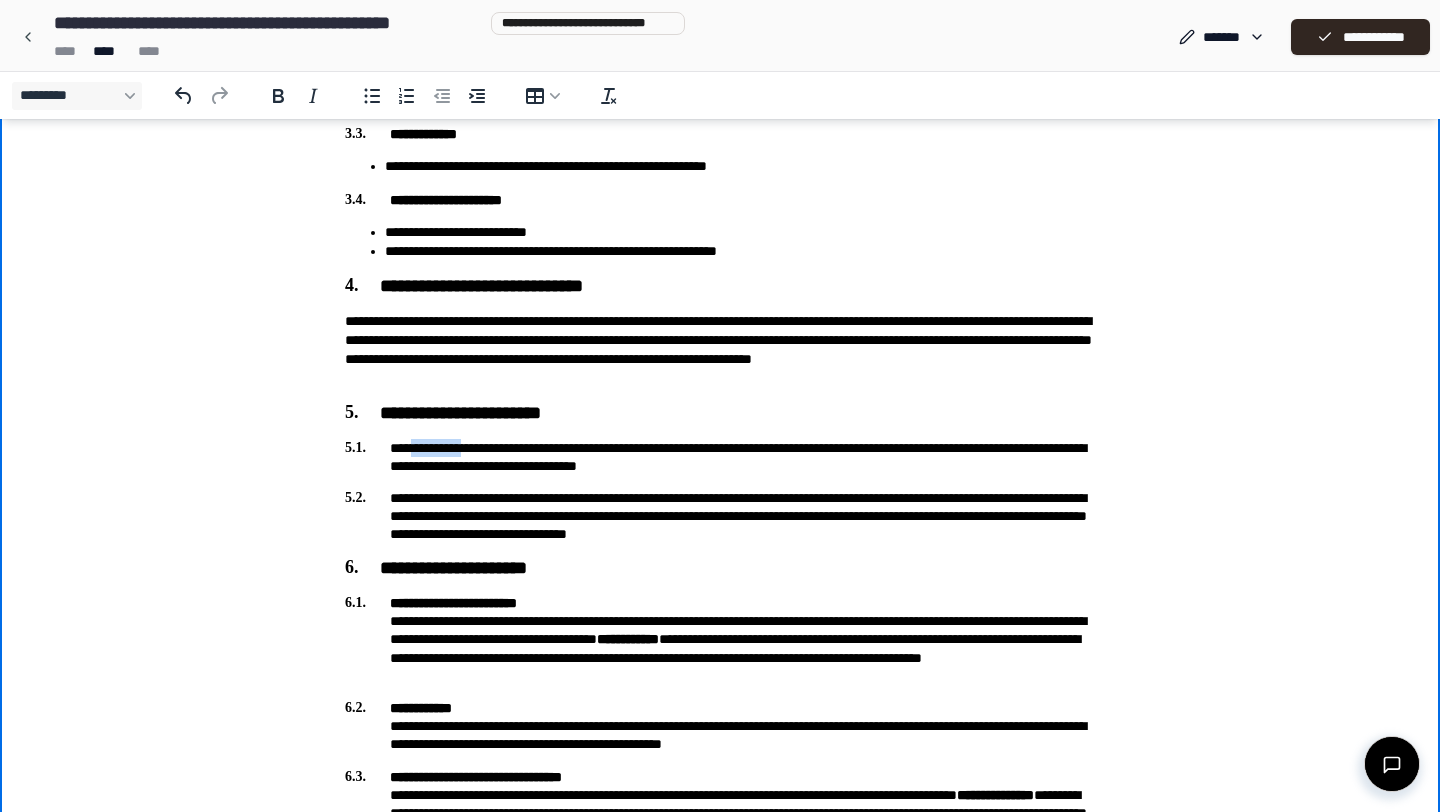 drag, startPoint x: 484, startPoint y: 448, endPoint x: 418, endPoint y: 445, distance: 66.068146 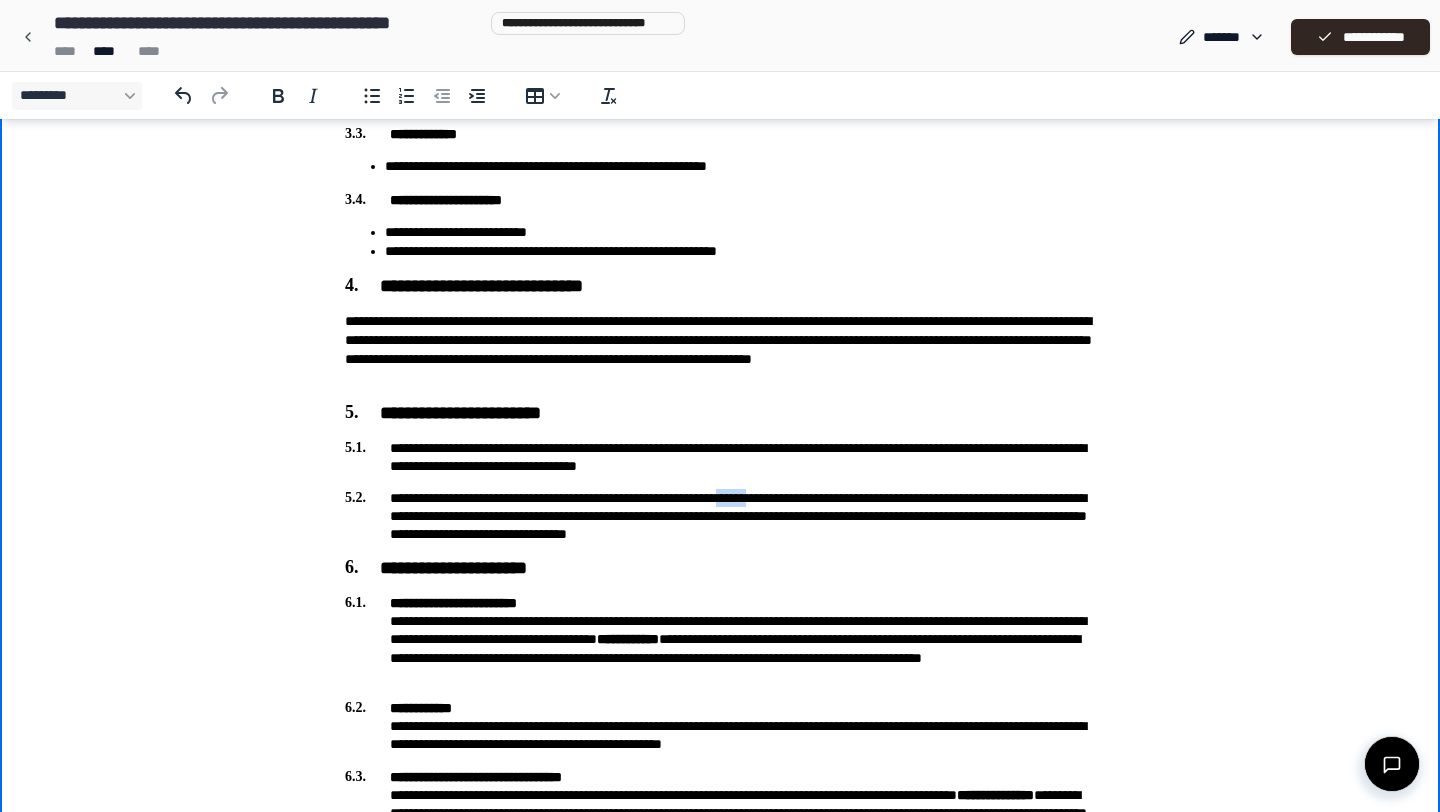 drag, startPoint x: 842, startPoint y: 501, endPoint x: 799, endPoint y: 498, distance: 43.104523 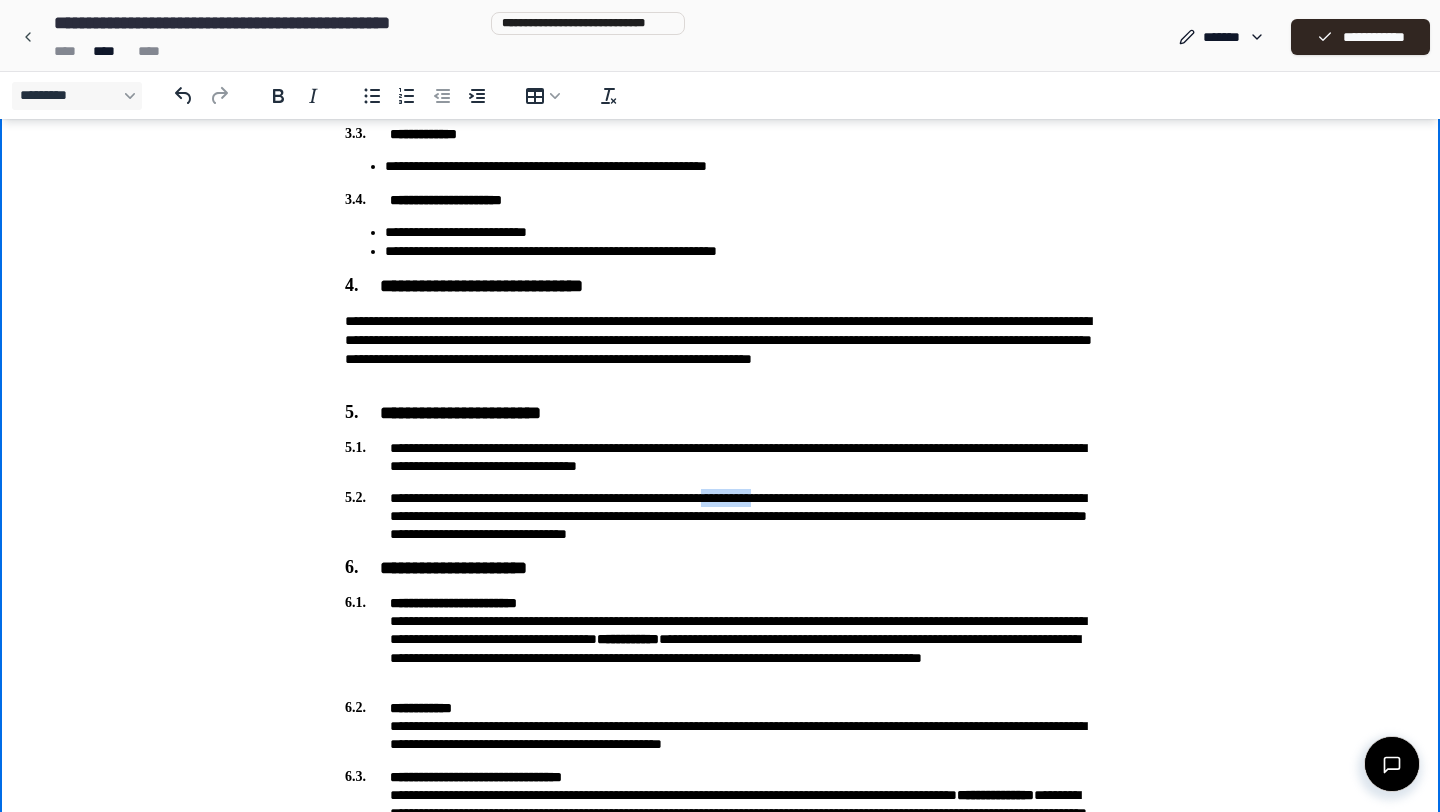 drag, startPoint x: 845, startPoint y: 501, endPoint x: 777, endPoint y: 498, distance: 68.06615 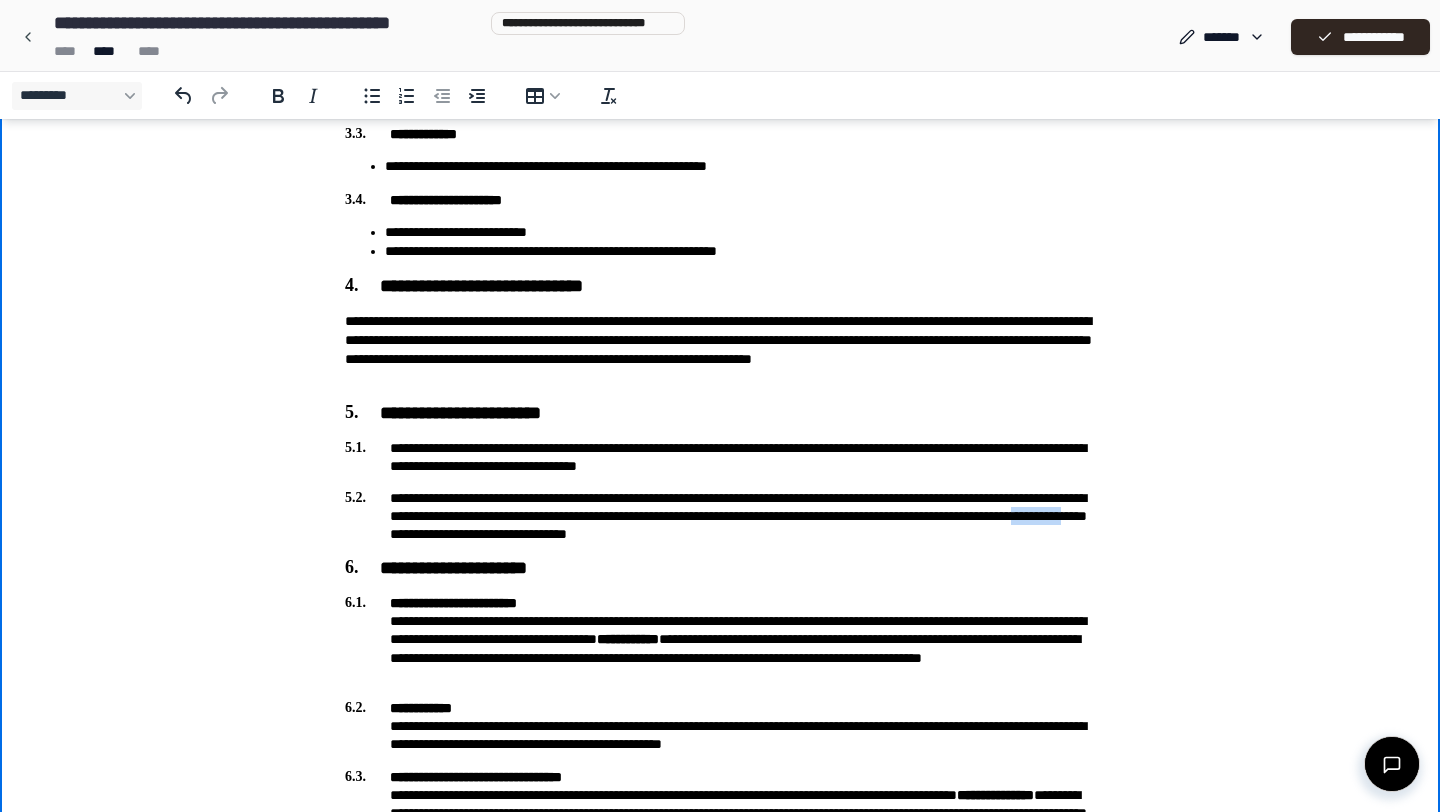 drag, startPoint x: 673, startPoint y: 534, endPoint x: 609, endPoint y: 536, distance: 64.03124 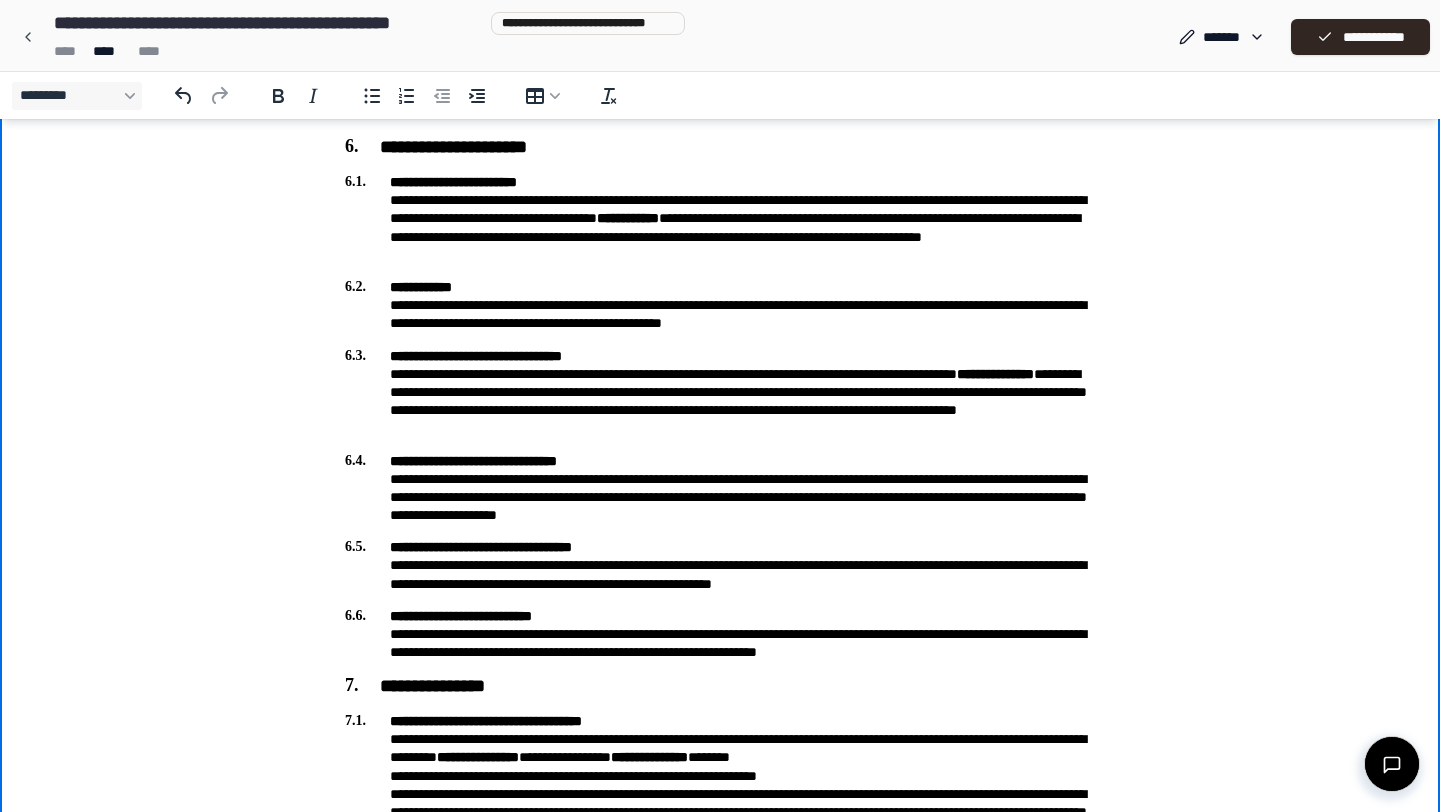 scroll, scrollTop: 1248, scrollLeft: 0, axis: vertical 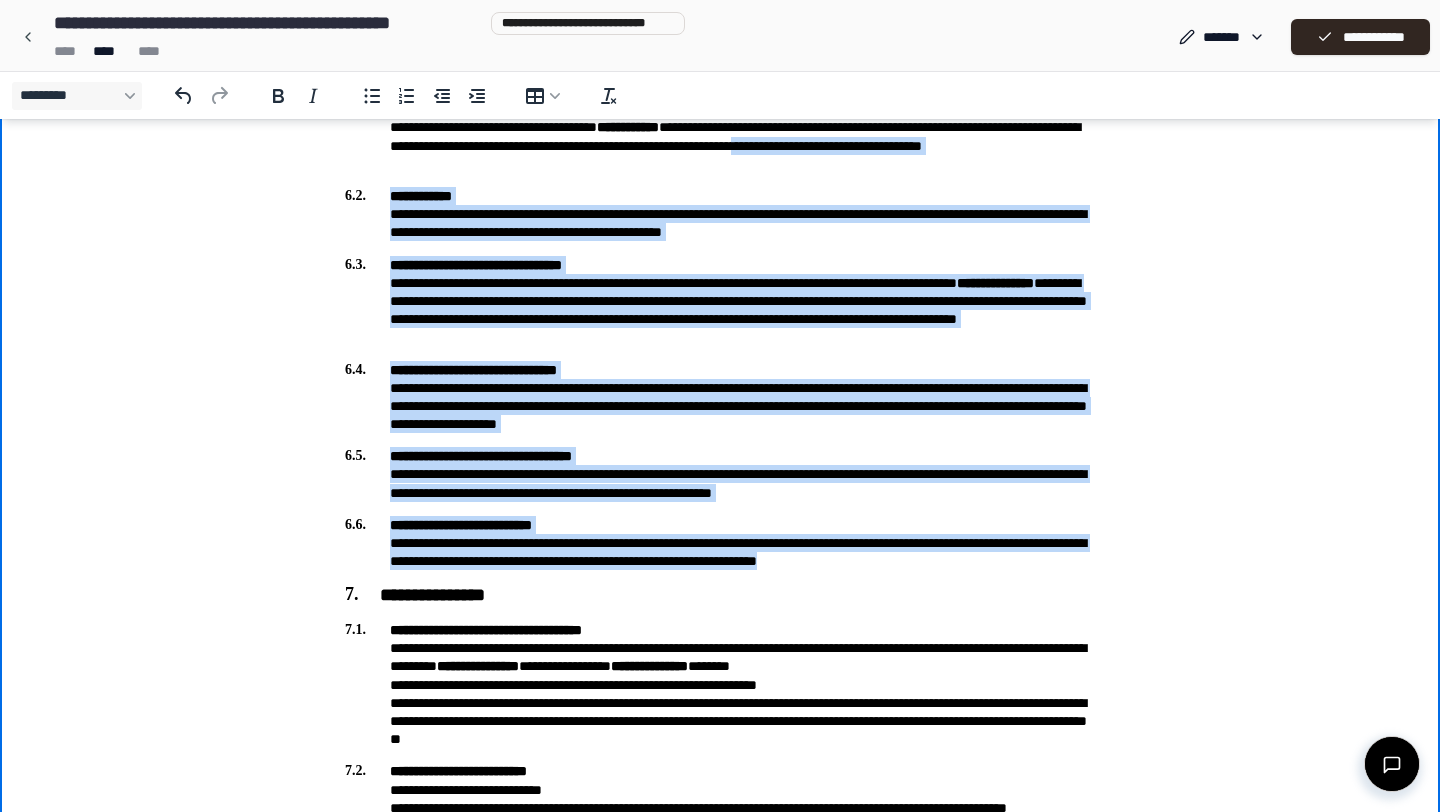 drag, startPoint x: 998, startPoint y: 564, endPoint x: 378, endPoint y: 163, distance: 738.37726 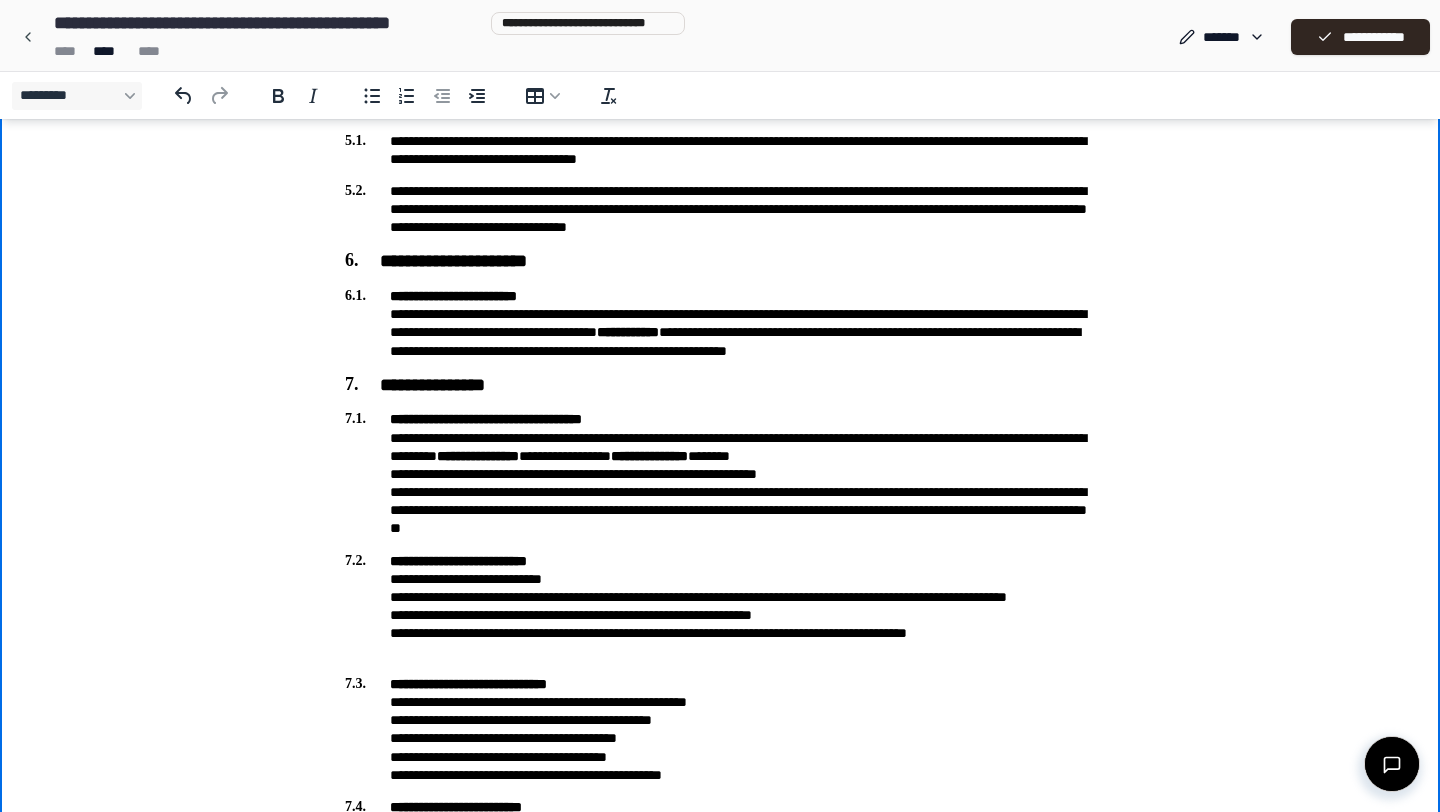 scroll, scrollTop: 1071, scrollLeft: 0, axis: vertical 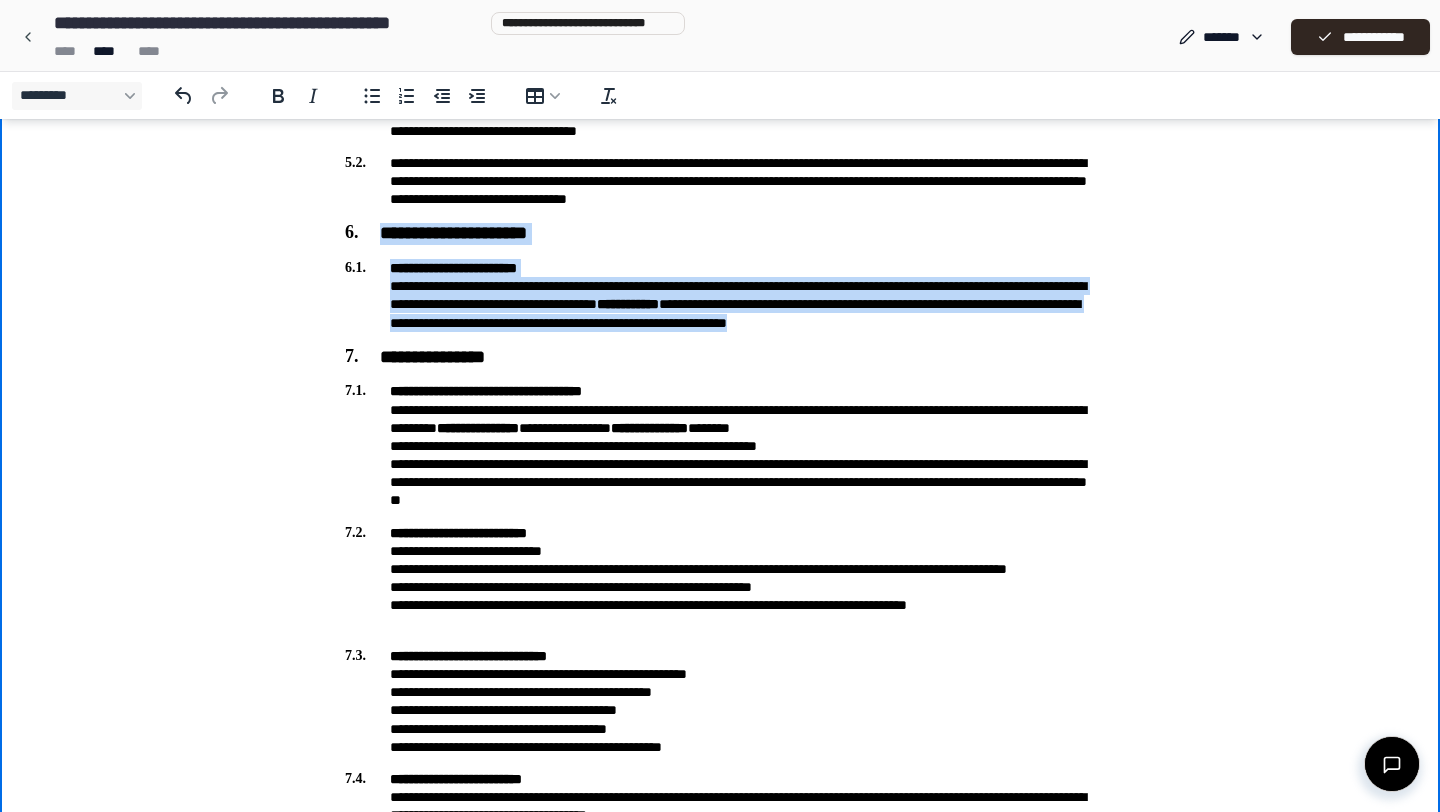 drag, startPoint x: 1073, startPoint y: 325, endPoint x: 375, endPoint y: 241, distance: 703.03625 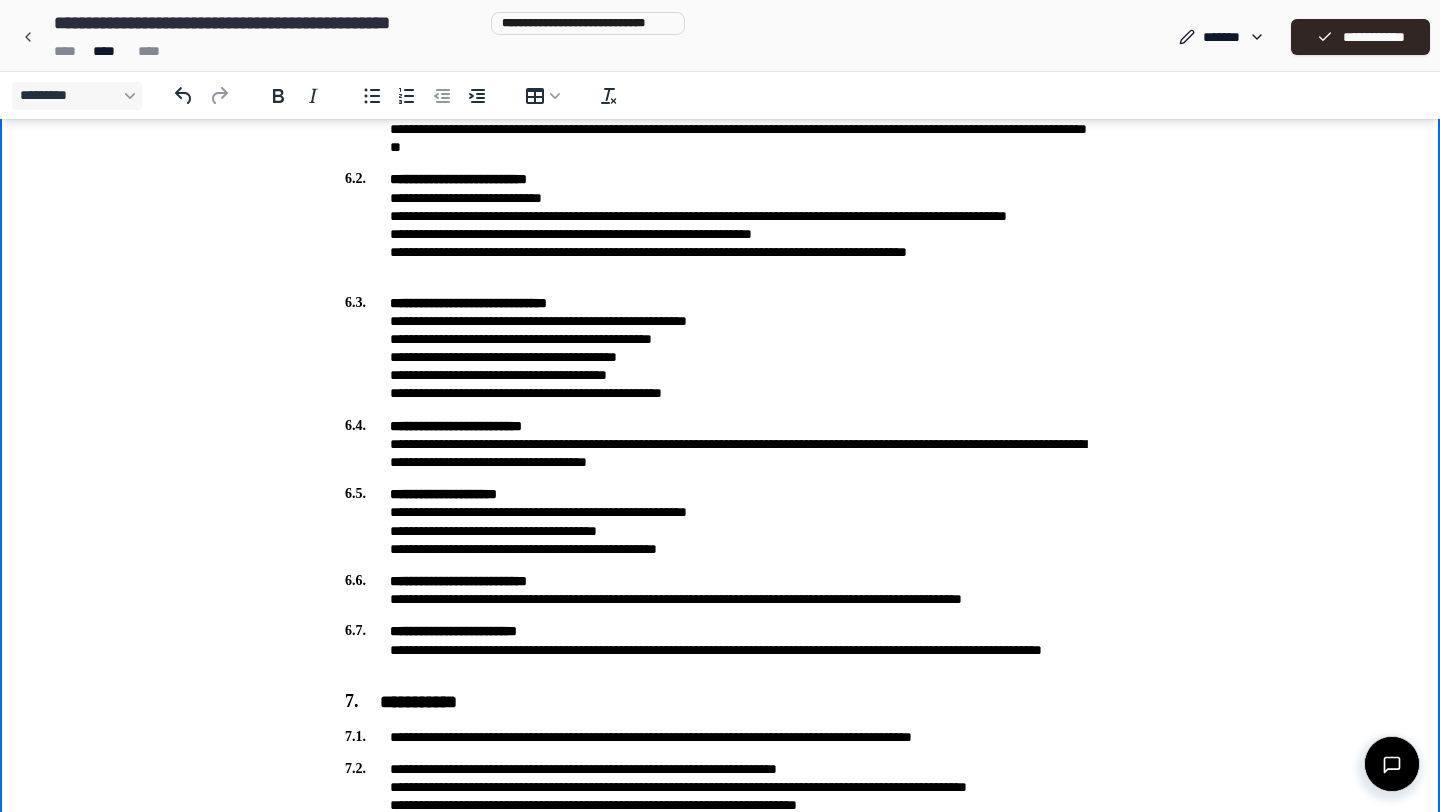 scroll, scrollTop: 1299, scrollLeft: 0, axis: vertical 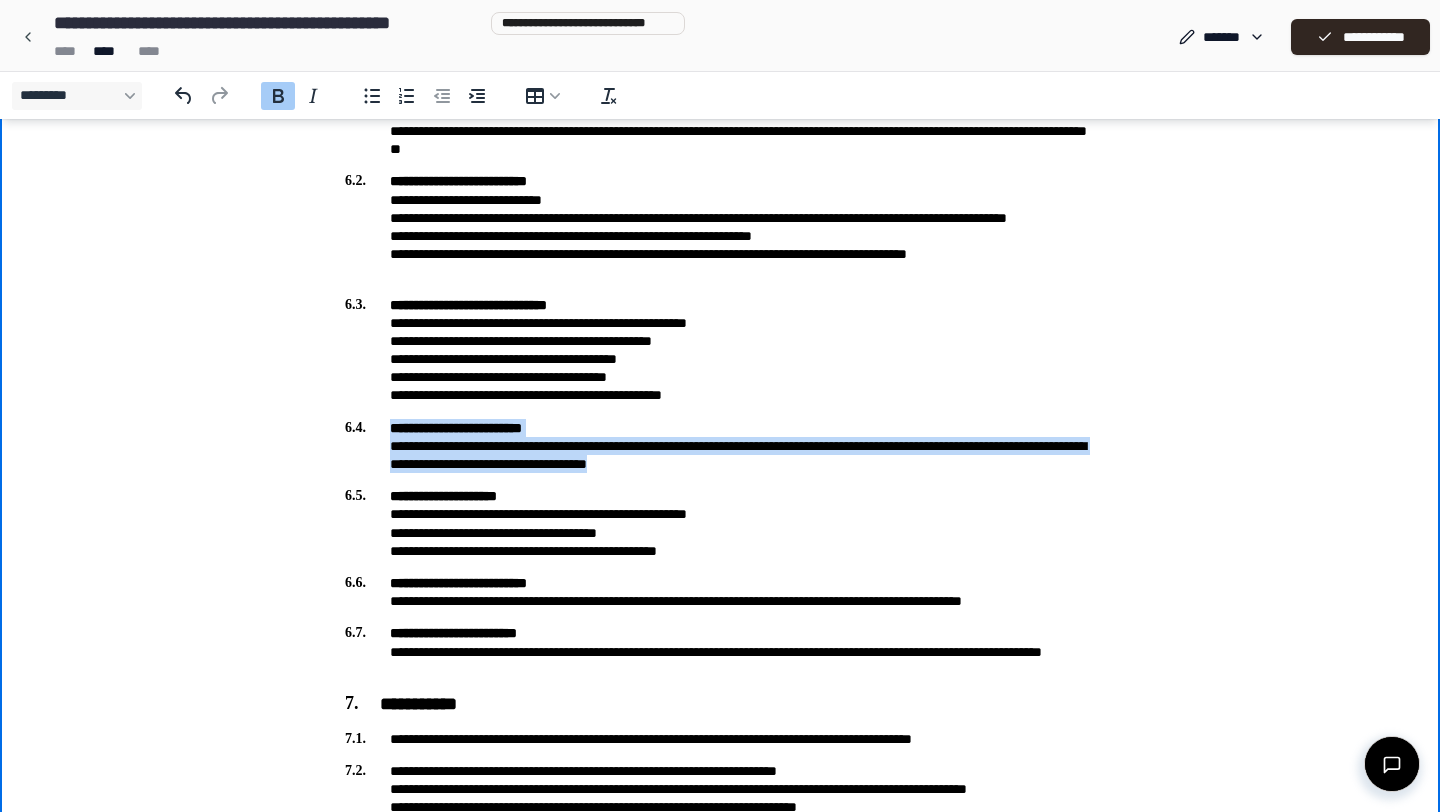 drag, startPoint x: 802, startPoint y: 471, endPoint x: 390, endPoint y: 419, distance: 415.2686 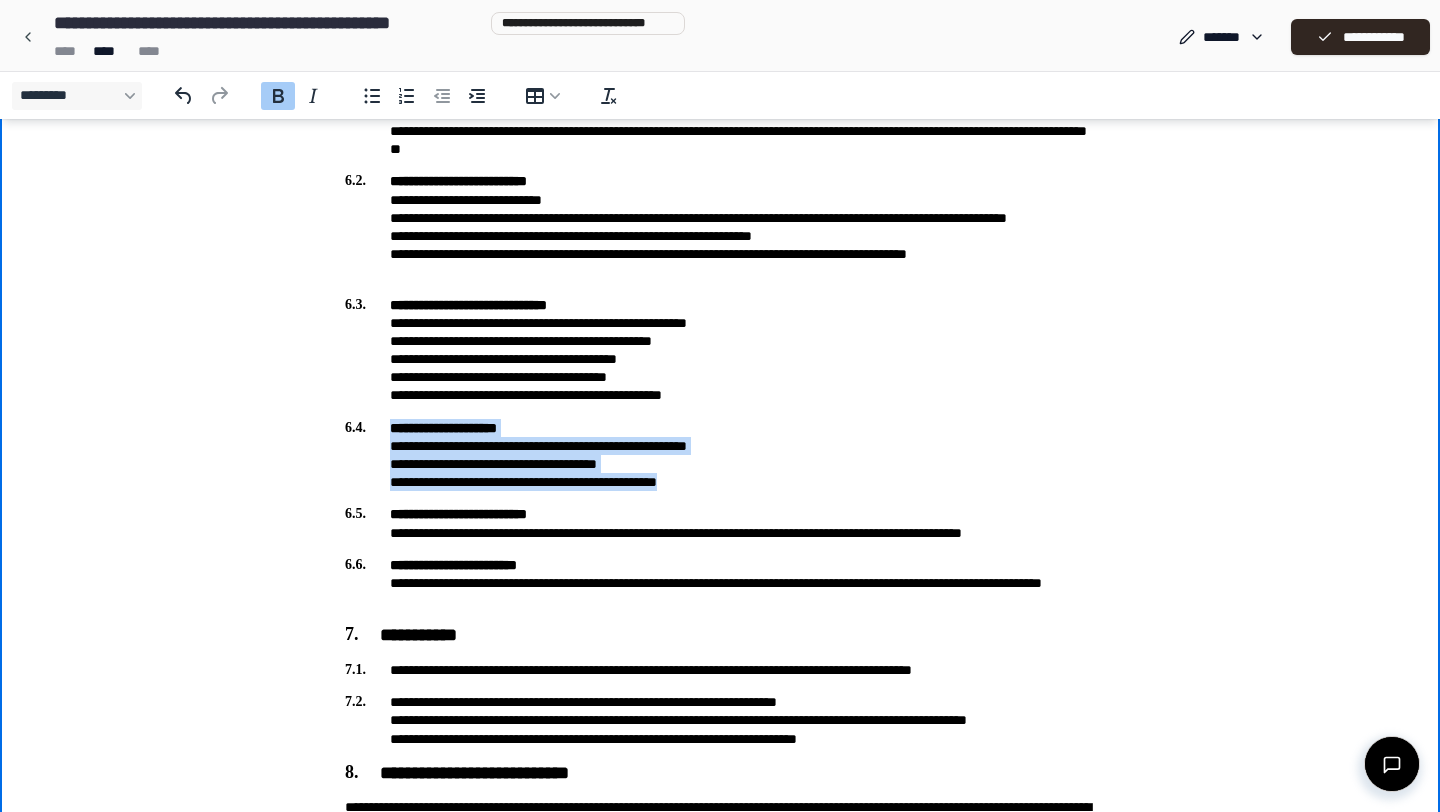 drag, startPoint x: 720, startPoint y: 482, endPoint x: 391, endPoint y: 431, distance: 332.9294 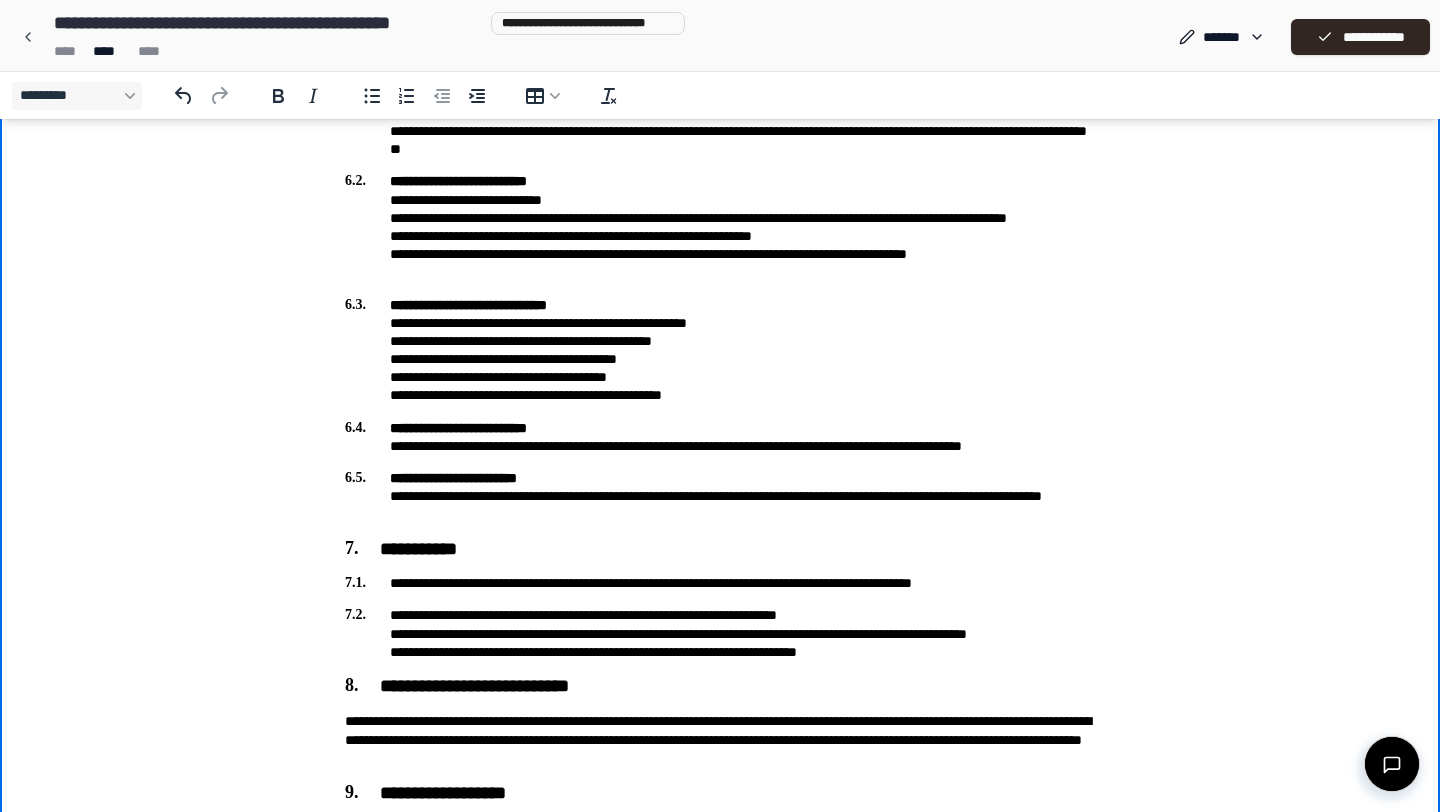 click on "**********" at bounding box center [720, 437] 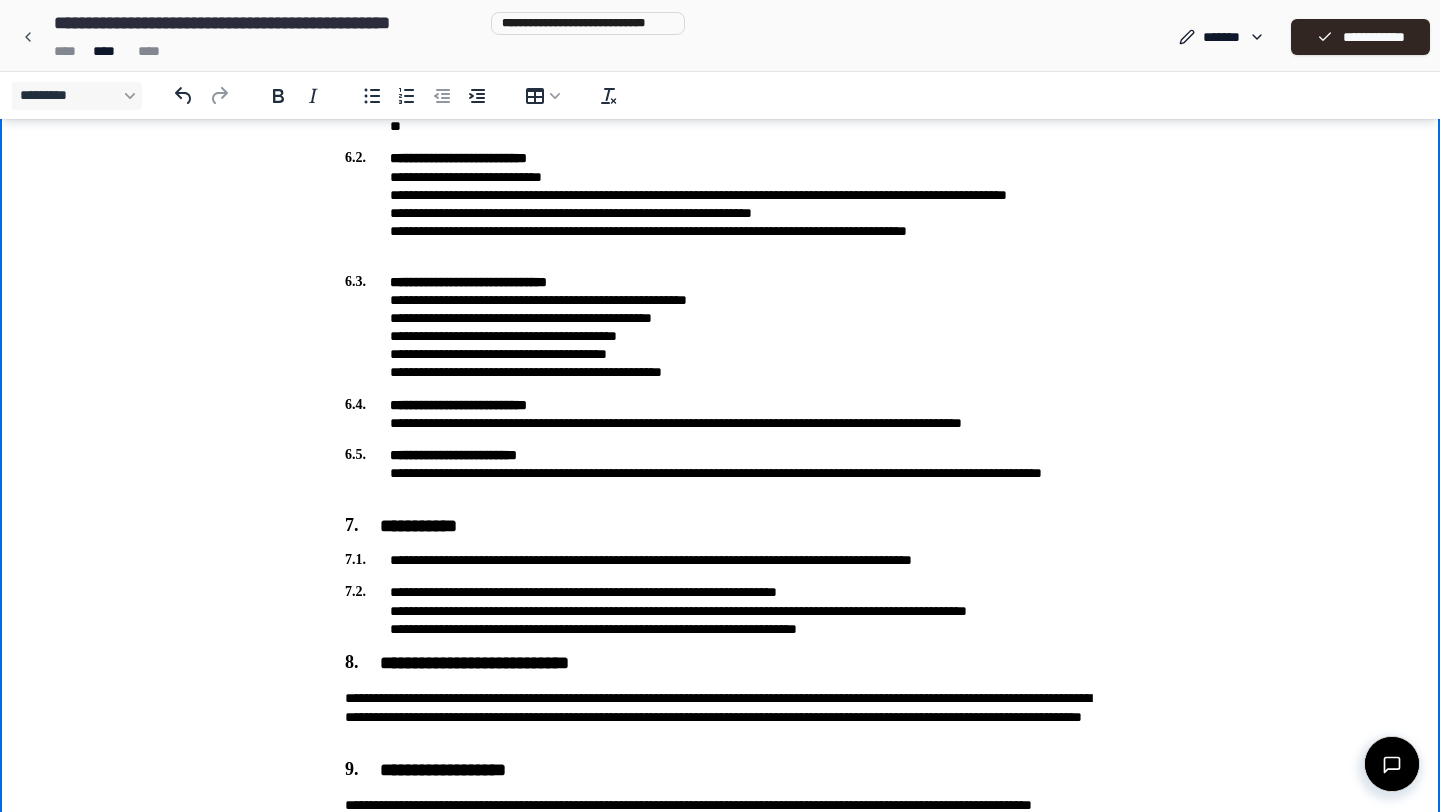 scroll, scrollTop: 1329, scrollLeft: 0, axis: vertical 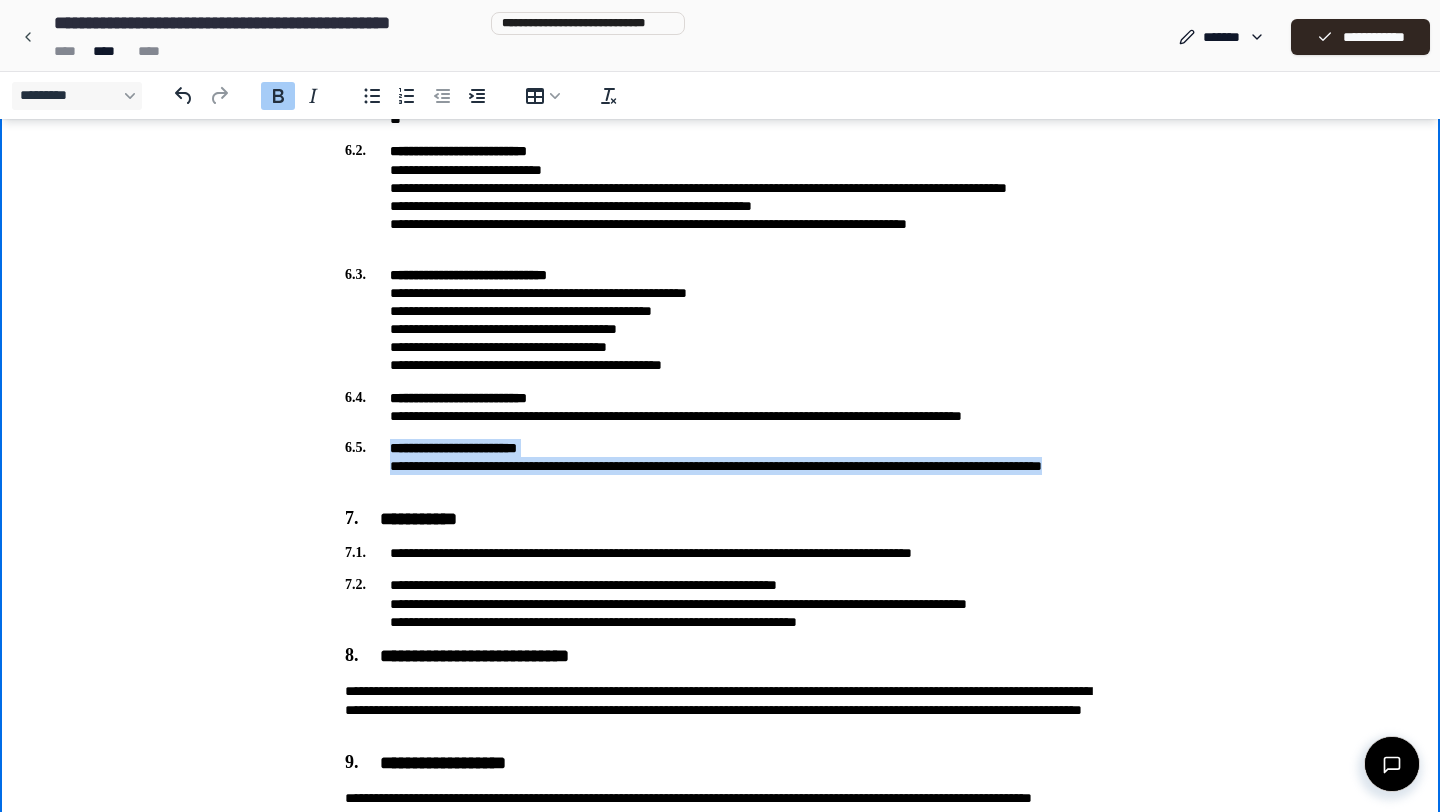 drag, startPoint x: 497, startPoint y: 485, endPoint x: 388, endPoint y: 439, distance: 118.308914 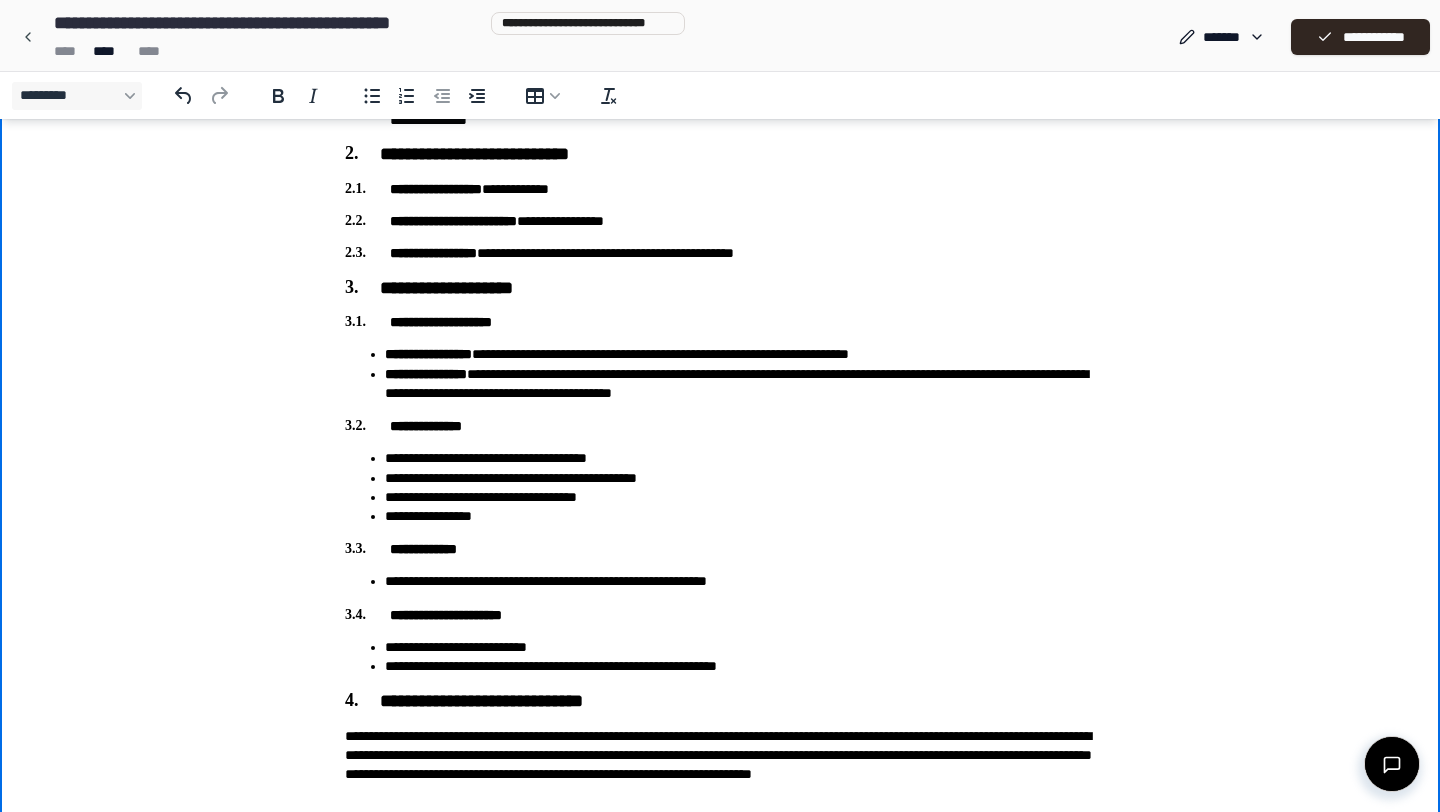 scroll, scrollTop: 275, scrollLeft: 0, axis: vertical 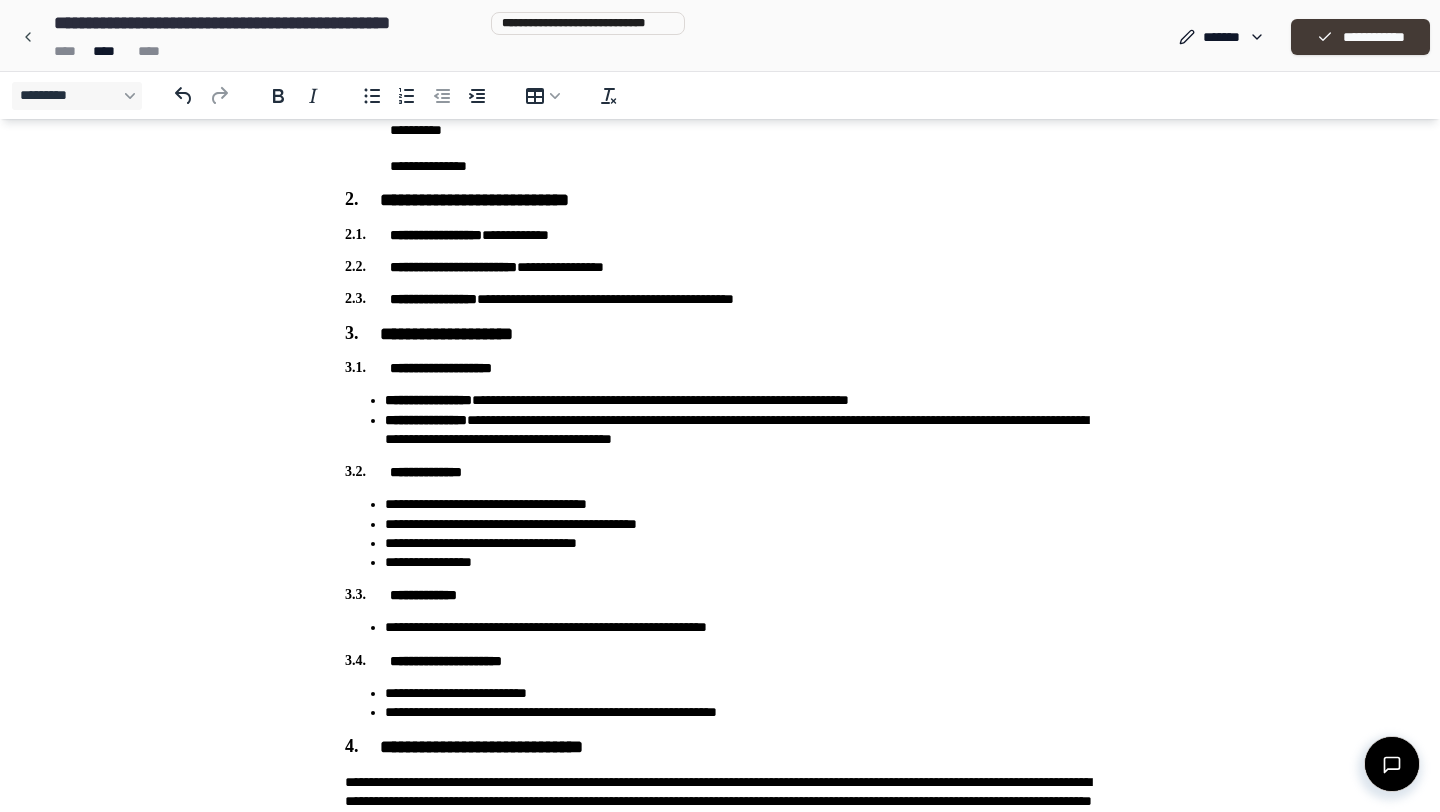 click on "**********" at bounding box center (1360, 37) 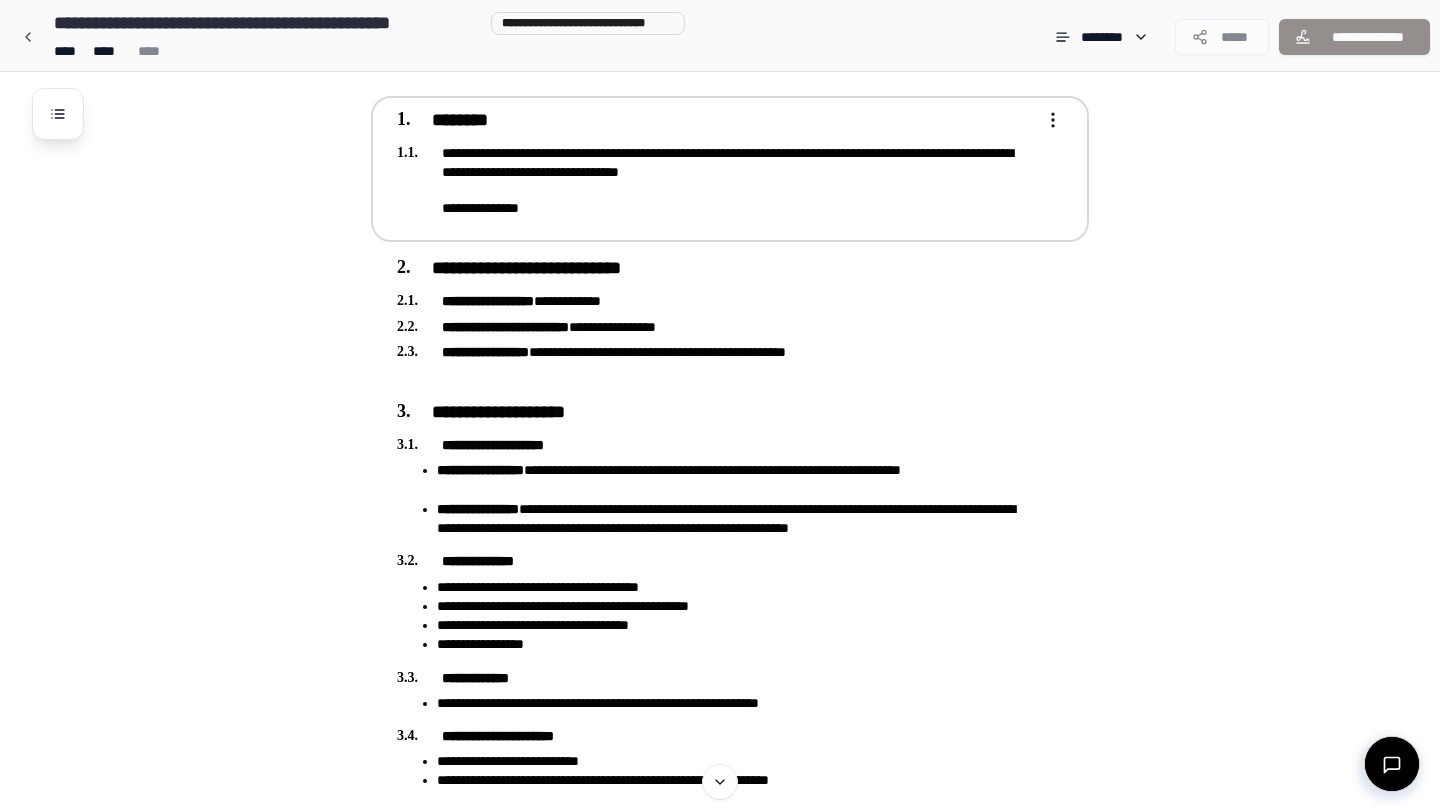 scroll, scrollTop: 192, scrollLeft: 0, axis: vertical 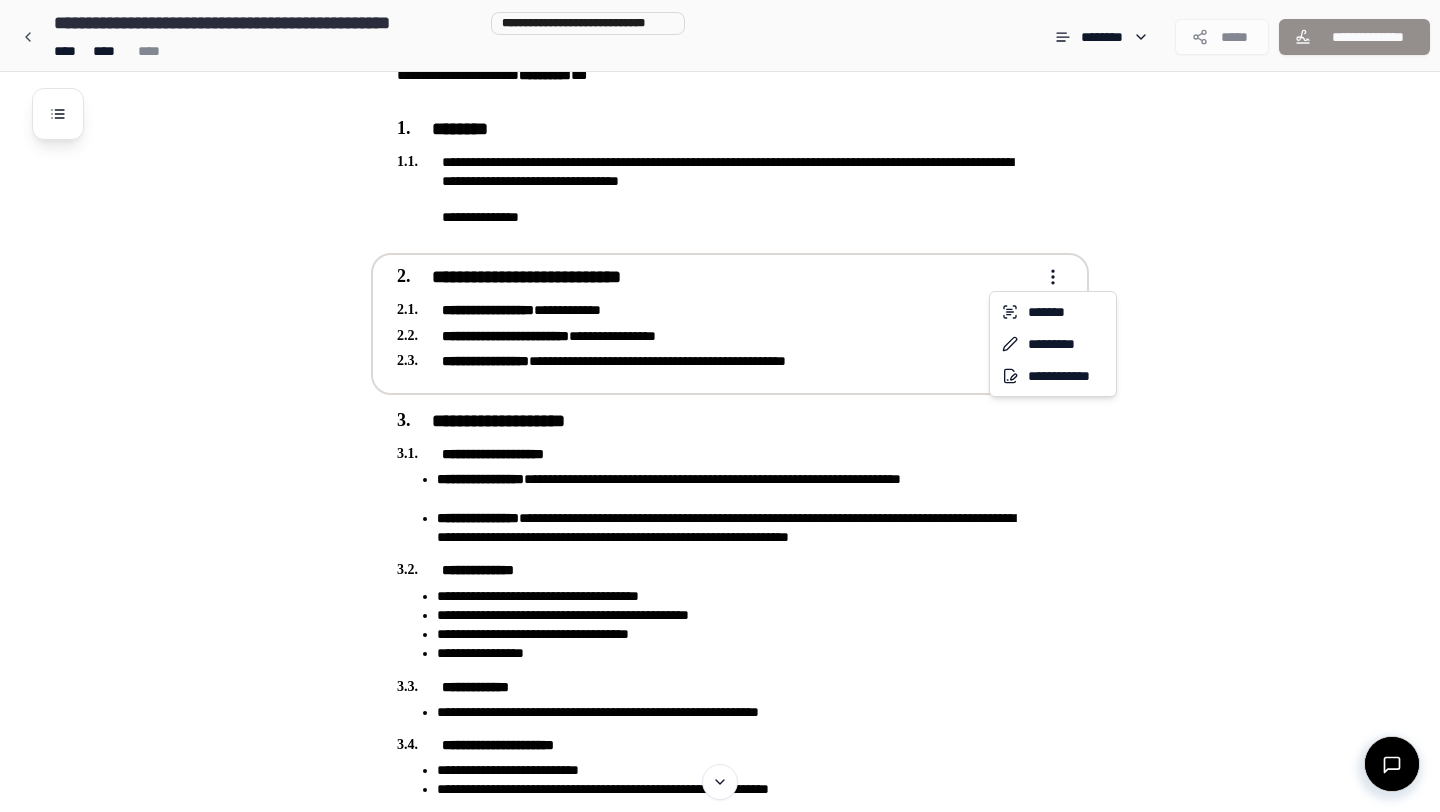 click on "**********" at bounding box center [720, 1145] 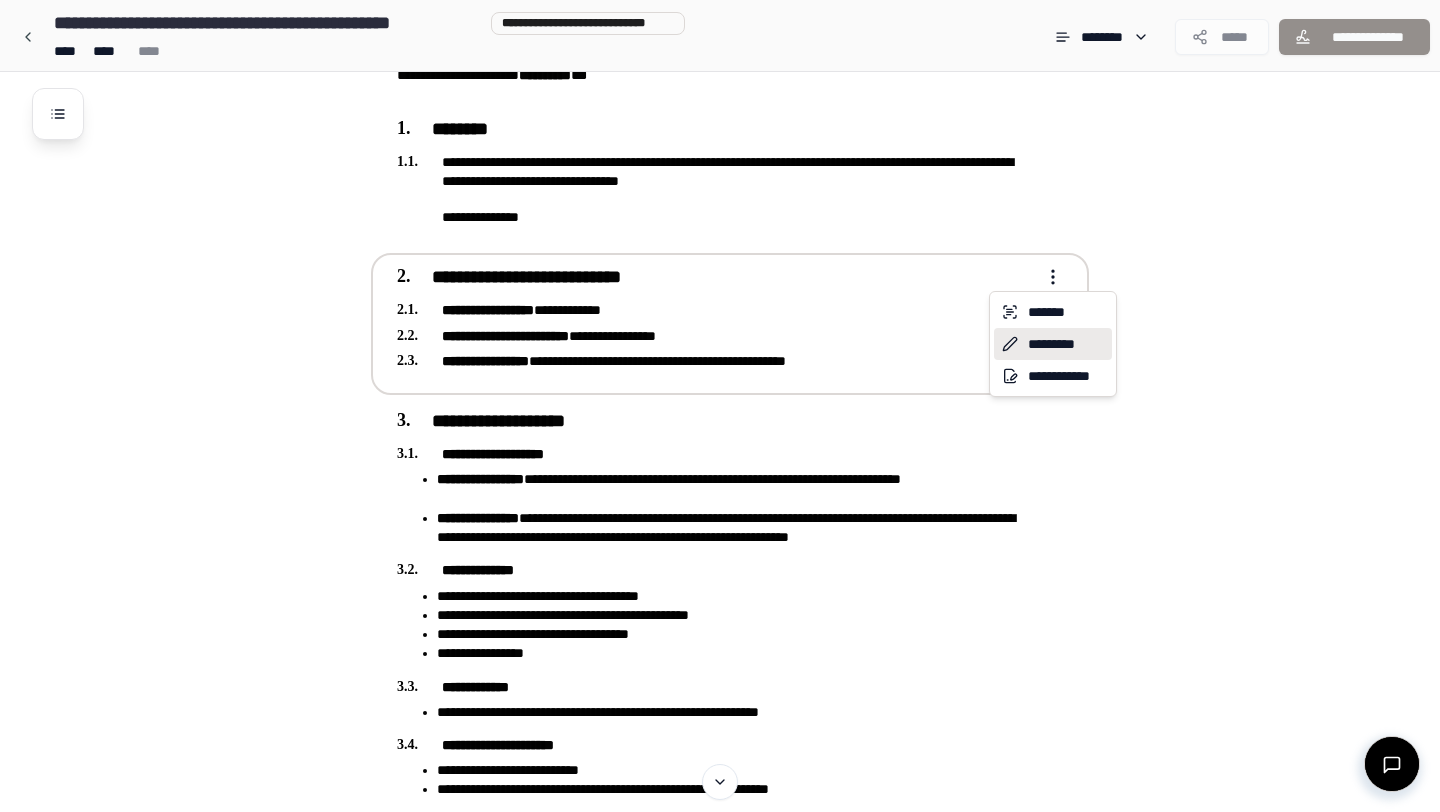 click on "*********" at bounding box center [1053, 344] 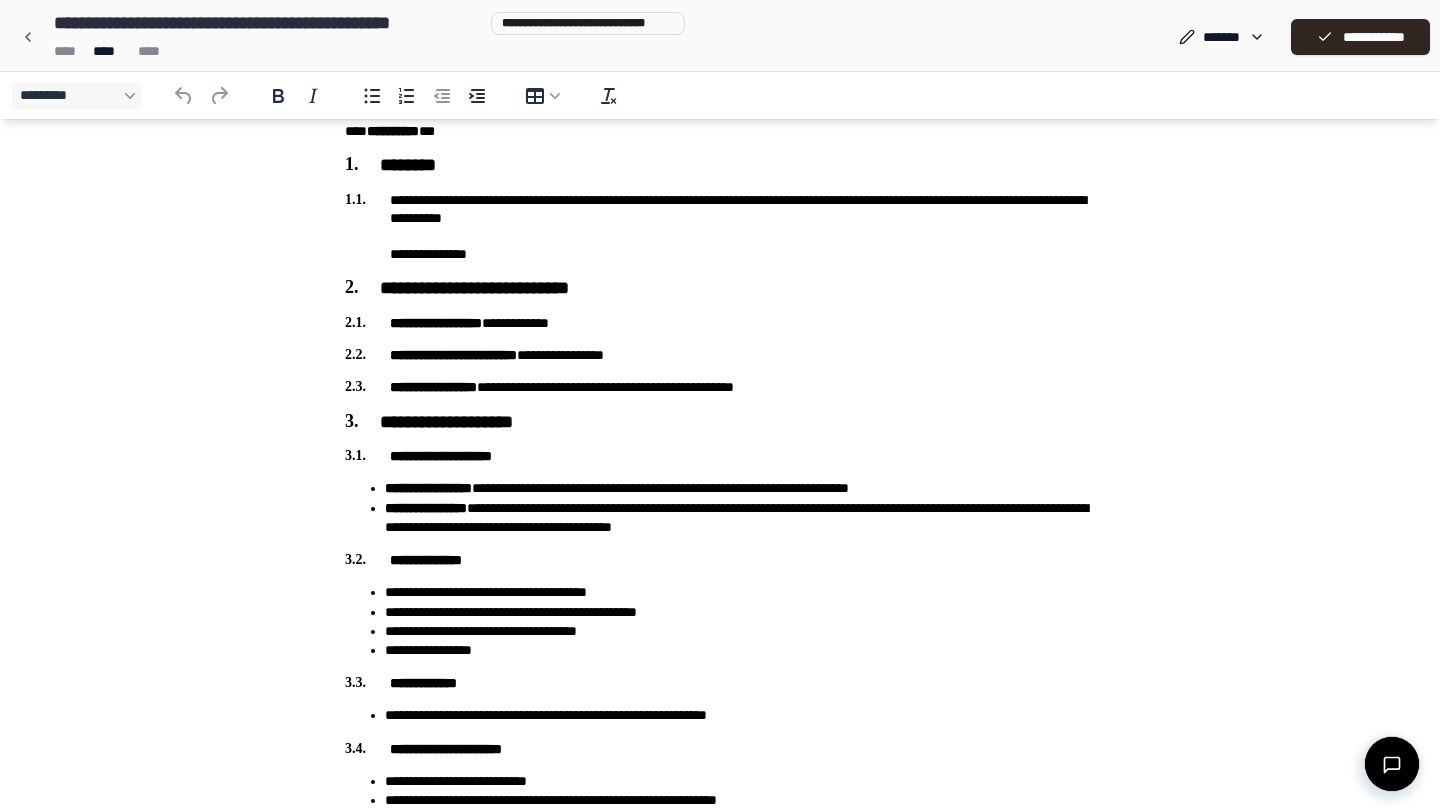 scroll, scrollTop: 193, scrollLeft: 0, axis: vertical 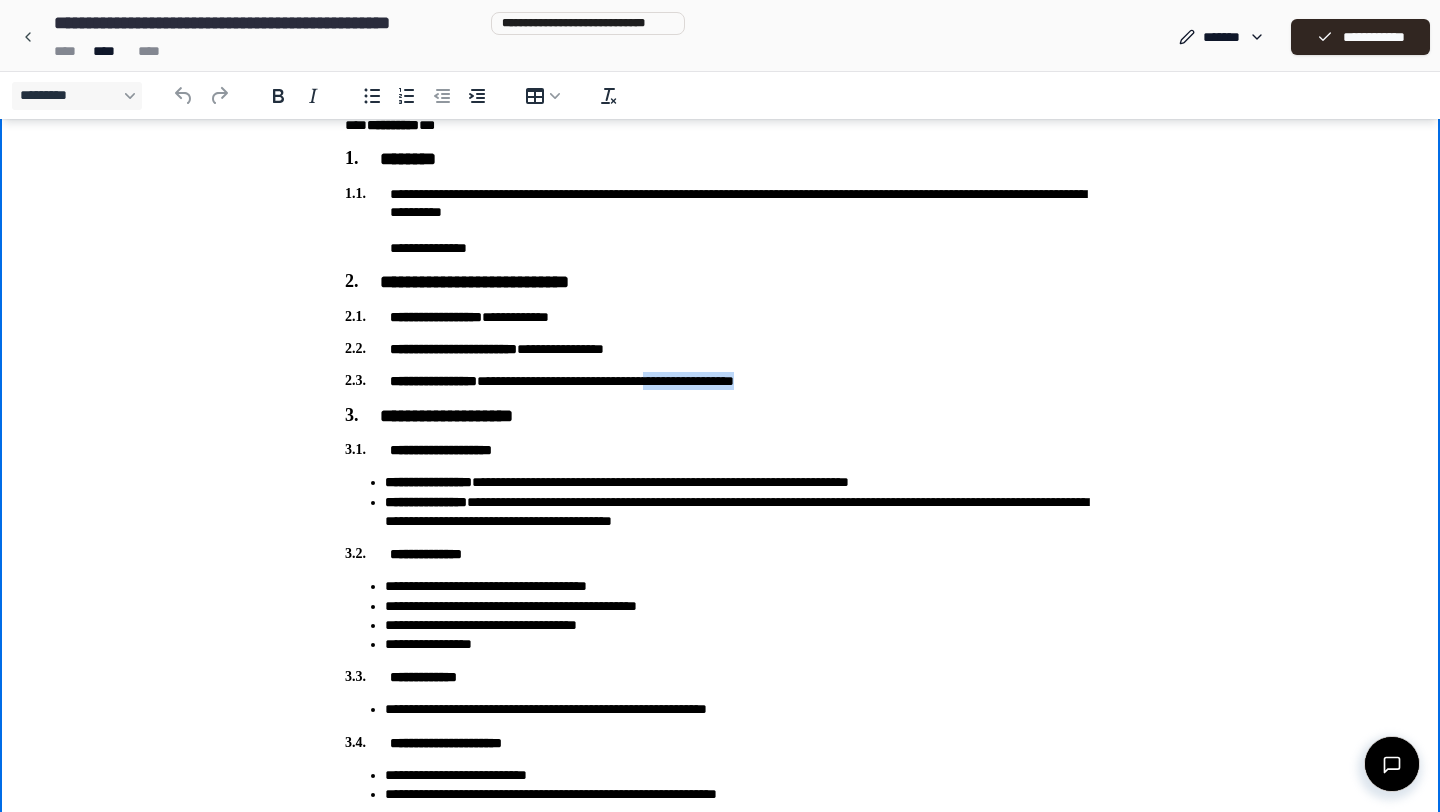 drag, startPoint x: 813, startPoint y: 383, endPoint x: 700, endPoint y: 375, distance: 113.28283 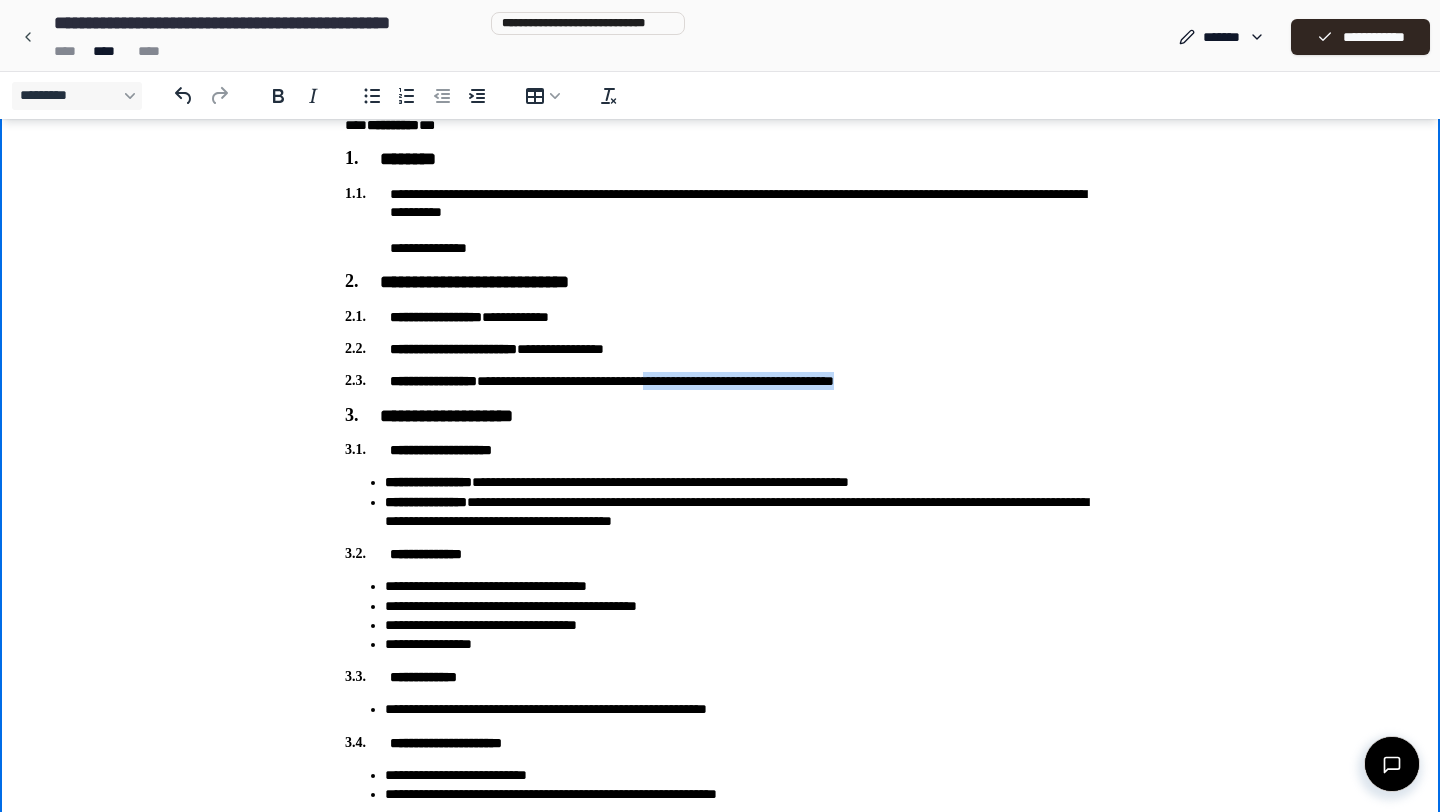drag, startPoint x: 948, startPoint y: 376, endPoint x: 698, endPoint y: 383, distance: 250.09798 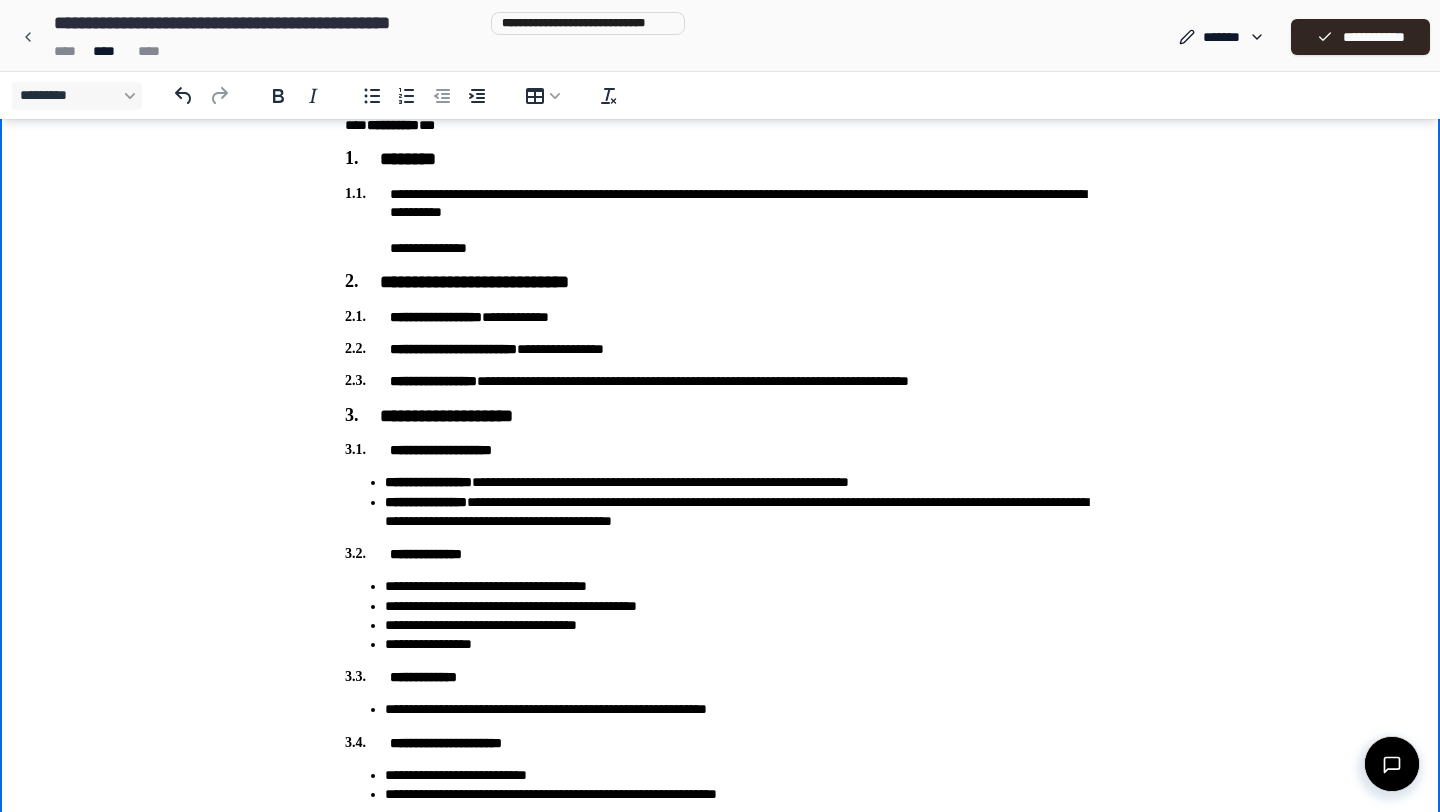 click on "**********" at bounding box center [720, 381] 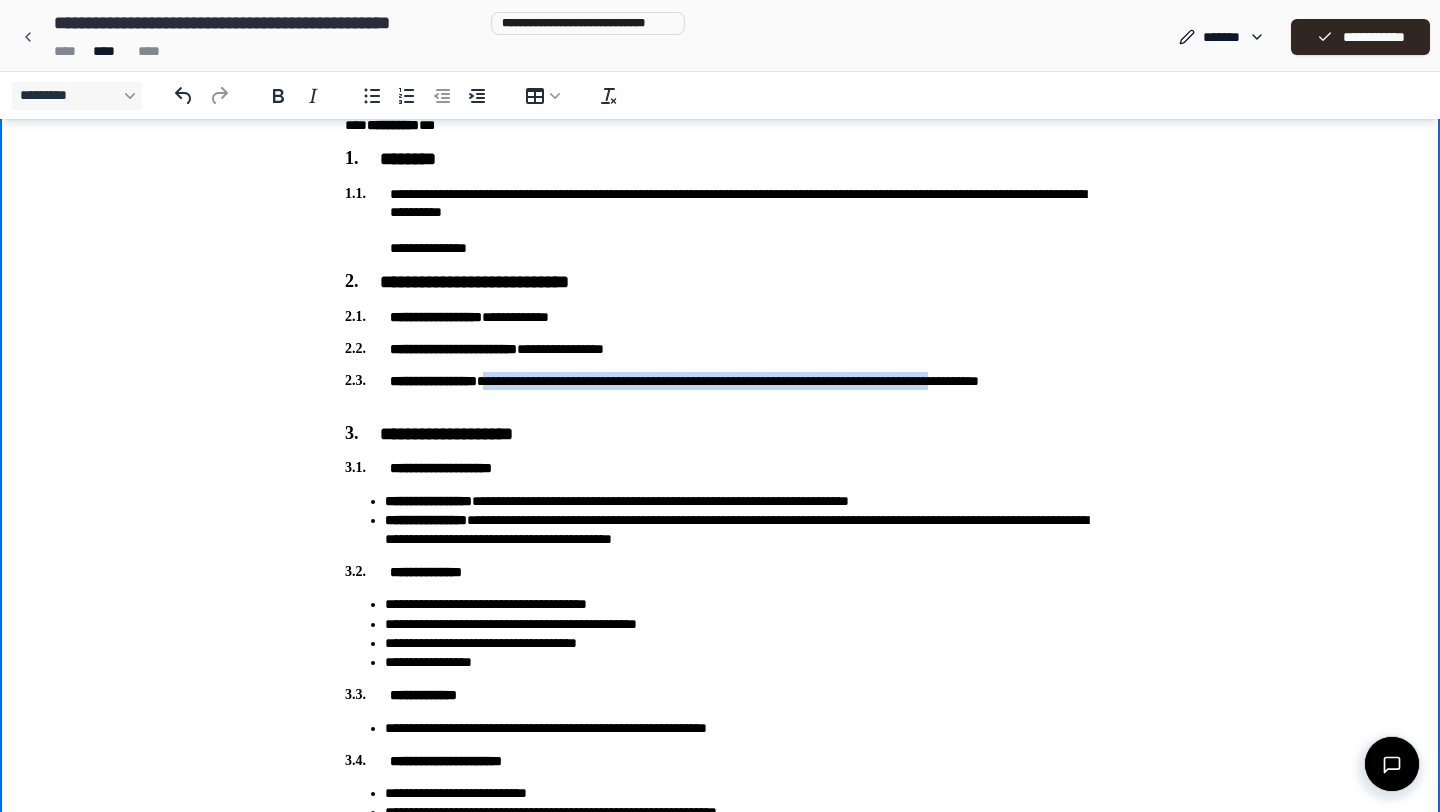 drag, startPoint x: 1057, startPoint y: 382, endPoint x: 508, endPoint y: 384, distance: 549.00366 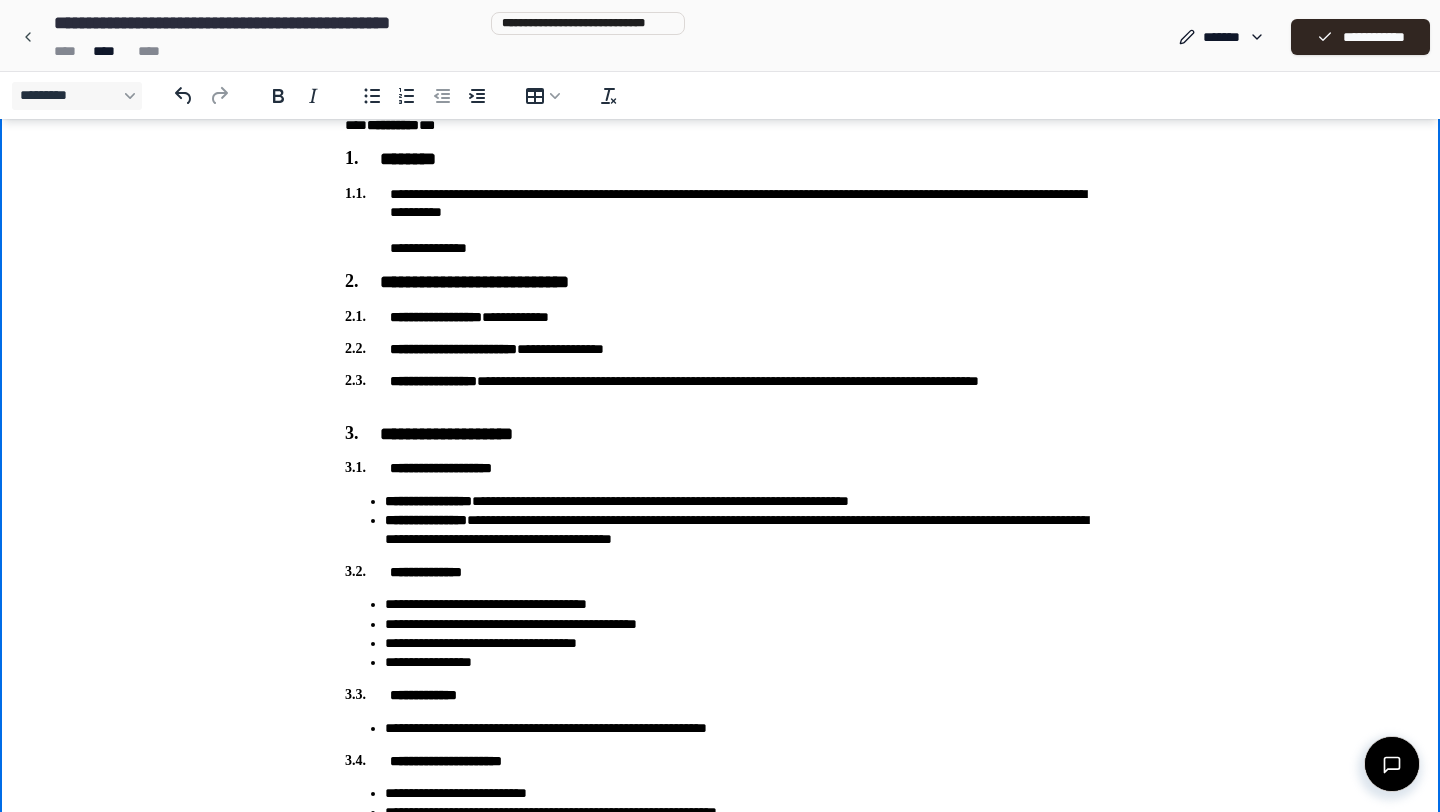 click on "**********" at bounding box center (720, 390) 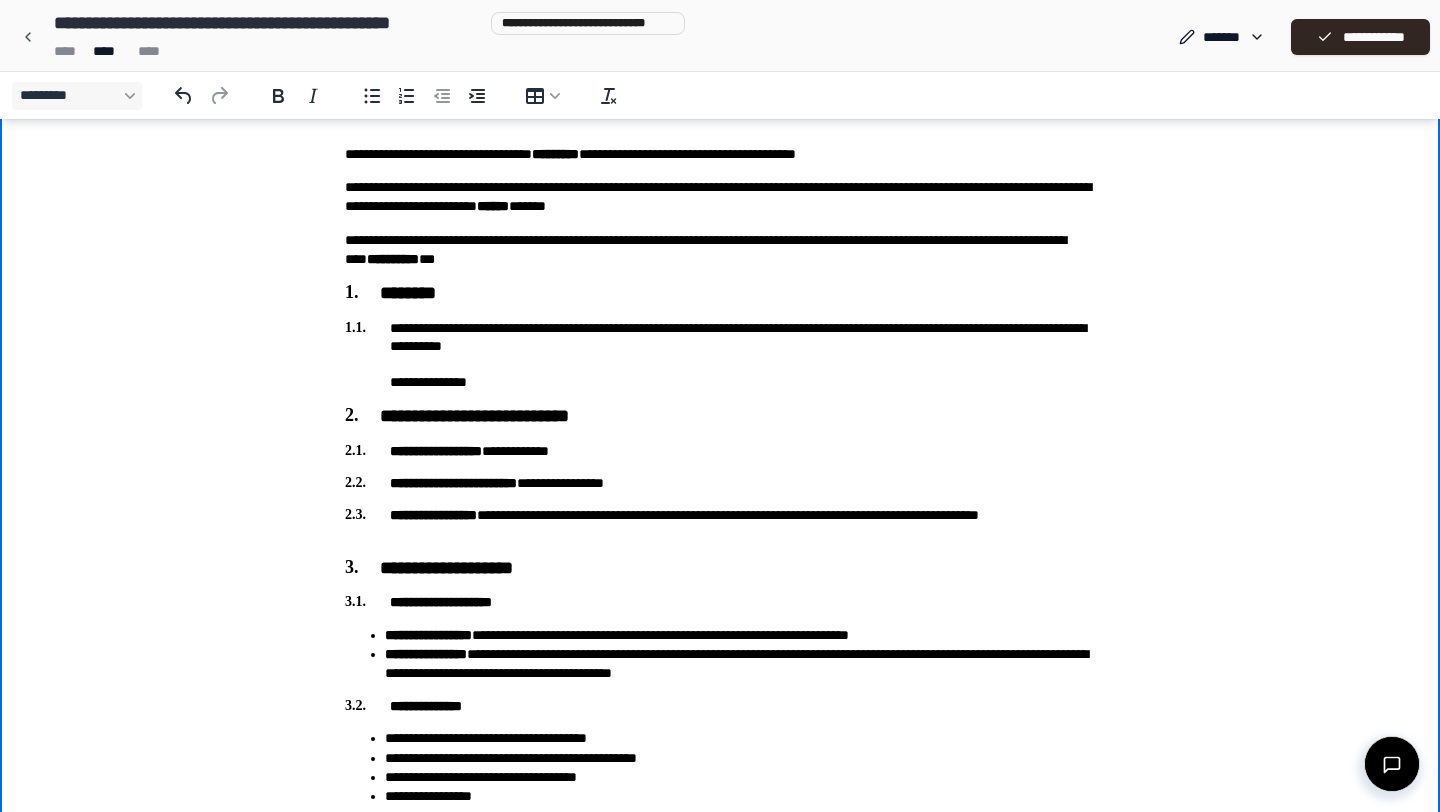 scroll, scrollTop: 0, scrollLeft: 0, axis: both 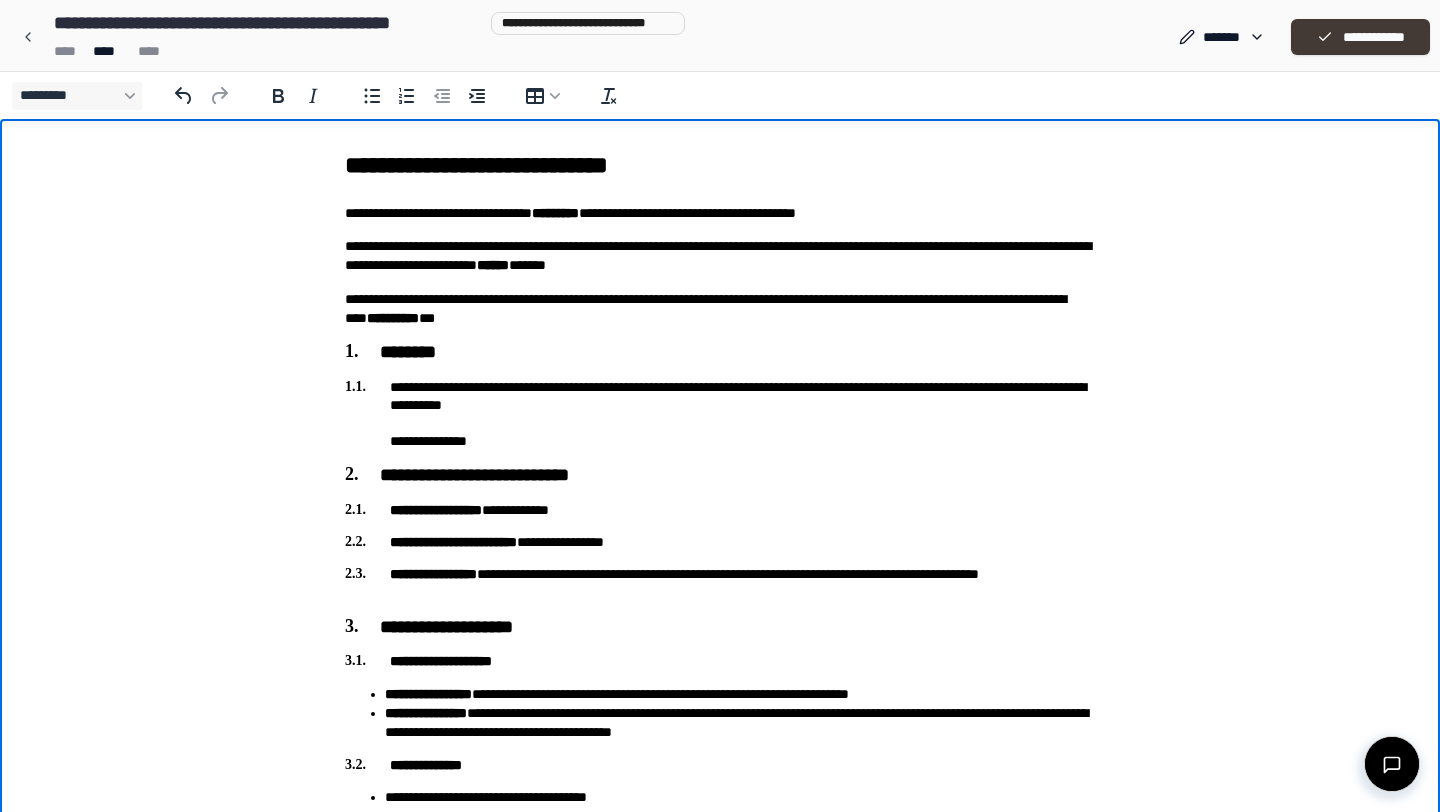 click on "**********" at bounding box center (1360, 37) 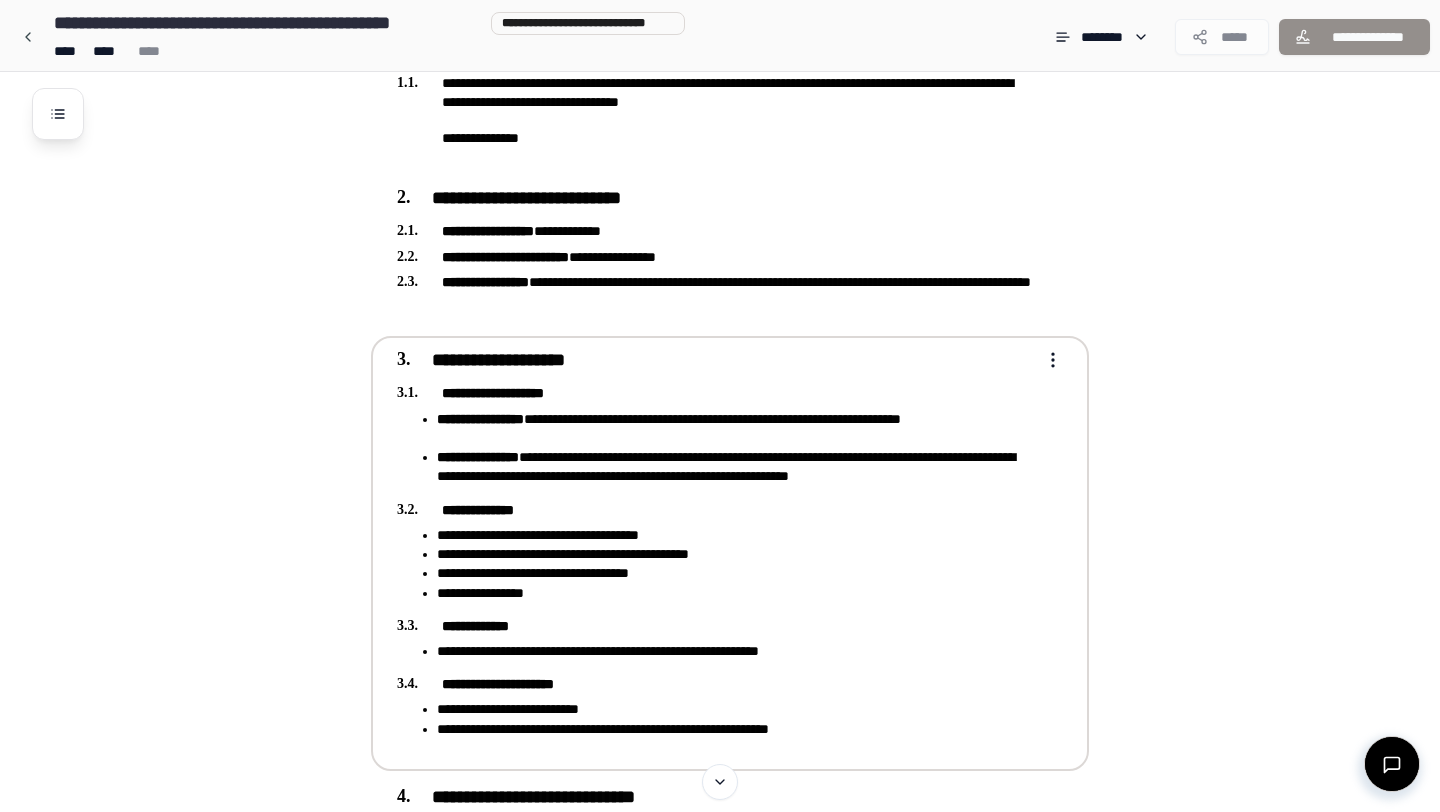 scroll, scrollTop: 280, scrollLeft: 0, axis: vertical 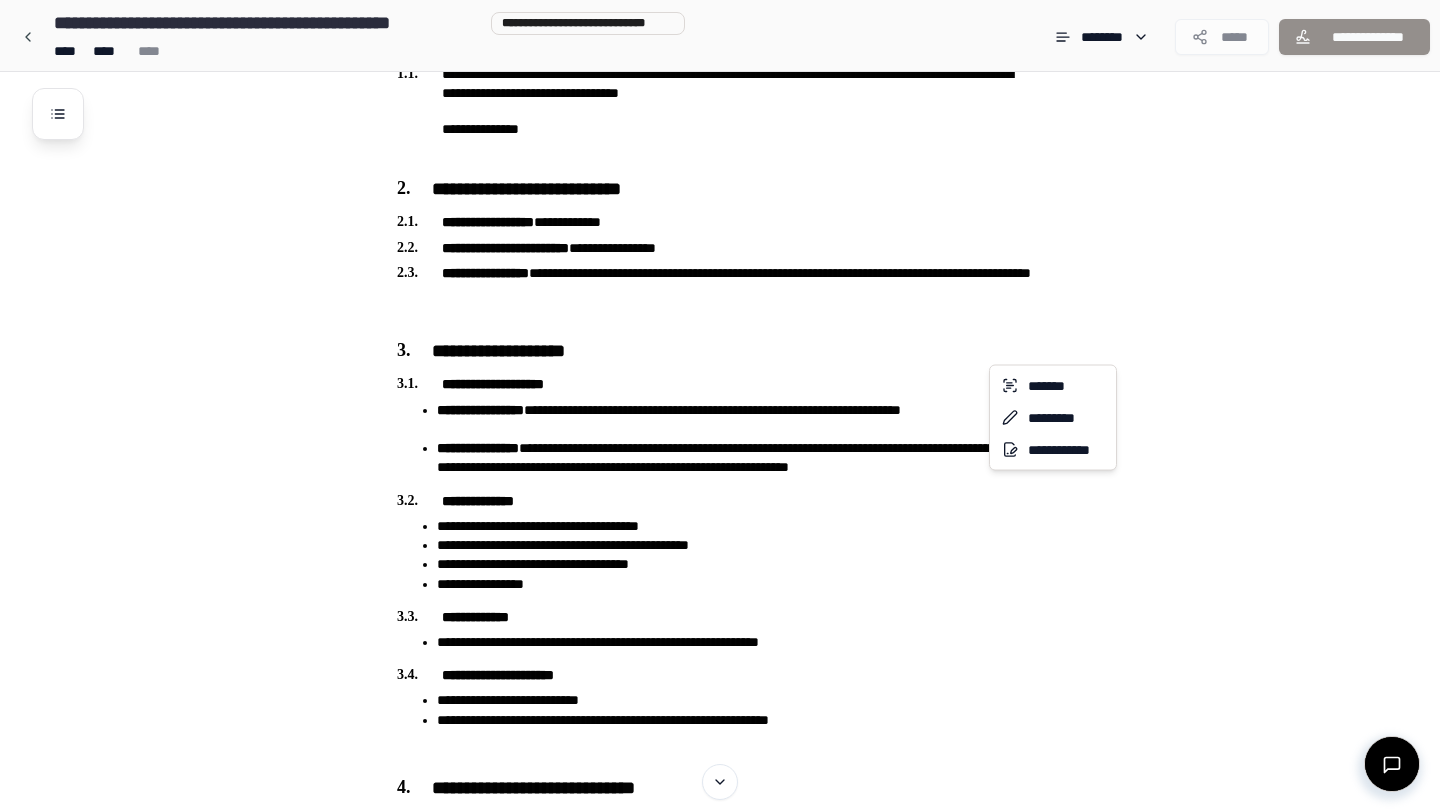 click on "**********" at bounding box center (720, 1066) 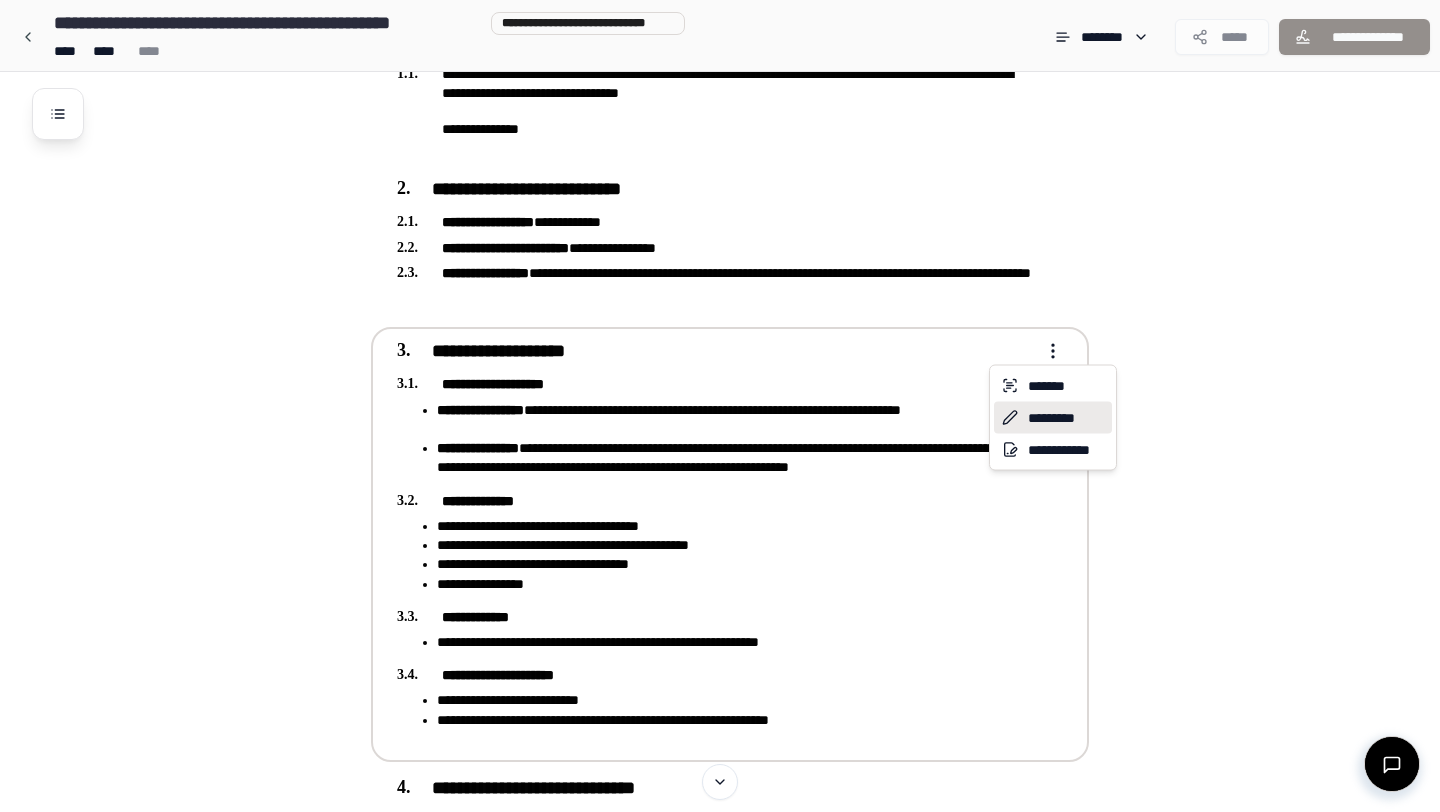 click on "*********" at bounding box center [1053, 418] 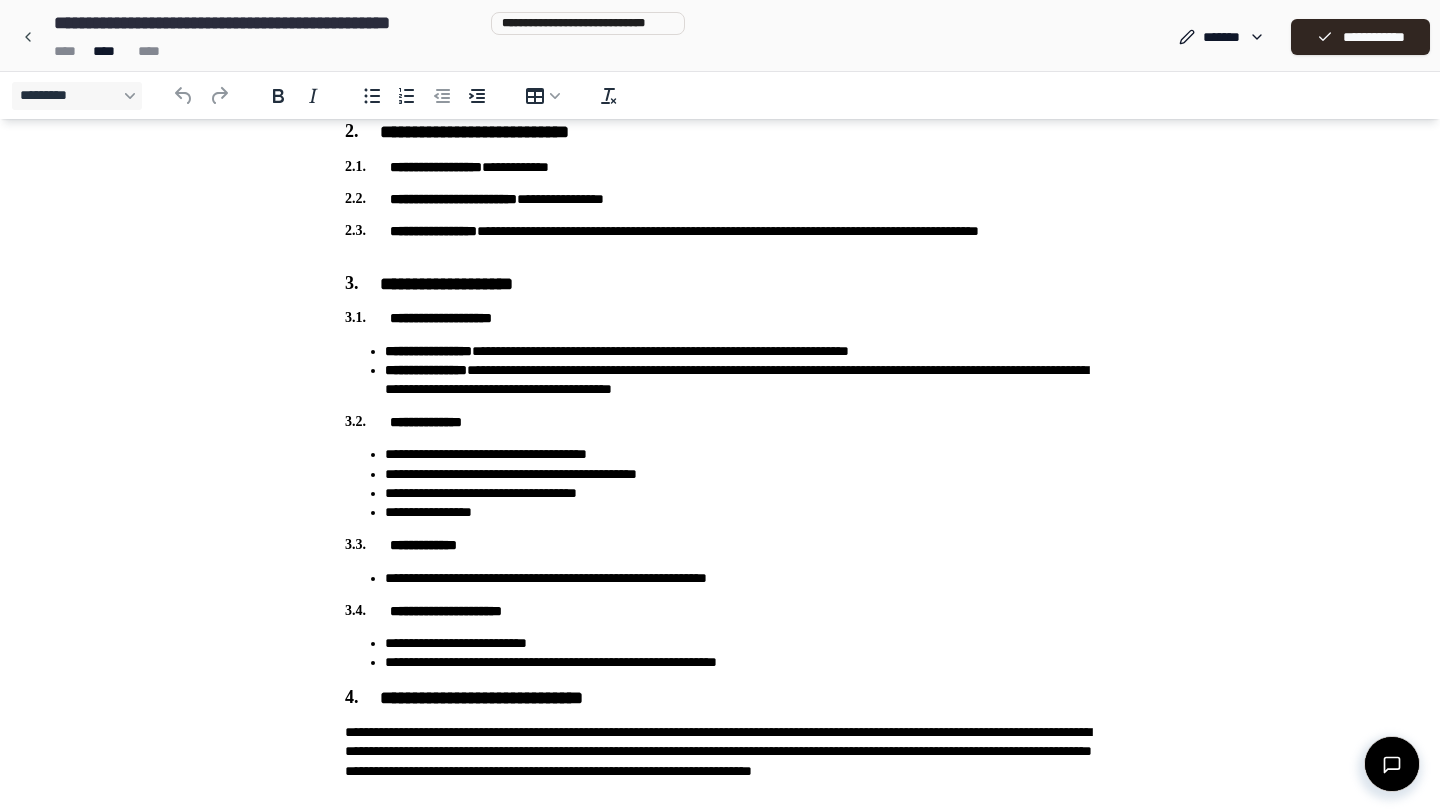 scroll, scrollTop: 313, scrollLeft: 0, axis: vertical 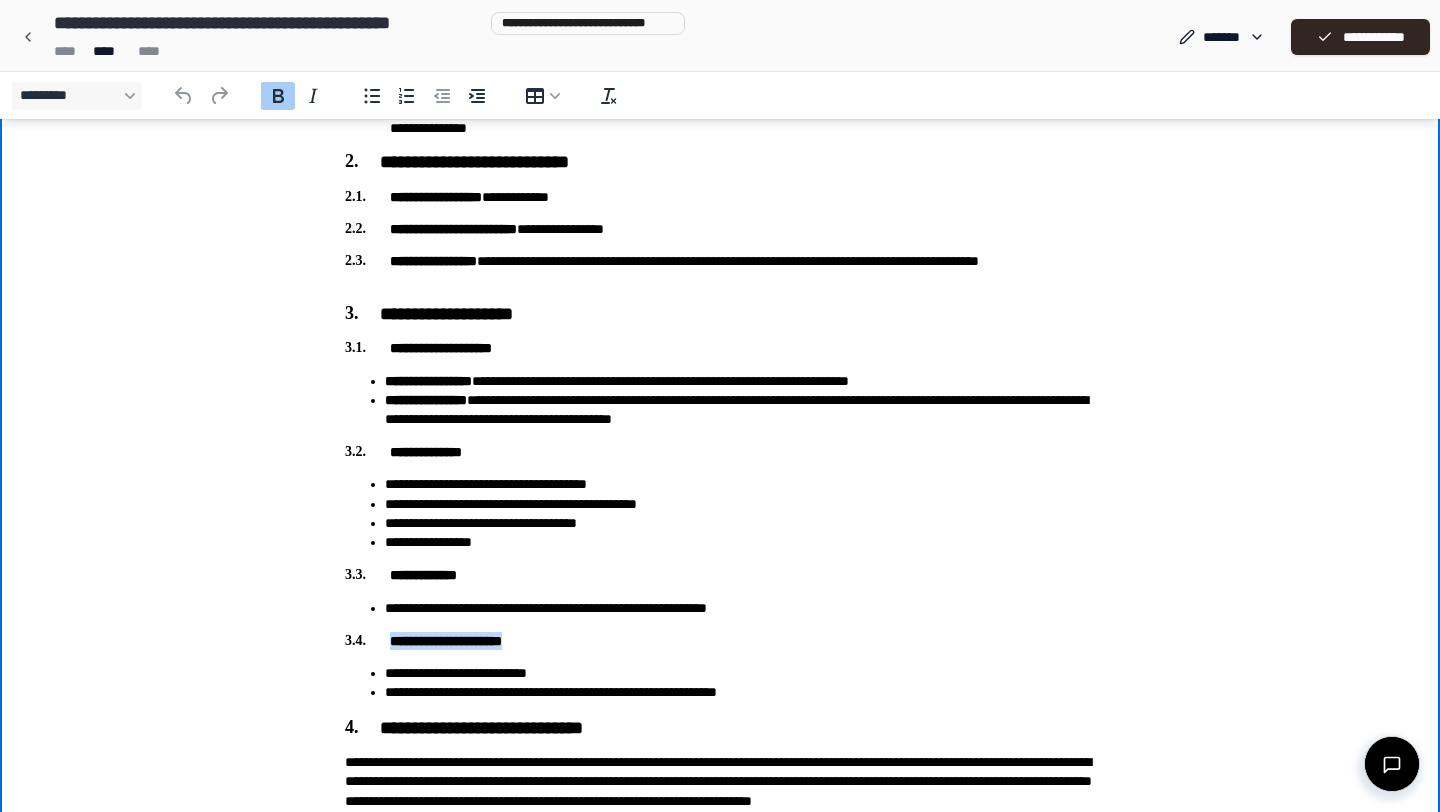 drag, startPoint x: 544, startPoint y: 642, endPoint x: 338, endPoint y: 621, distance: 207.06763 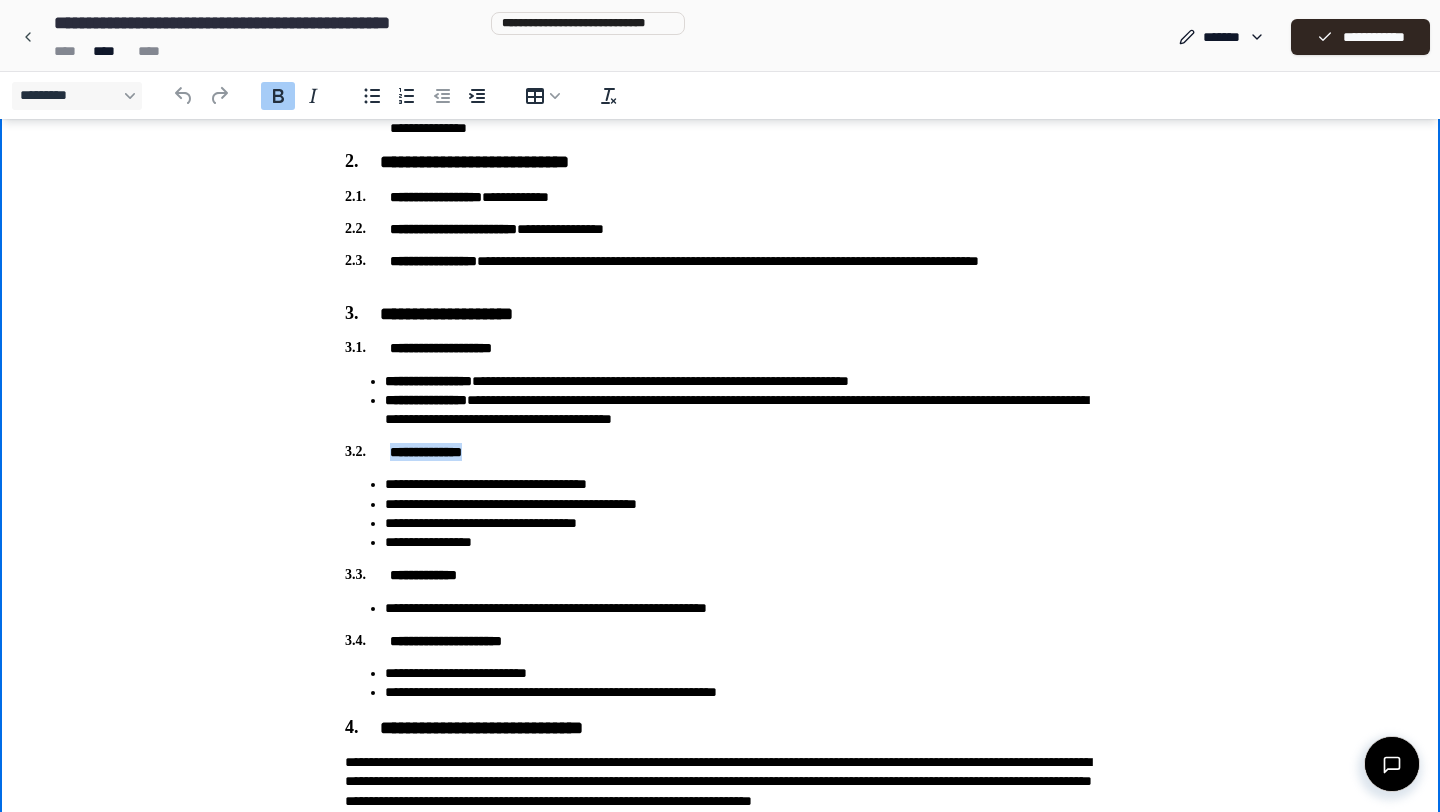 drag, startPoint x: 503, startPoint y: 455, endPoint x: 388, endPoint y: 451, distance: 115.06954 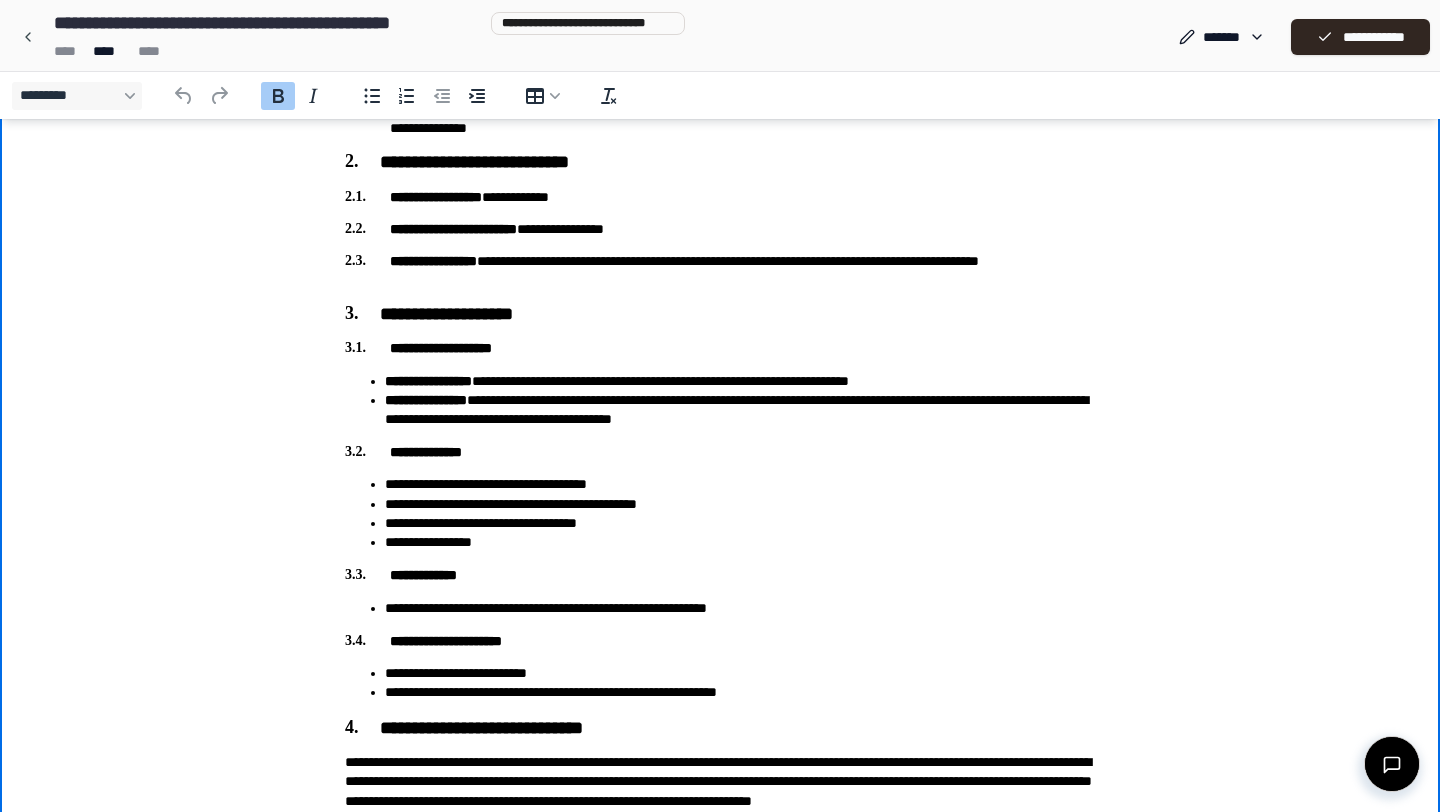 click on "**********" at bounding box center (720, 575) 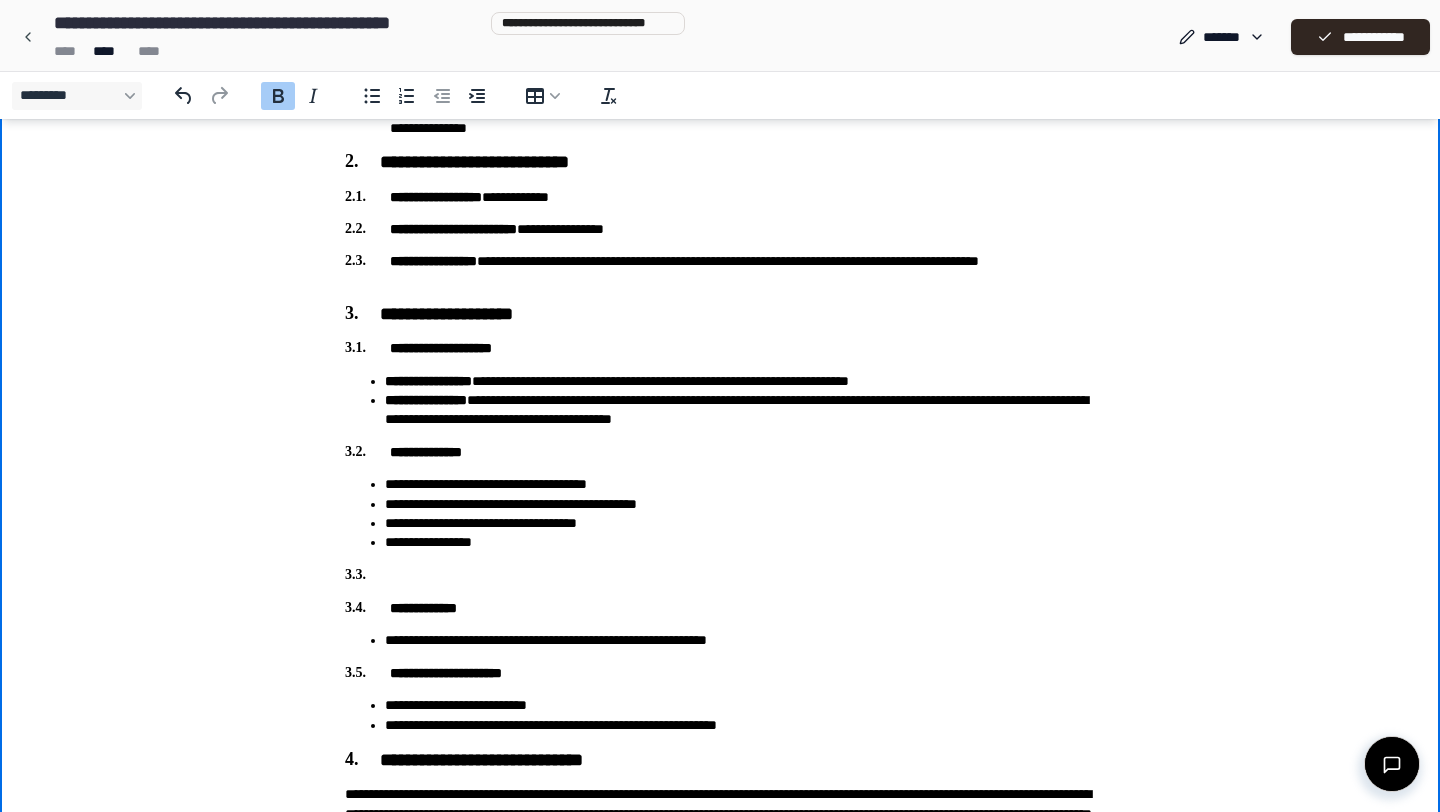 click at bounding box center [720, 575] 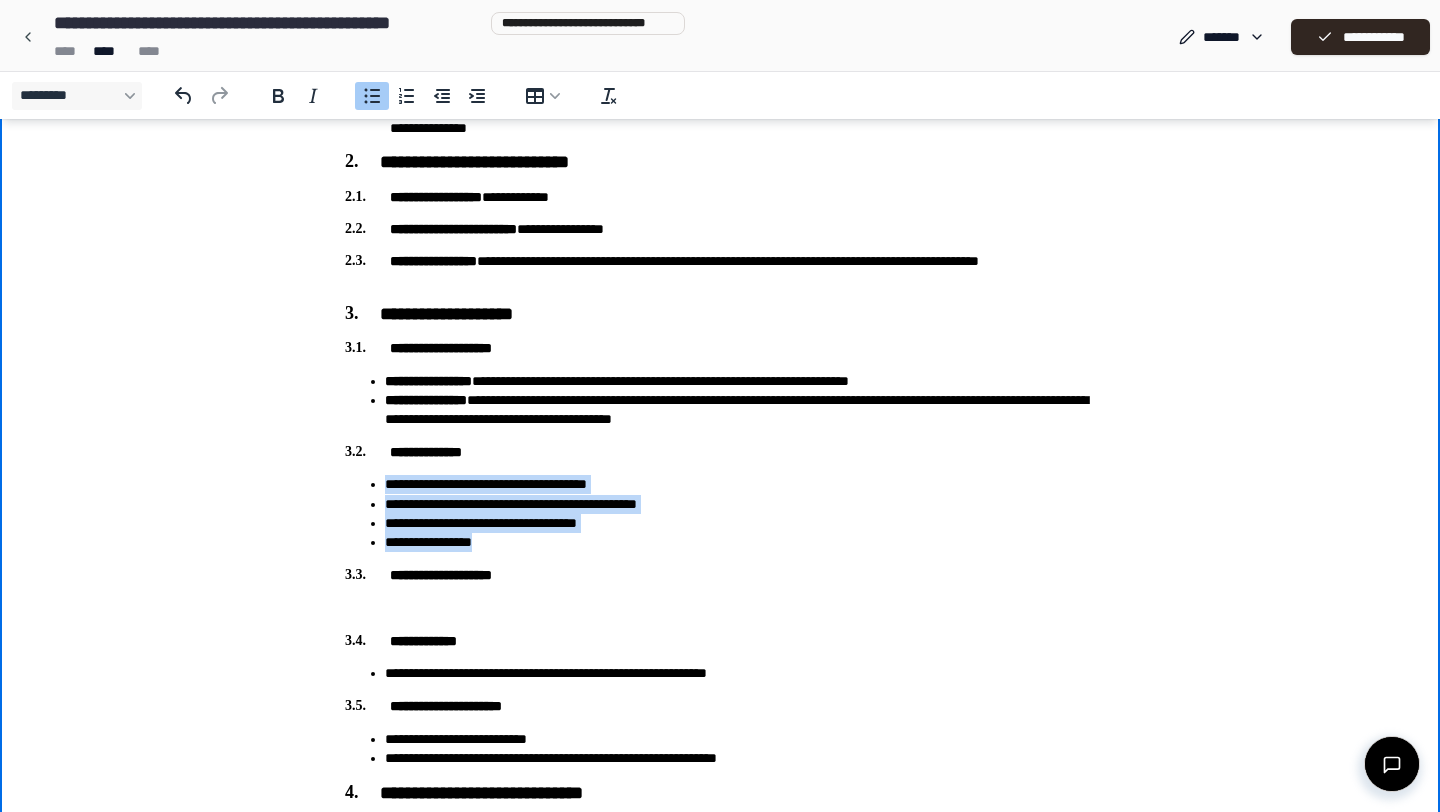 drag, startPoint x: 517, startPoint y: 536, endPoint x: 380, endPoint y: 479, distance: 148.38463 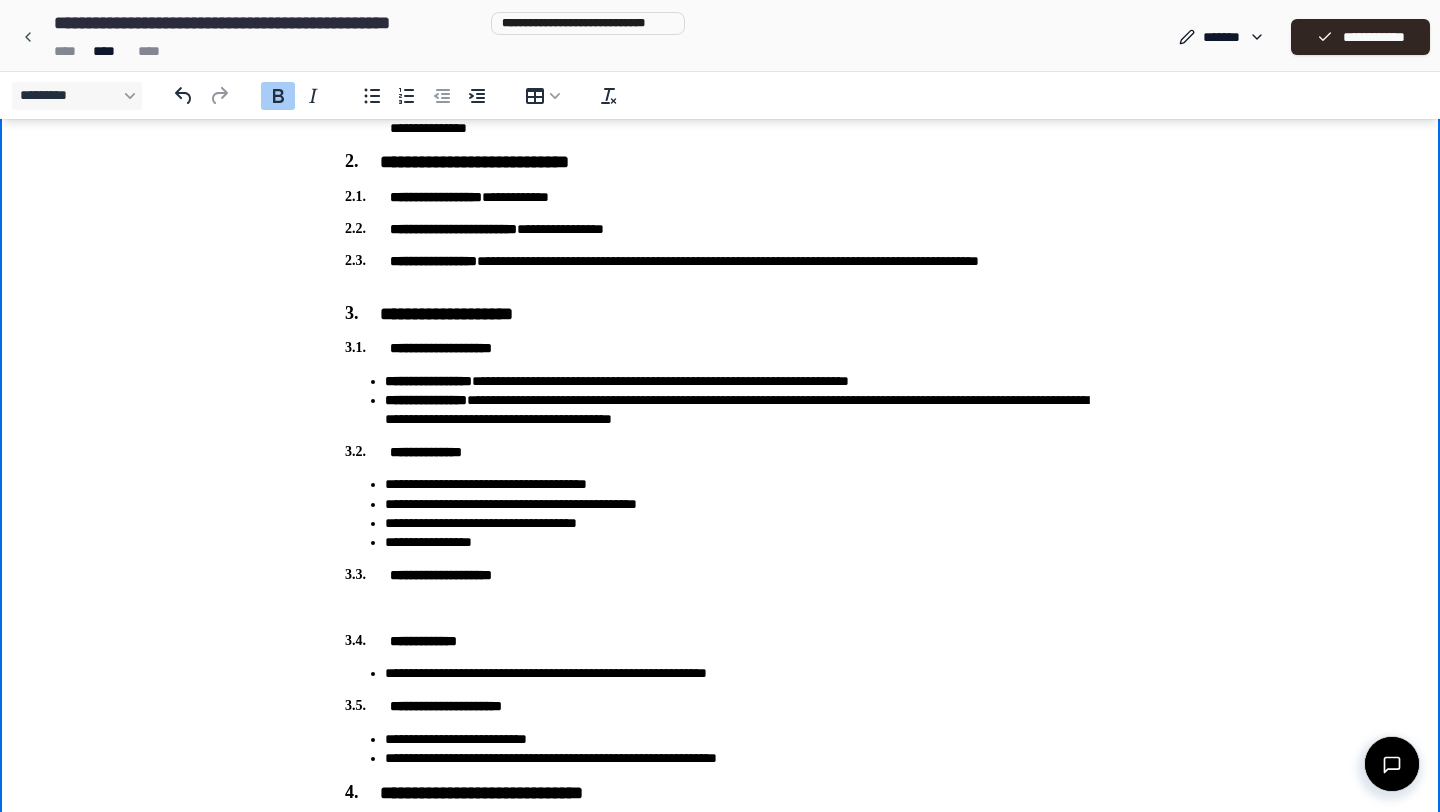 click at bounding box center (720, 608) 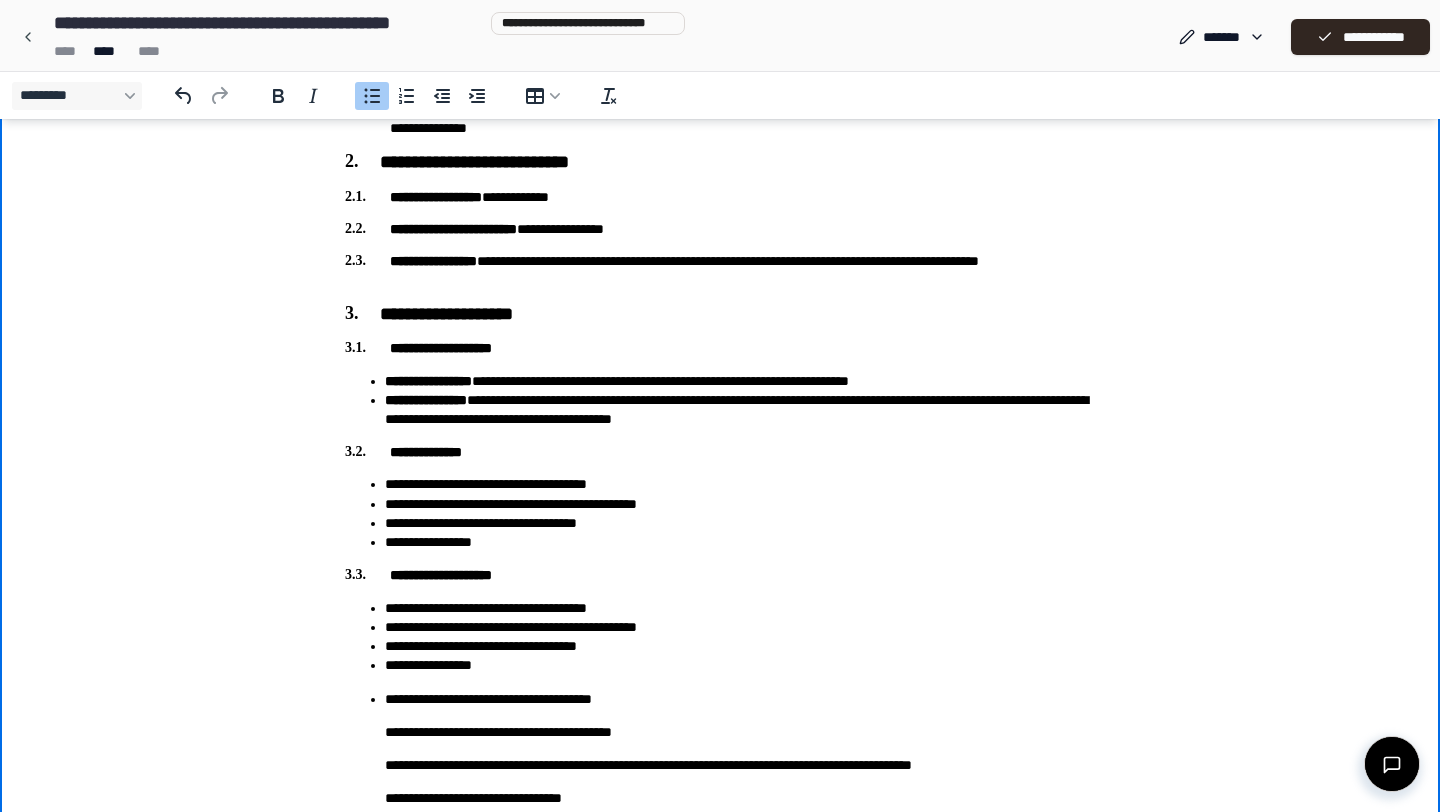 scroll, scrollTop: 325, scrollLeft: 0, axis: vertical 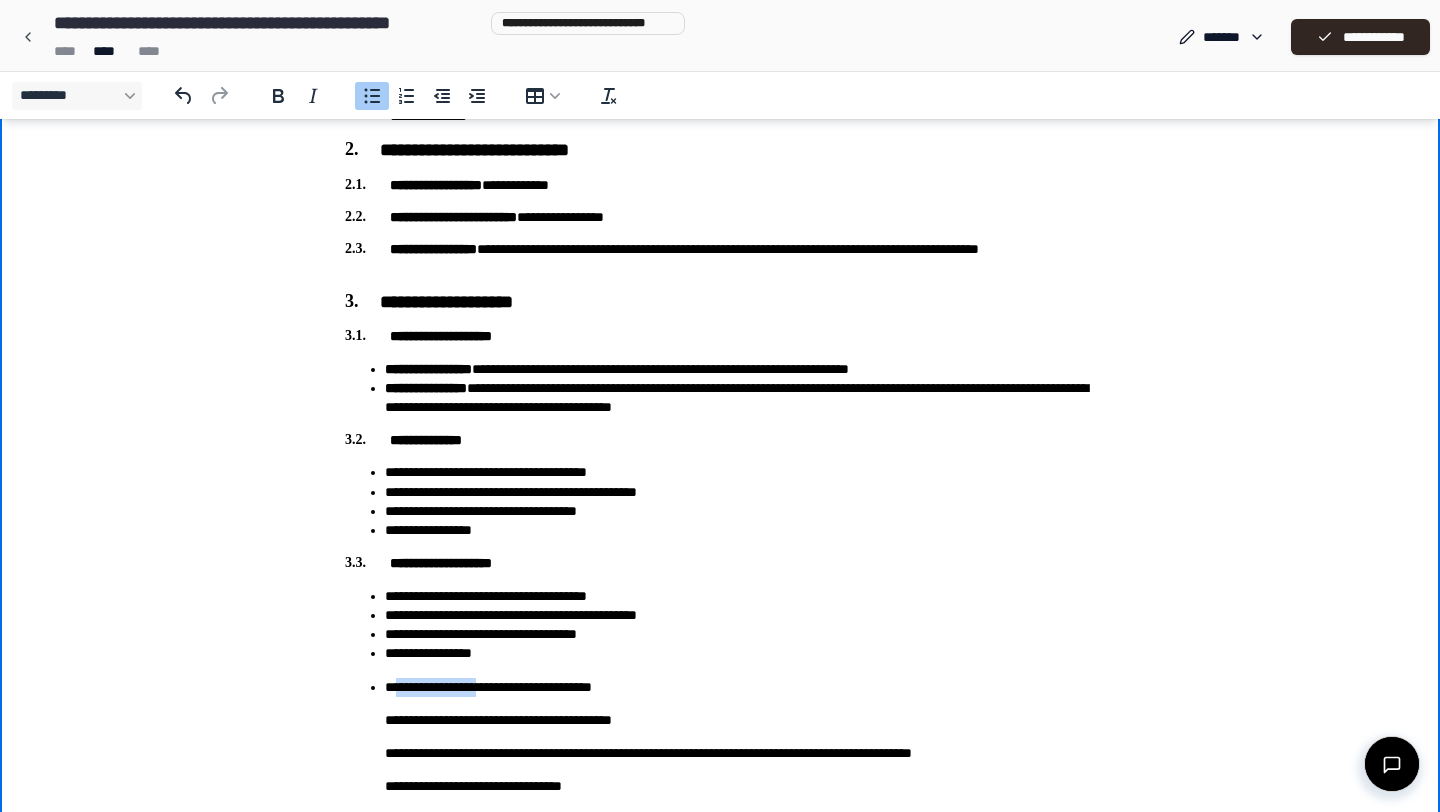 drag, startPoint x: 501, startPoint y: 686, endPoint x: 395, endPoint y: 684, distance: 106.01887 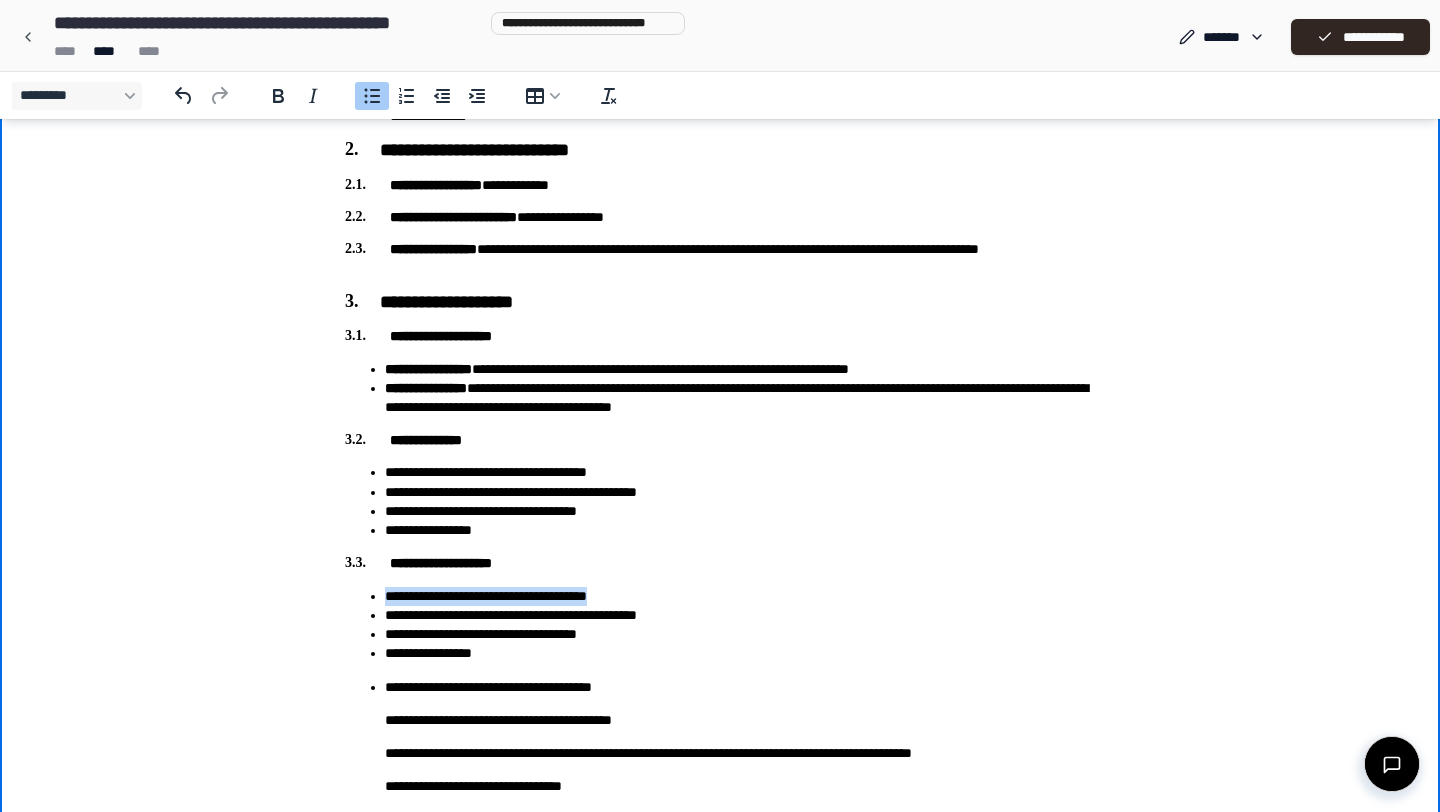 drag, startPoint x: 631, startPoint y: 598, endPoint x: 380, endPoint y: 589, distance: 251.1613 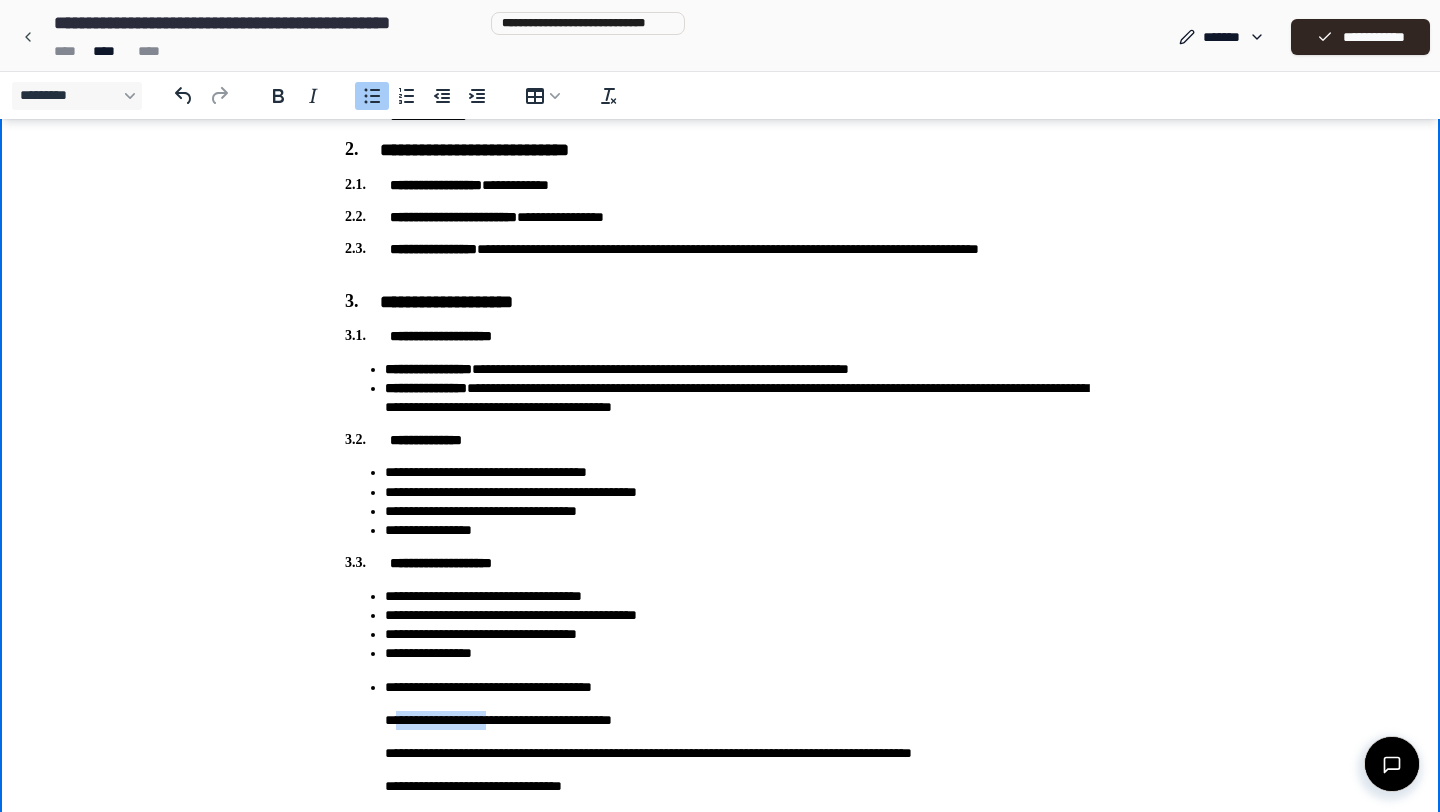 drag, startPoint x: 506, startPoint y: 722, endPoint x: 394, endPoint y: 723, distance: 112.00446 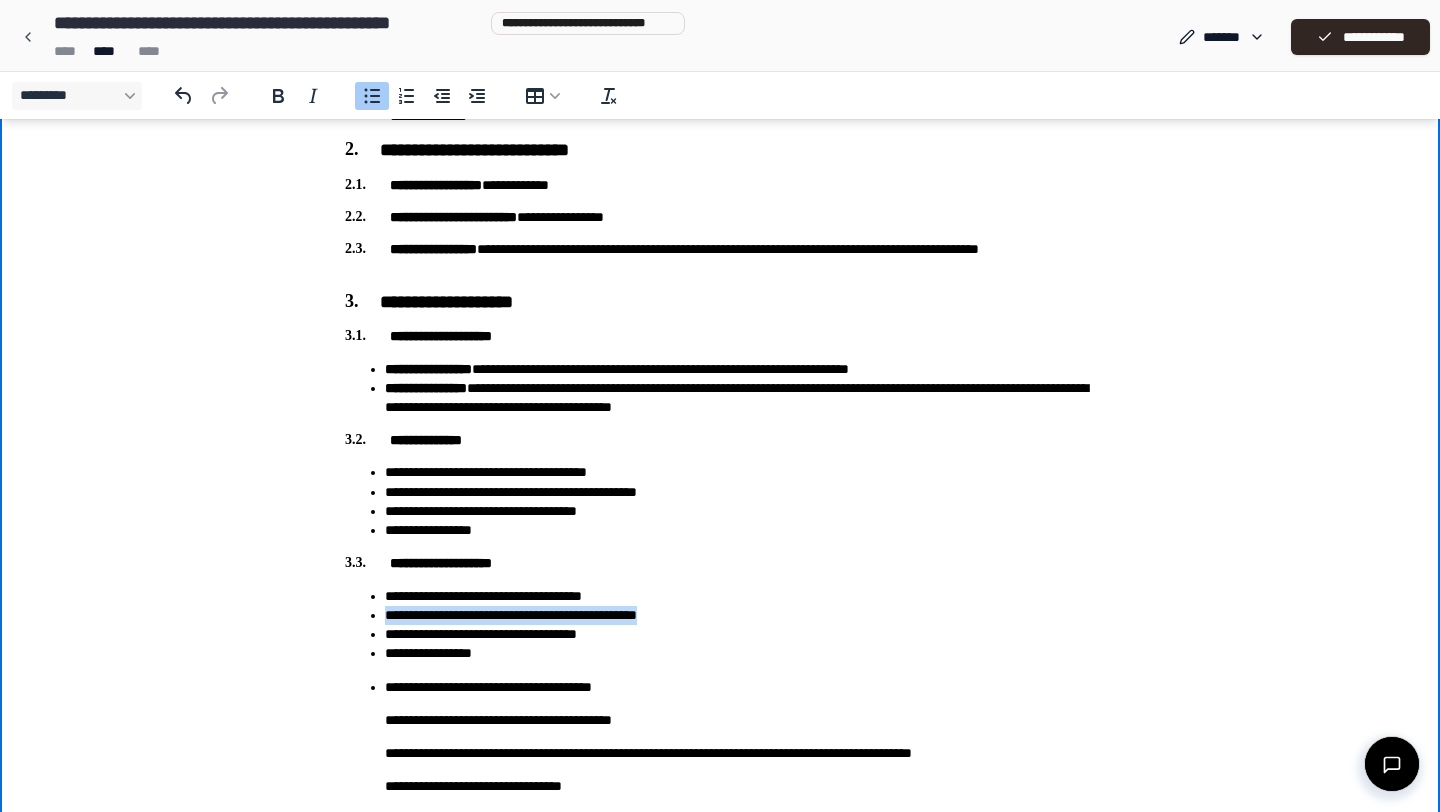 drag, startPoint x: 721, startPoint y: 615, endPoint x: 387, endPoint y: 615, distance: 334 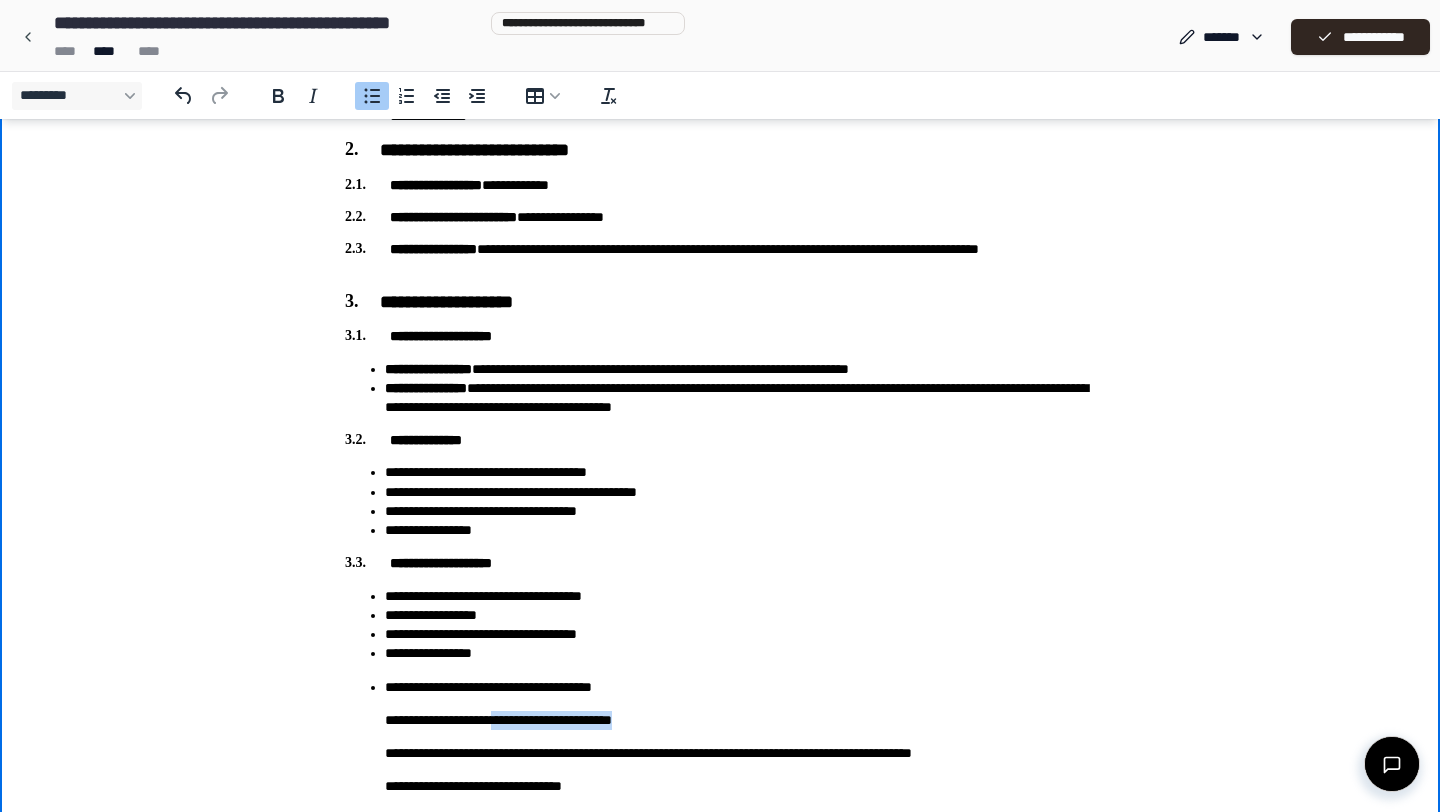 drag, startPoint x: 673, startPoint y: 719, endPoint x: 511, endPoint y: 723, distance: 162.04938 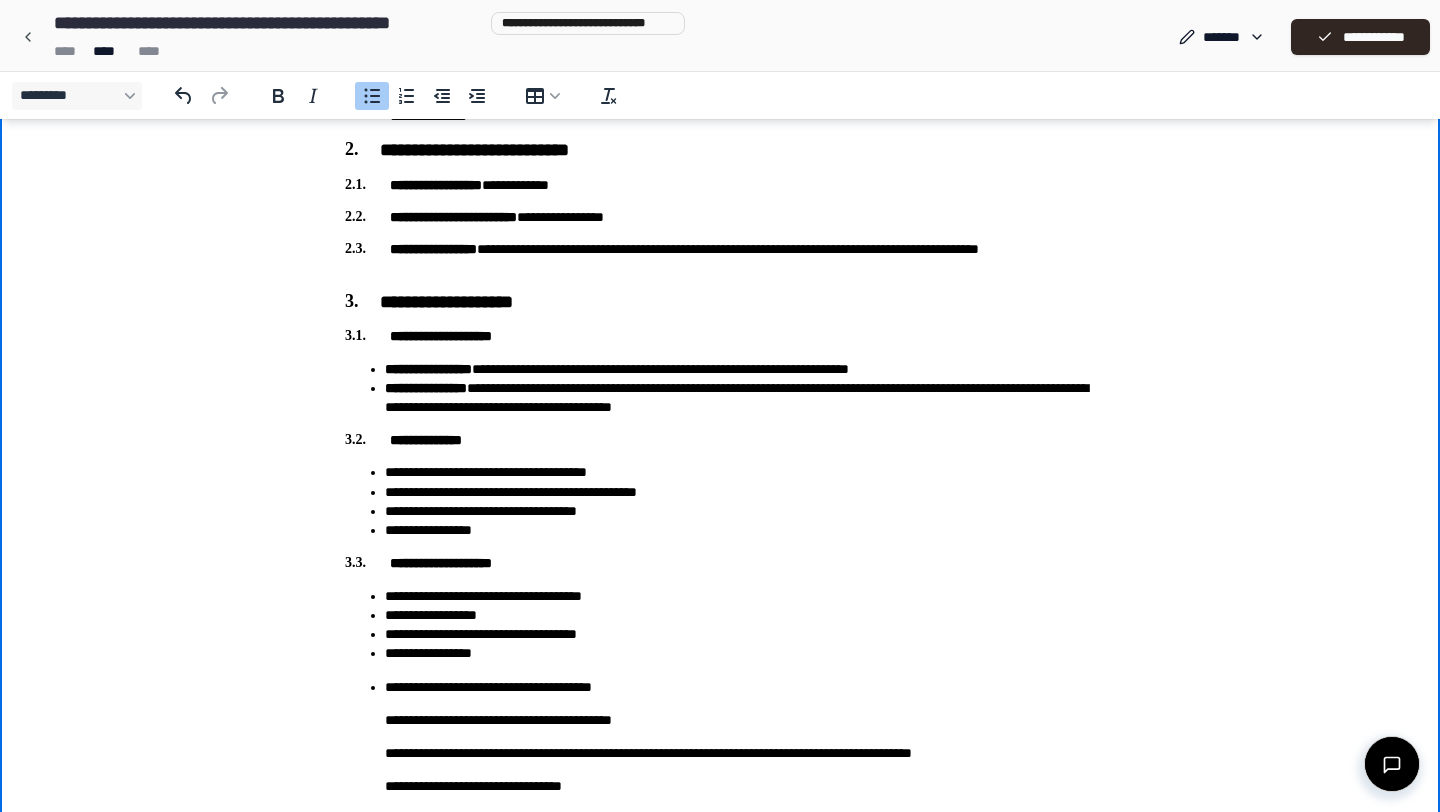 click on "**********" at bounding box center [740, 615] 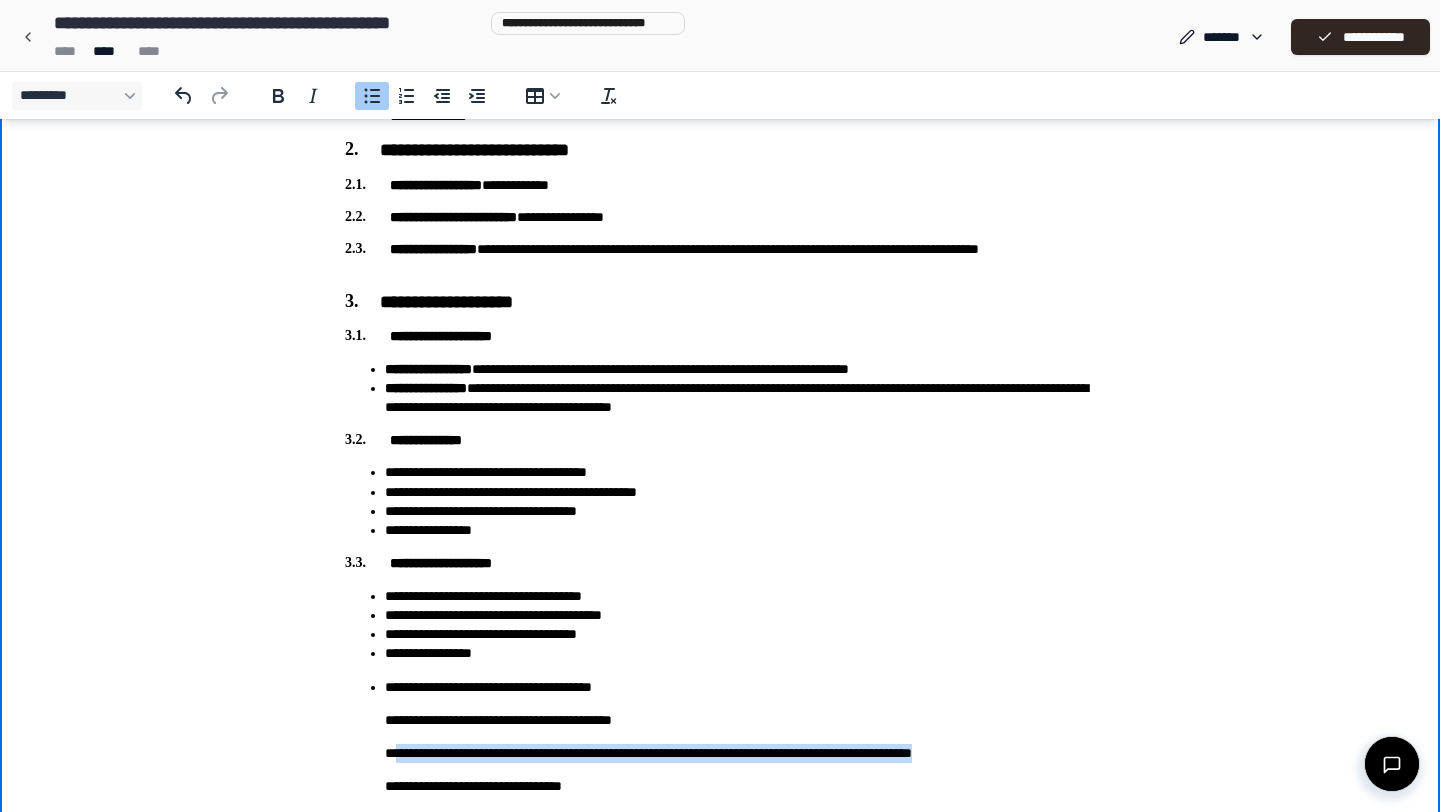 drag, startPoint x: 1066, startPoint y: 751, endPoint x: 397, endPoint y: 755, distance: 669.01196 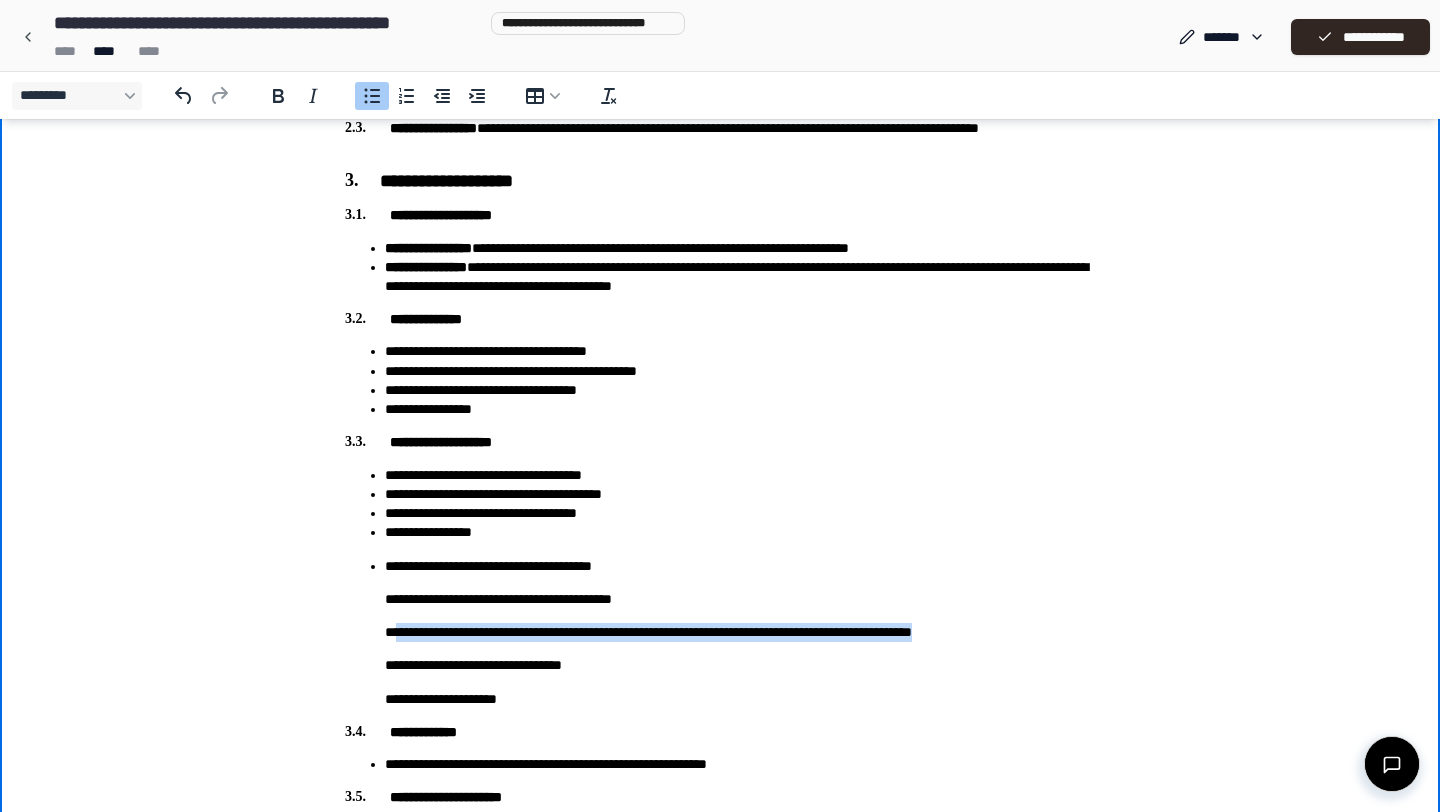 scroll, scrollTop: 455, scrollLeft: 0, axis: vertical 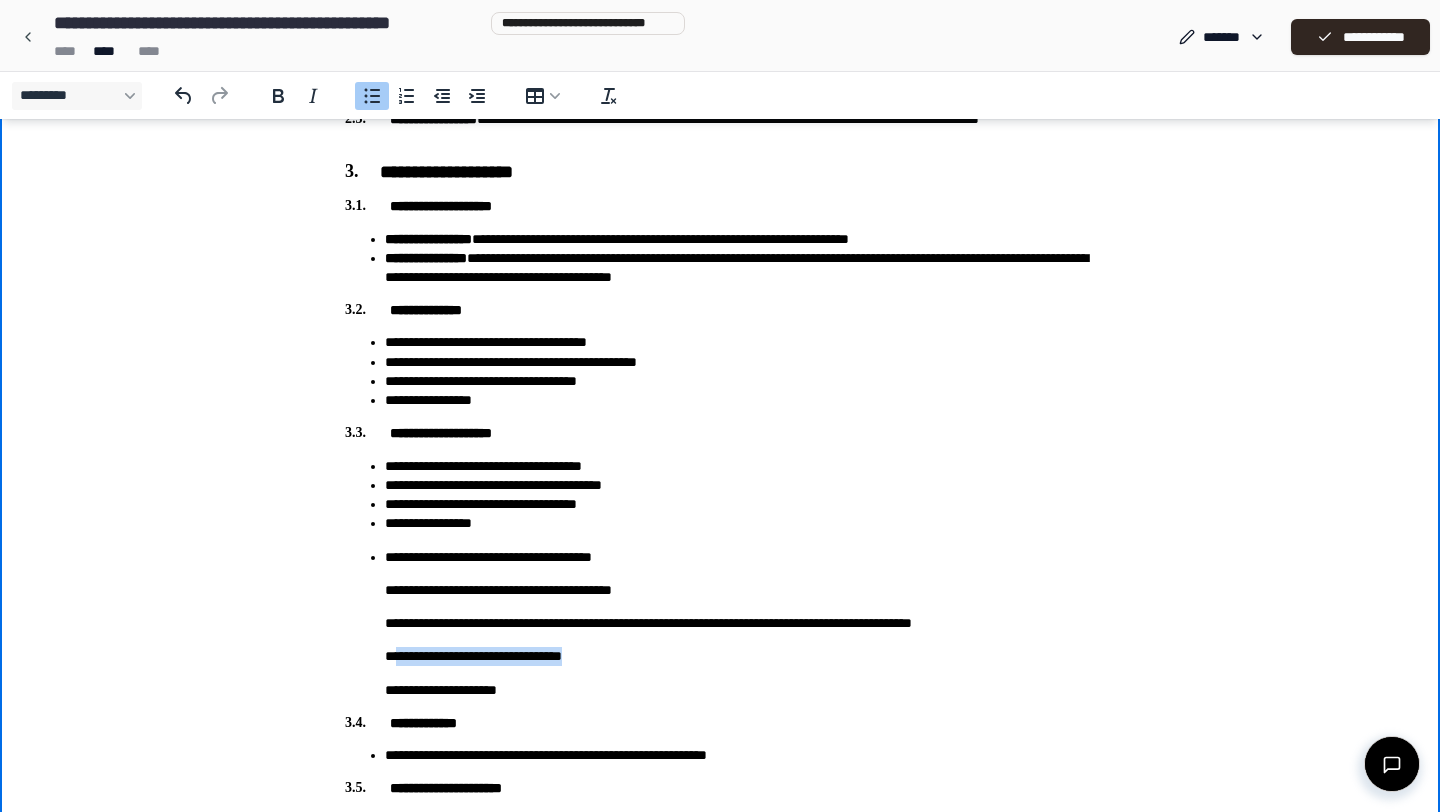 drag, startPoint x: 635, startPoint y: 658, endPoint x: 394, endPoint y: 657, distance: 241.00208 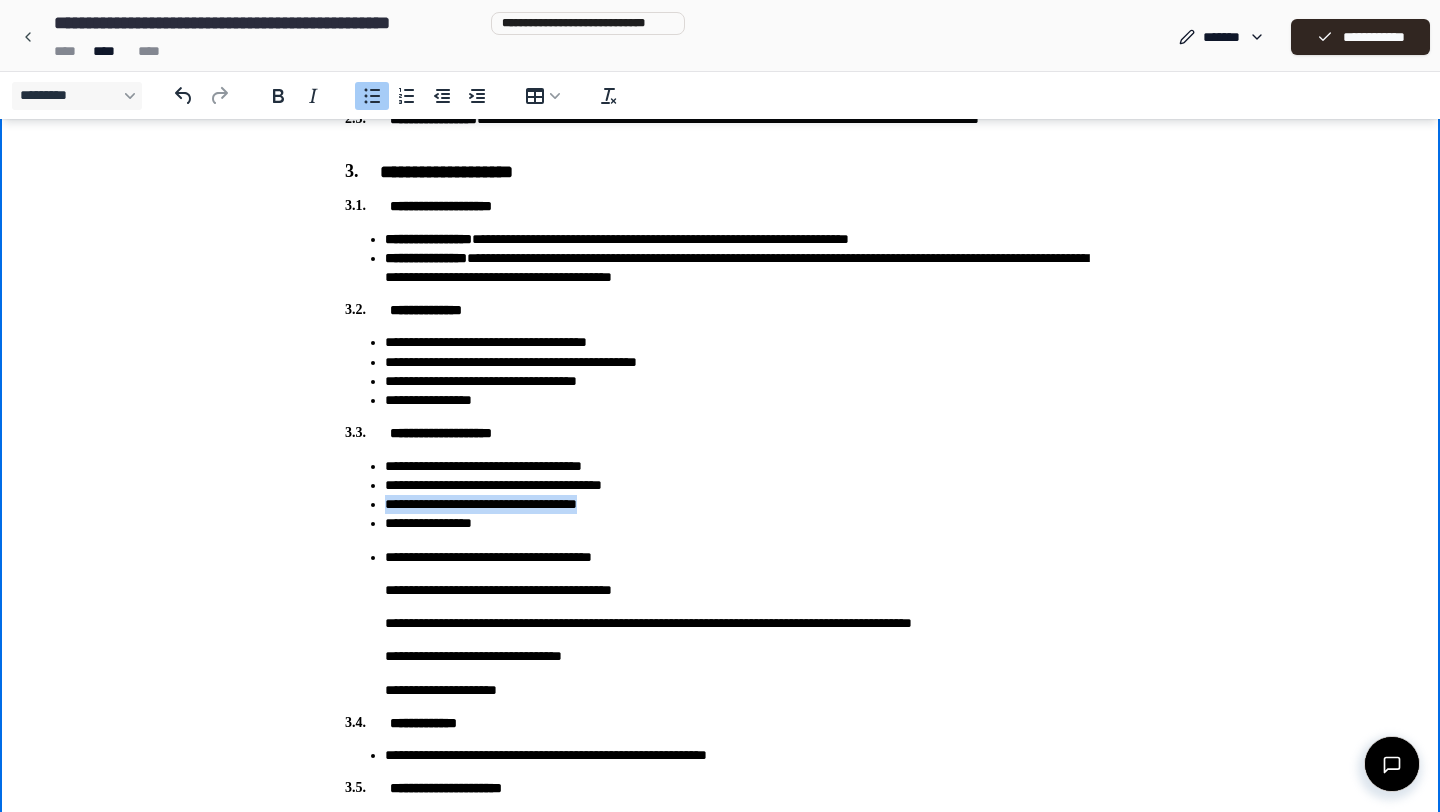 drag, startPoint x: 652, startPoint y: 505, endPoint x: 386, endPoint y: 508, distance: 266.0169 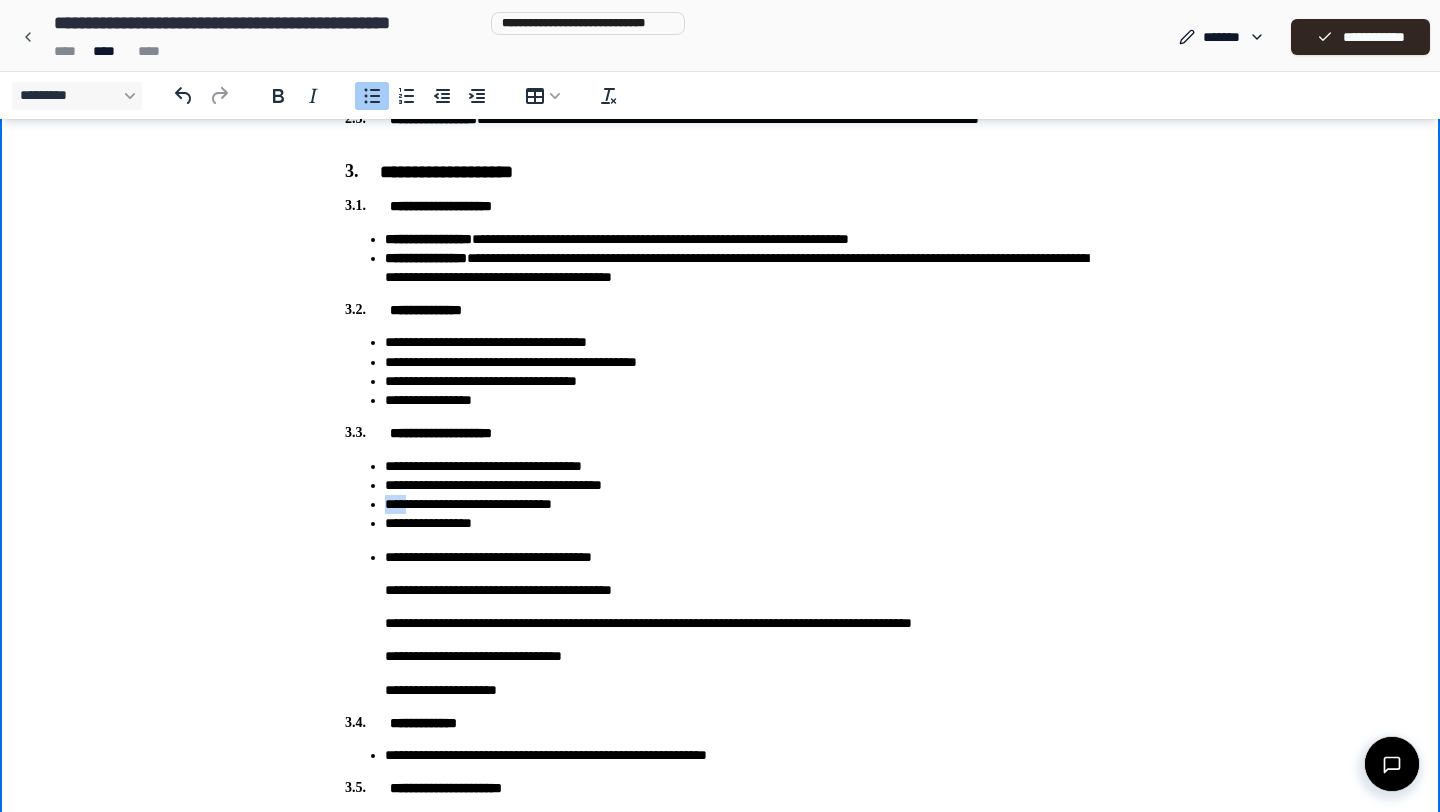drag, startPoint x: 414, startPoint y: 505, endPoint x: 377, endPoint y: 511, distance: 37.48333 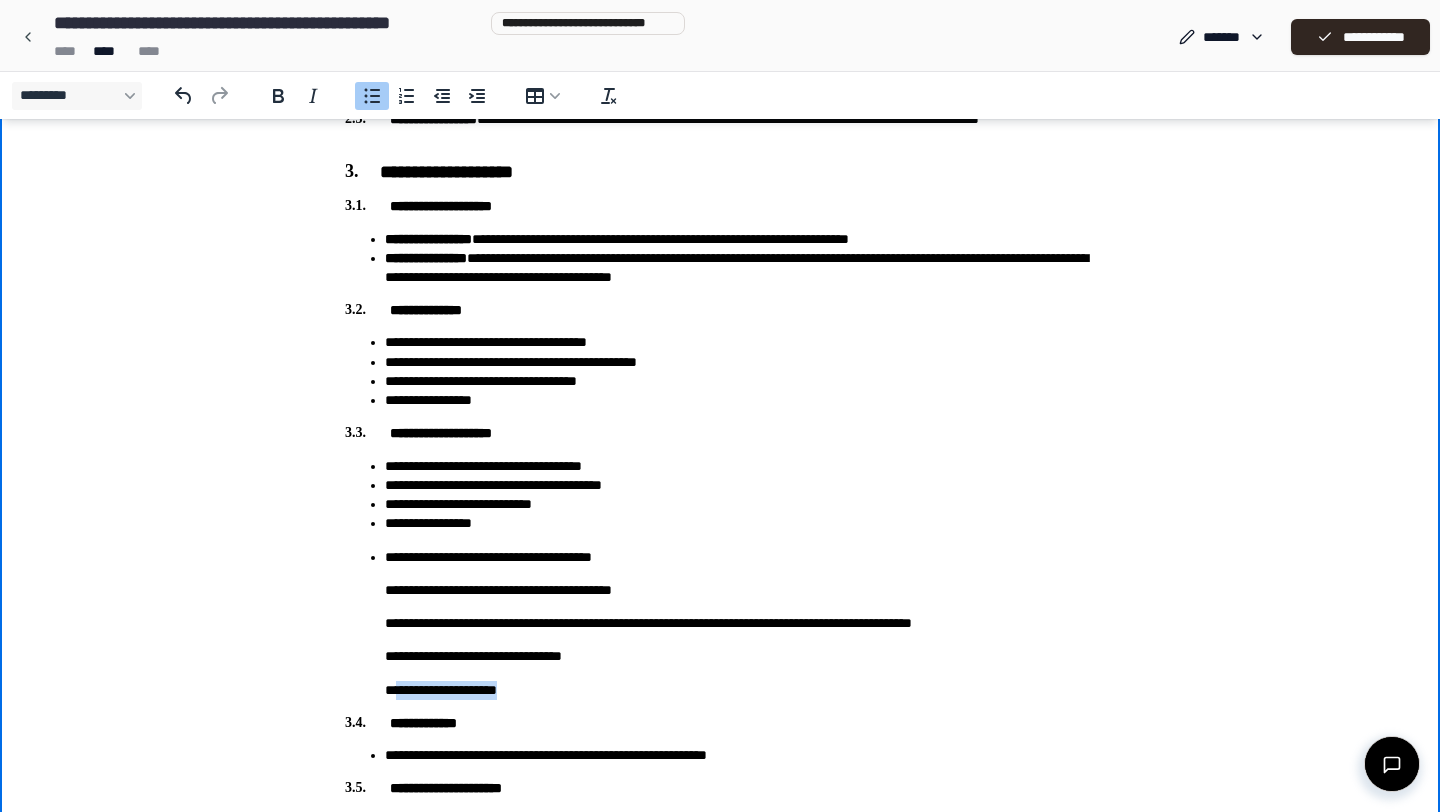 drag, startPoint x: 546, startPoint y: 687, endPoint x: 394, endPoint y: 694, distance: 152.1611 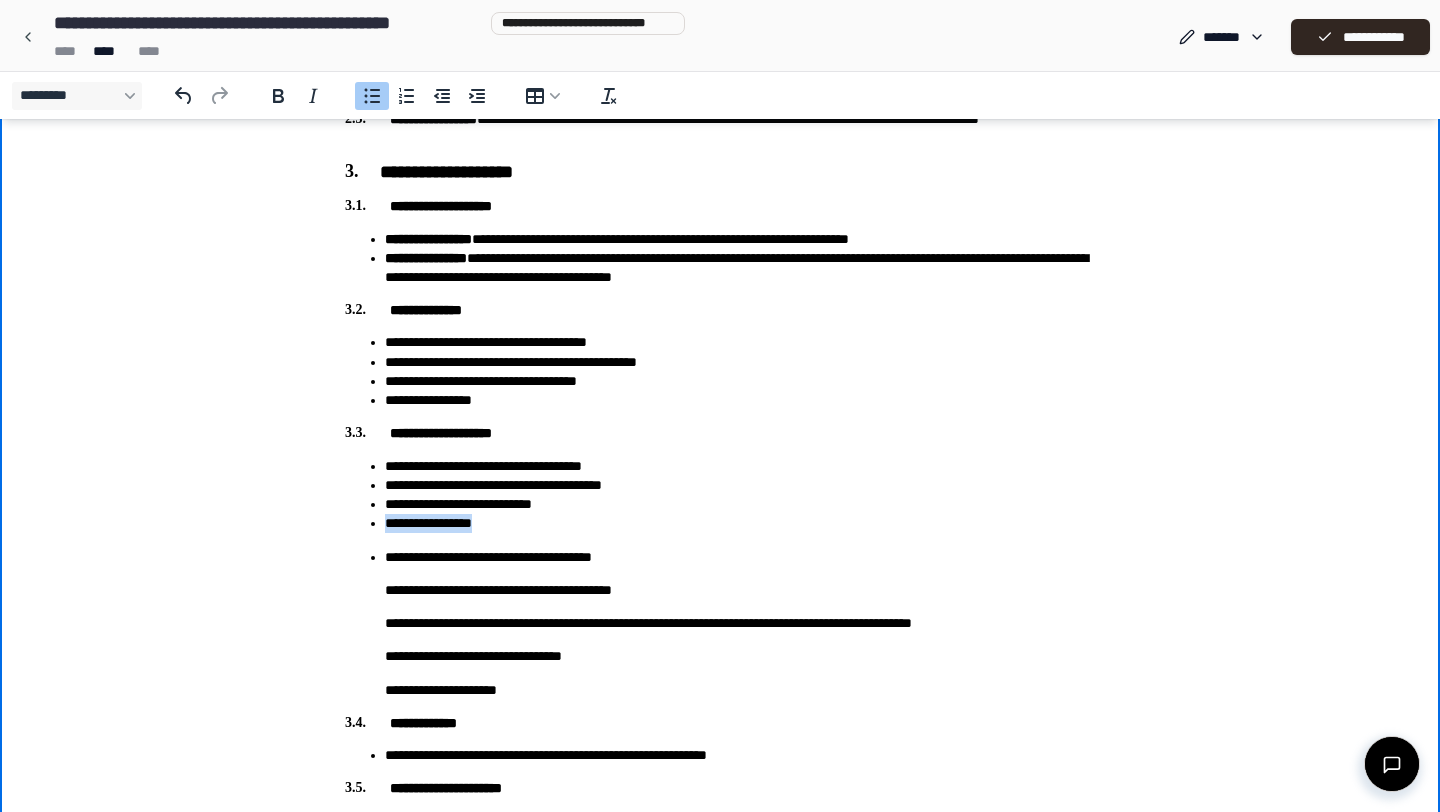 drag, startPoint x: 510, startPoint y: 522, endPoint x: 389, endPoint y: 525, distance: 121.037186 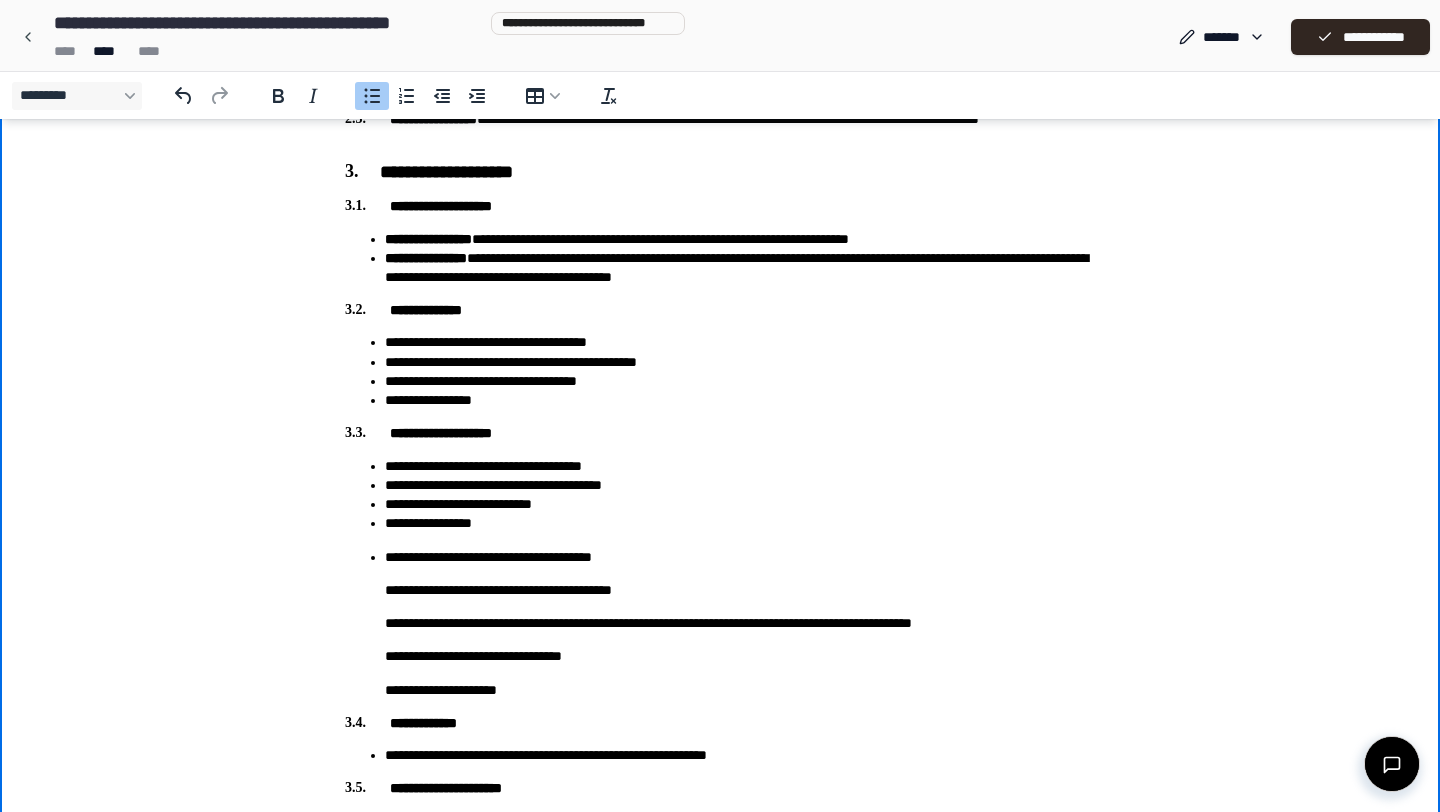 click on "**********" at bounding box center [740, 590] 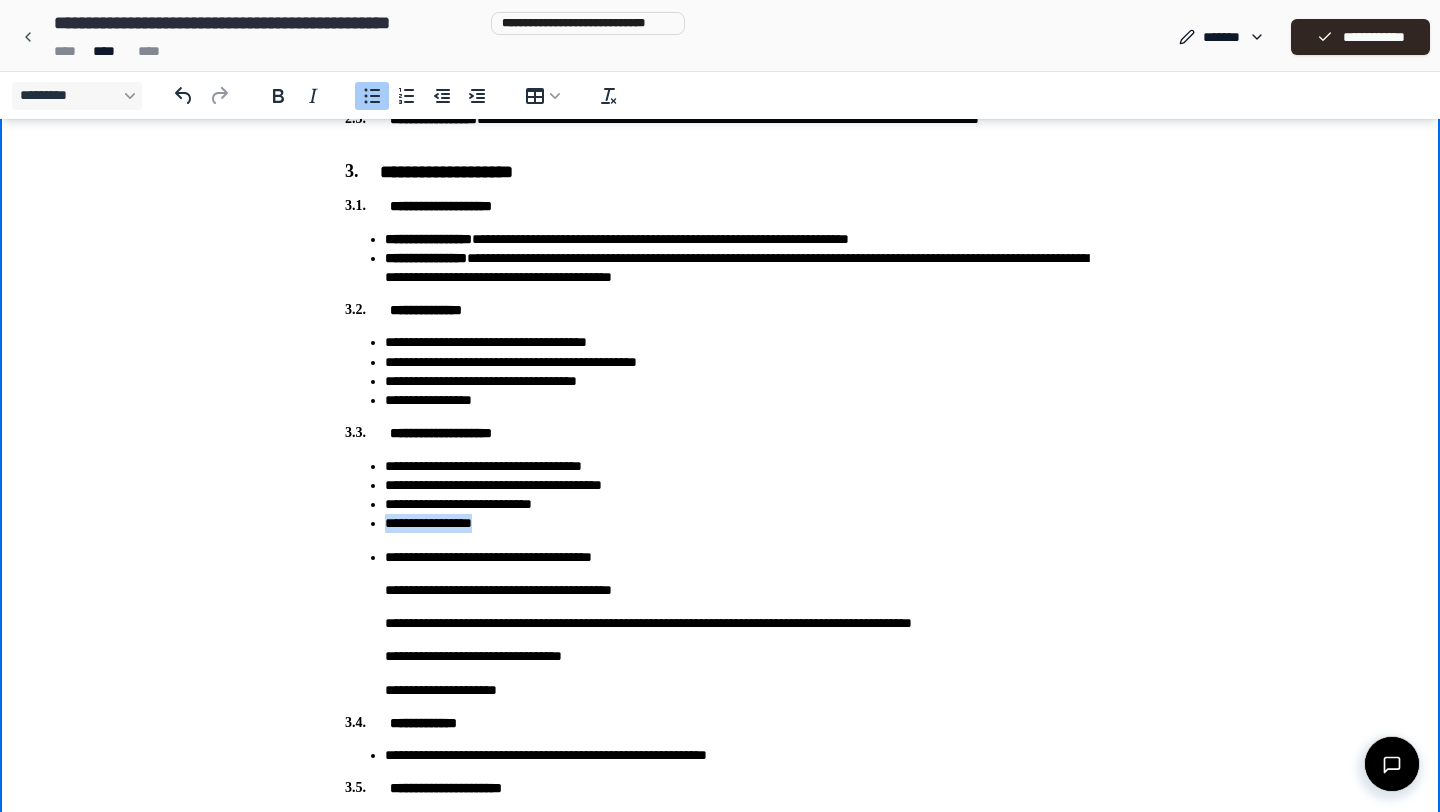 drag, startPoint x: 515, startPoint y: 525, endPoint x: 387, endPoint y: 526, distance: 128.0039 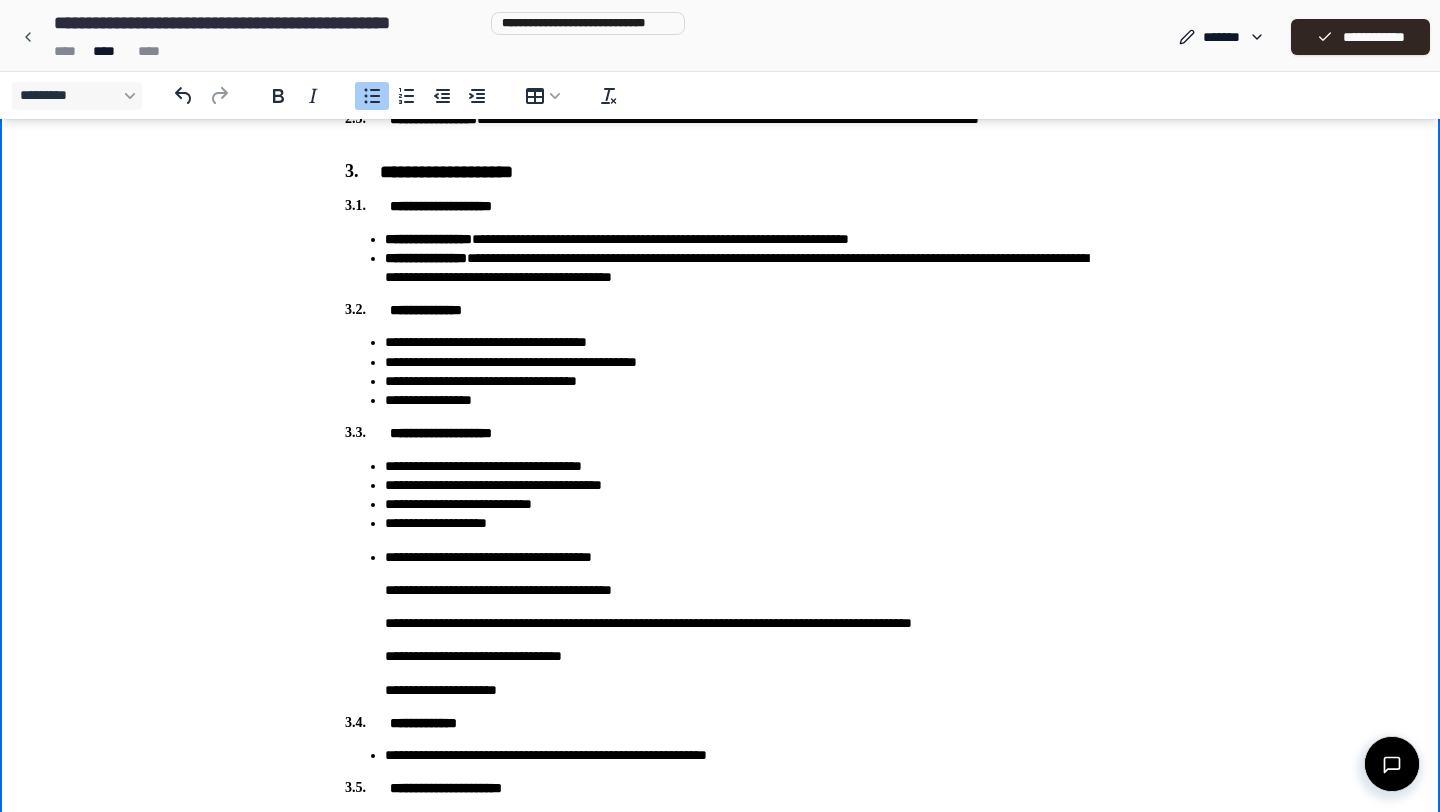 click on "**********" at bounding box center (740, 485) 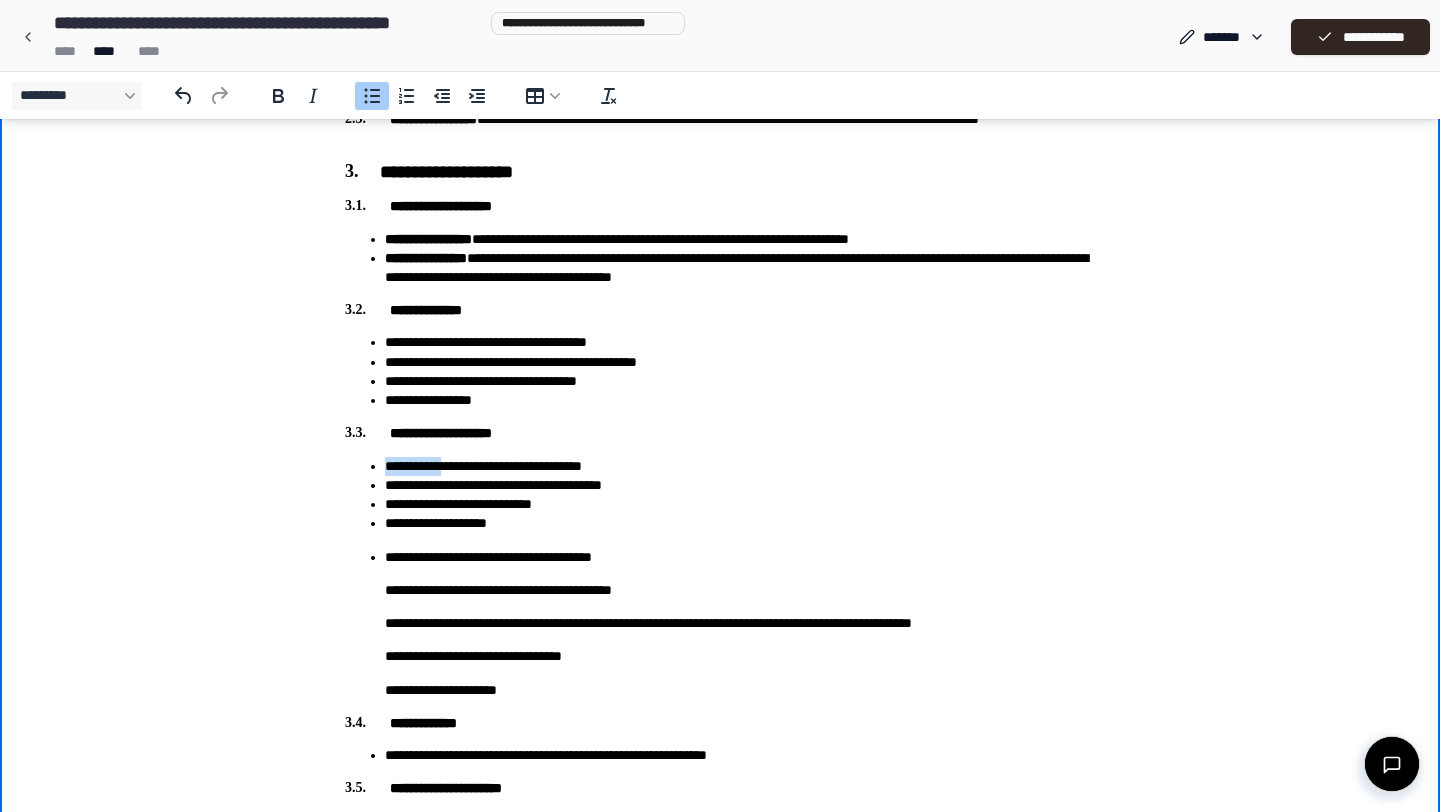 drag, startPoint x: 453, startPoint y: 465, endPoint x: 389, endPoint y: 469, distance: 64.12488 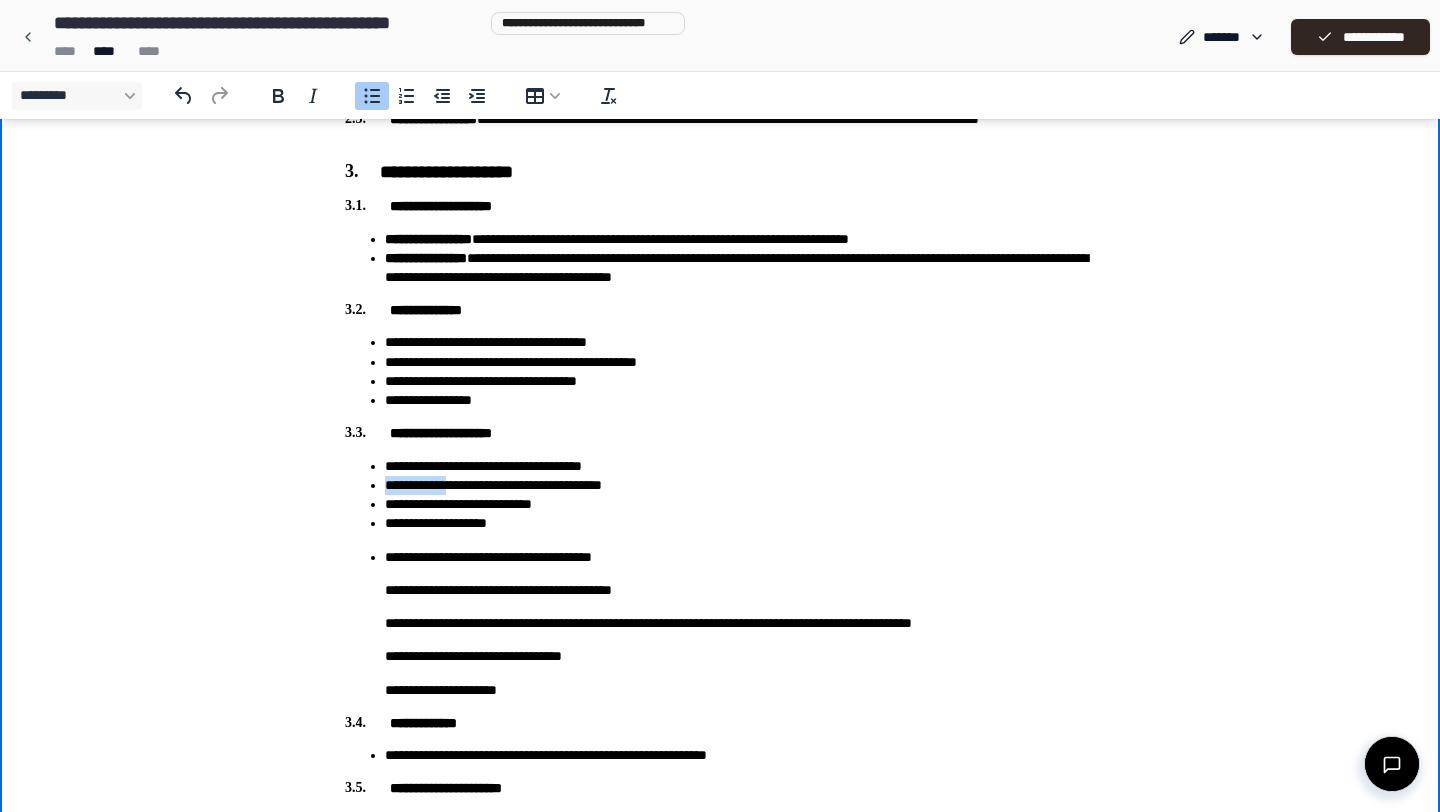 drag, startPoint x: 457, startPoint y: 488, endPoint x: 382, endPoint y: 488, distance: 75 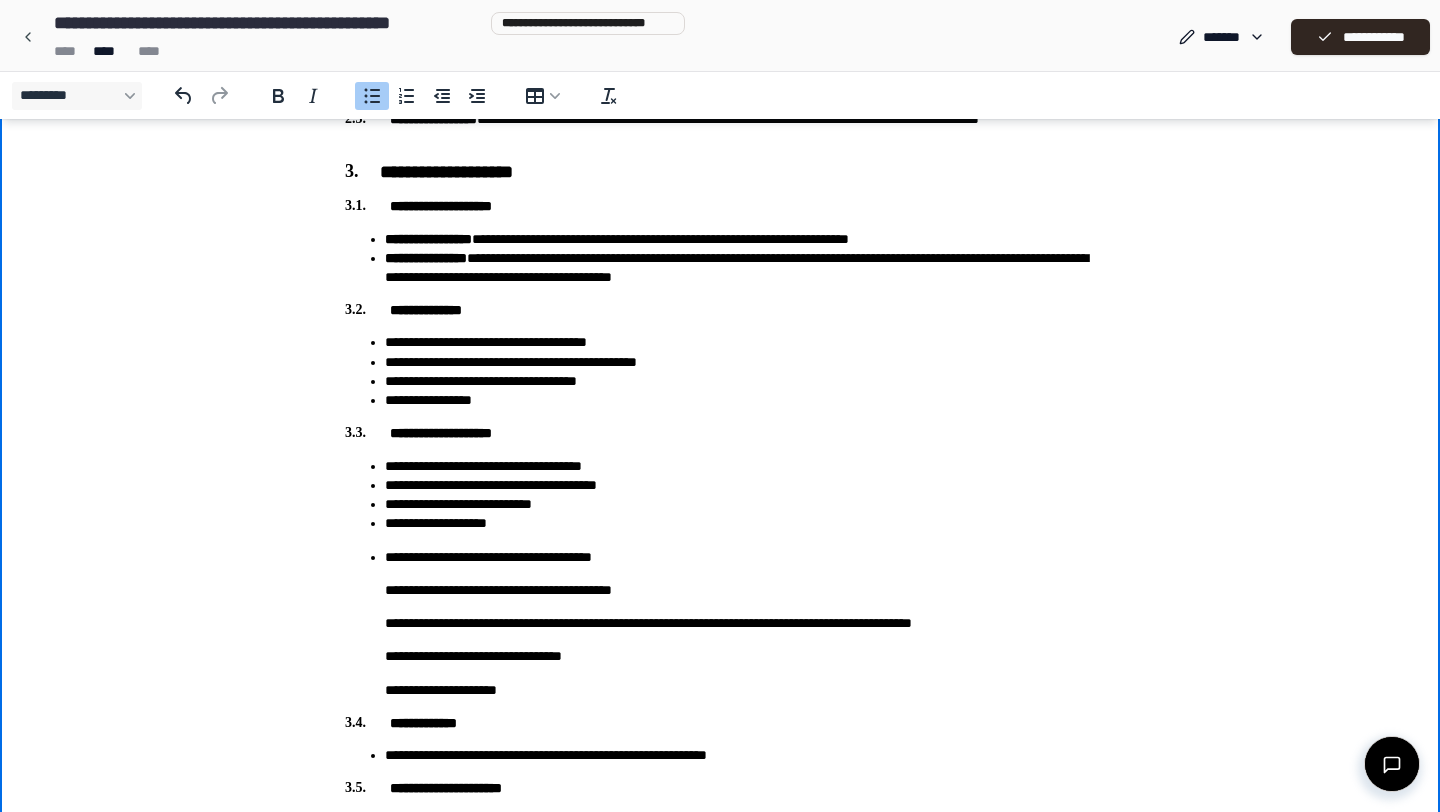 click on "**********" at bounding box center [740, 466] 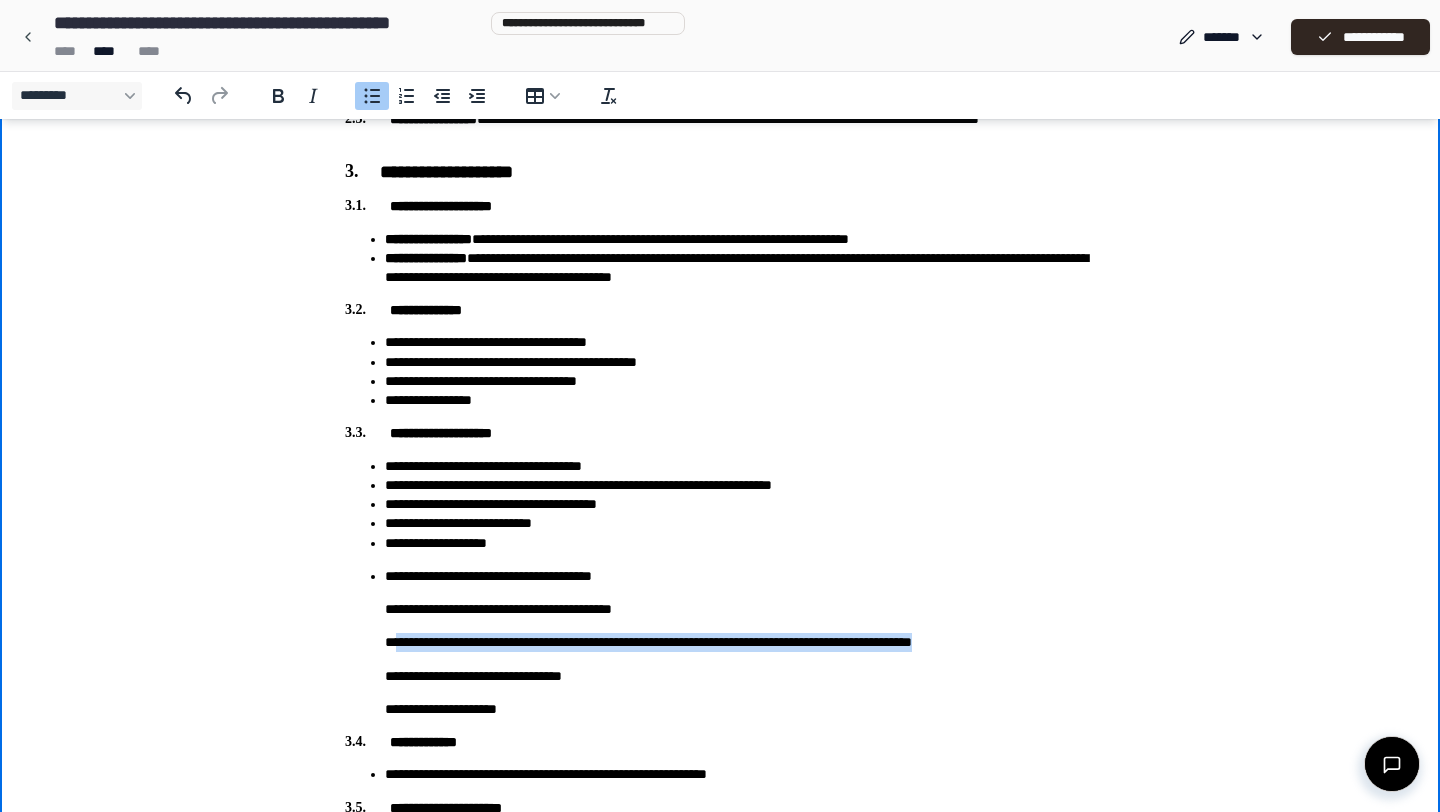 drag, startPoint x: 1065, startPoint y: 643, endPoint x: 396, endPoint y: 645, distance: 669.003 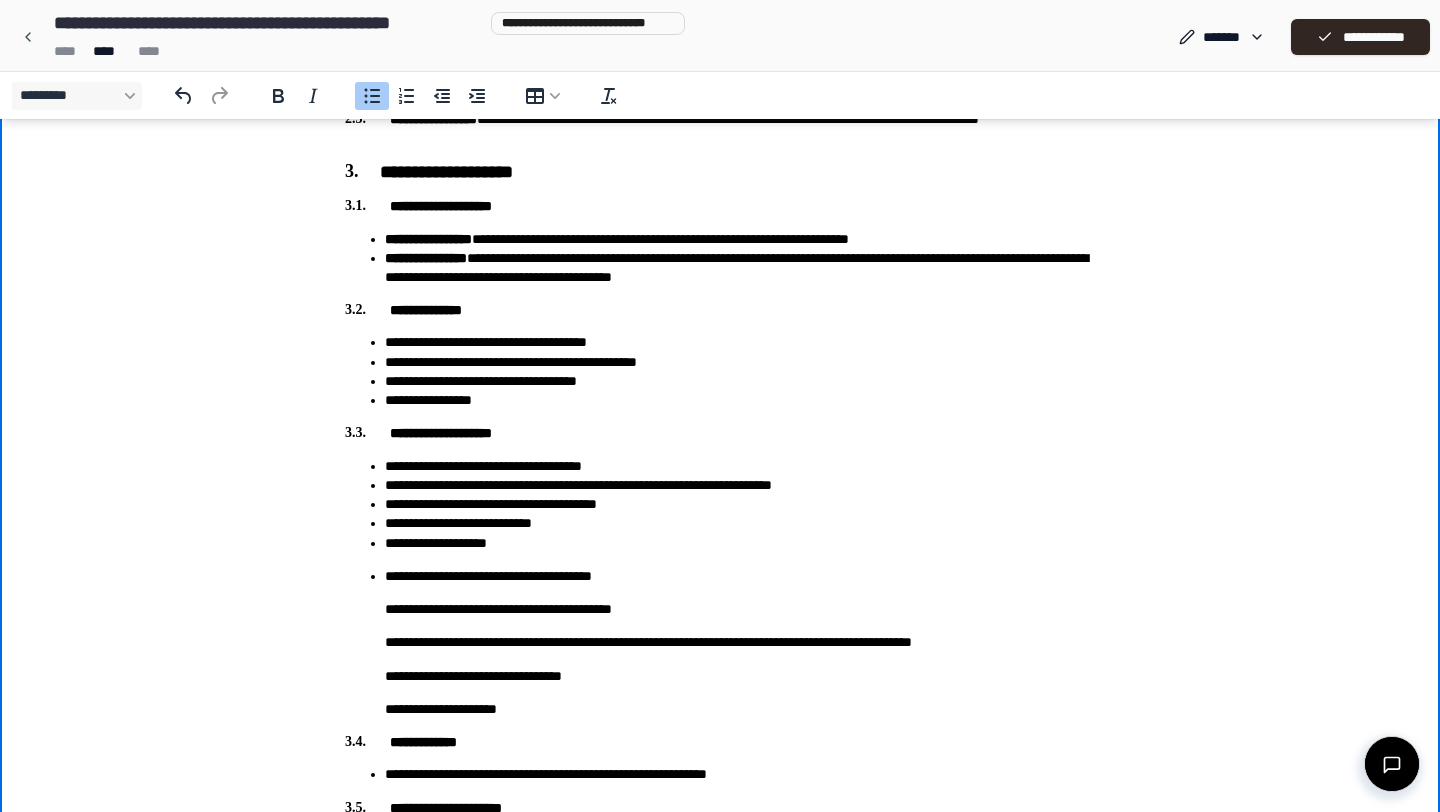 click on "**********" at bounding box center (740, 504) 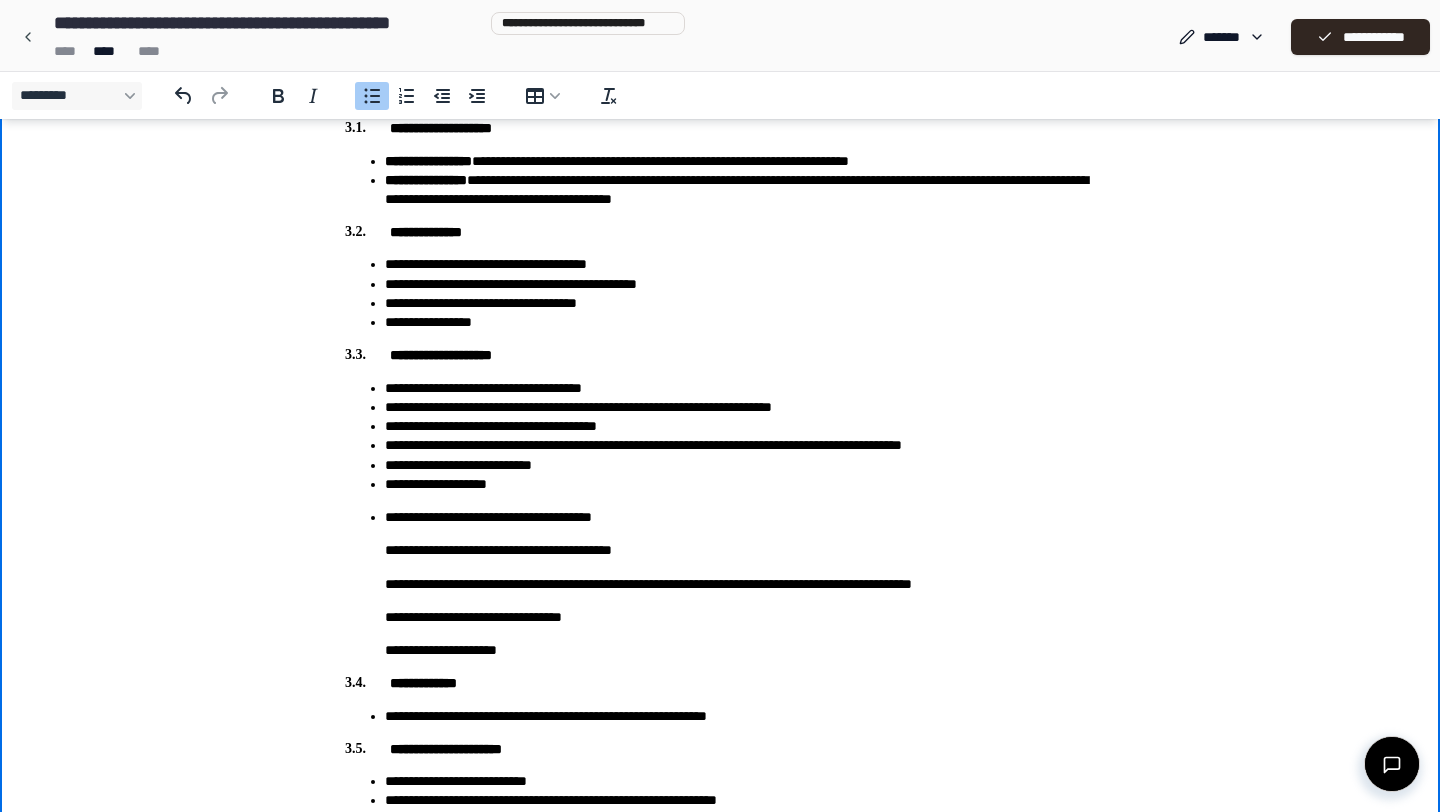 scroll, scrollTop: 534, scrollLeft: 0, axis: vertical 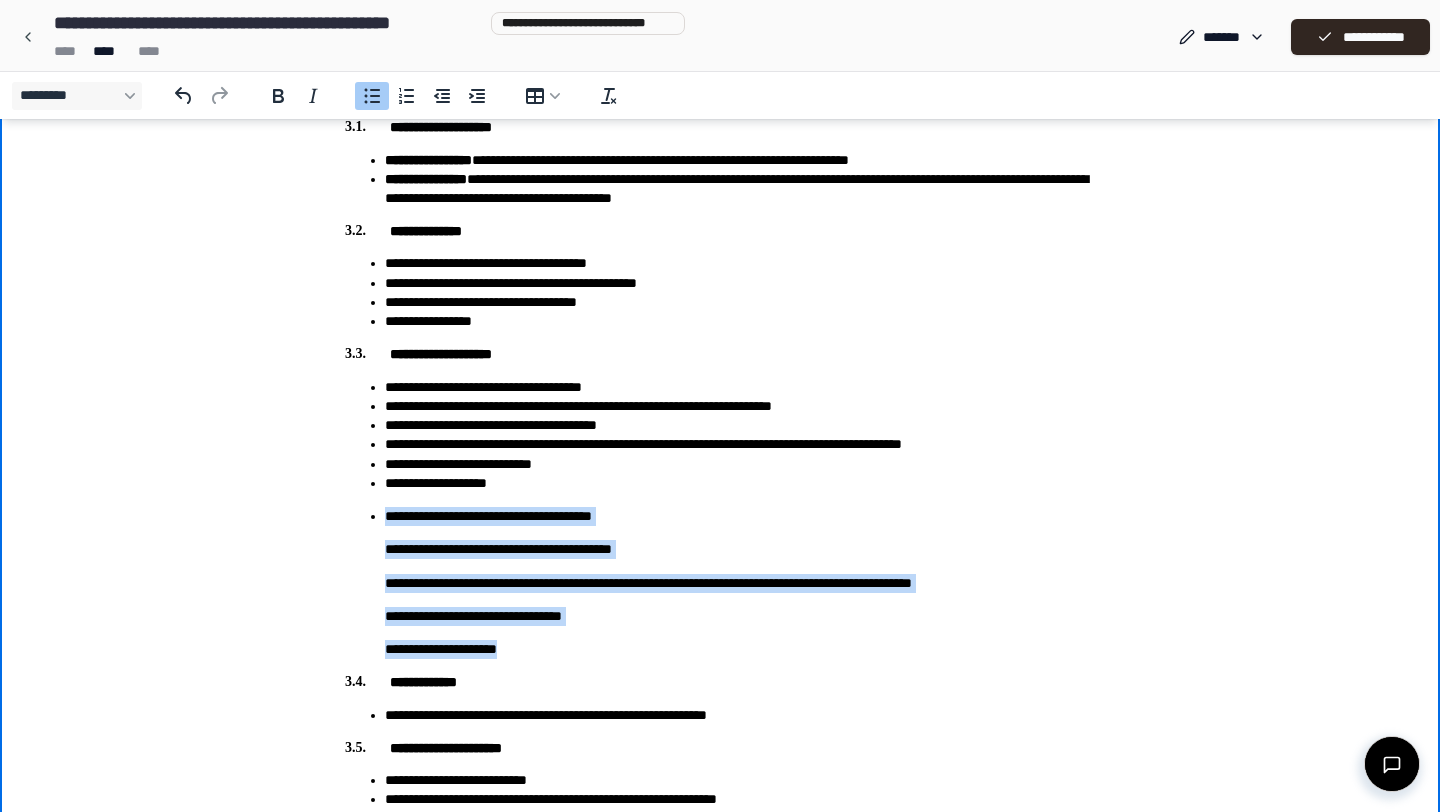 drag, startPoint x: 546, startPoint y: 646, endPoint x: 383, endPoint y: 515, distance: 209.11719 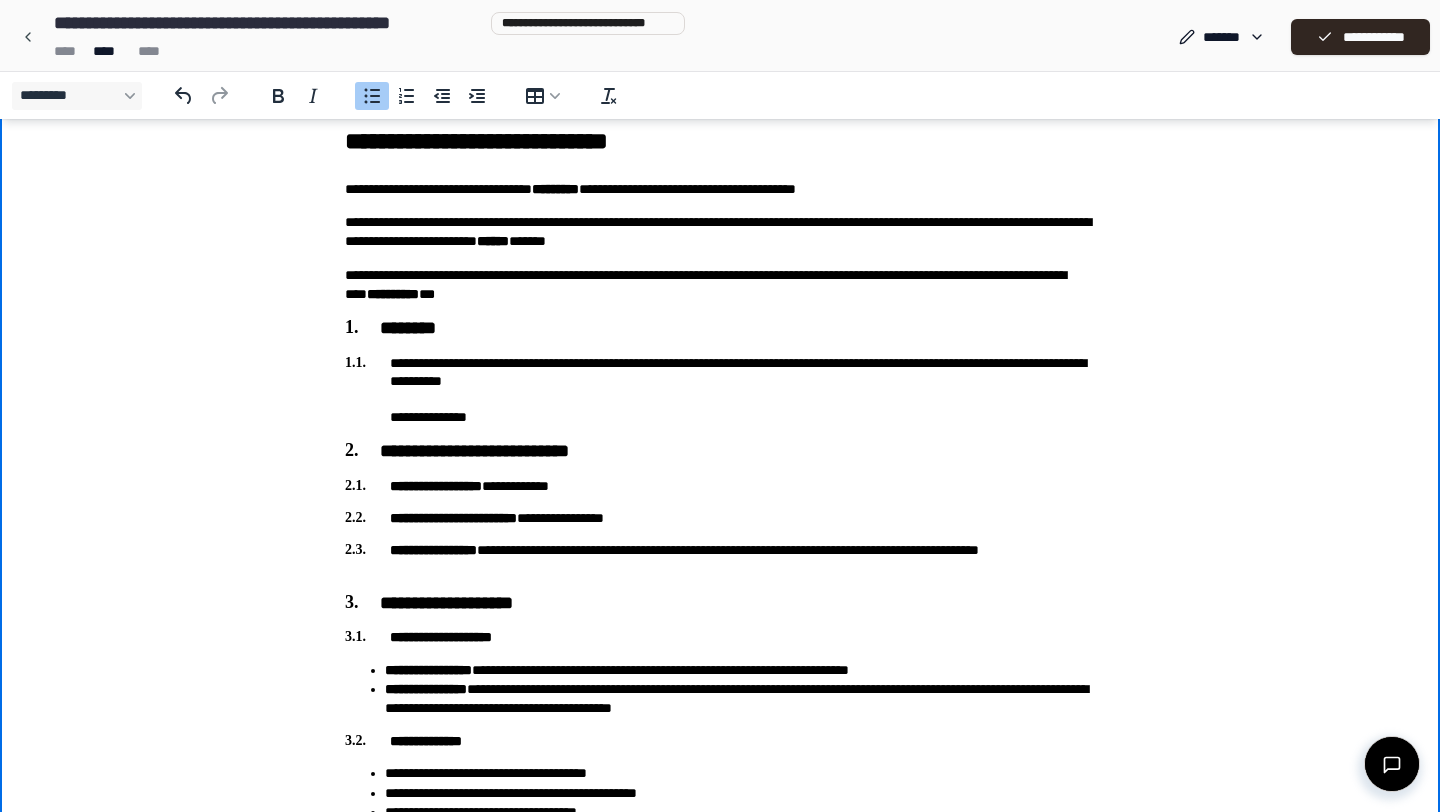 scroll, scrollTop: 0, scrollLeft: 0, axis: both 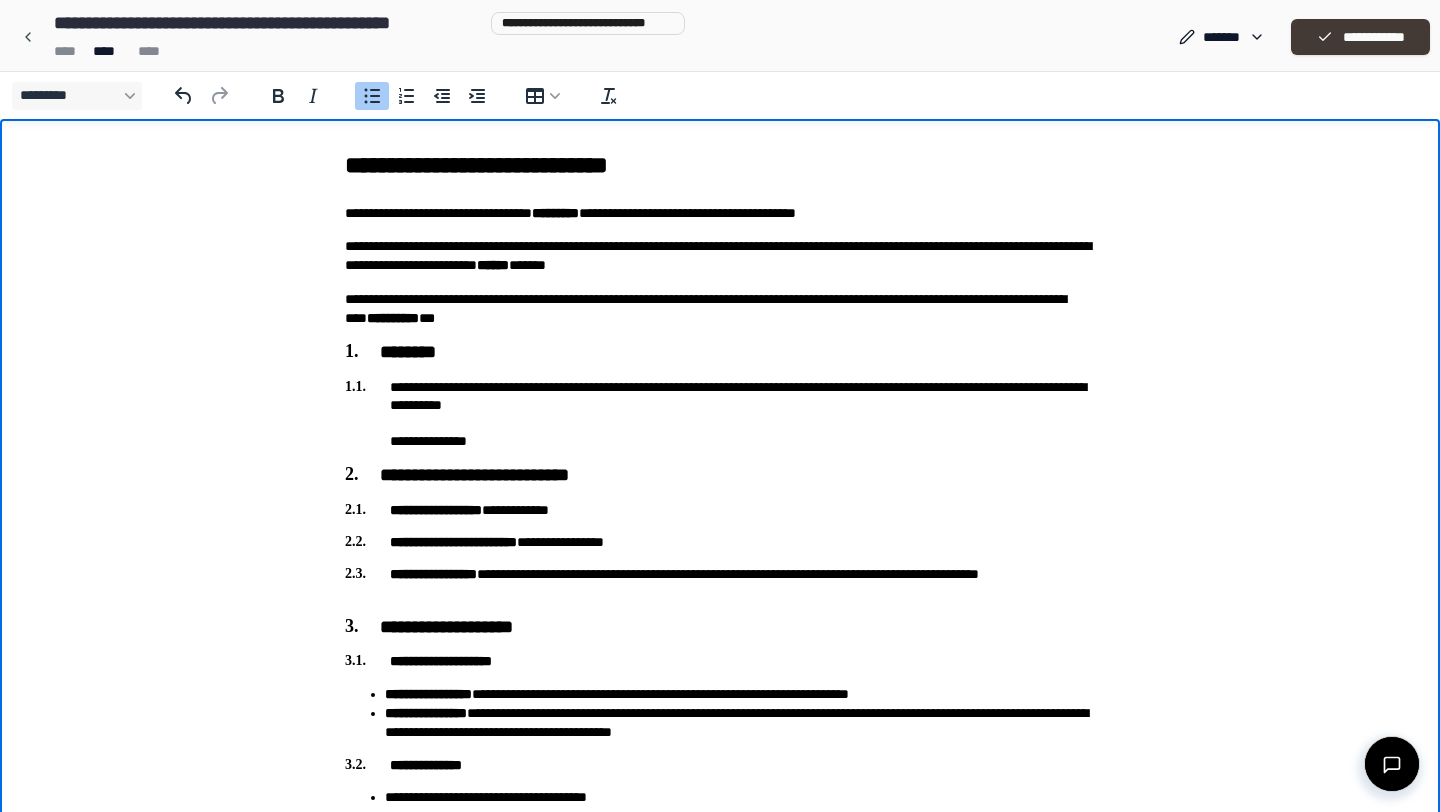 click on "**********" at bounding box center [1360, 37] 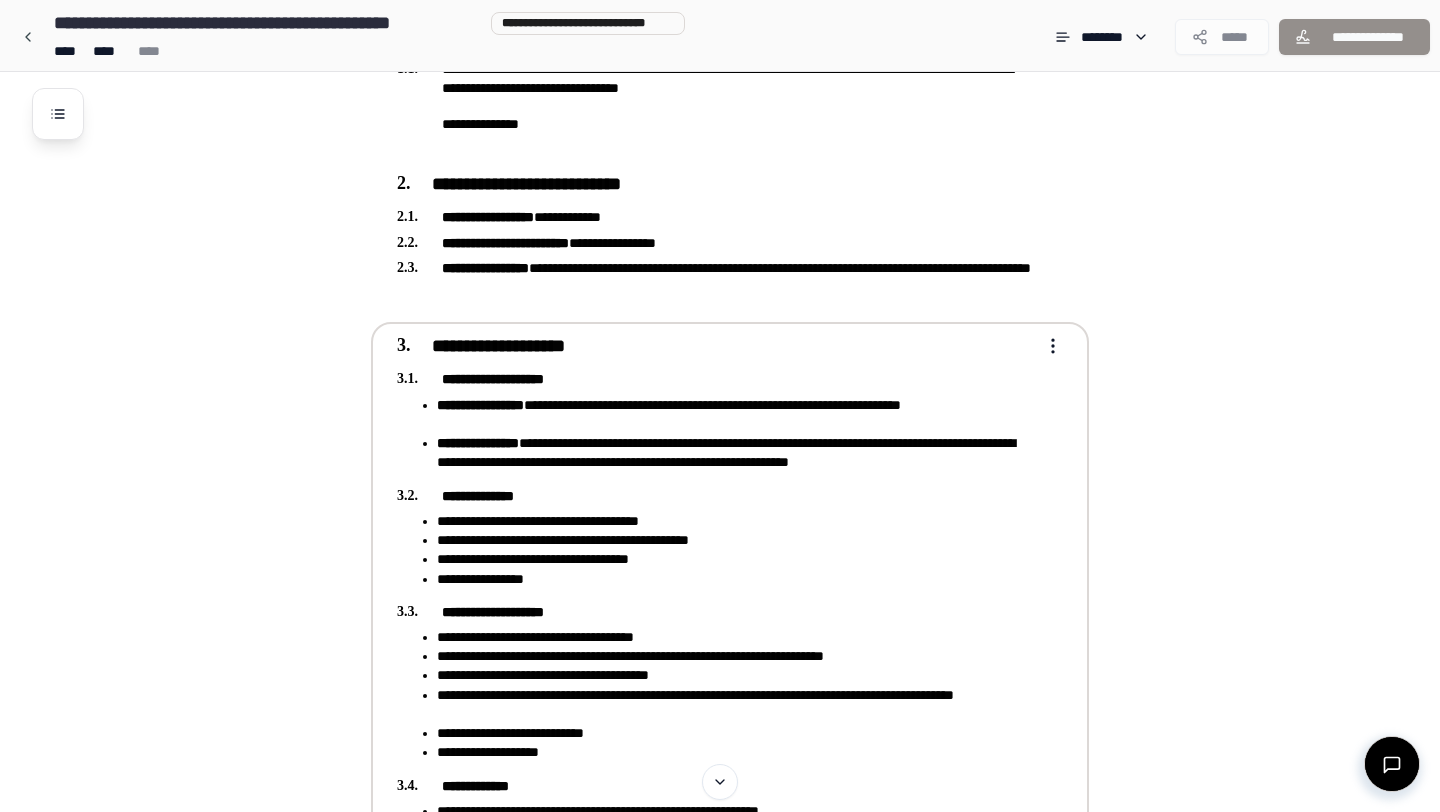 scroll, scrollTop: 0, scrollLeft: 0, axis: both 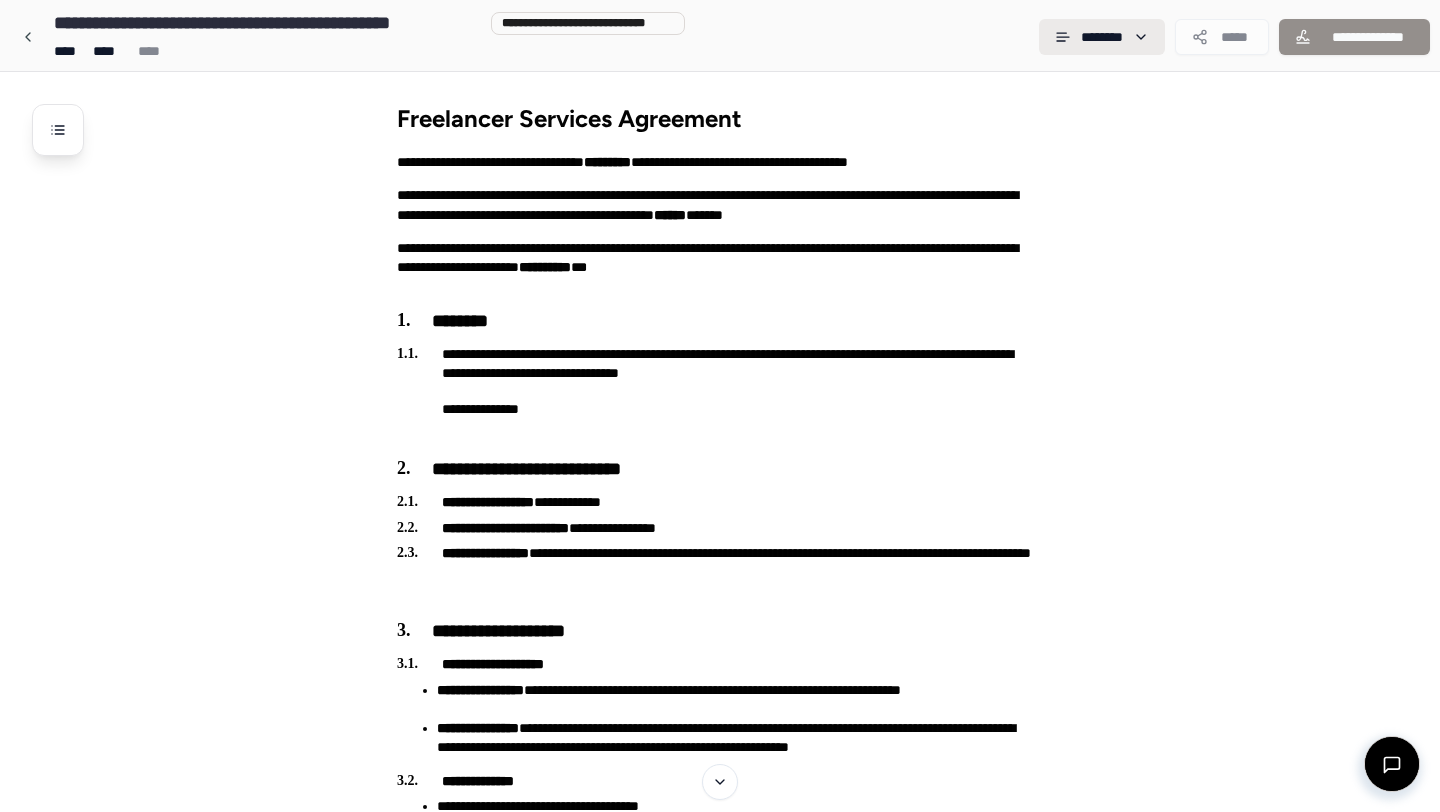 click on "**********" at bounding box center (720, 1433) 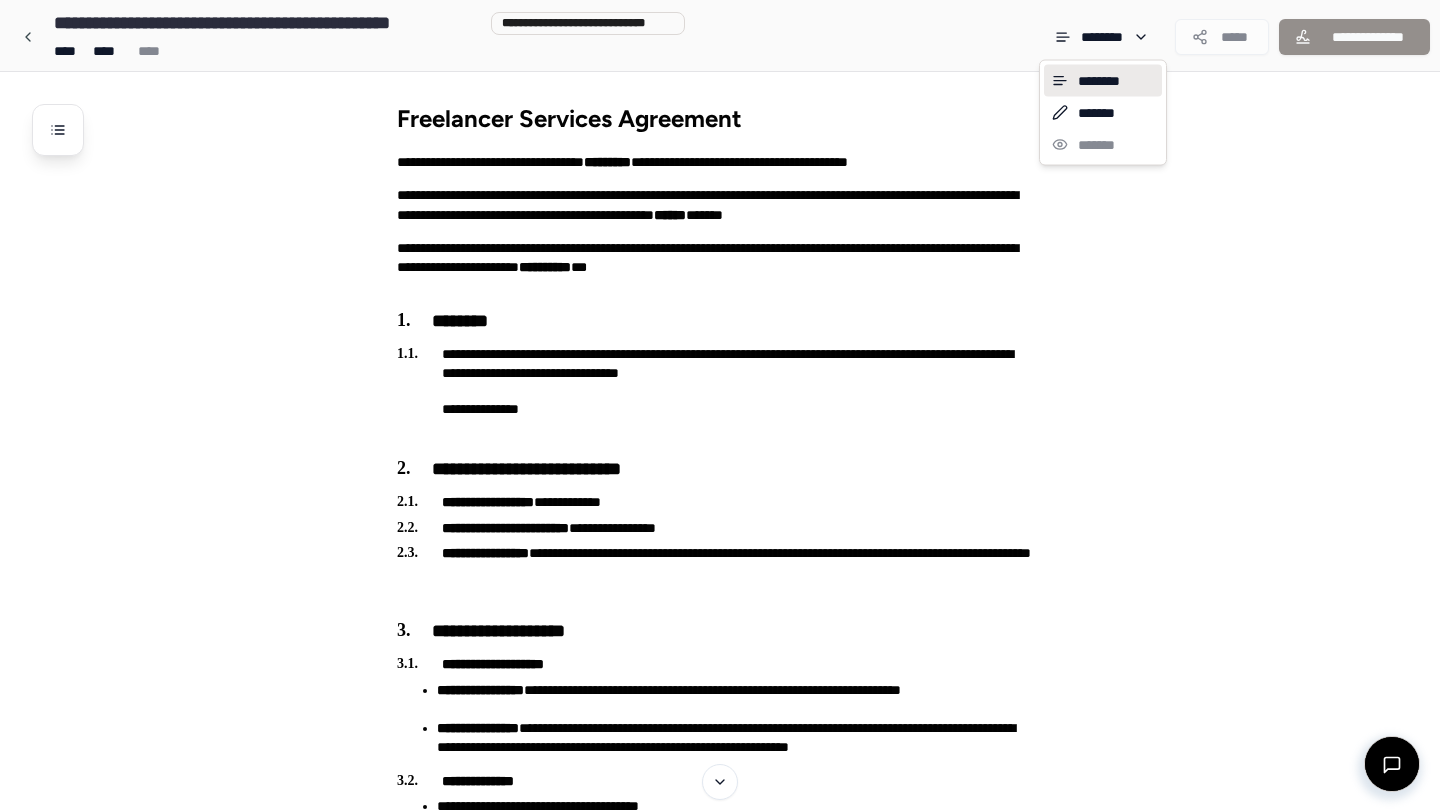click on "**********" at bounding box center [720, 1433] 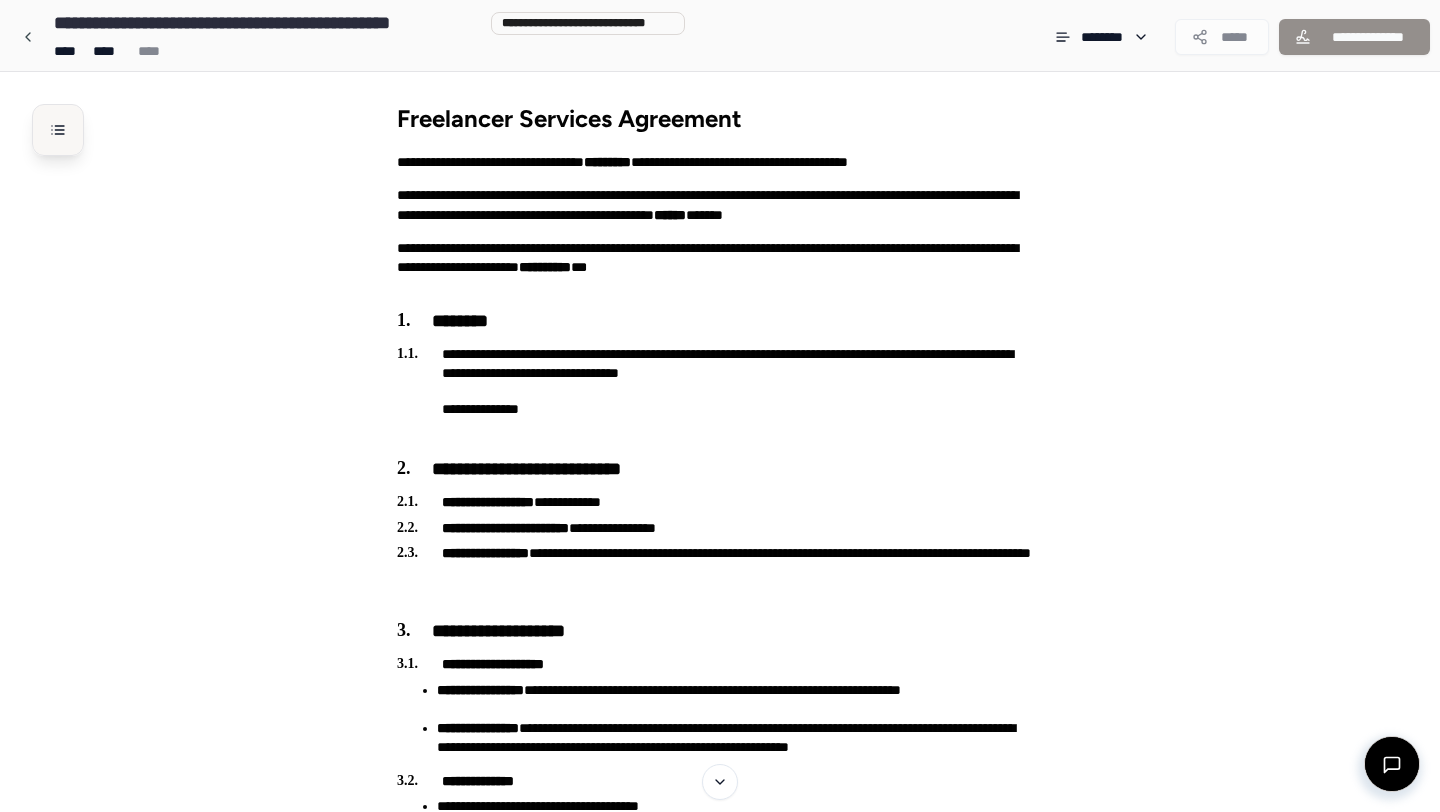 click at bounding box center (58, 130) 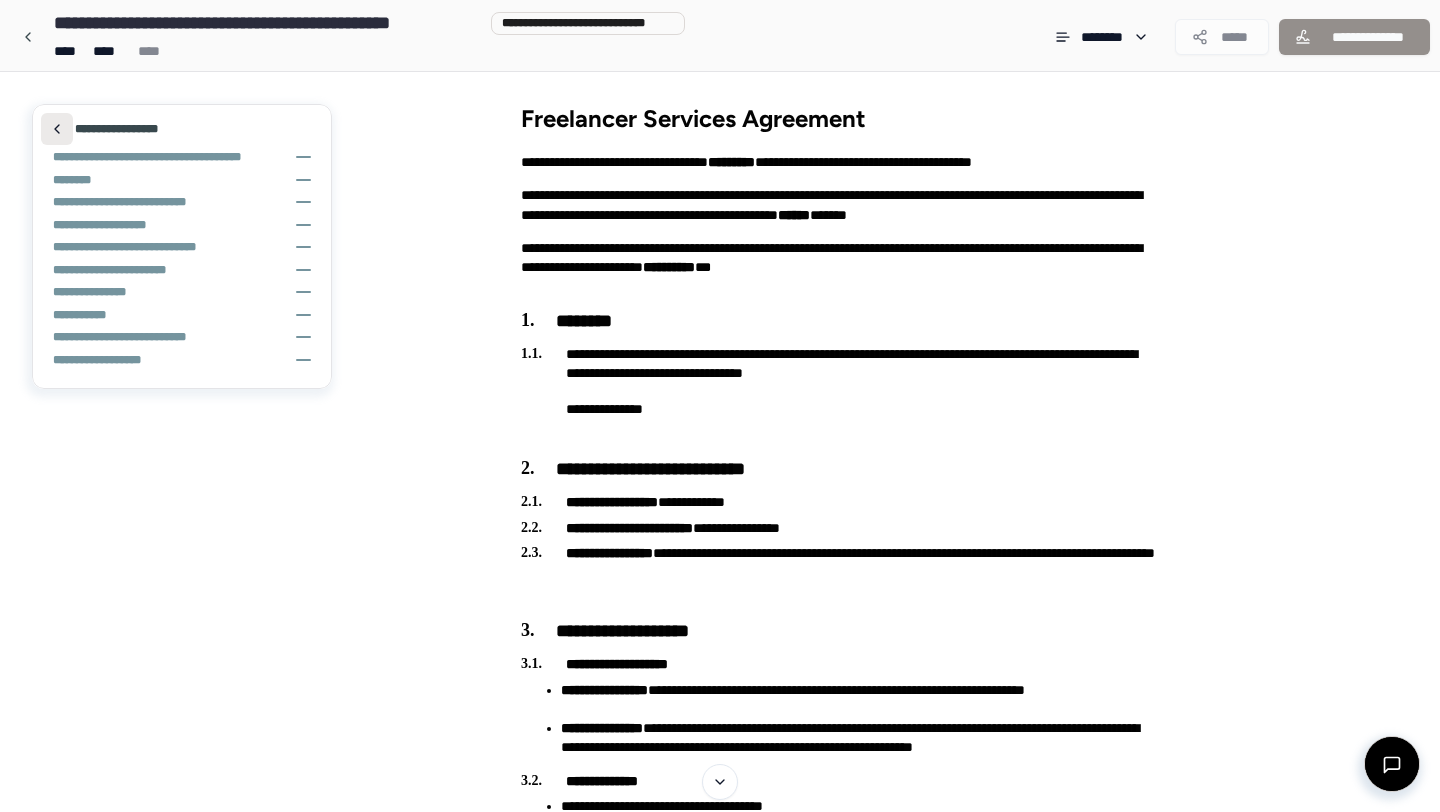 click at bounding box center (57, 129) 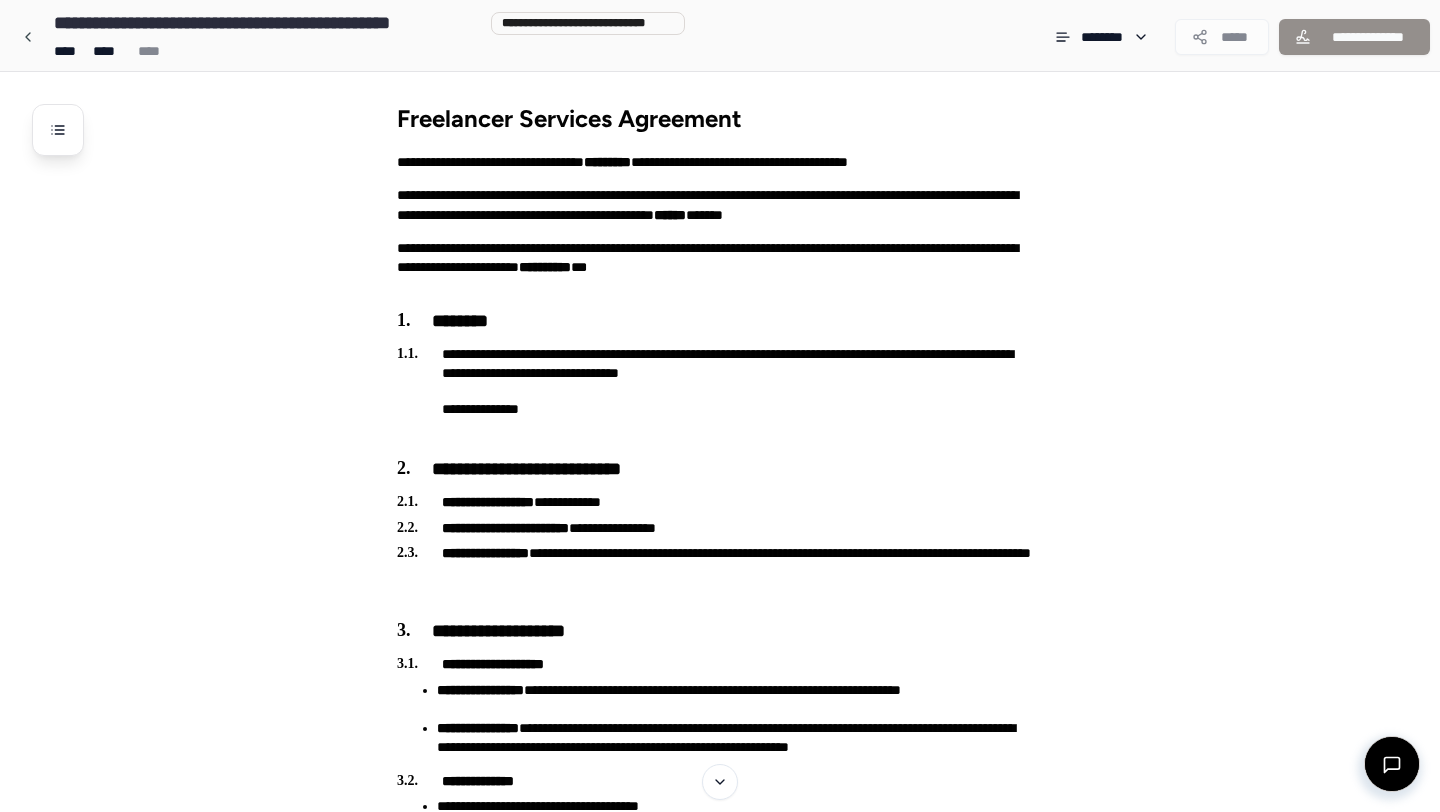 click on "**********" at bounding box center (720, 35) 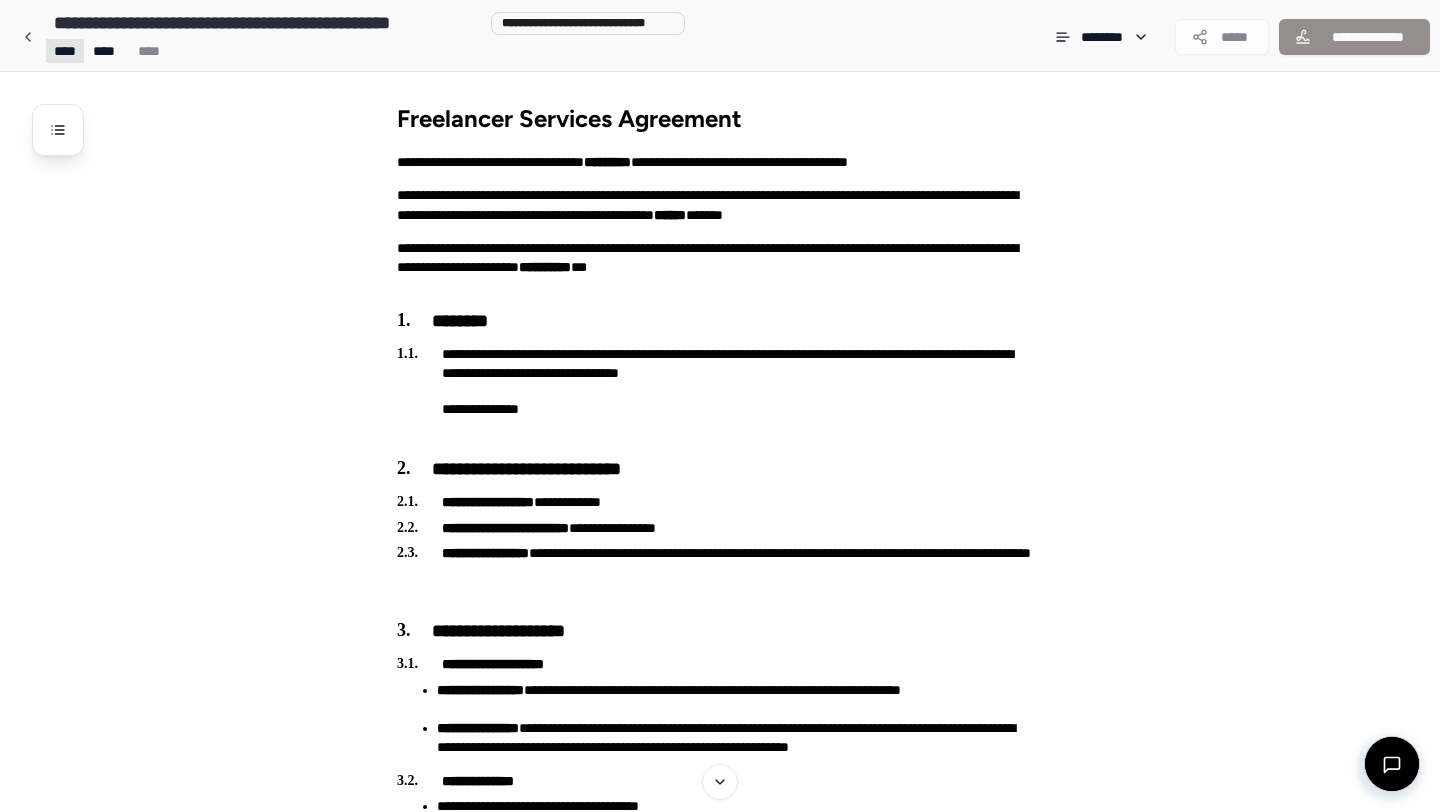 click on "**********" at bounding box center (720, 1433) 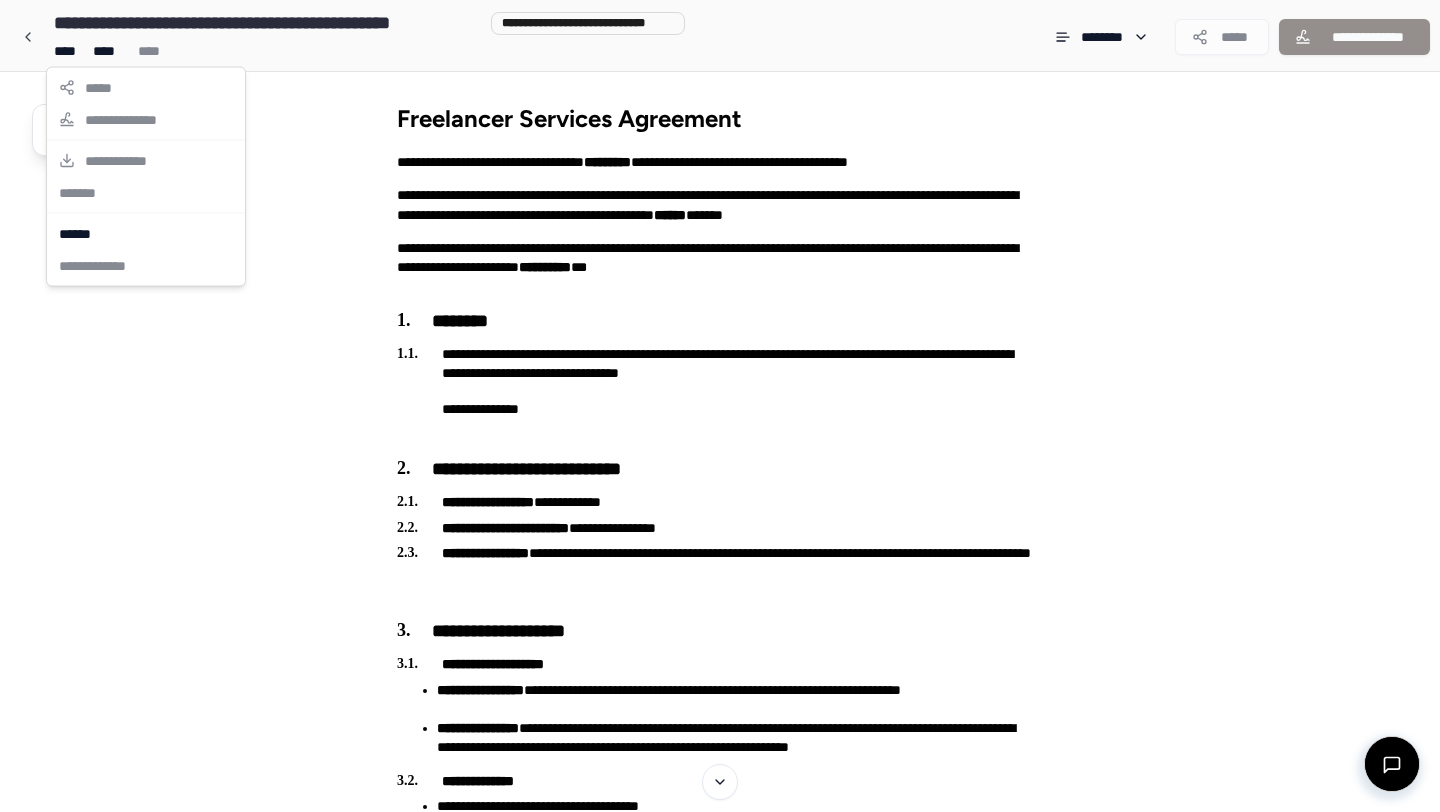 click on "**********" at bounding box center (720, 1433) 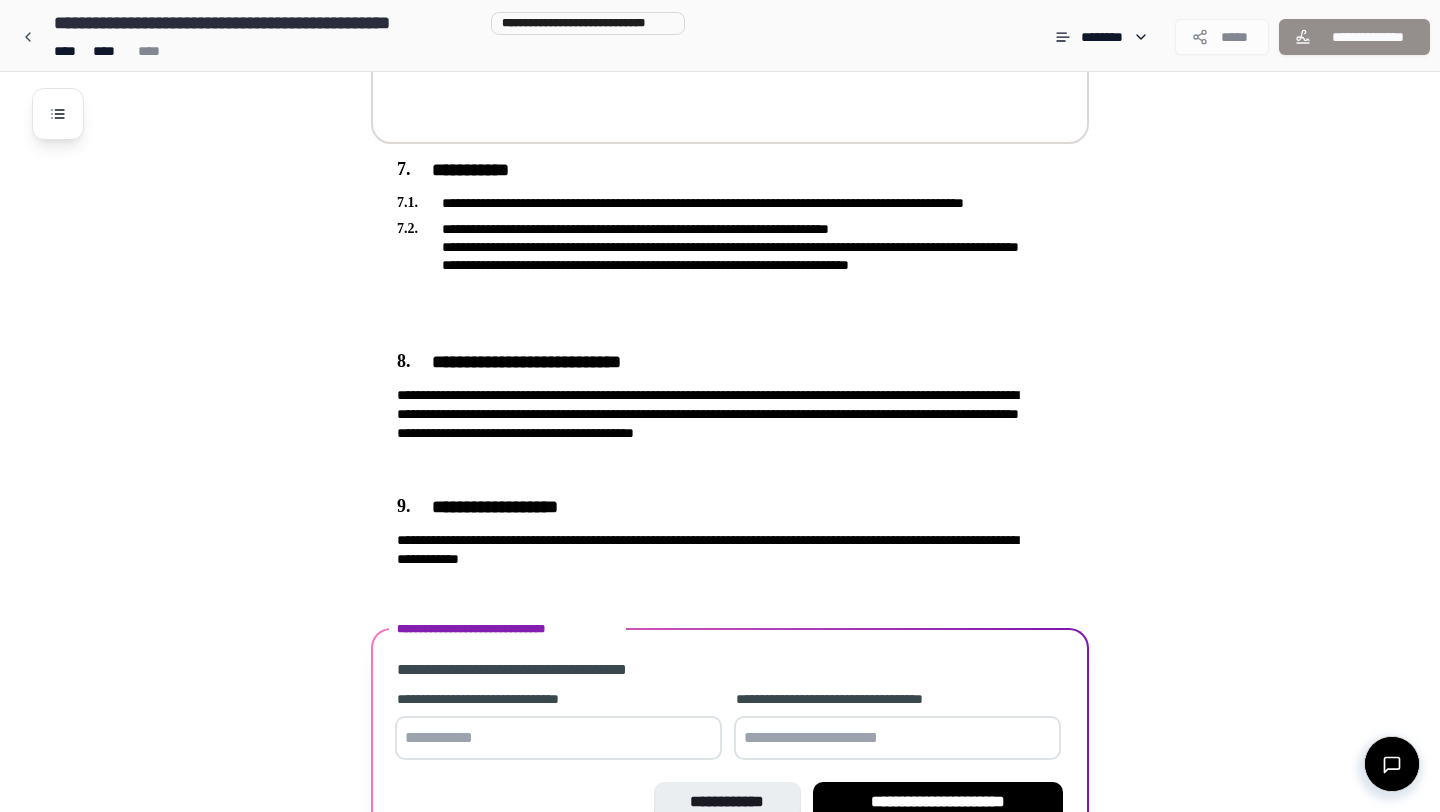 scroll, scrollTop: 2054, scrollLeft: 0, axis: vertical 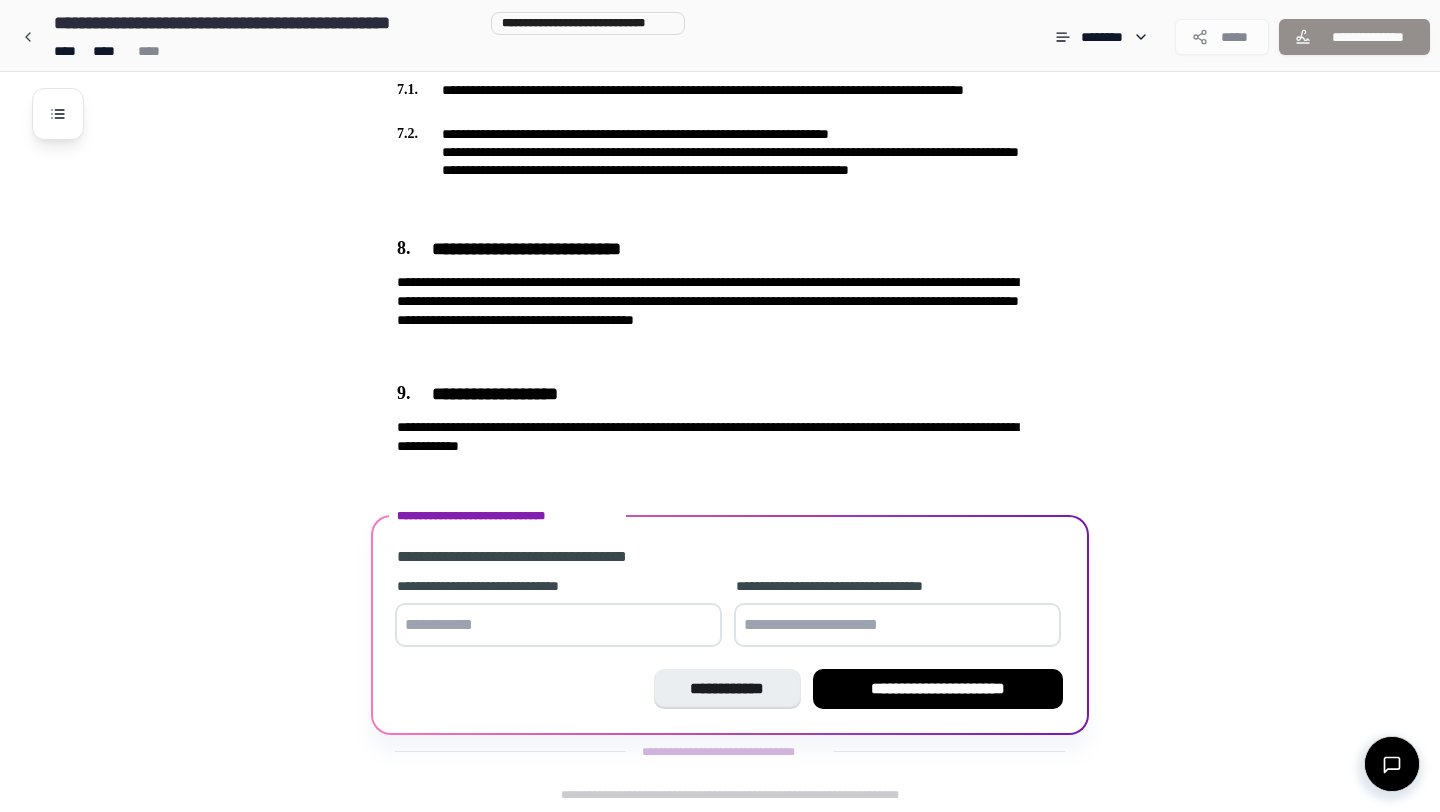 click at bounding box center (558, 625) 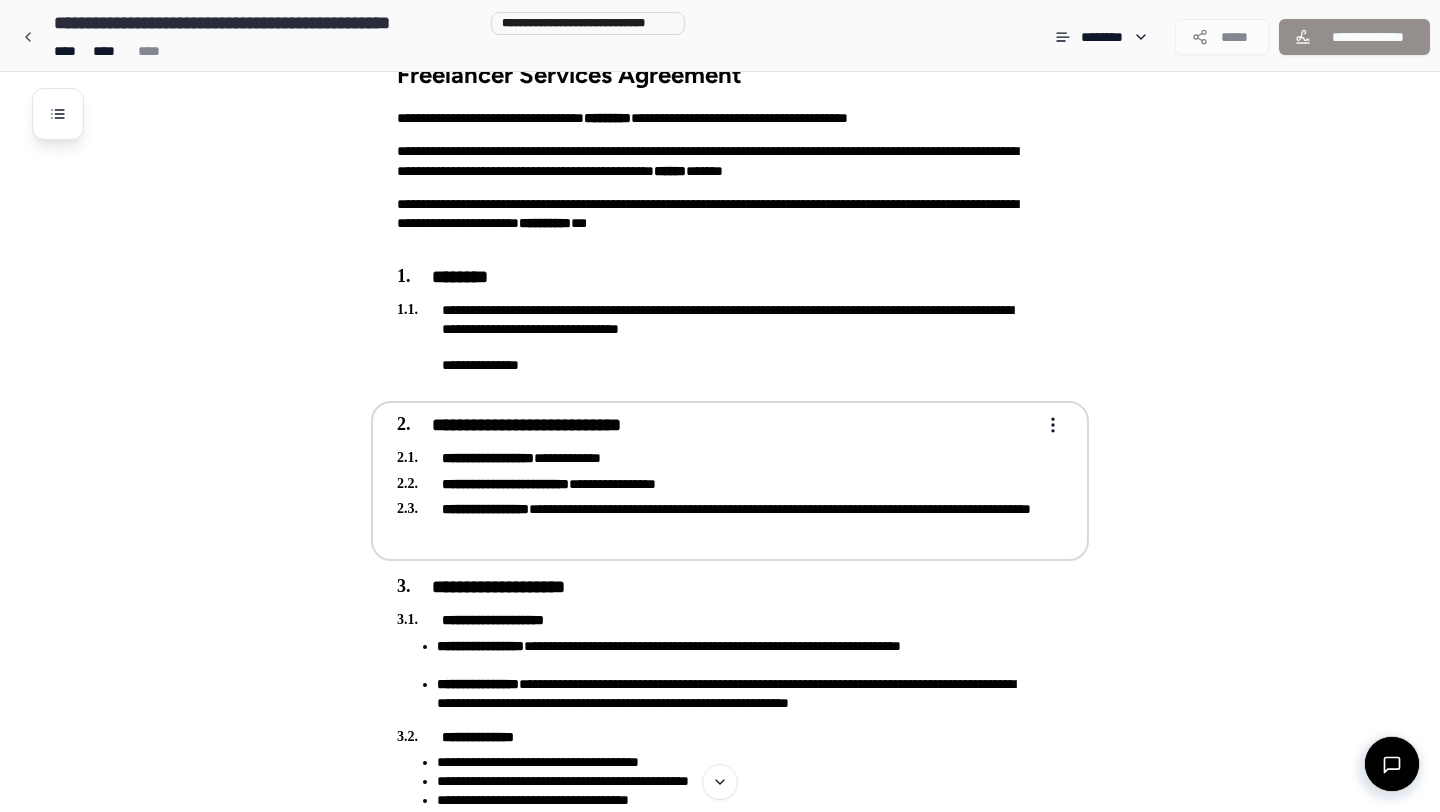 scroll, scrollTop: 0, scrollLeft: 0, axis: both 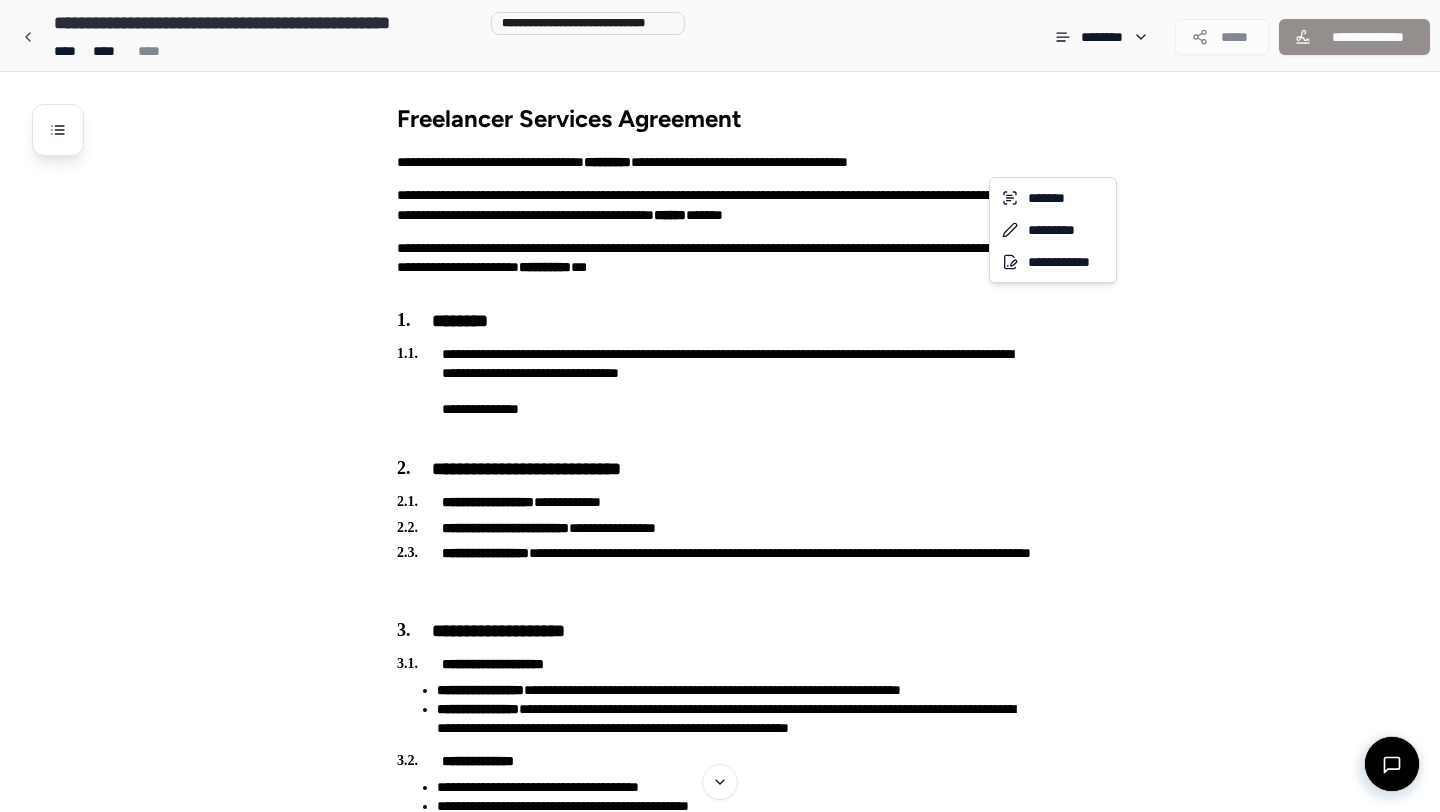 click on "**********" at bounding box center (720, 1433) 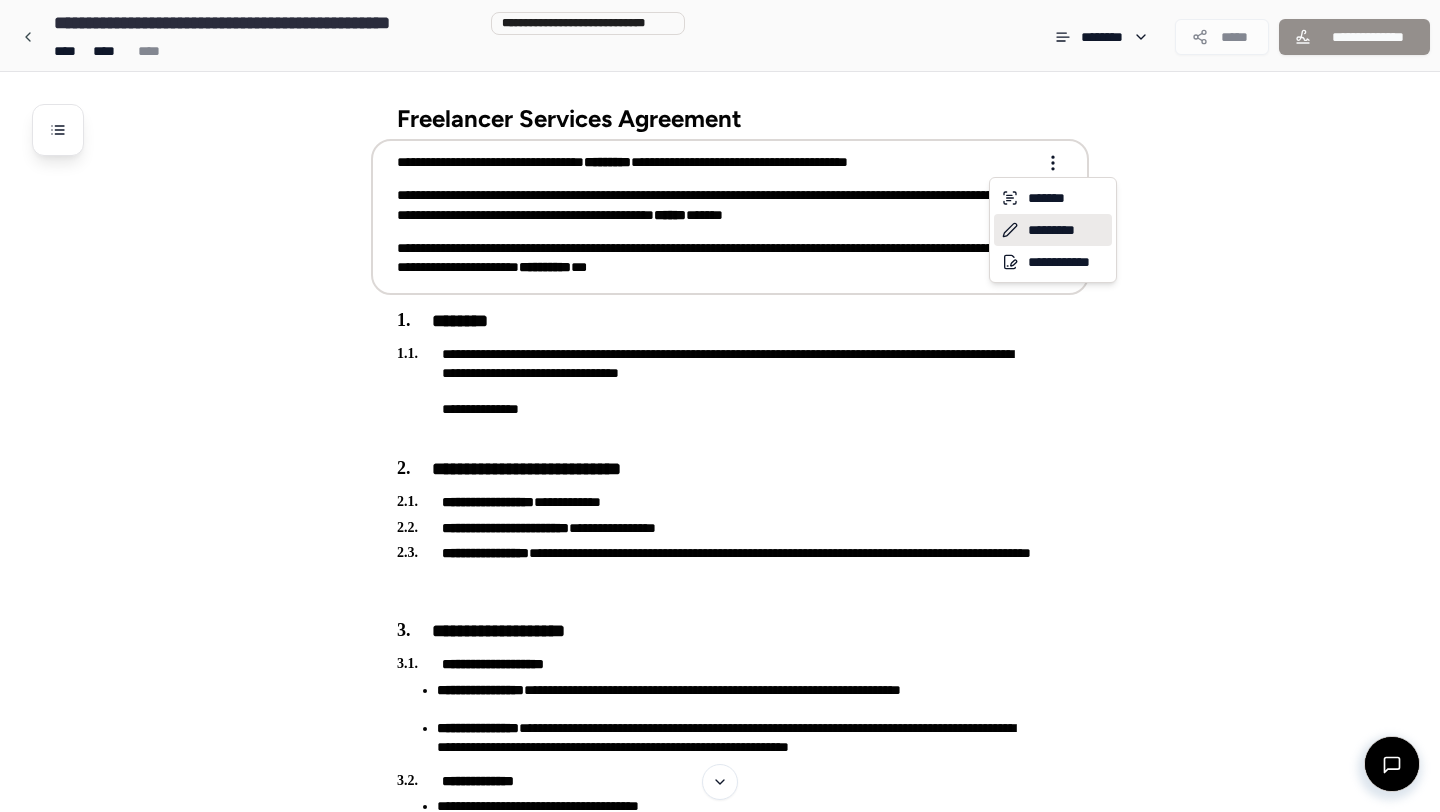 click on "*********" at bounding box center (1053, 230) 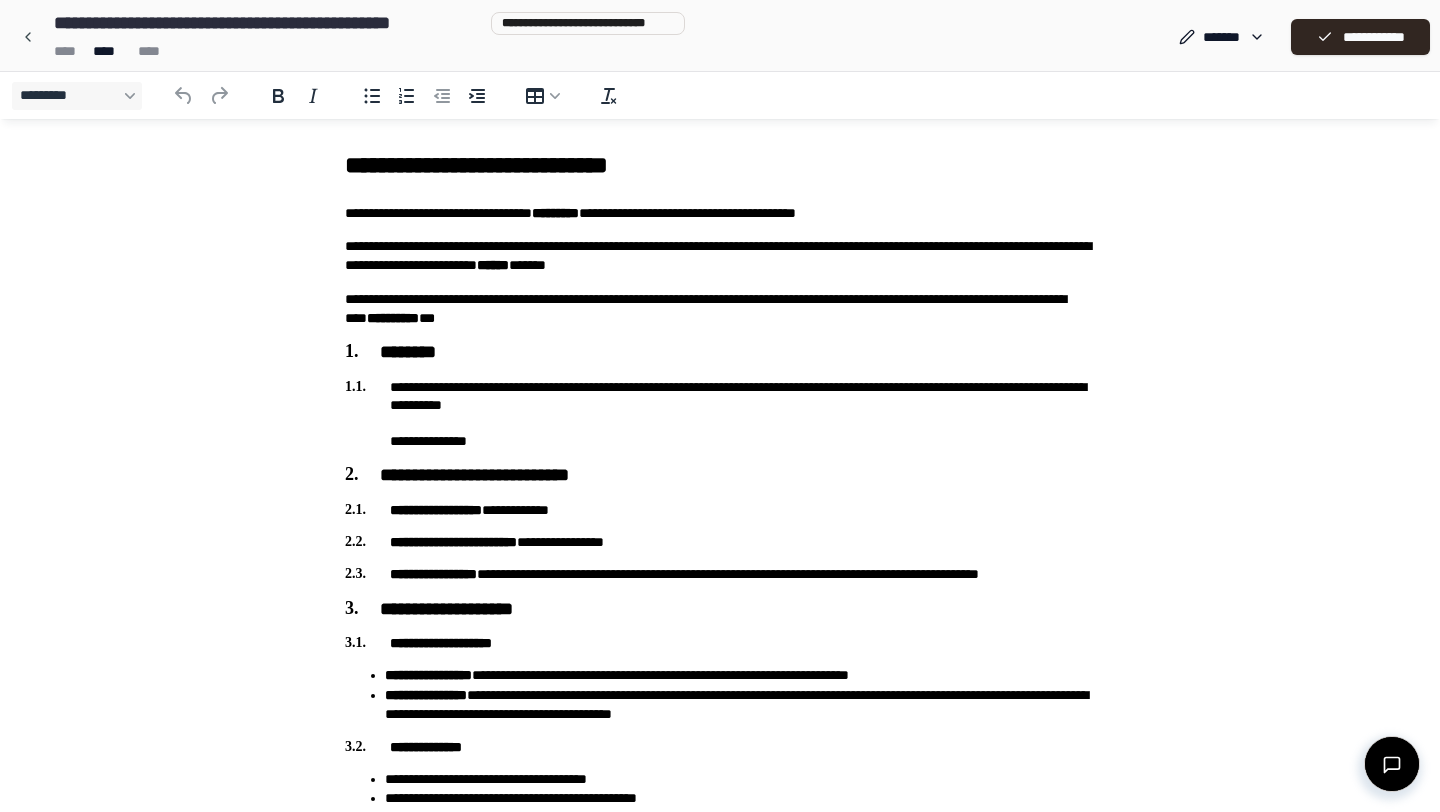 scroll, scrollTop: 0, scrollLeft: 0, axis: both 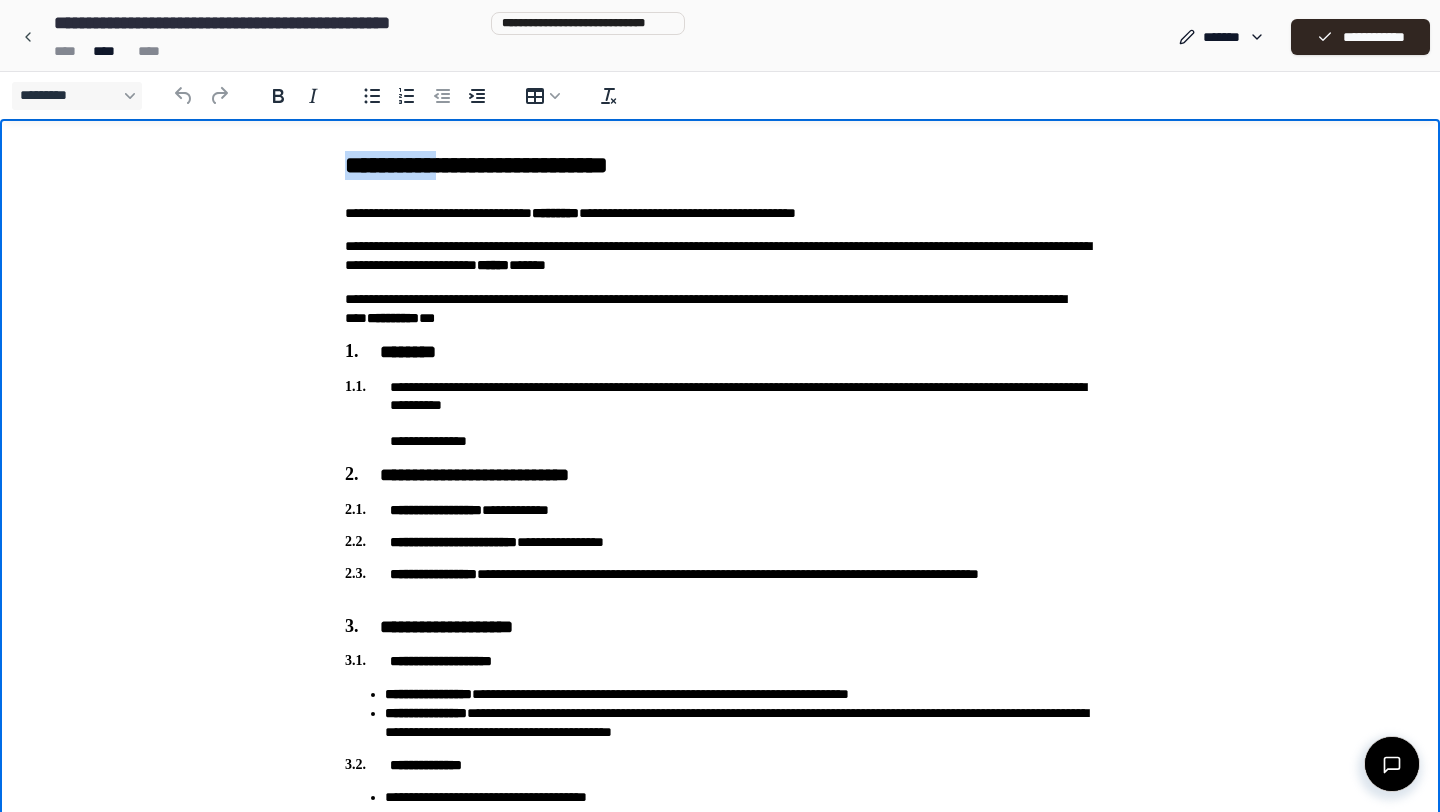drag, startPoint x: 465, startPoint y: 162, endPoint x: 299, endPoint y: 158, distance: 166.04819 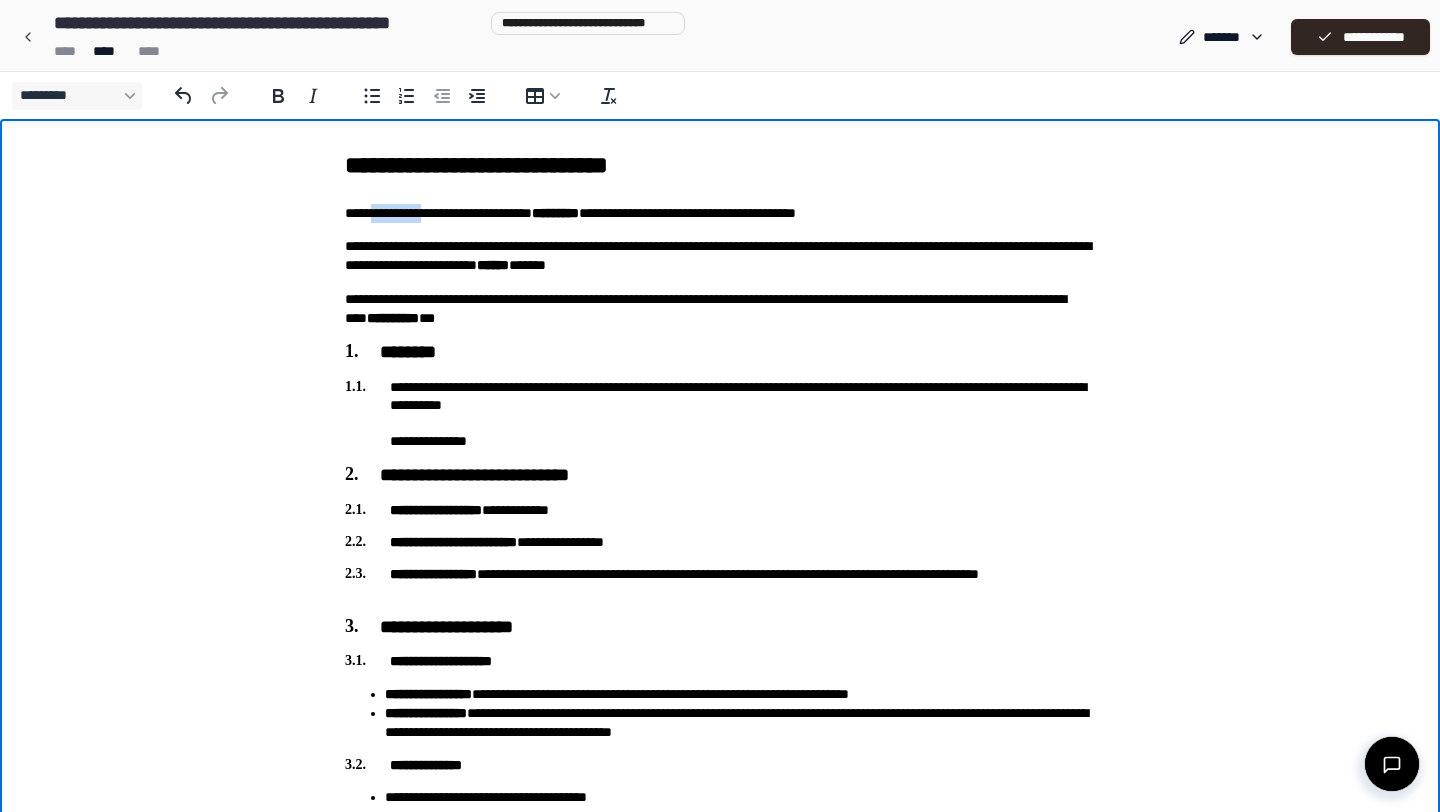 drag, startPoint x: 442, startPoint y: 217, endPoint x: 377, endPoint y: 213, distance: 65.12296 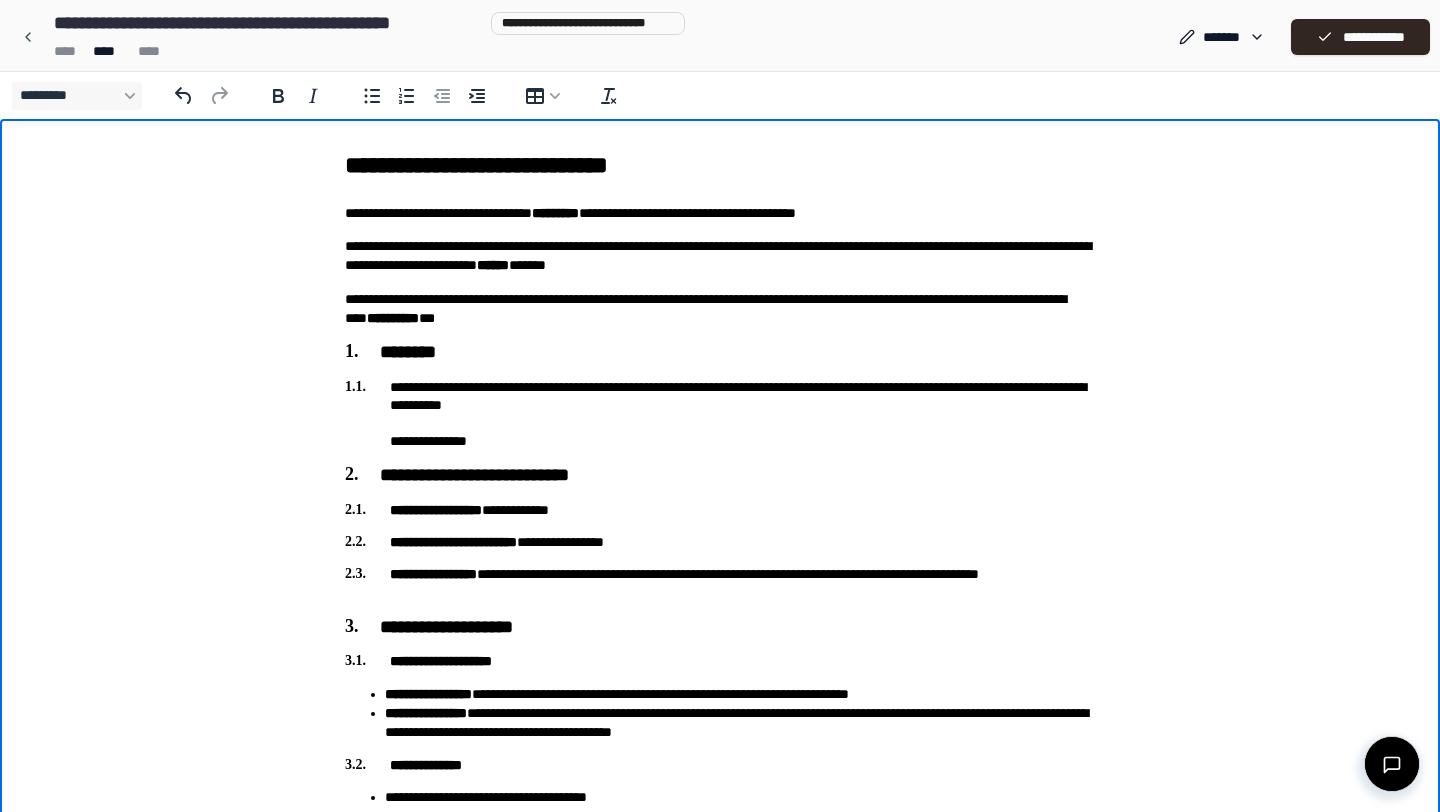 click on "**********" at bounding box center (720, 309) 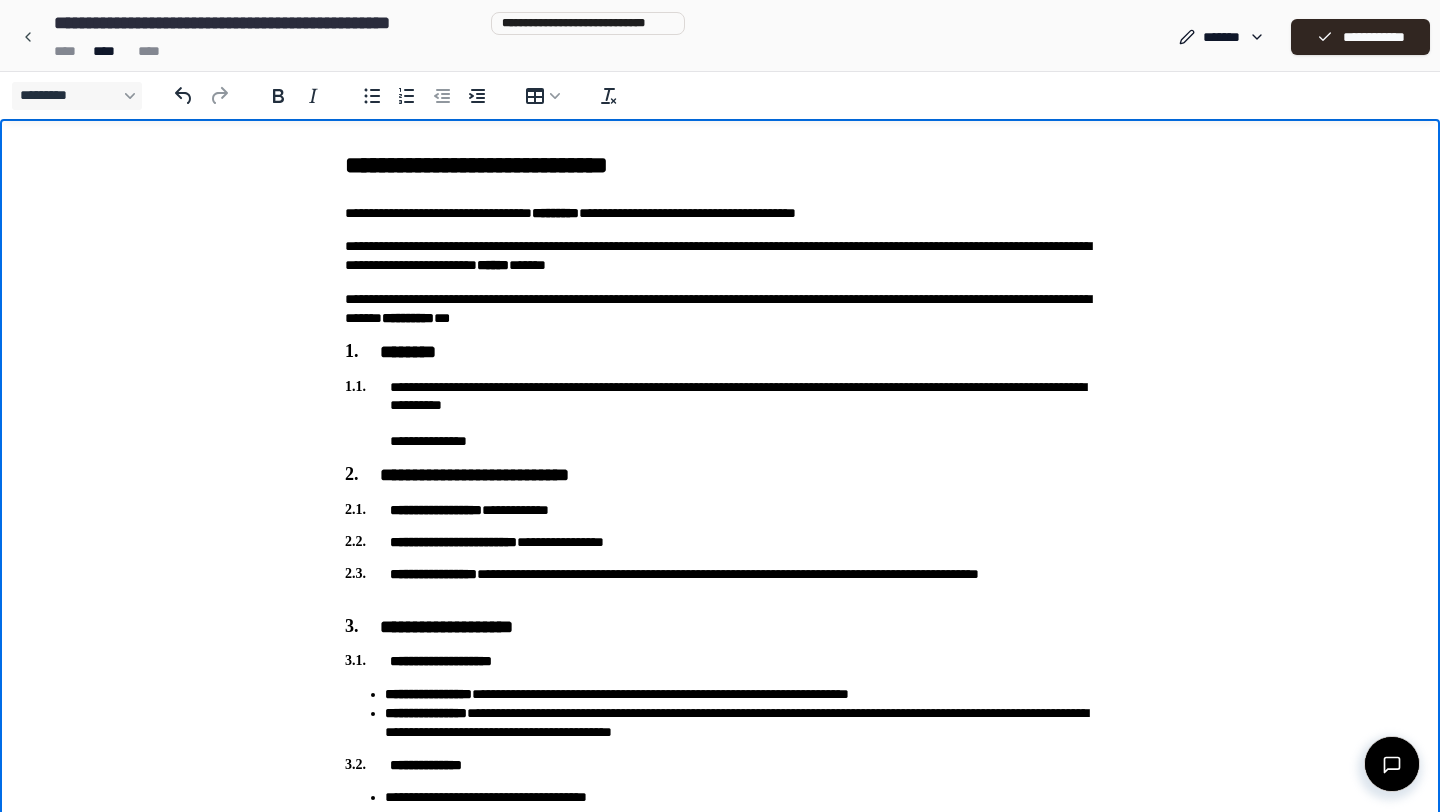 scroll, scrollTop: 9, scrollLeft: 0, axis: vertical 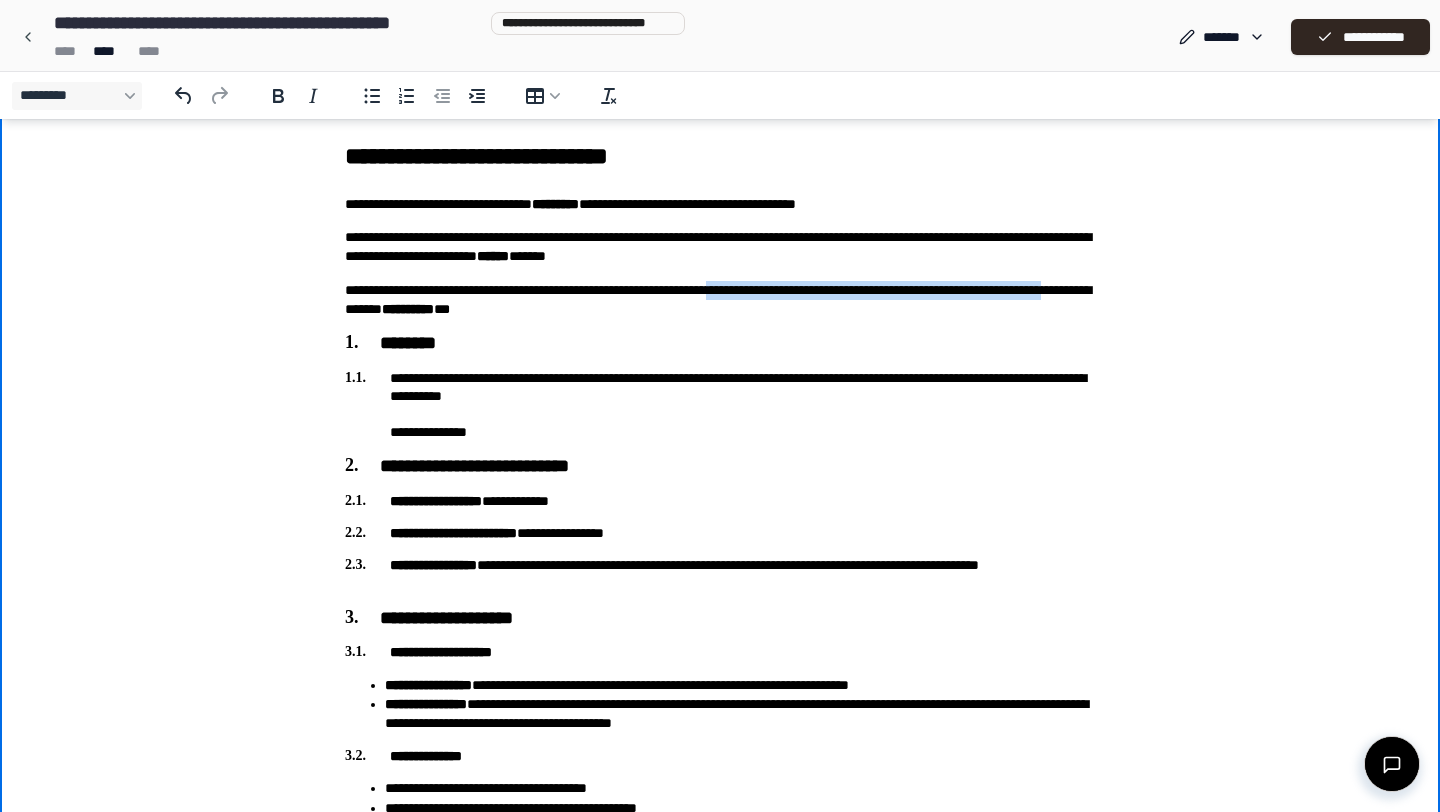 drag, startPoint x: 505, startPoint y: 311, endPoint x: 792, endPoint y: 294, distance: 287.50305 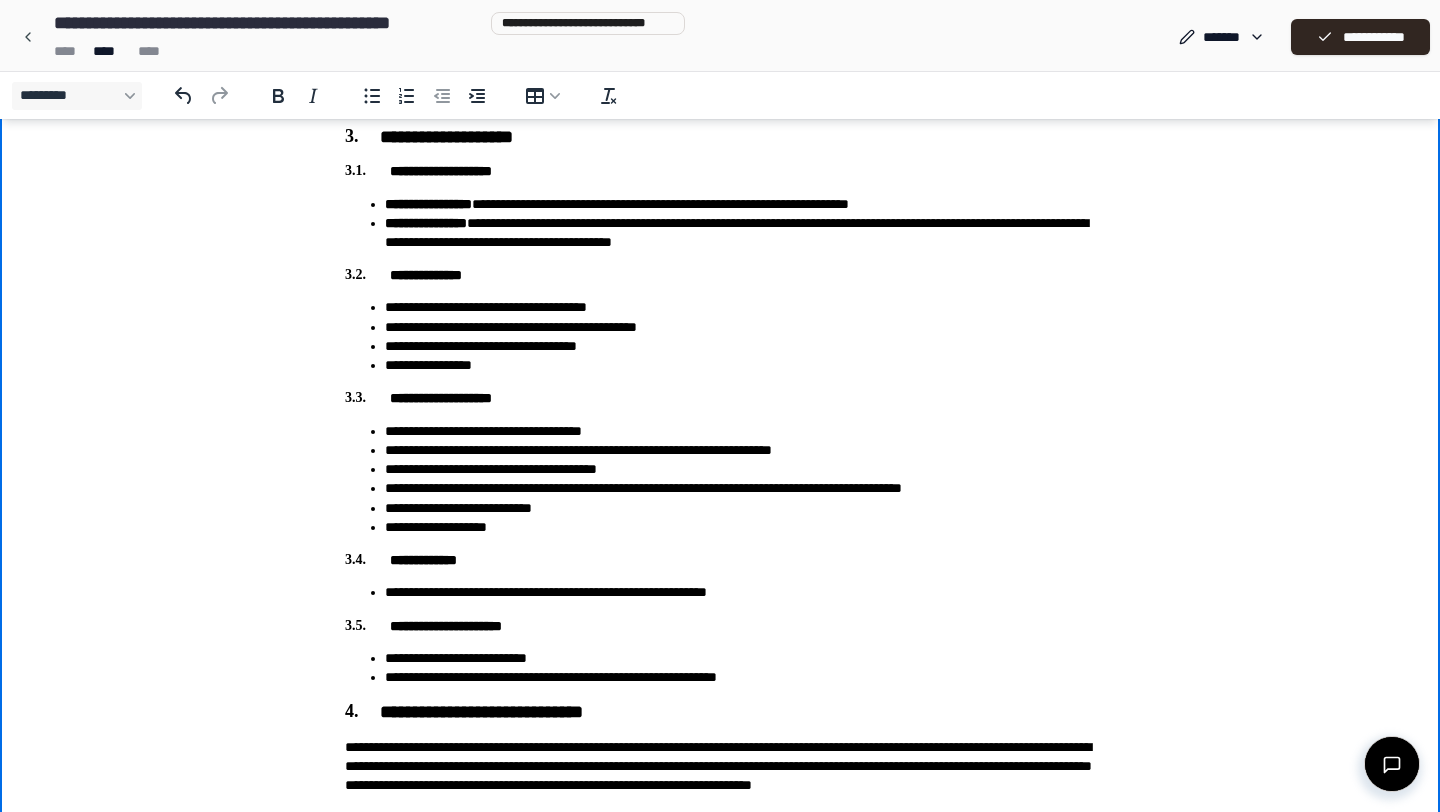 scroll, scrollTop: 498, scrollLeft: 0, axis: vertical 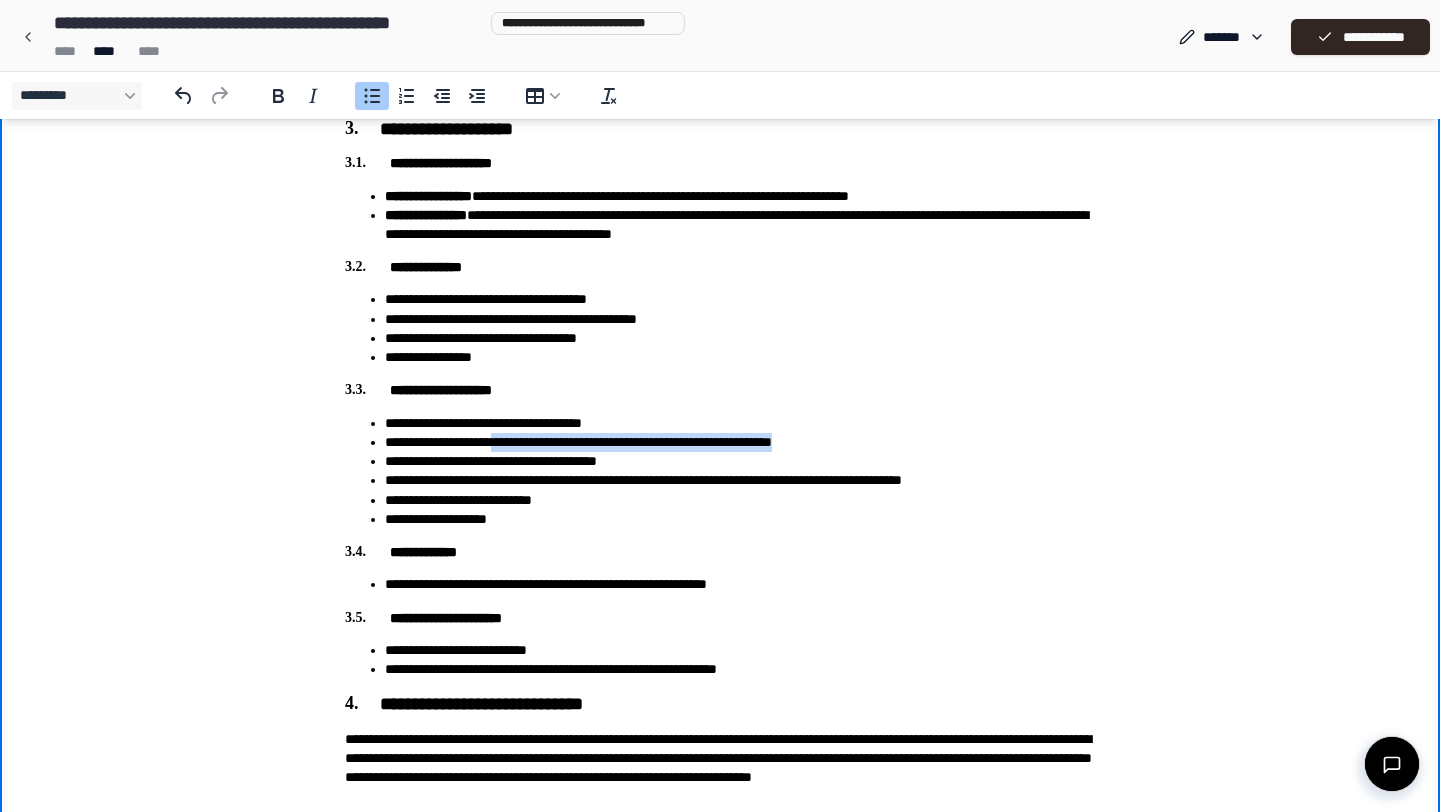 drag, startPoint x: 903, startPoint y: 439, endPoint x: 518, endPoint y: 441, distance: 385.0052 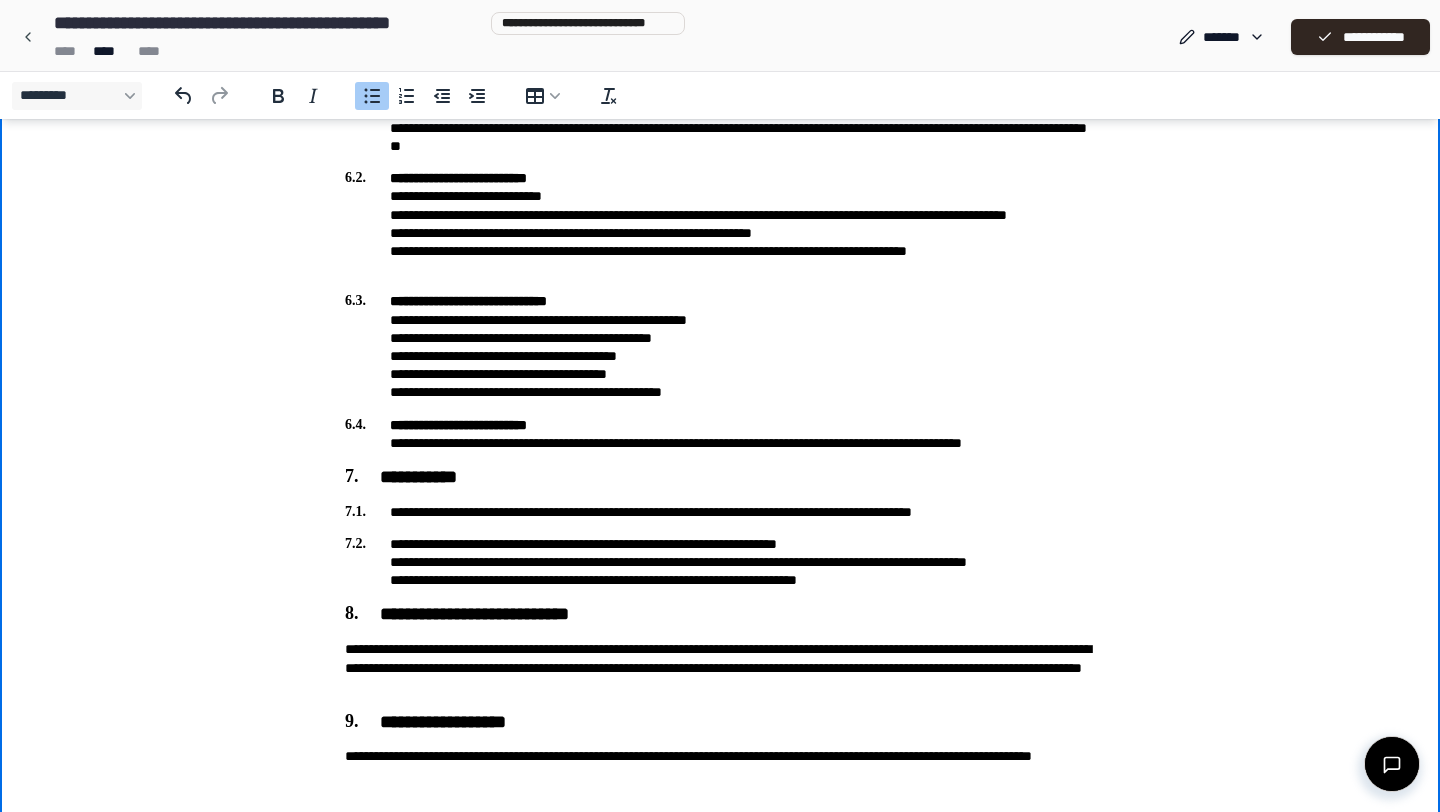 scroll, scrollTop: 1544, scrollLeft: 0, axis: vertical 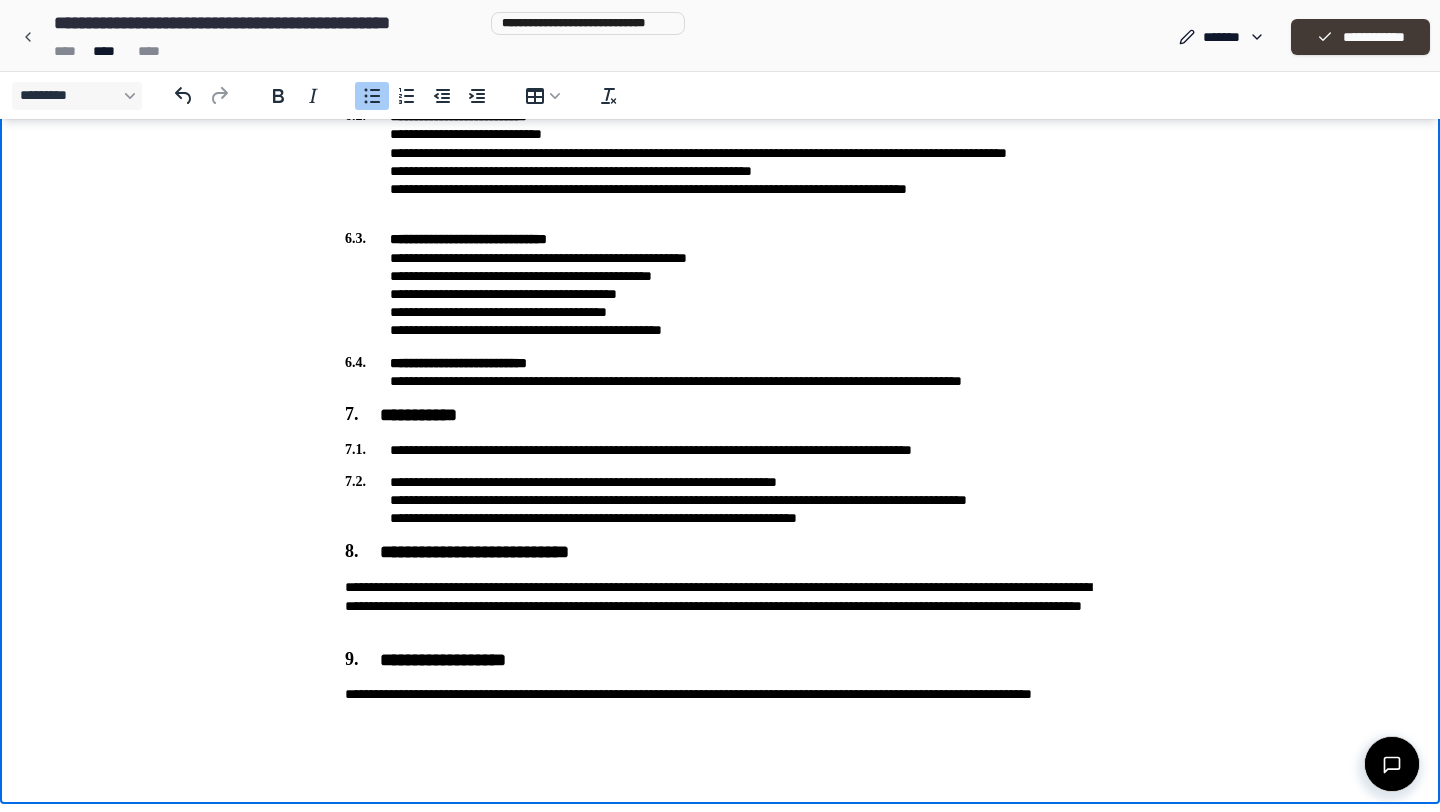 click on "**********" at bounding box center [1360, 37] 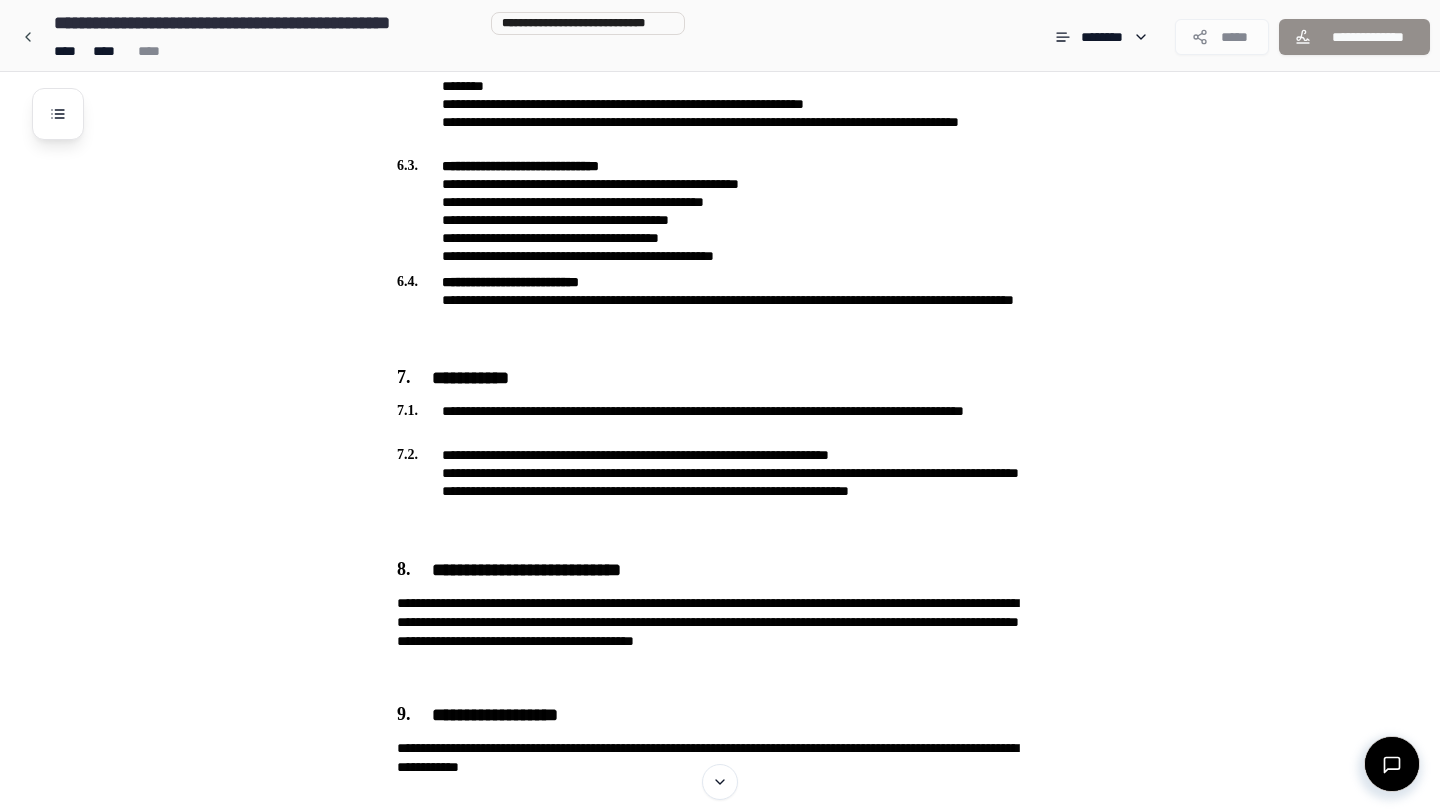 scroll, scrollTop: 2054, scrollLeft: 0, axis: vertical 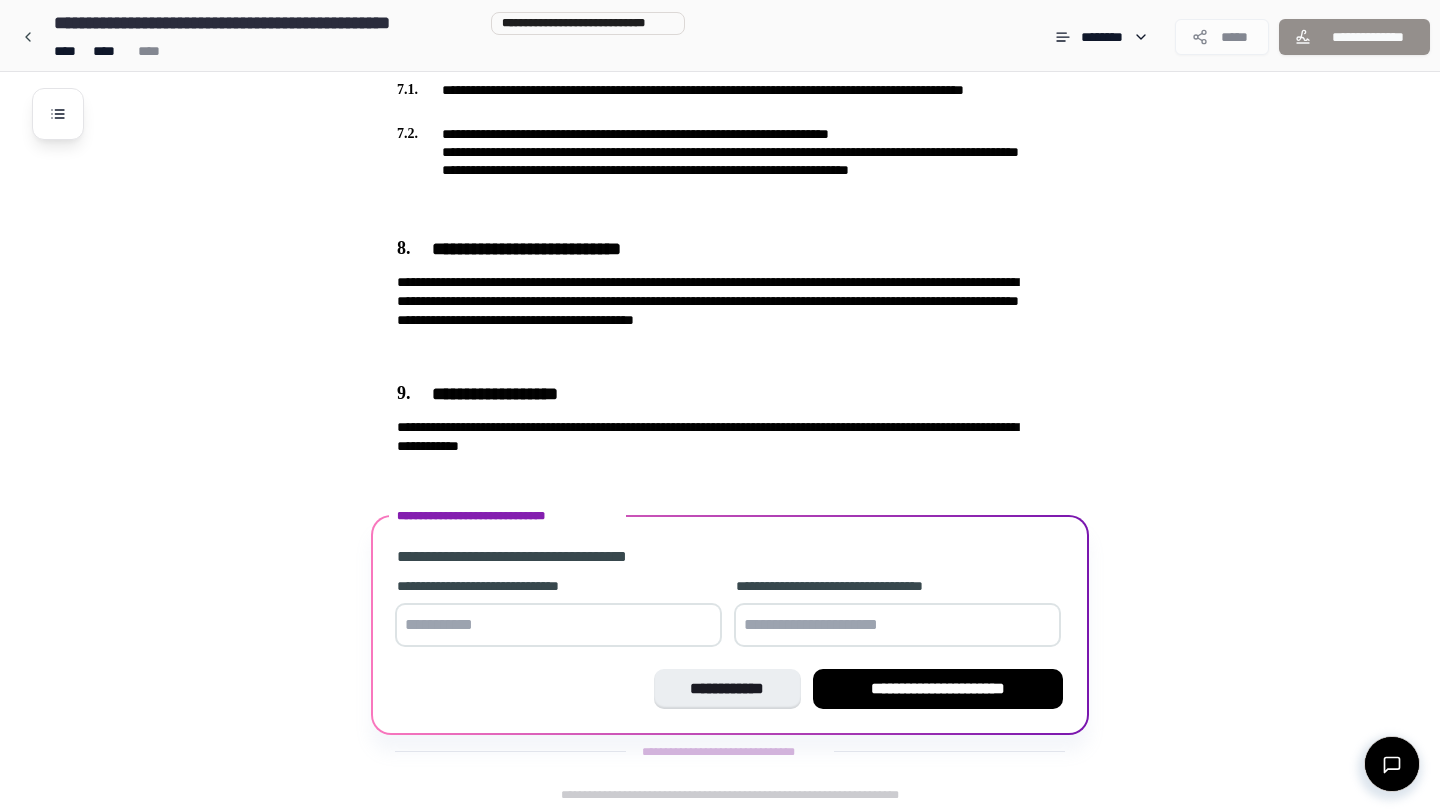 click at bounding box center (558, 625) 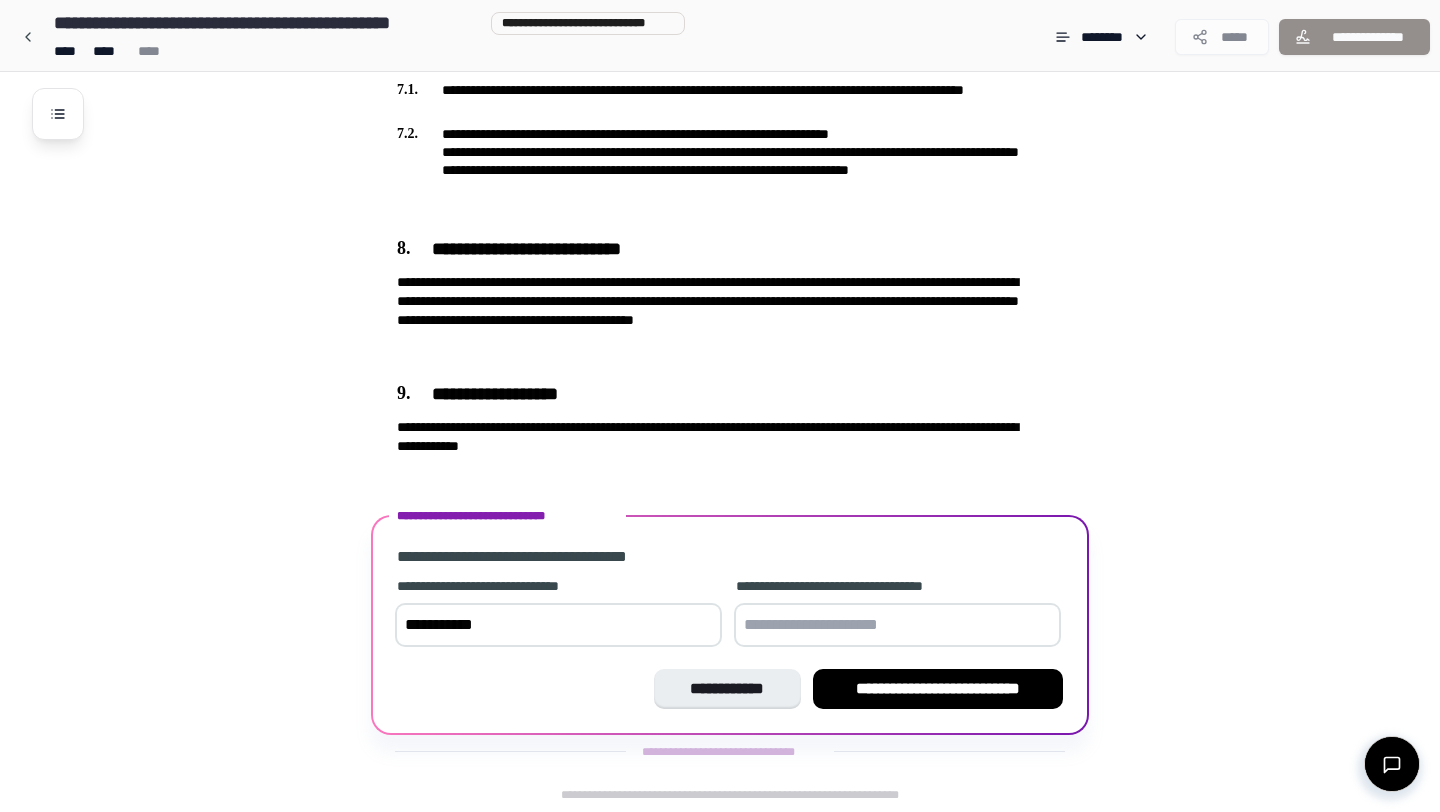 type on "**********" 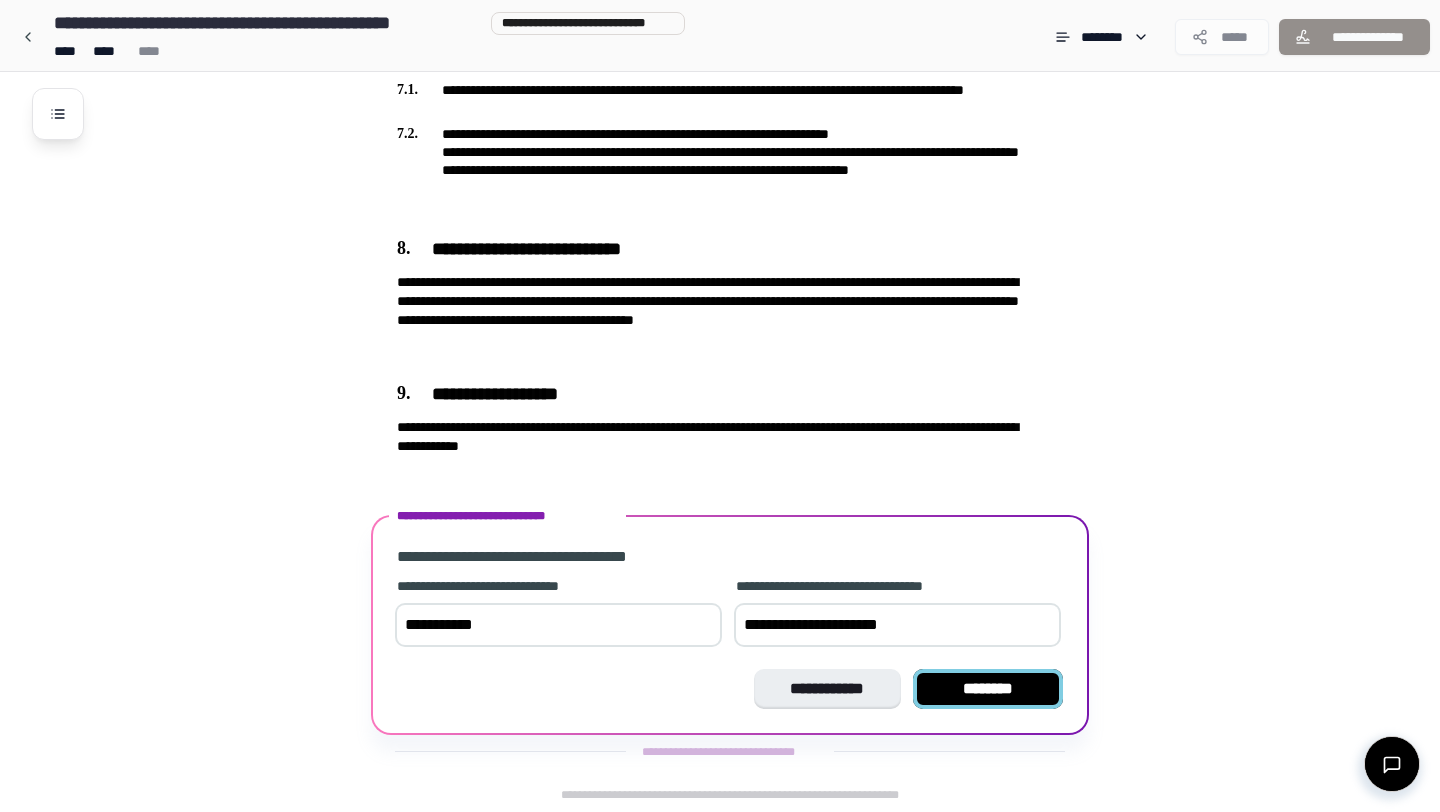 type on "**********" 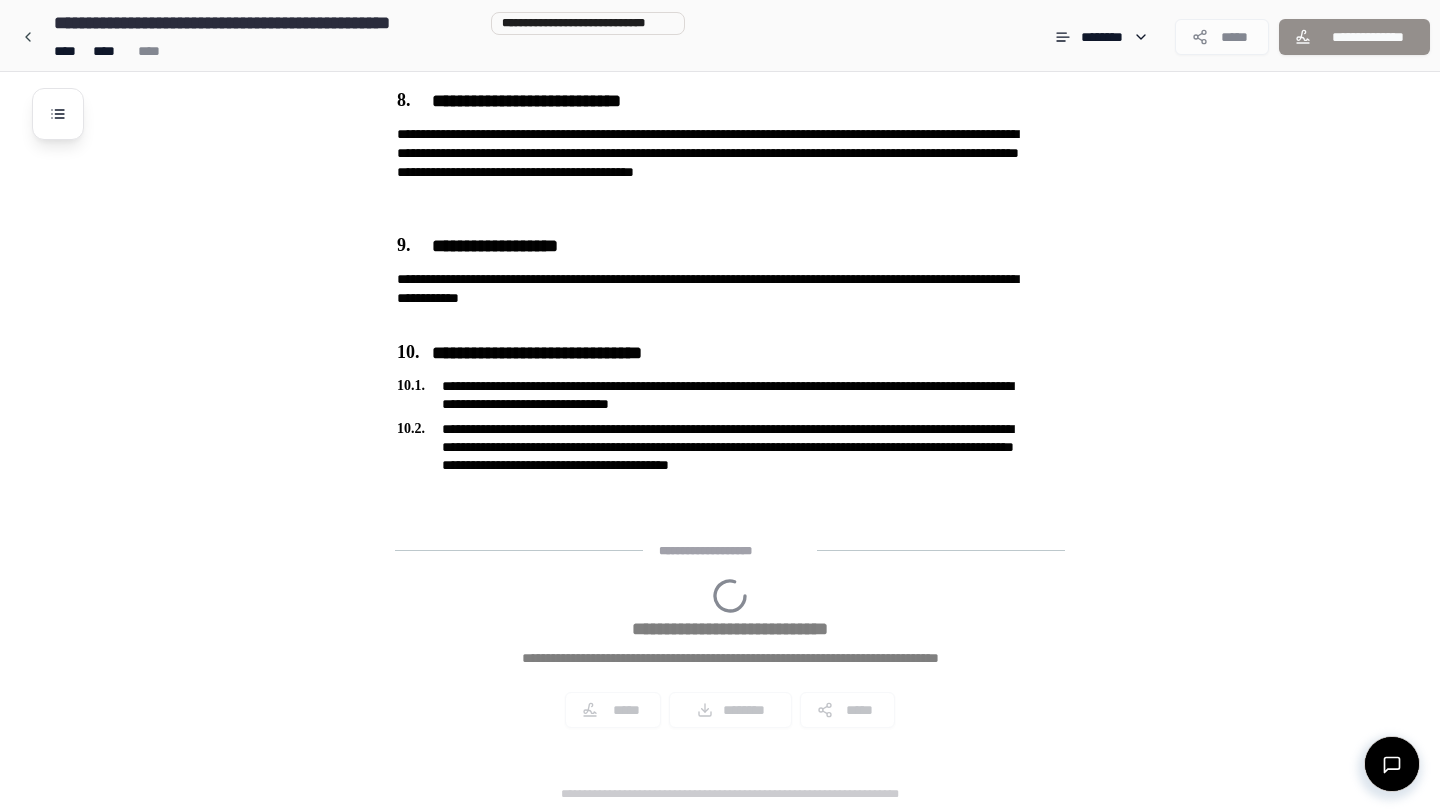 scroll, scrollTop: 2336, scrollLeft: 0, axis: vertical 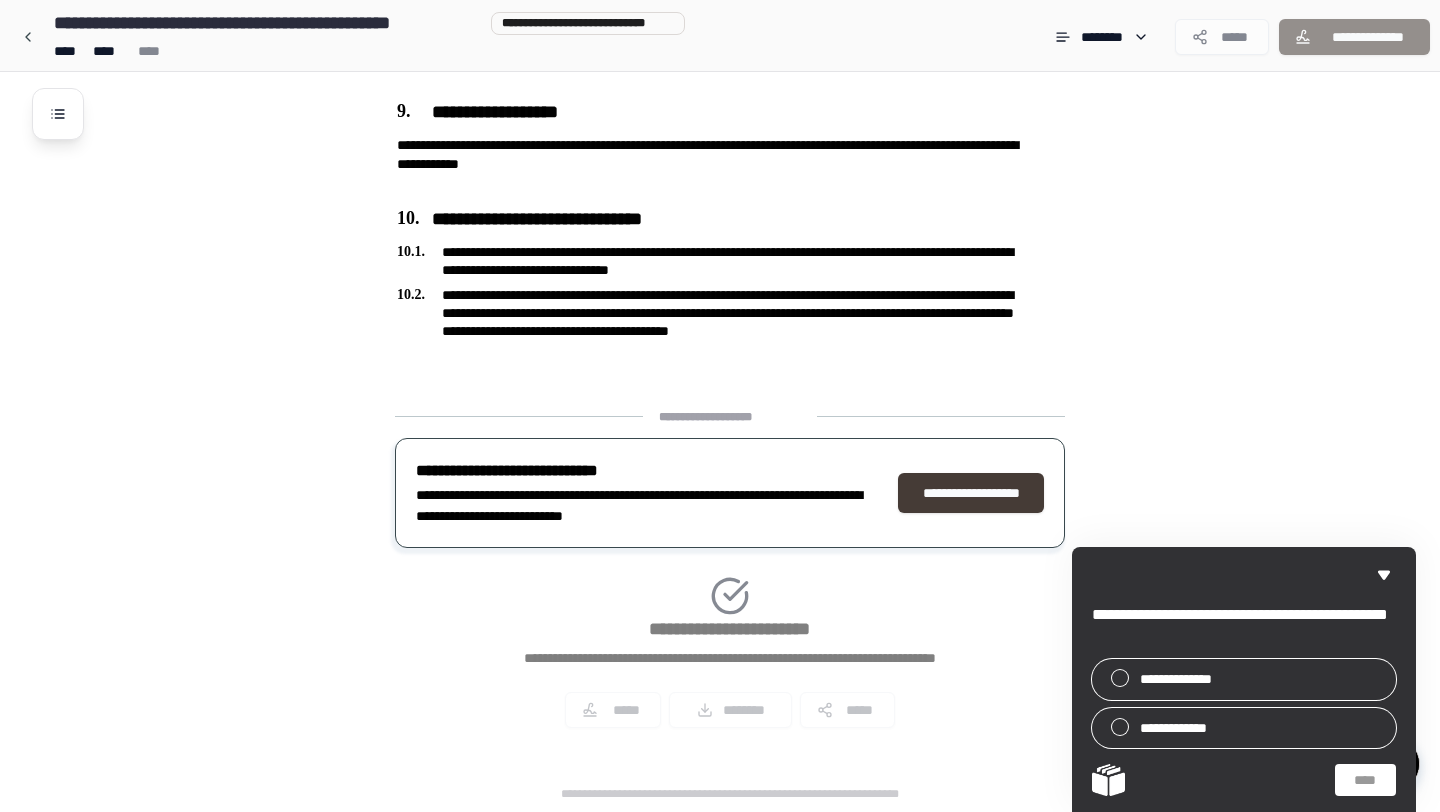 click on "**********" at bounding box center (971, 493) 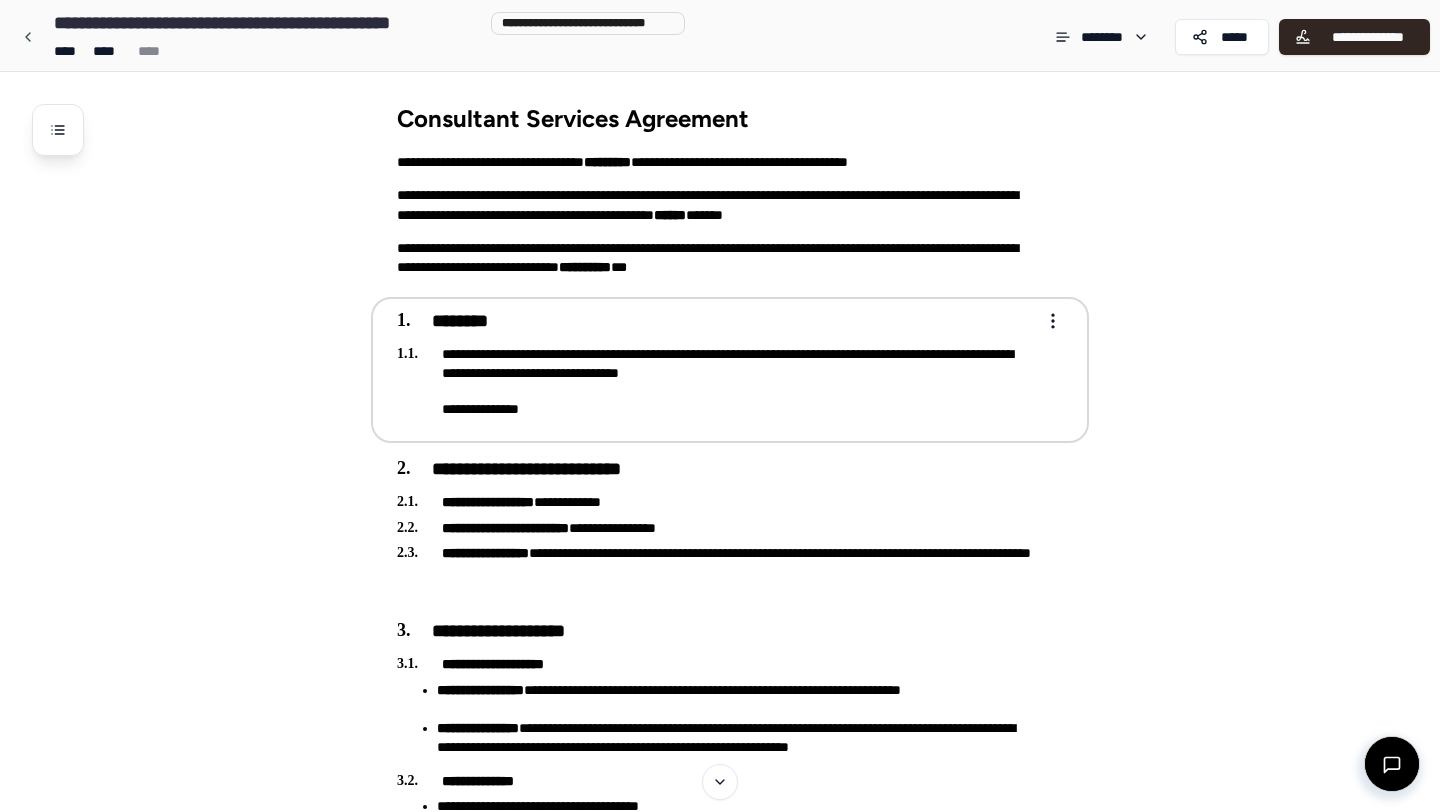 scroll, scrollTop: 0, scrollLeft: 0, axis: both 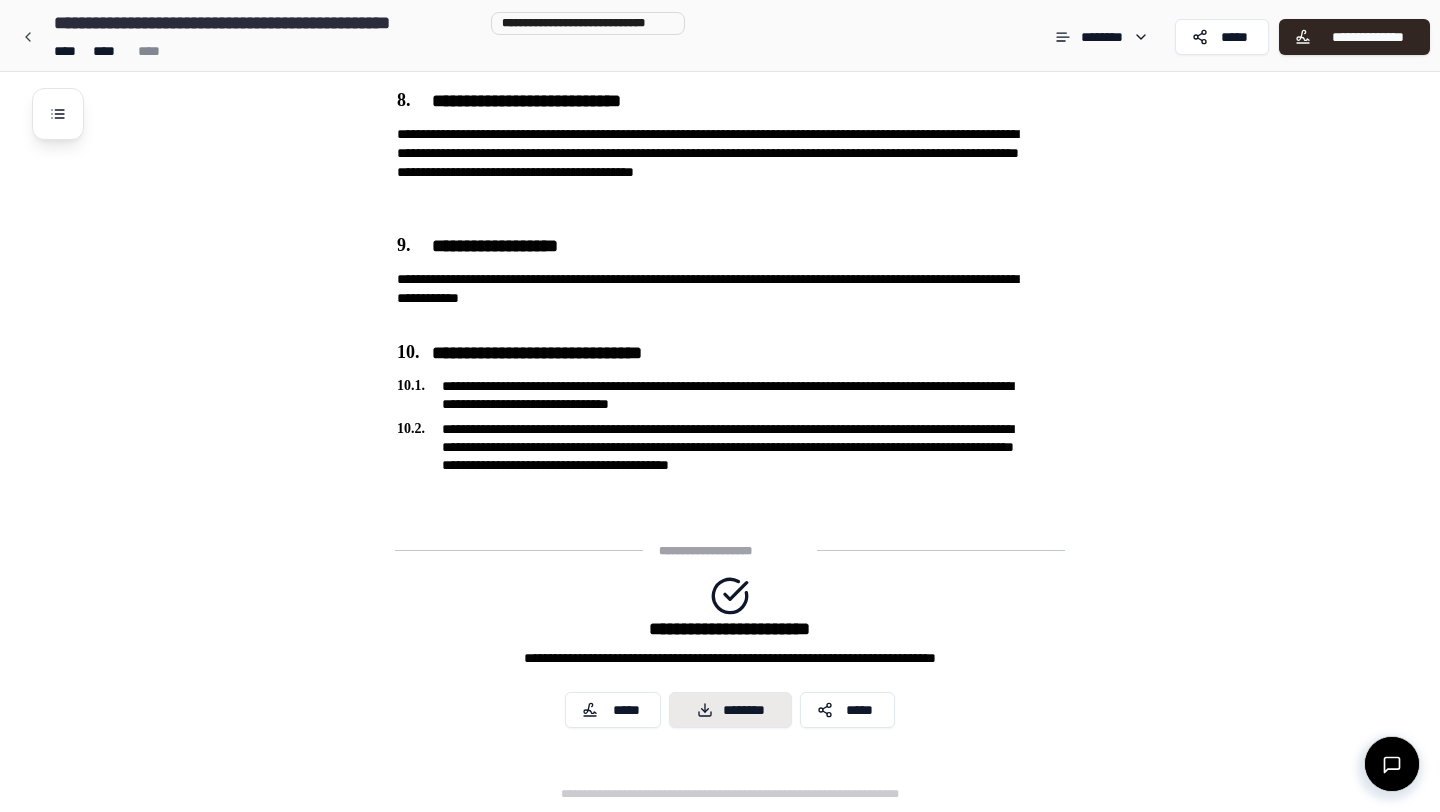 click on "********" at bounding box center (730, 710) 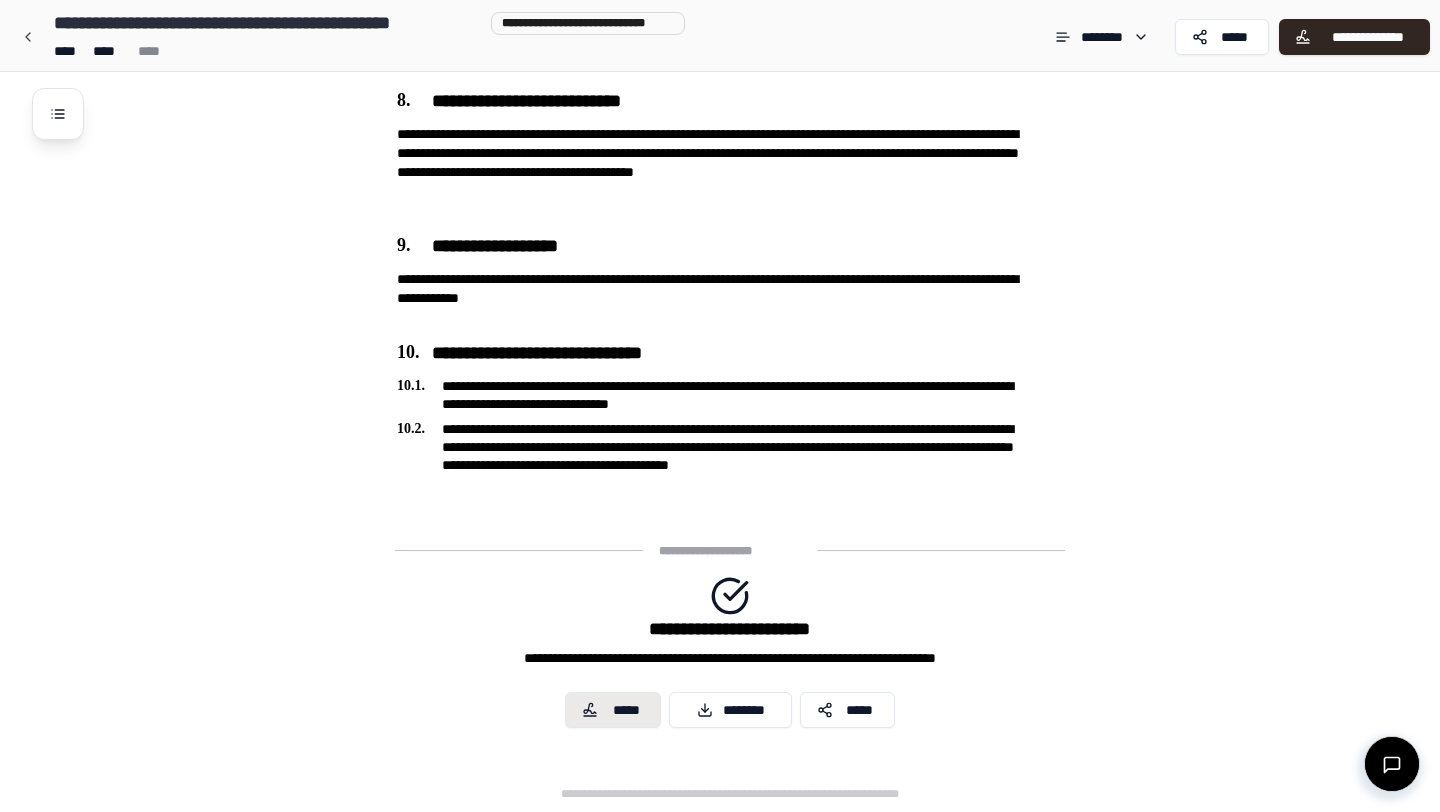 click on "*****" at bounding box center [626, 710] 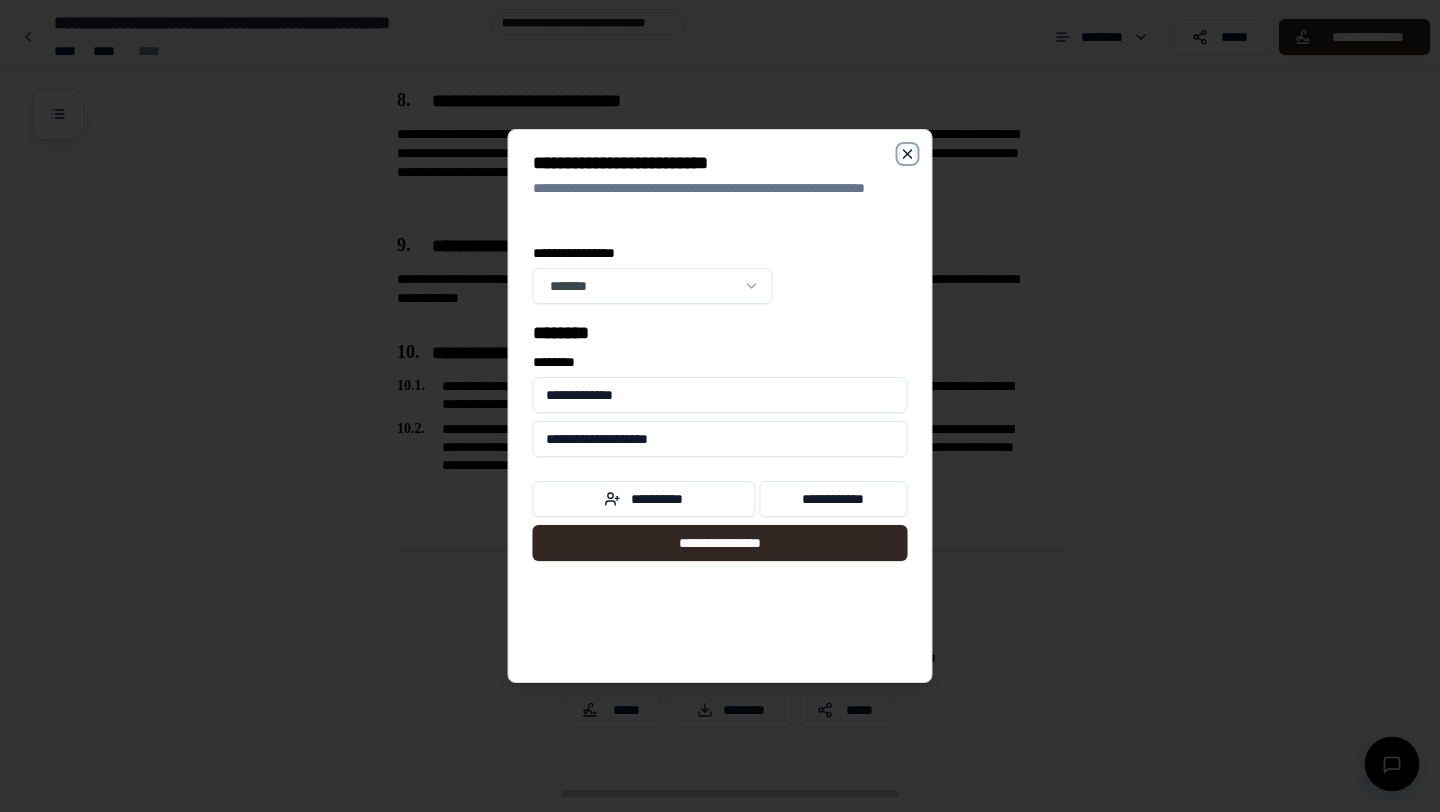 click 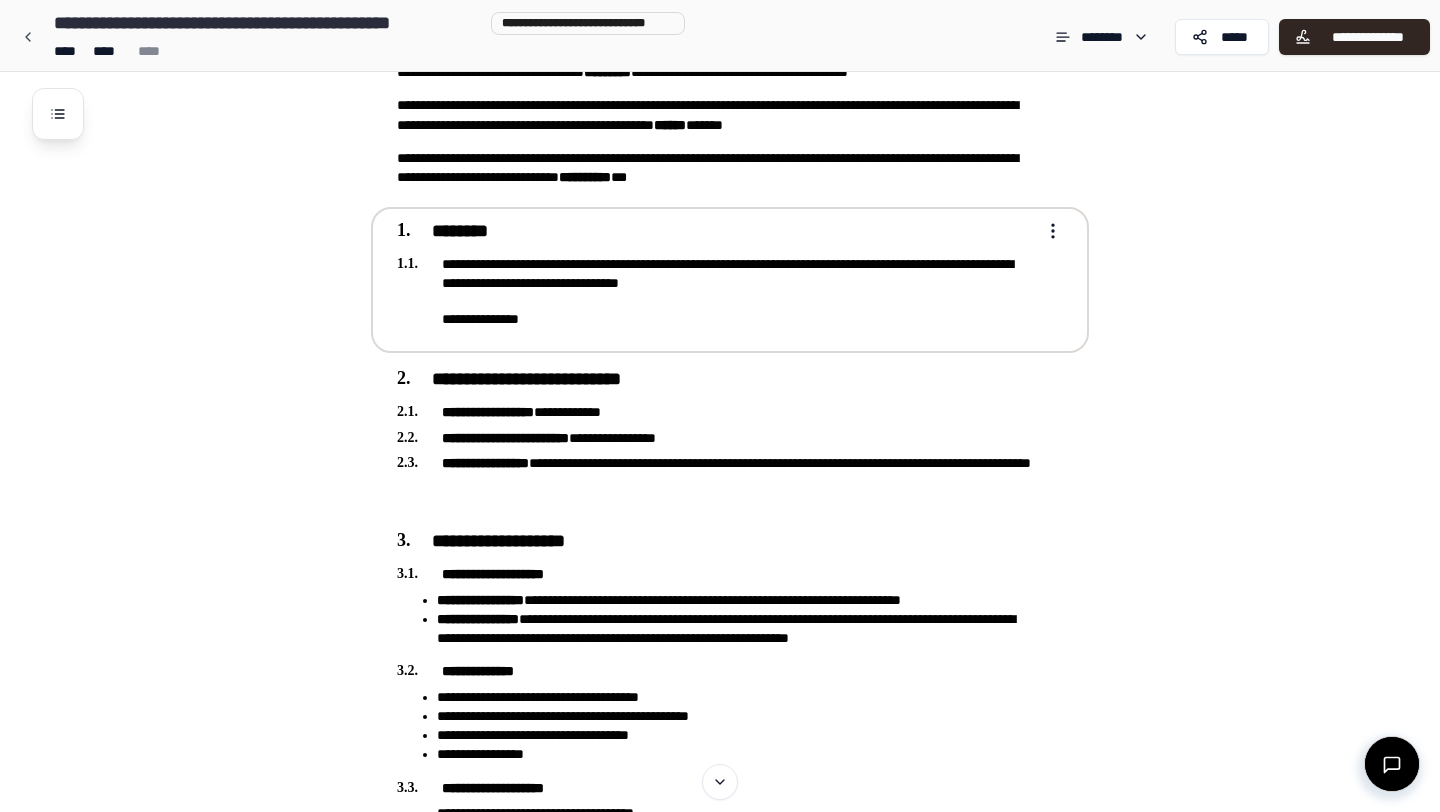 scroll, scrollTop: 0, scrollLeft: 0, axis: both 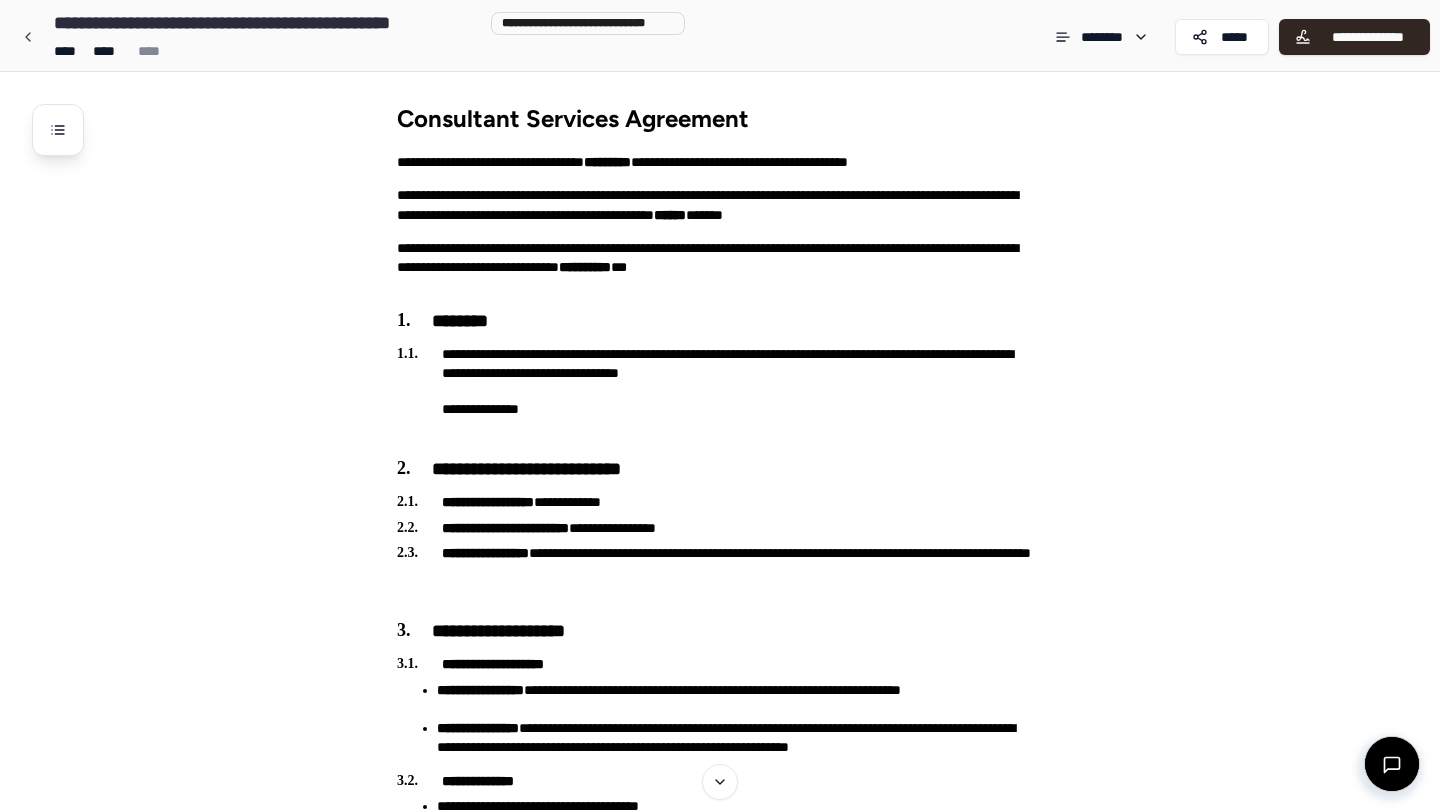 click on "**********" at bounding box center [267, 23] 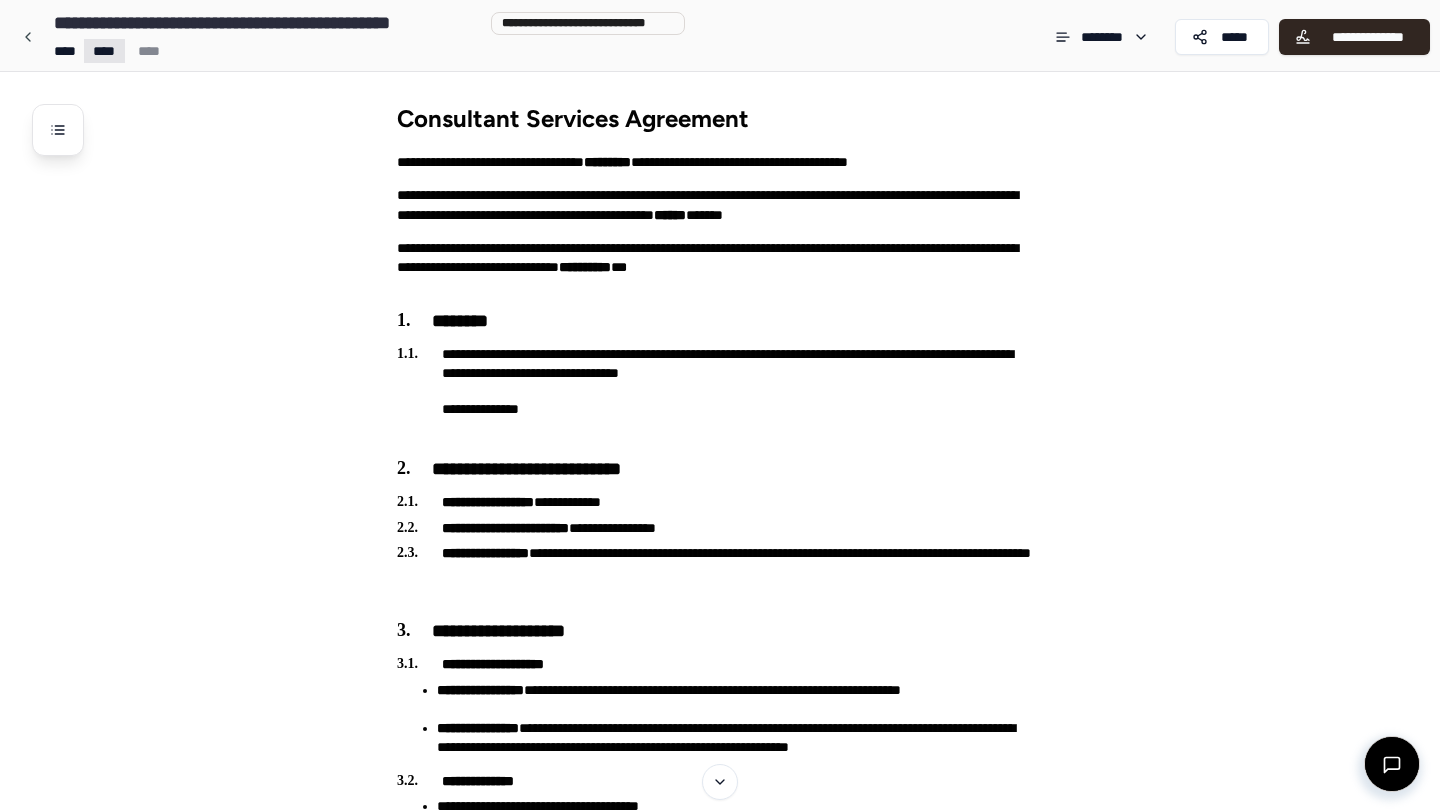 click on "**********" at bounding box center [720, 1507] 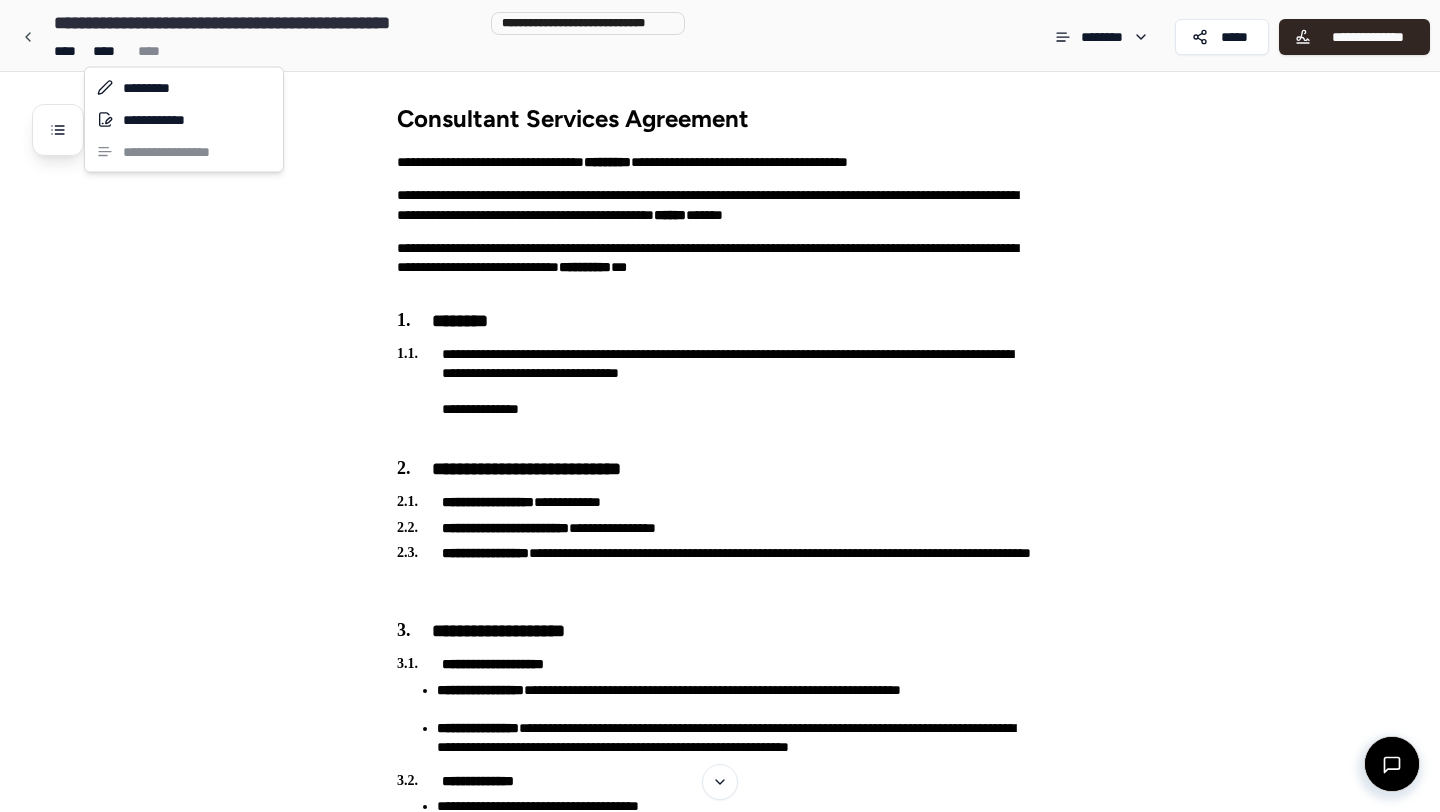 click on "**********" at bounding box center (720, 1507) 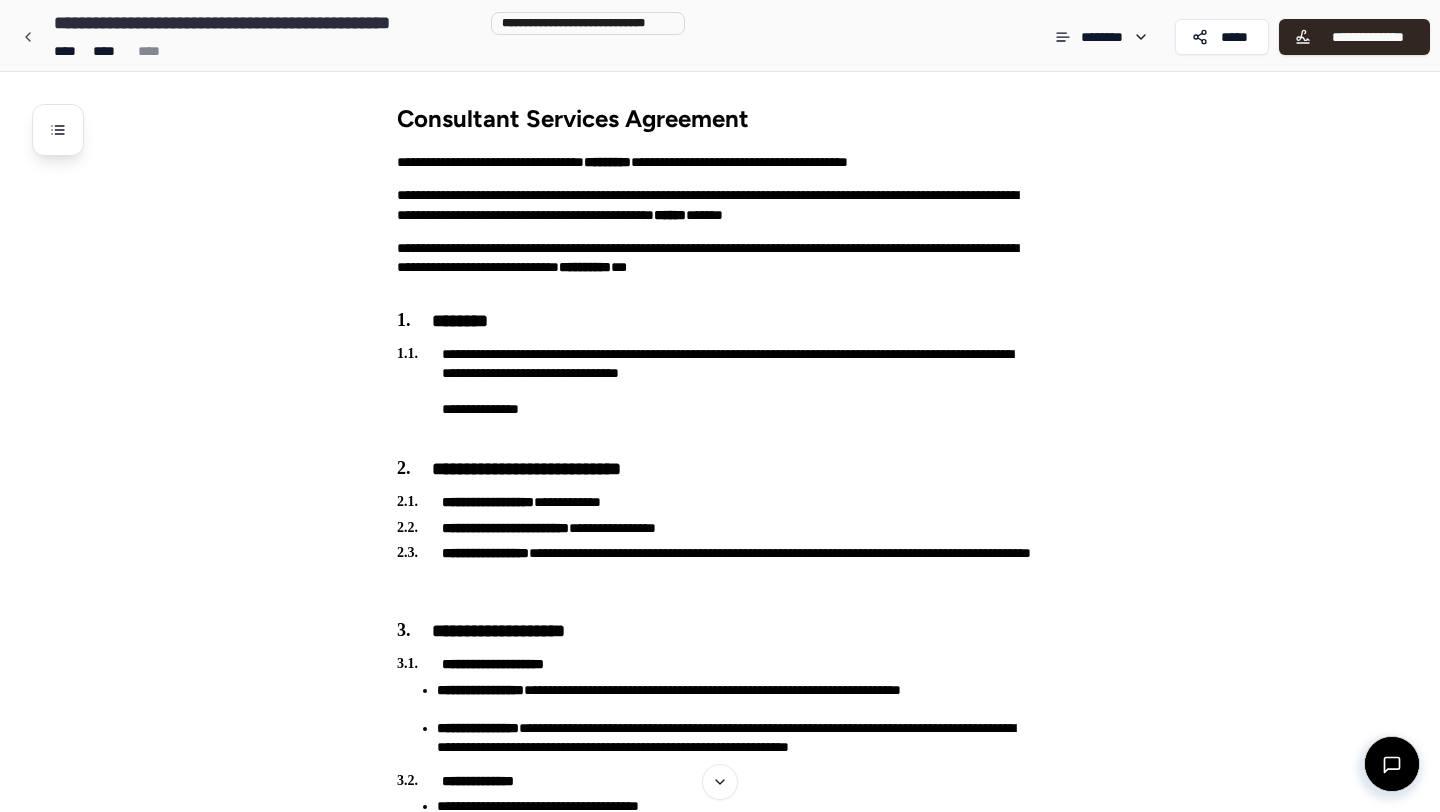 click on "**********" at bounding box center (267, 23) 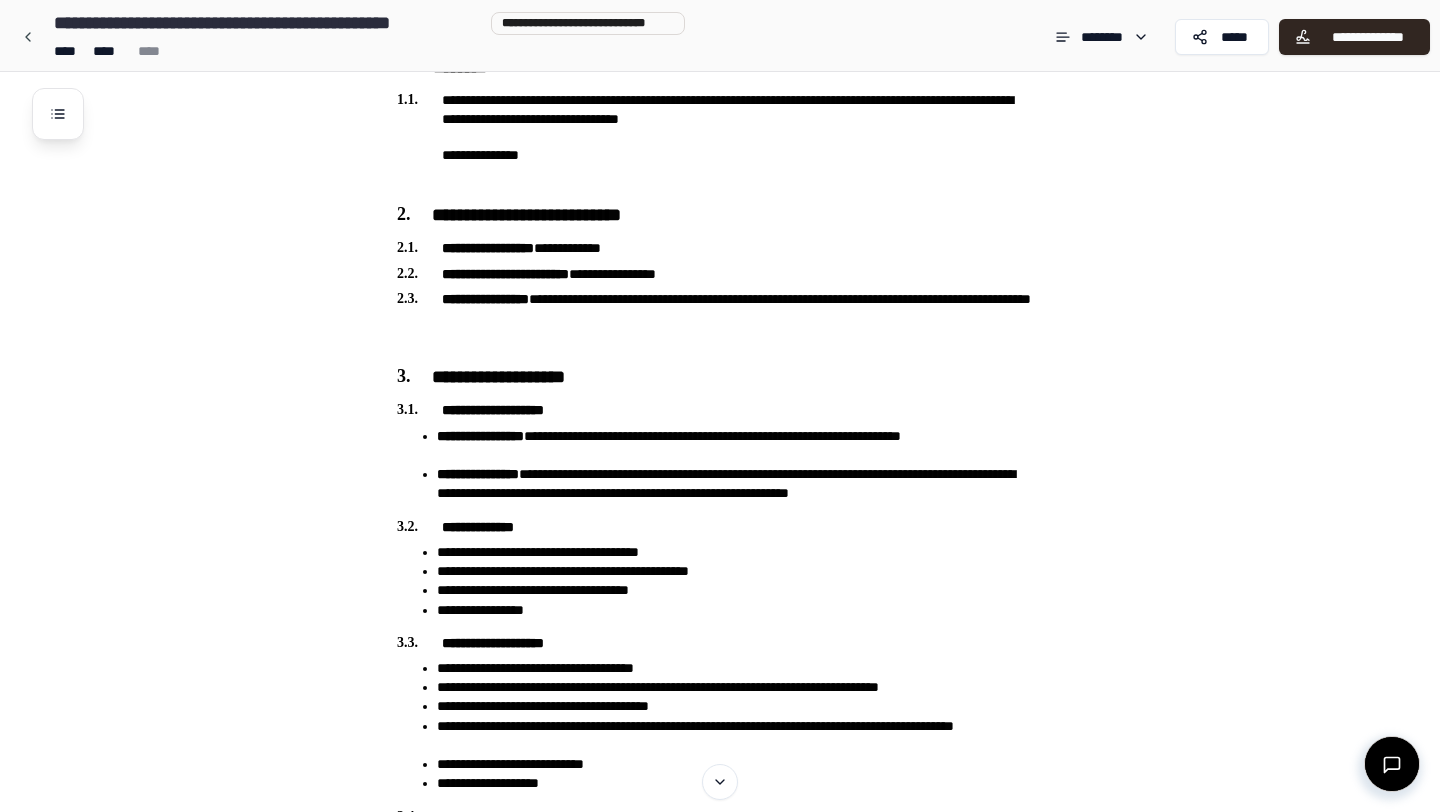 scroll, scrollTop: 0, scrollLeft: 0, axis: both 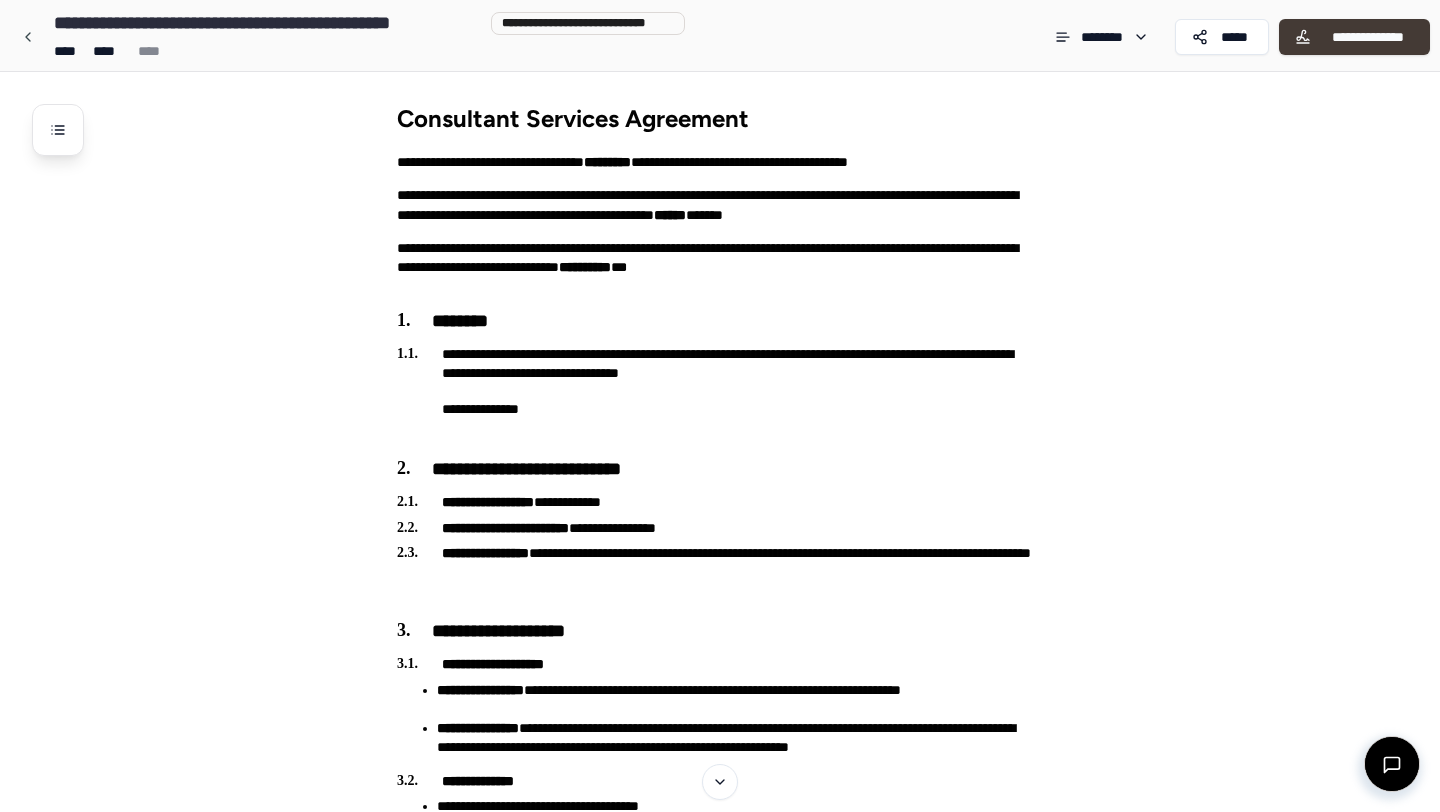 click on "**********" at bounding box center (1367, 37) 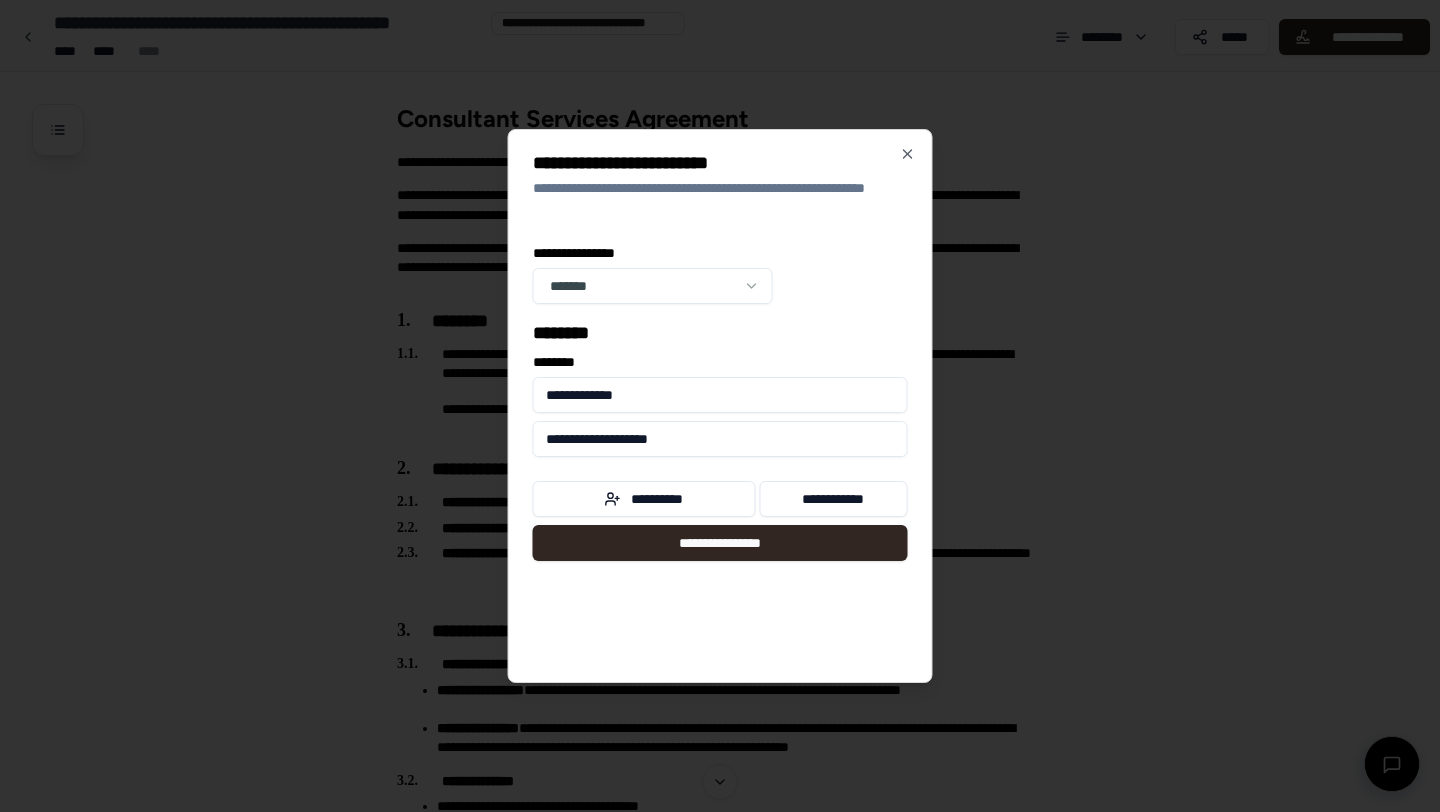 drag, startPoint x: 672, startPoint y: 399, endPoint x: 531, endPoint y: 388, distance: 141.42842 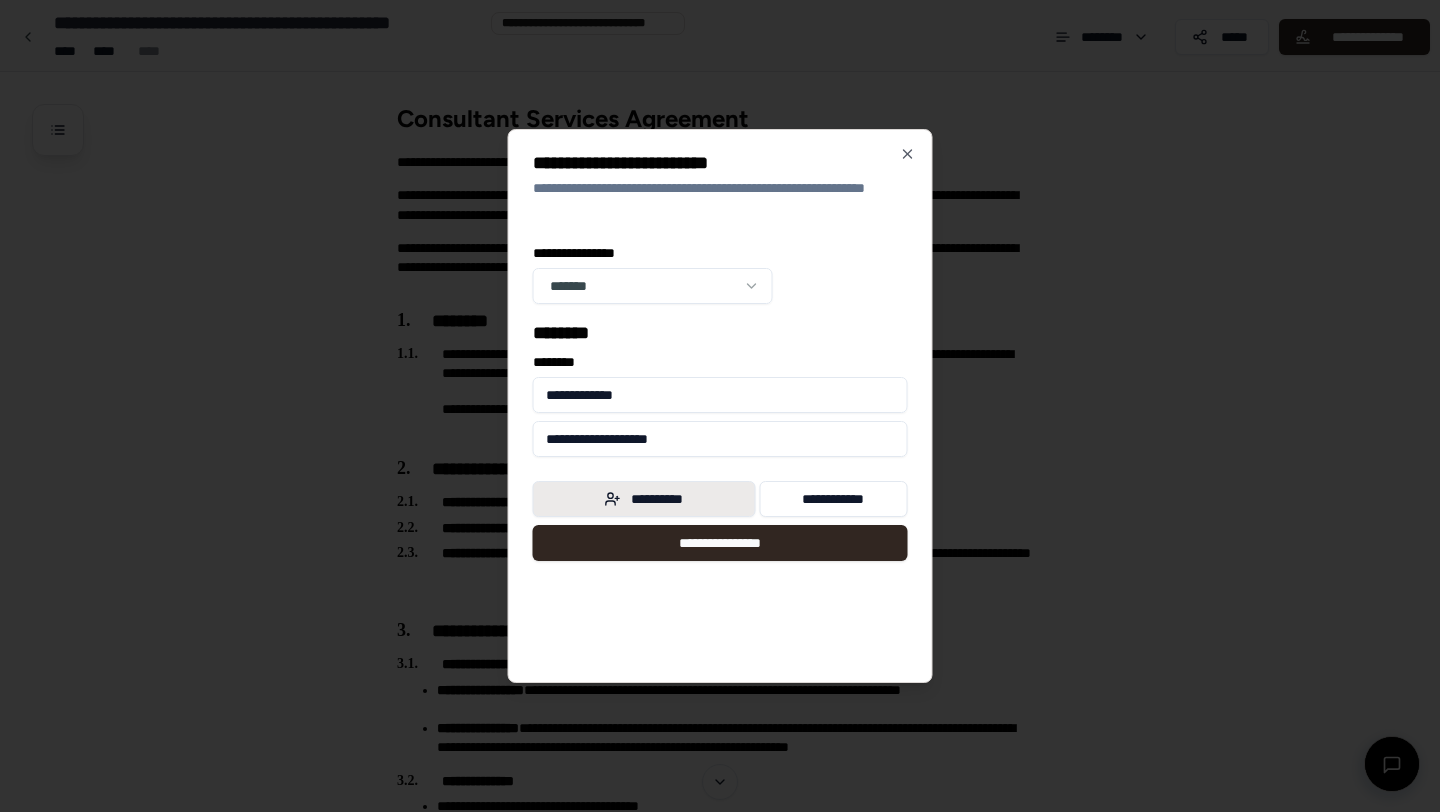 click on "**********" at bounding box center [644, 499] 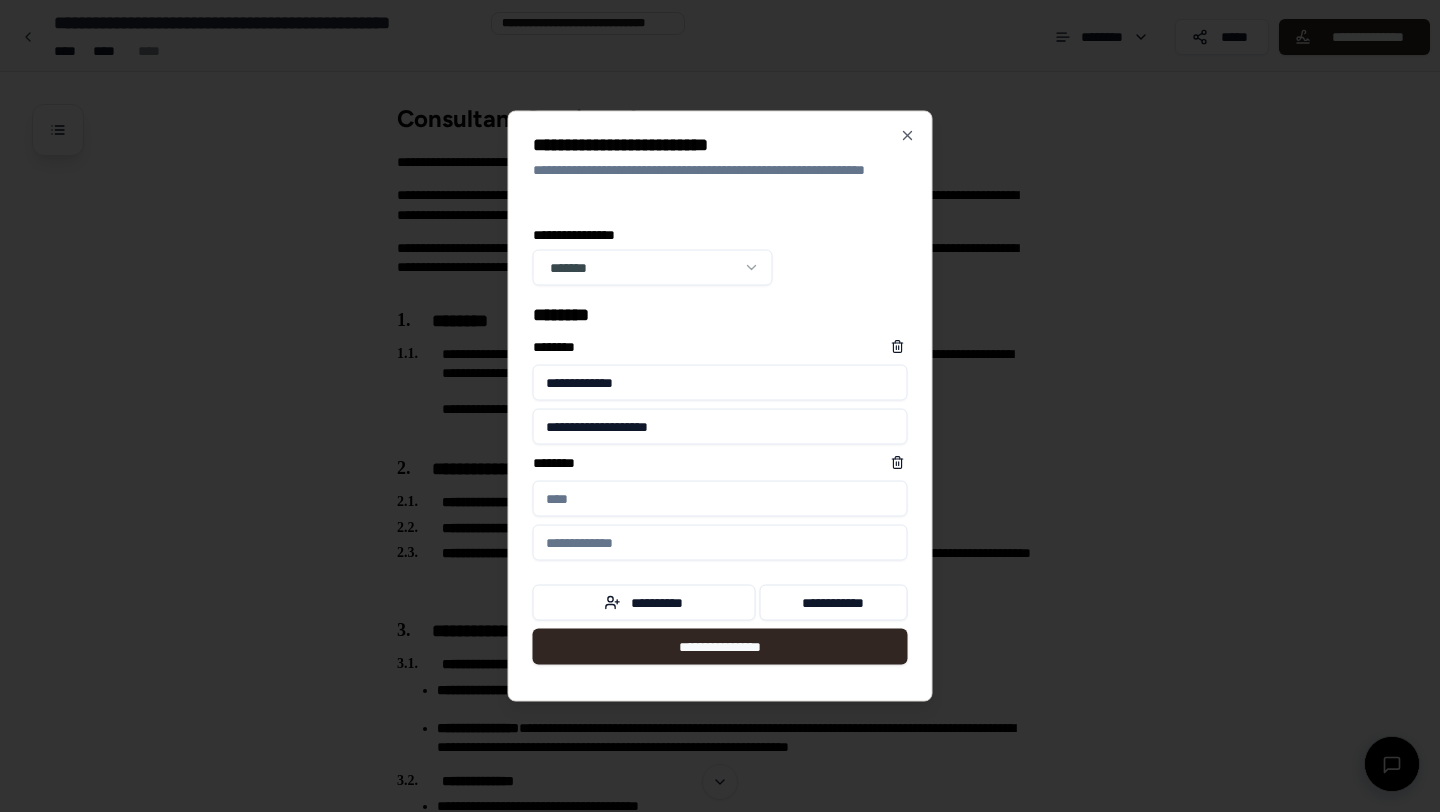 click on "******   *" at bounding box center (720, 499) 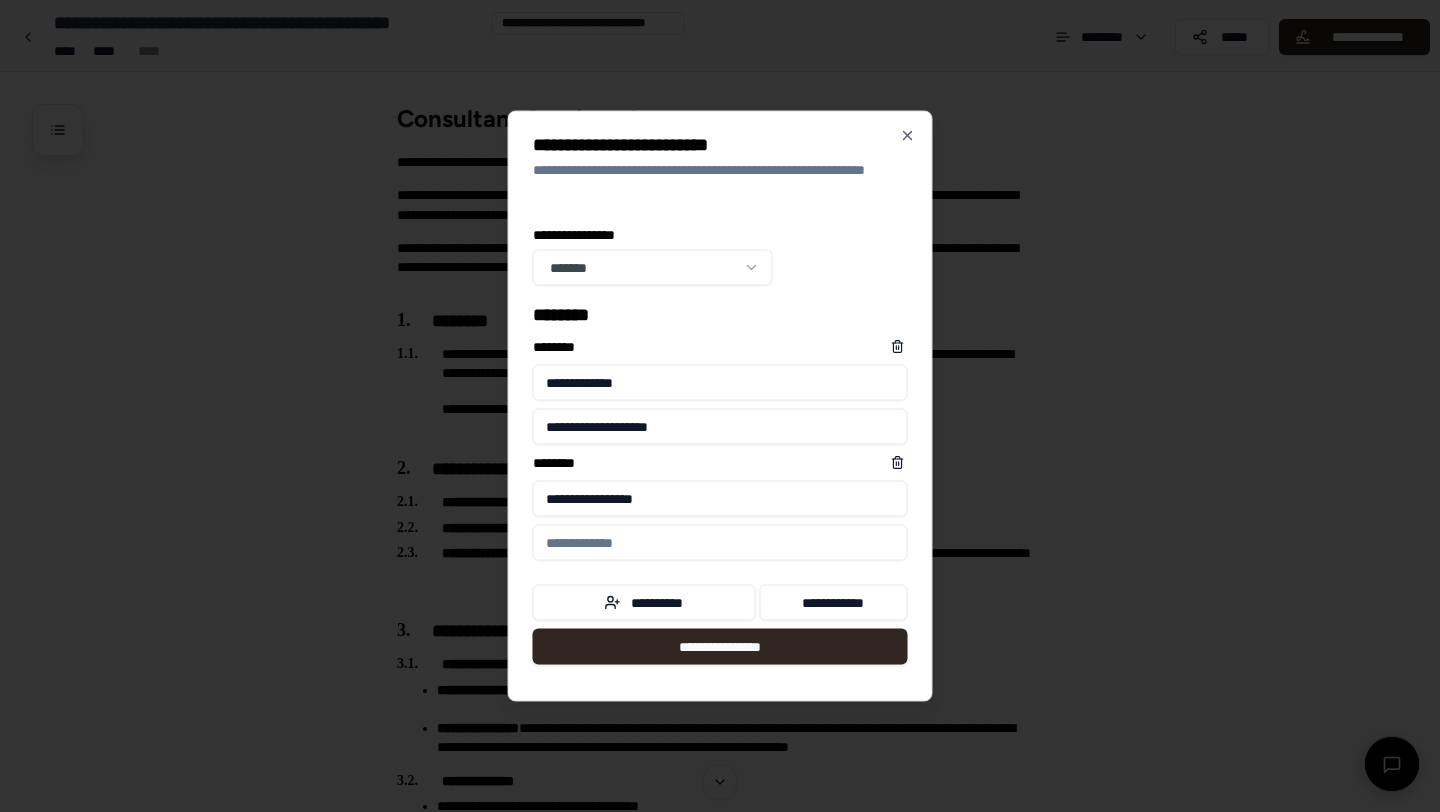 type on "**********" 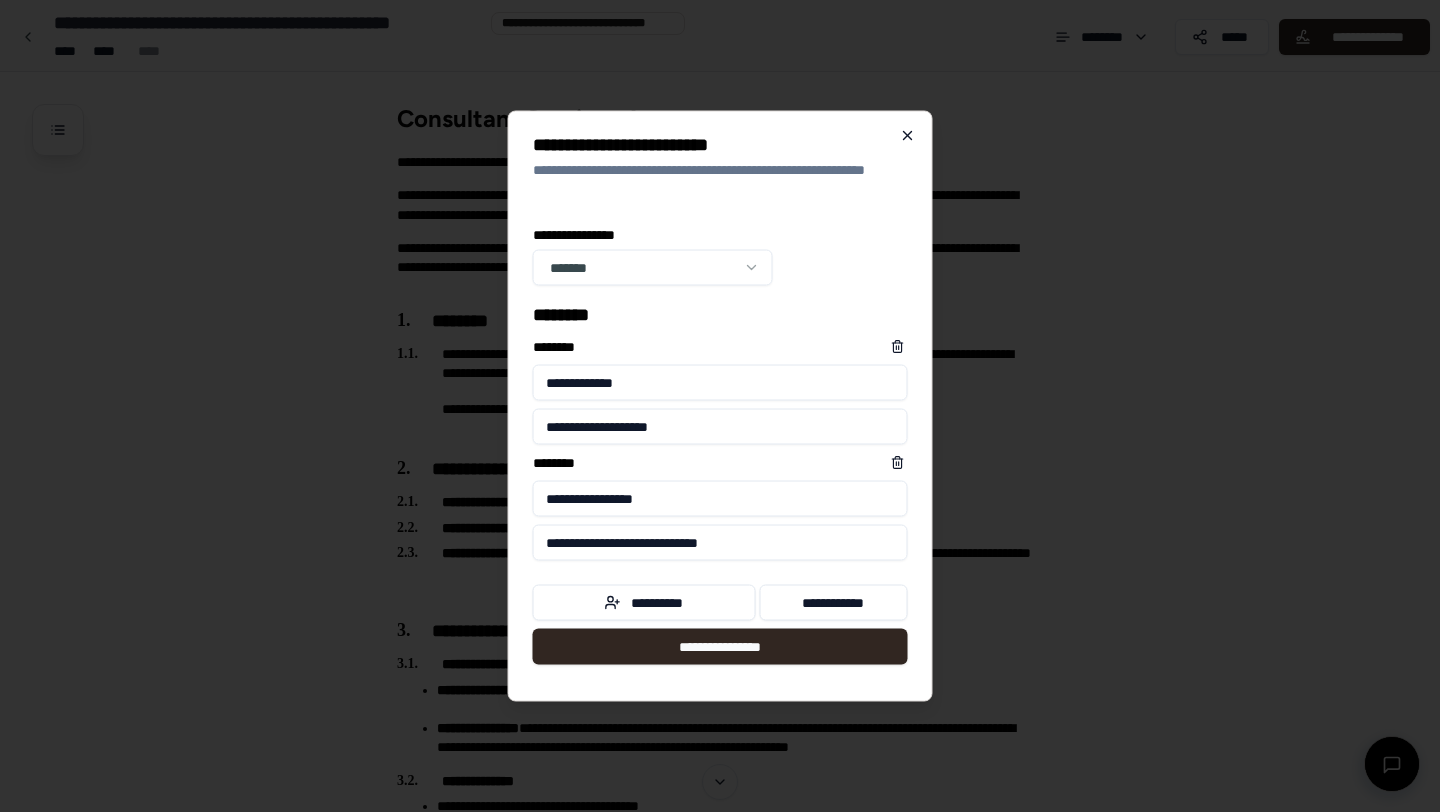 type on "**********" 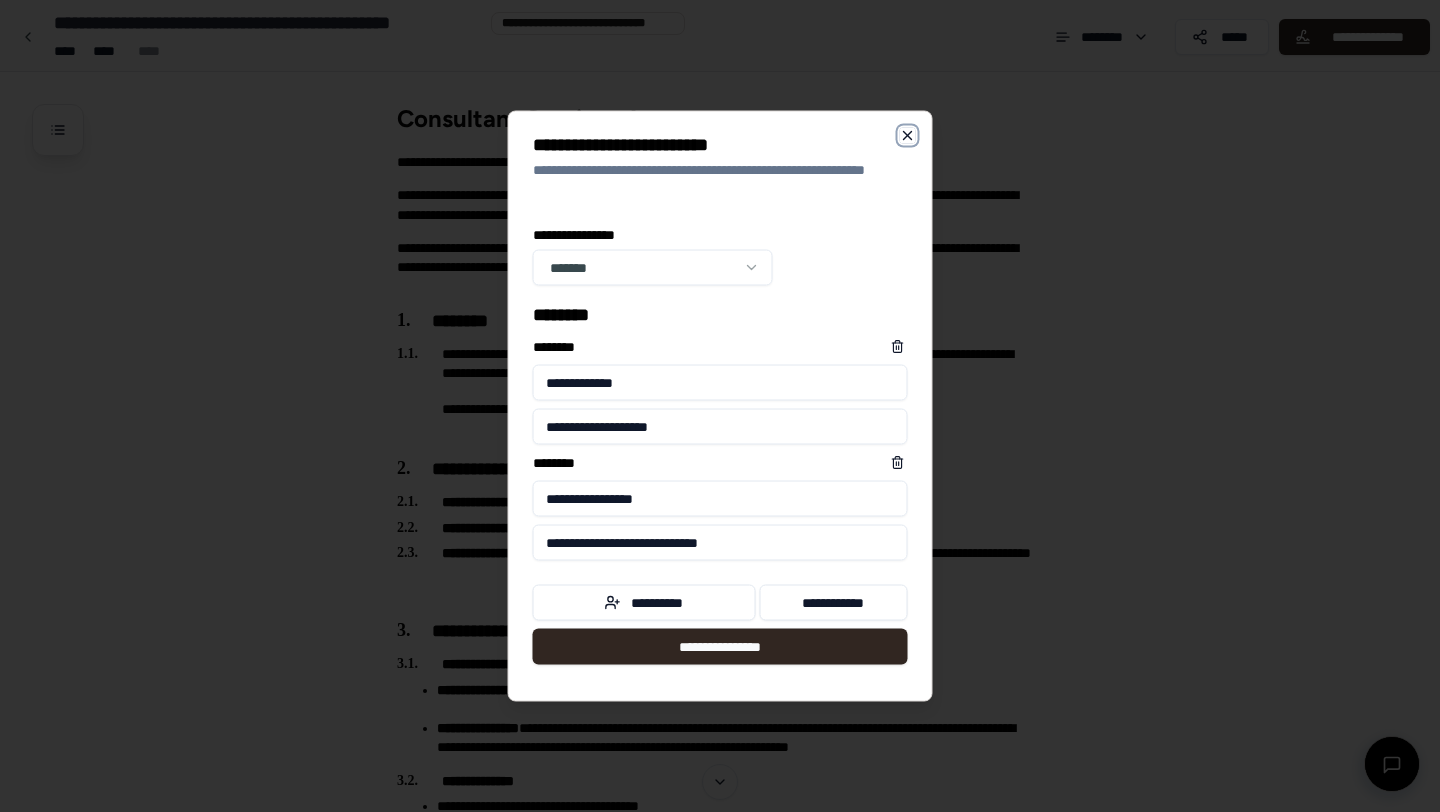 click 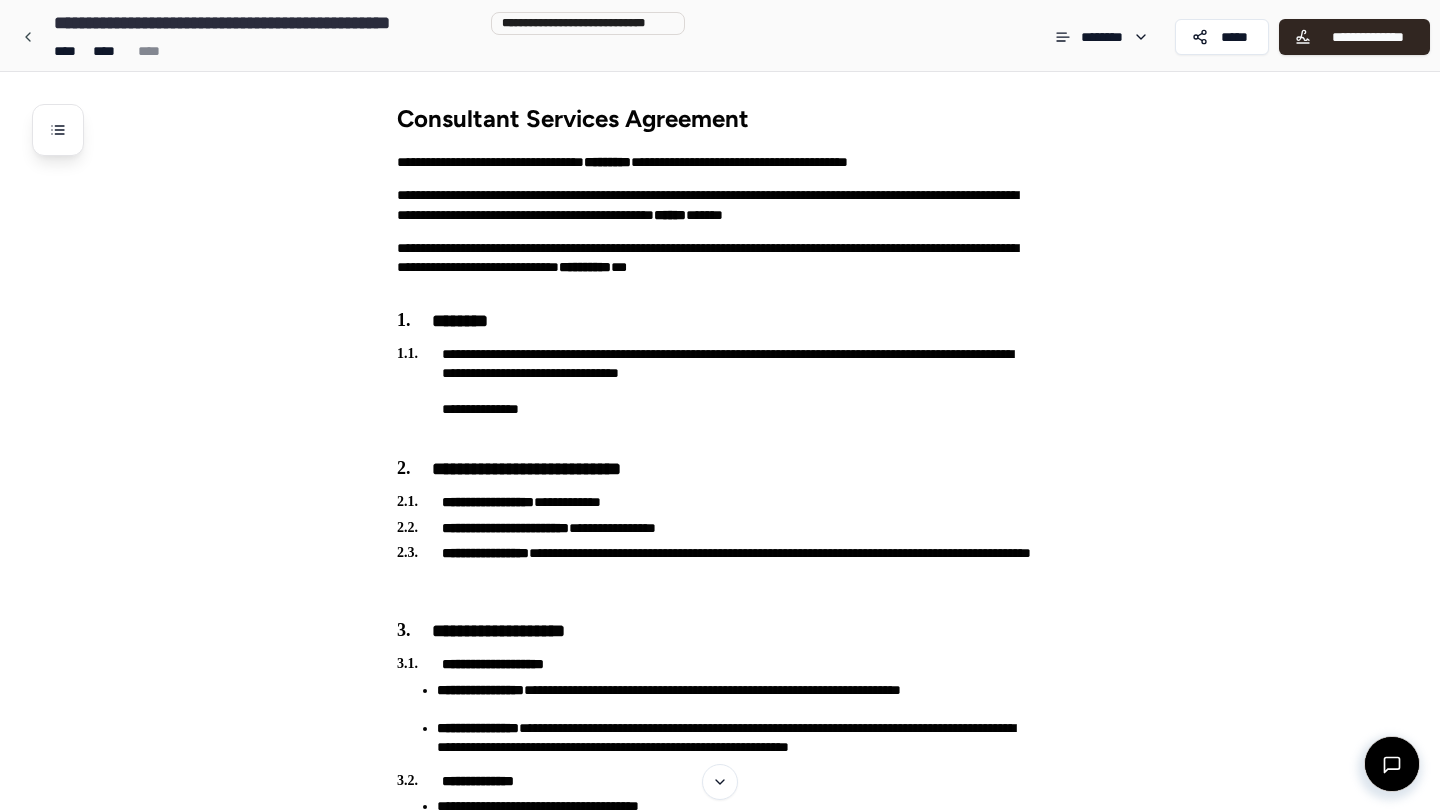click on "**********" at bounding box center (587, 23) 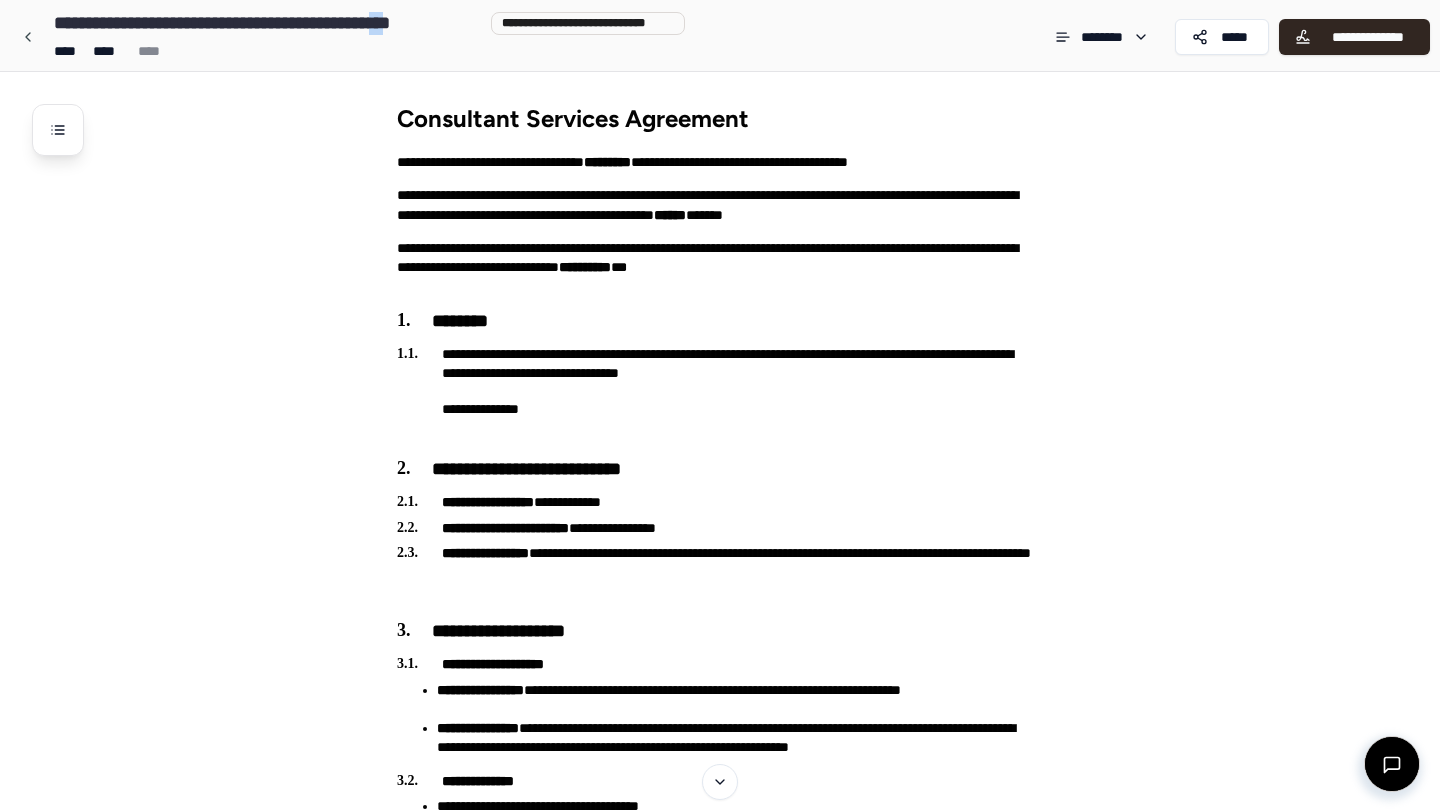 click on "**********" at bounding box center (267, 23) 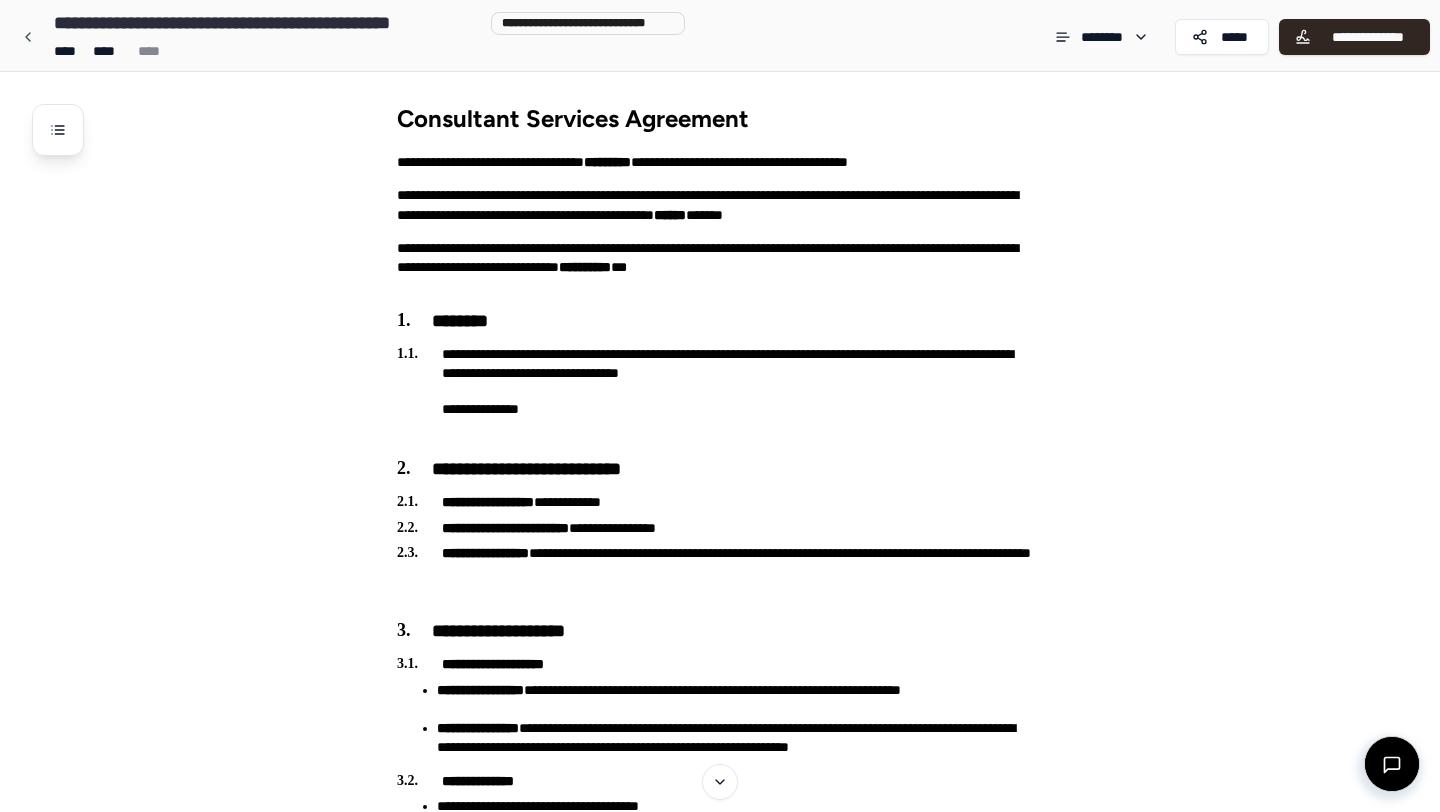 click on "**********" at bounding box center (267, 23) 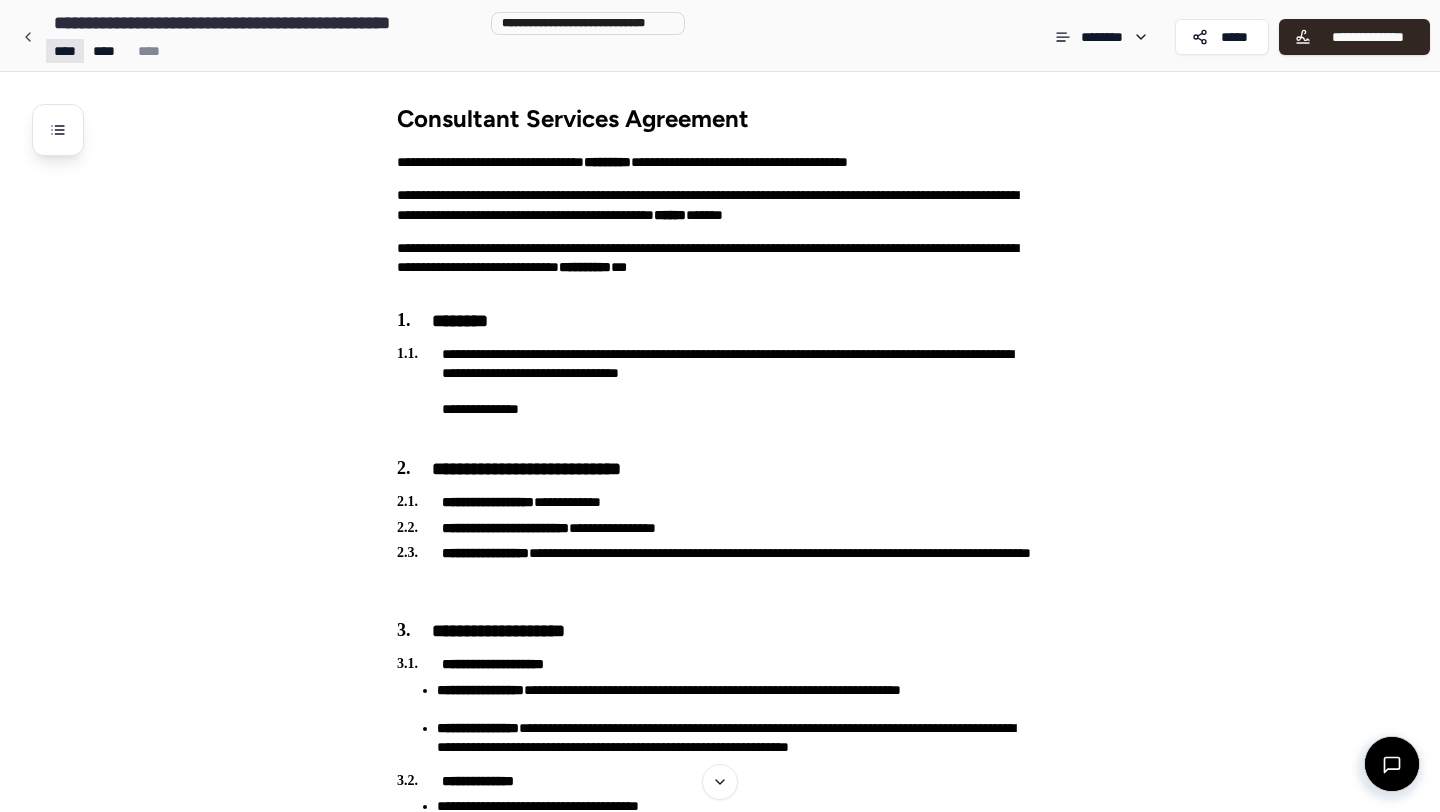 click on "**********" at bounding box center [720, 1507] 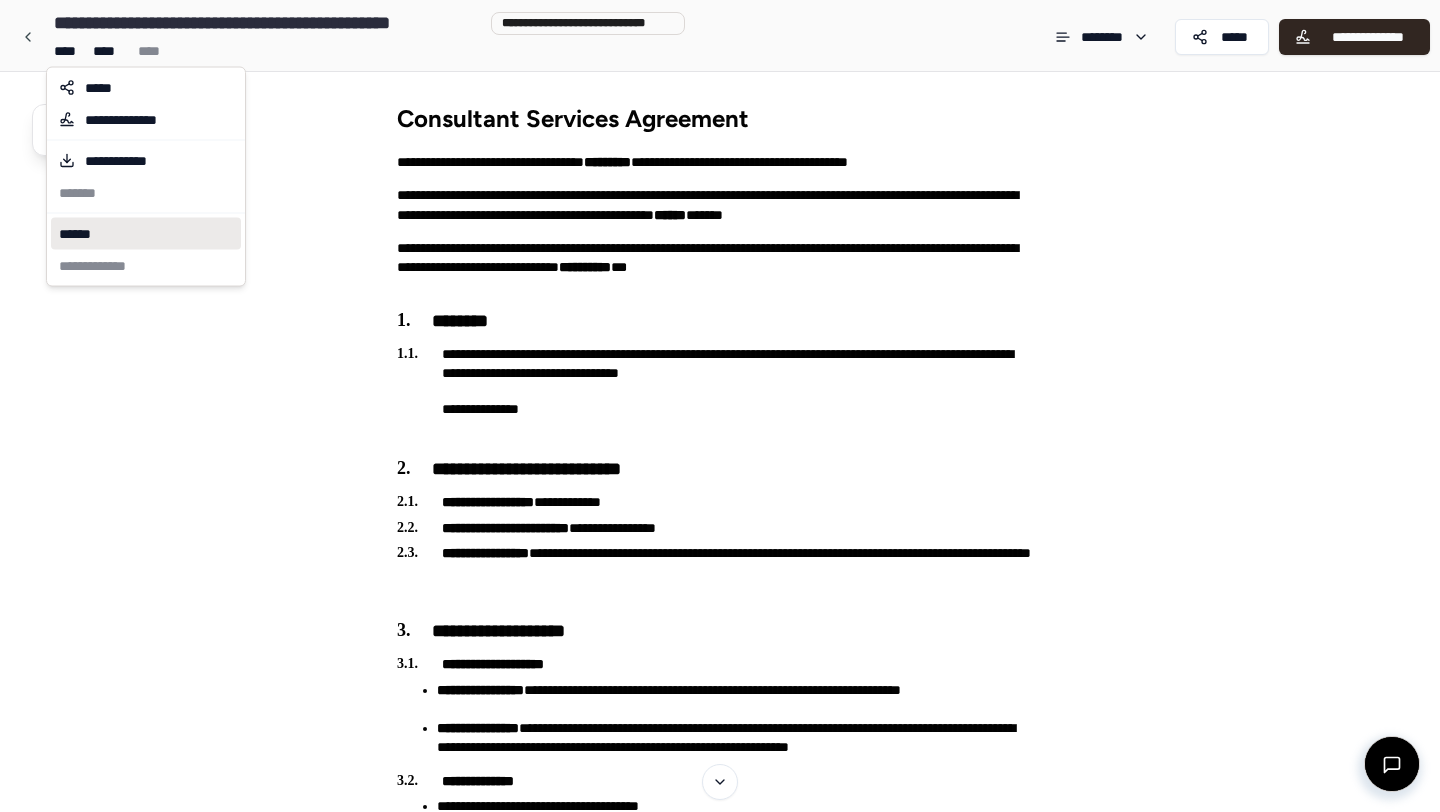 click on "******" at bounding box center (146, 234) 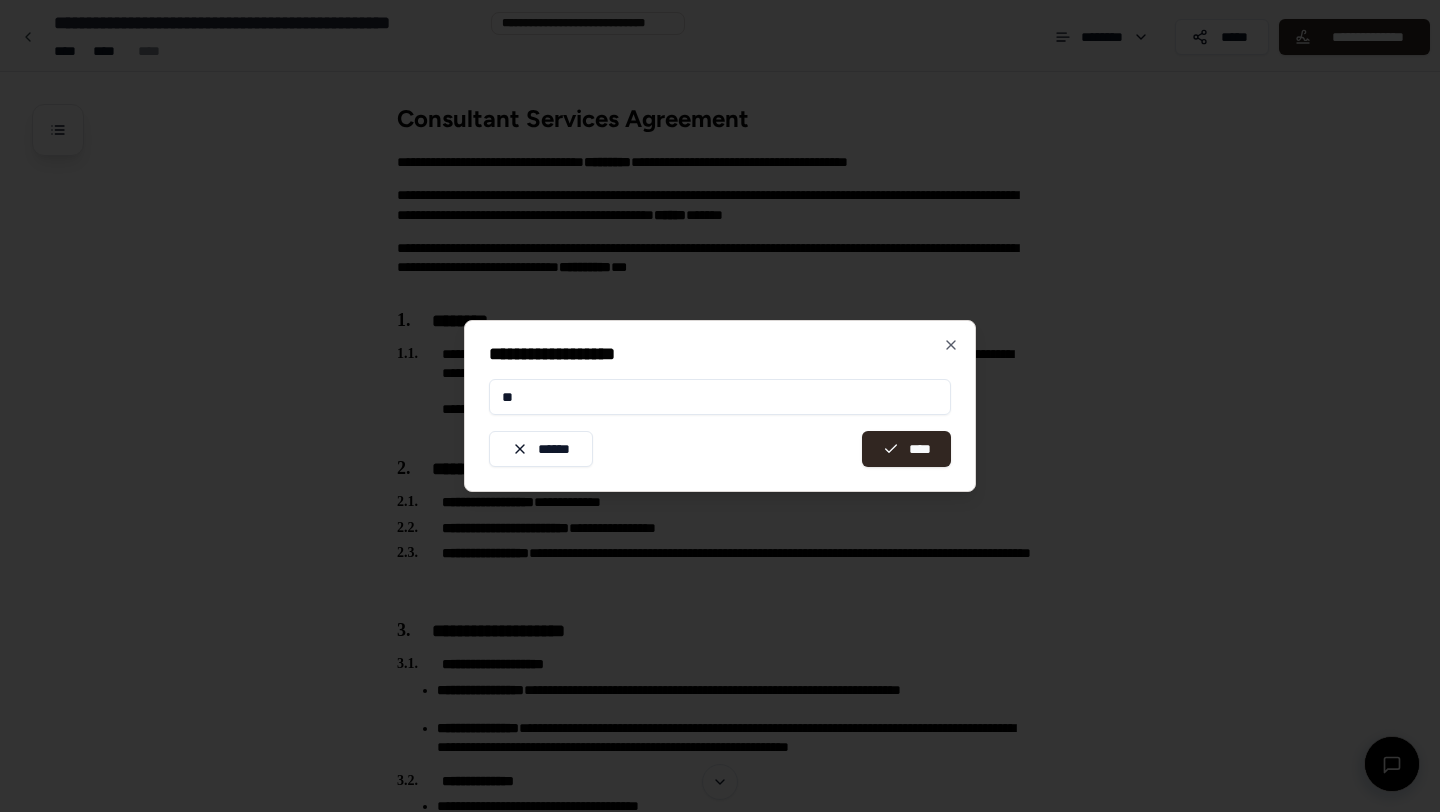 type on "*" 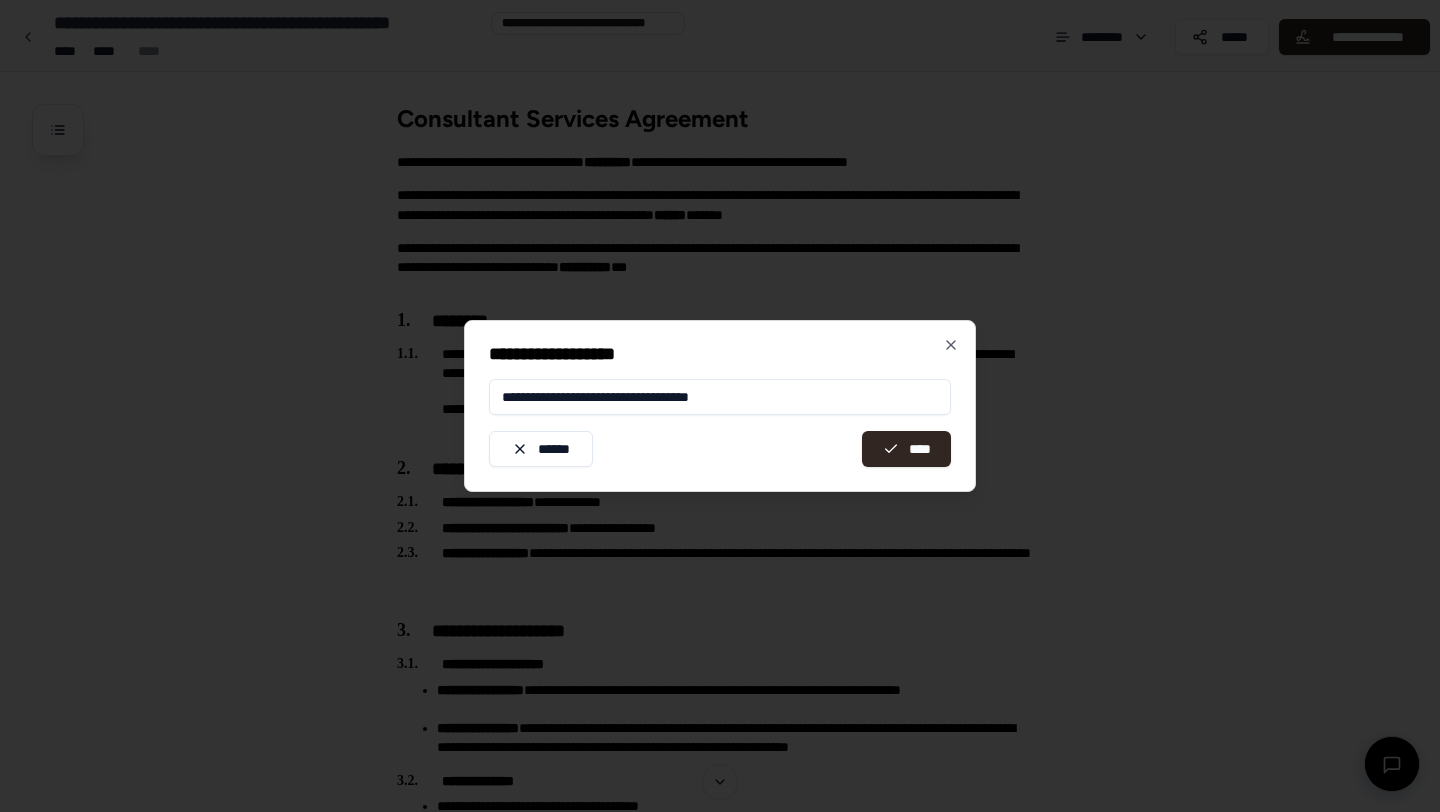 click on "**********" at bounding box center (720, 397) 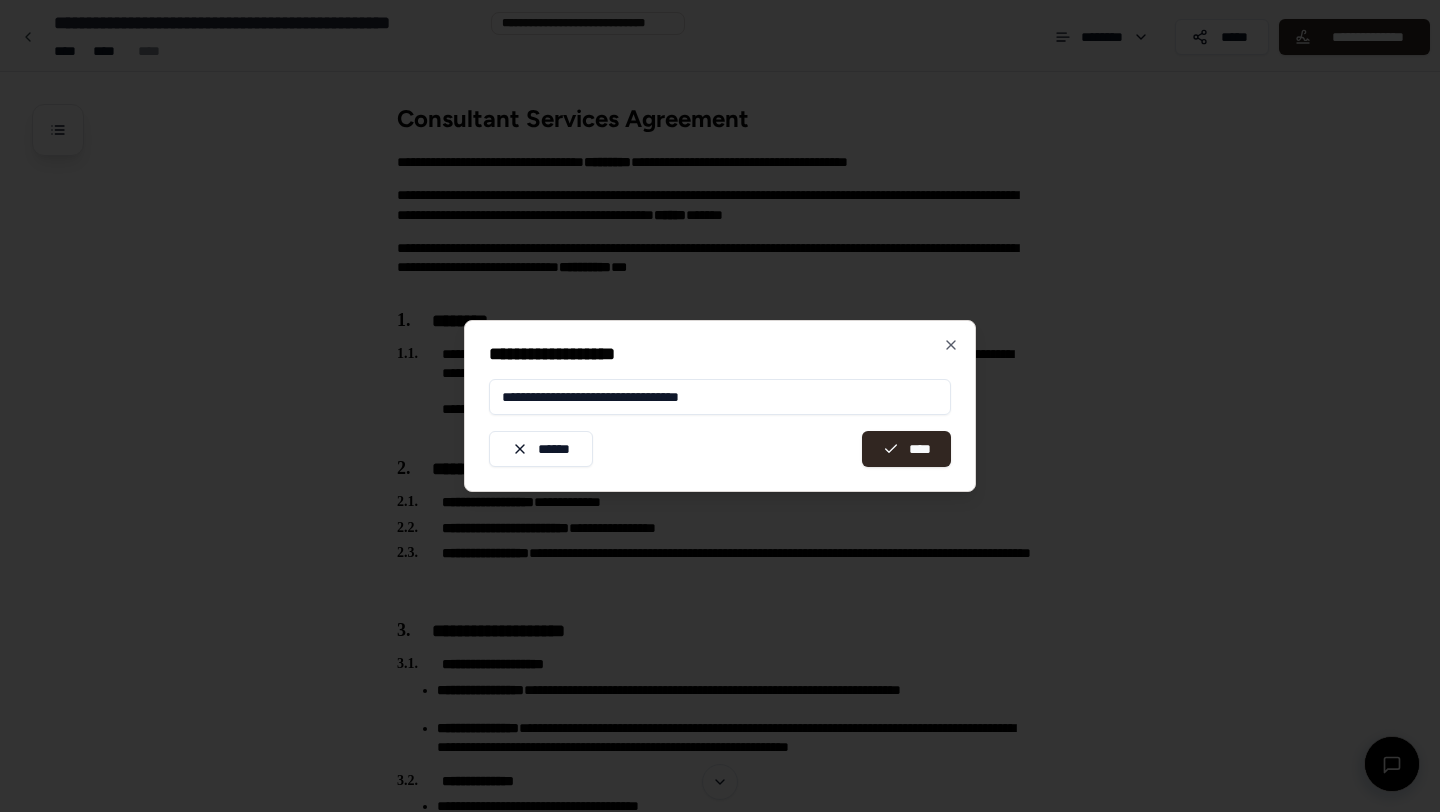 click on "**********" at bounding box center (720, 397) 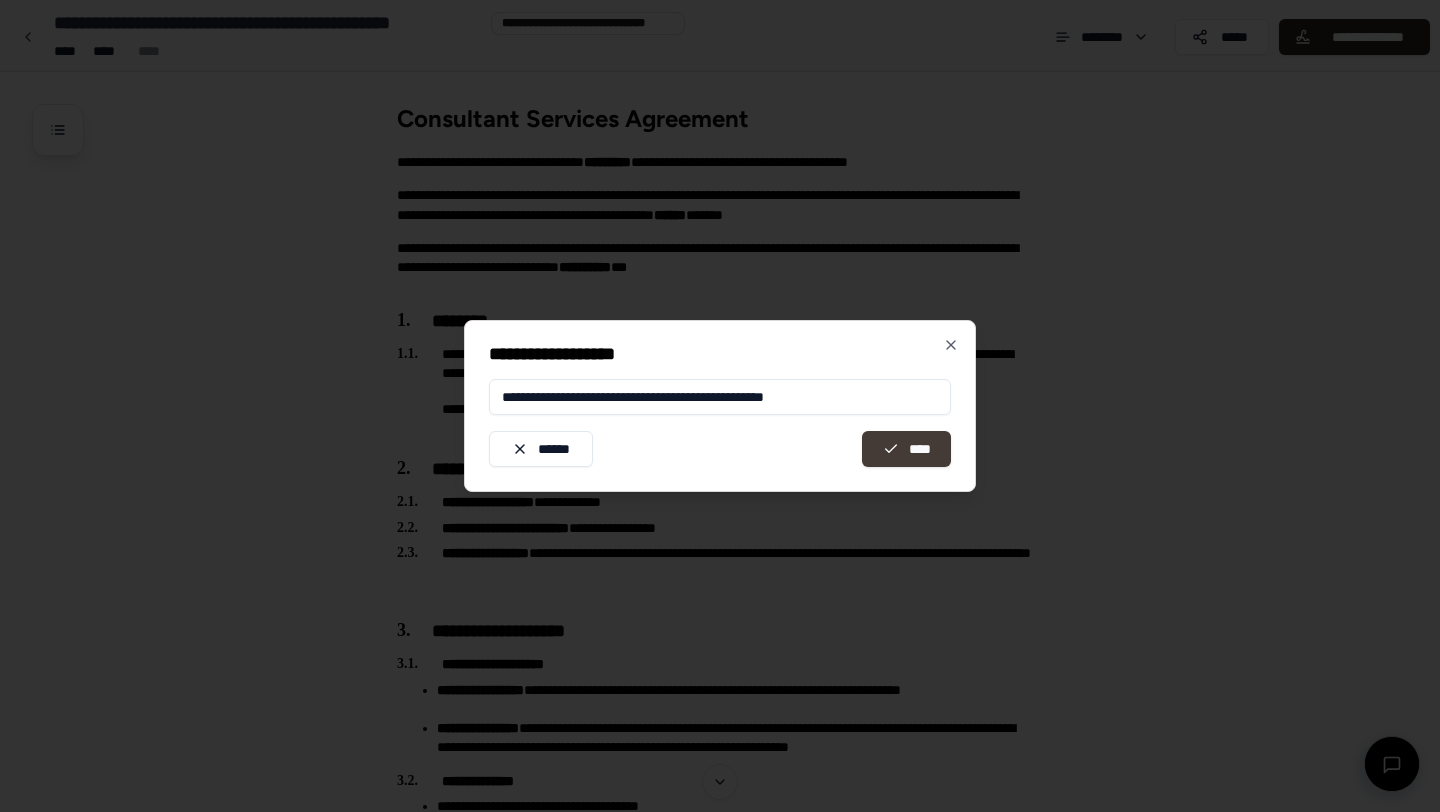 type on "**********" 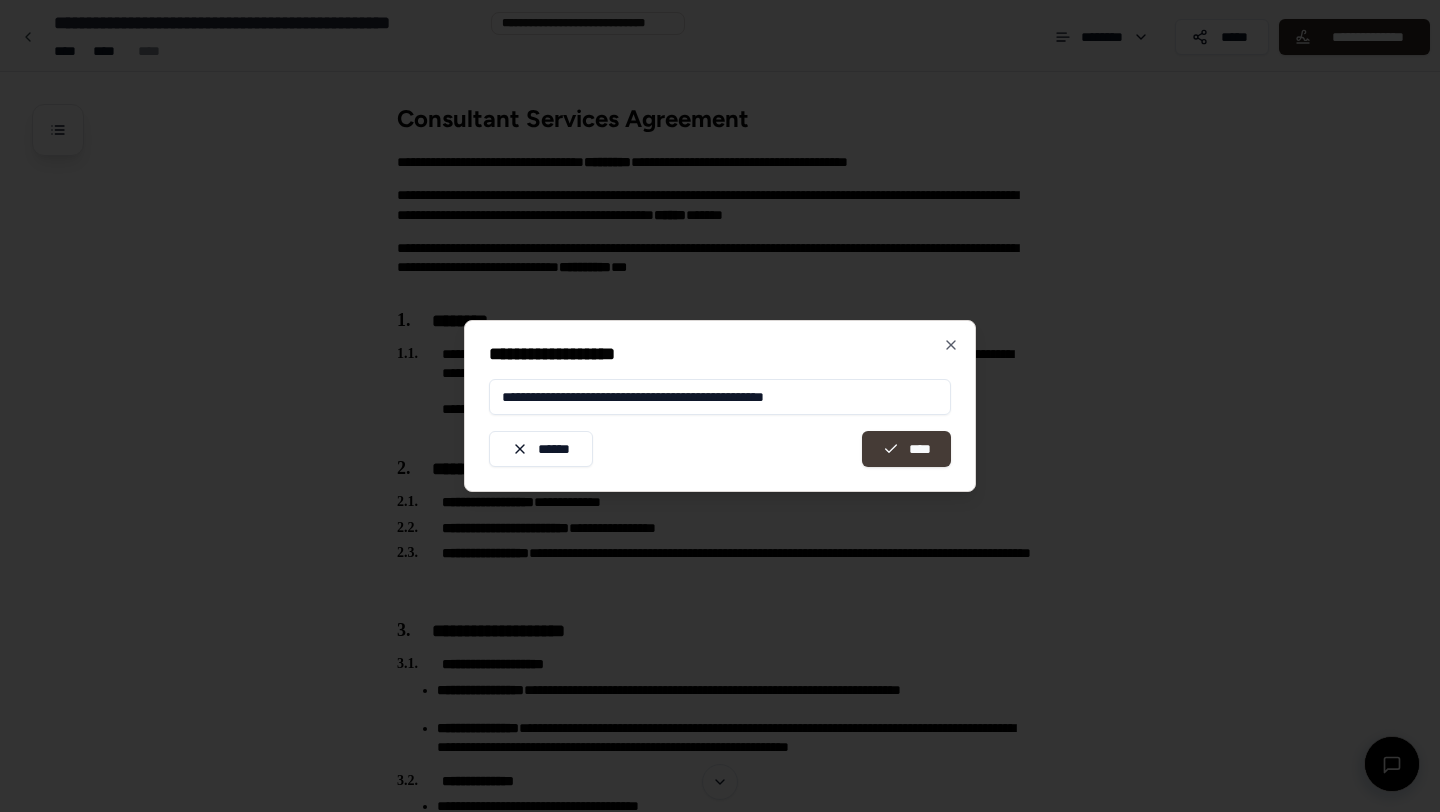 click on "****" at bounding box center (906, 449) 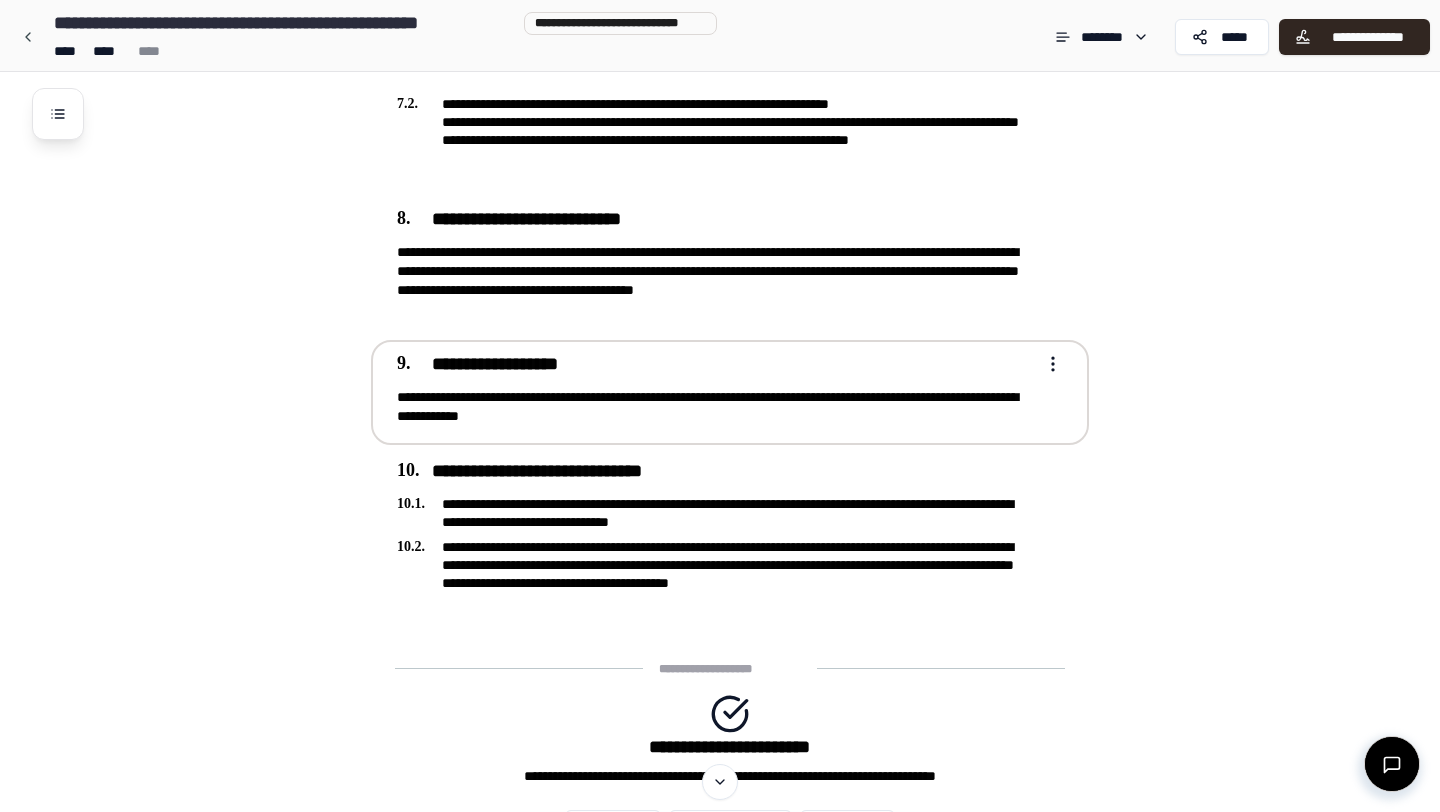 scroll, scrollTop: 2088, scrollLeft: 0, axis: vertical 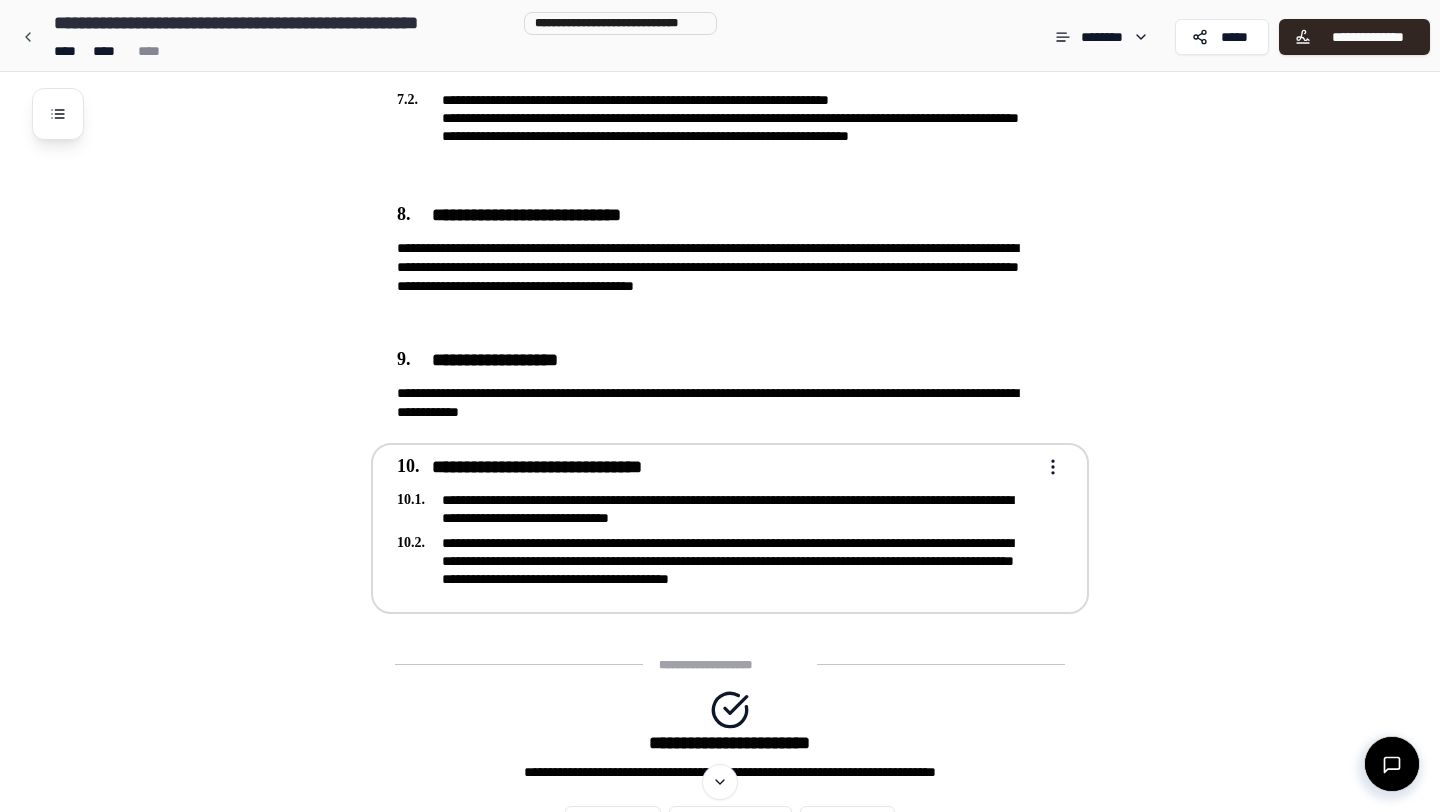 click on "**********" at bounding box center (720, -581) 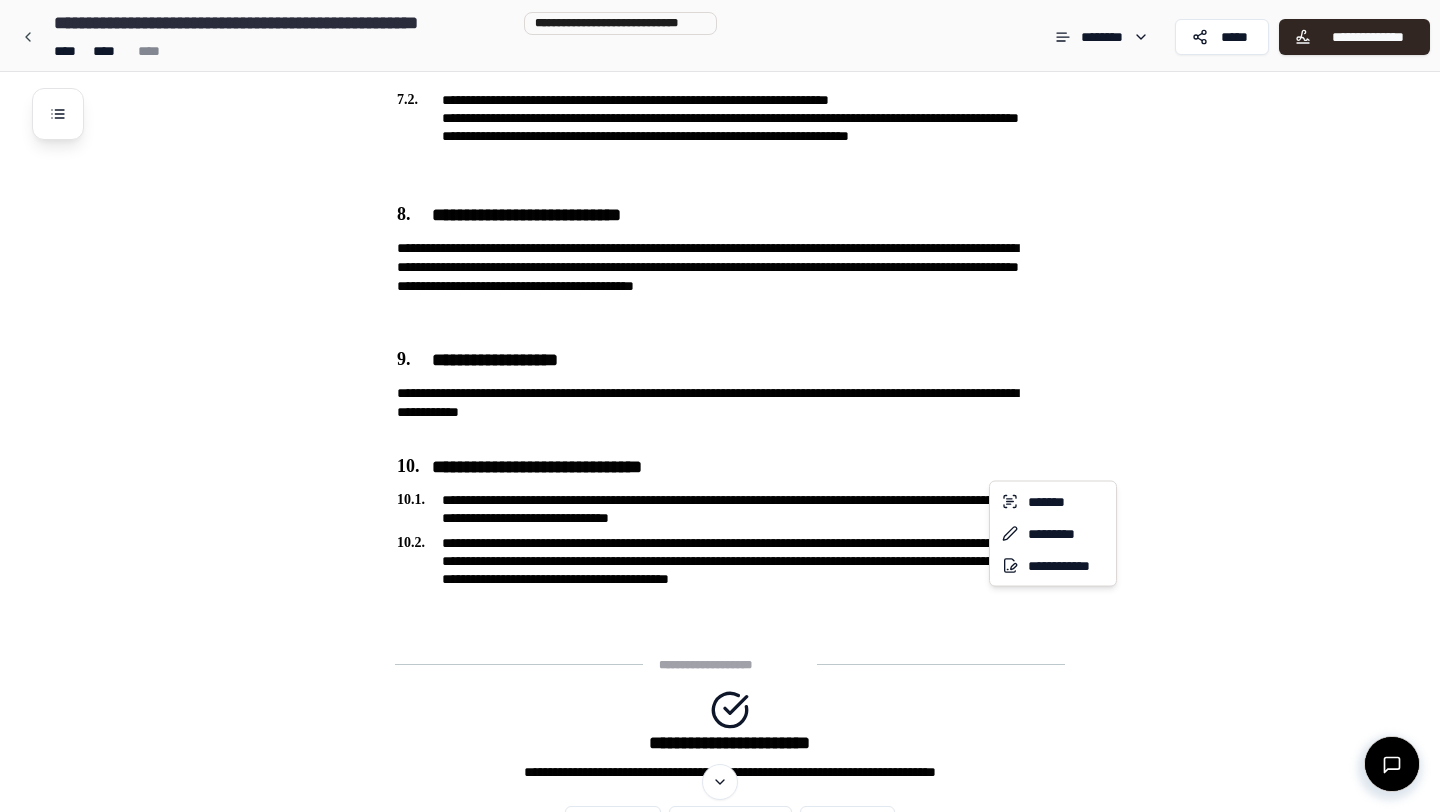 click on "**********" at bounding box center (720, -581) 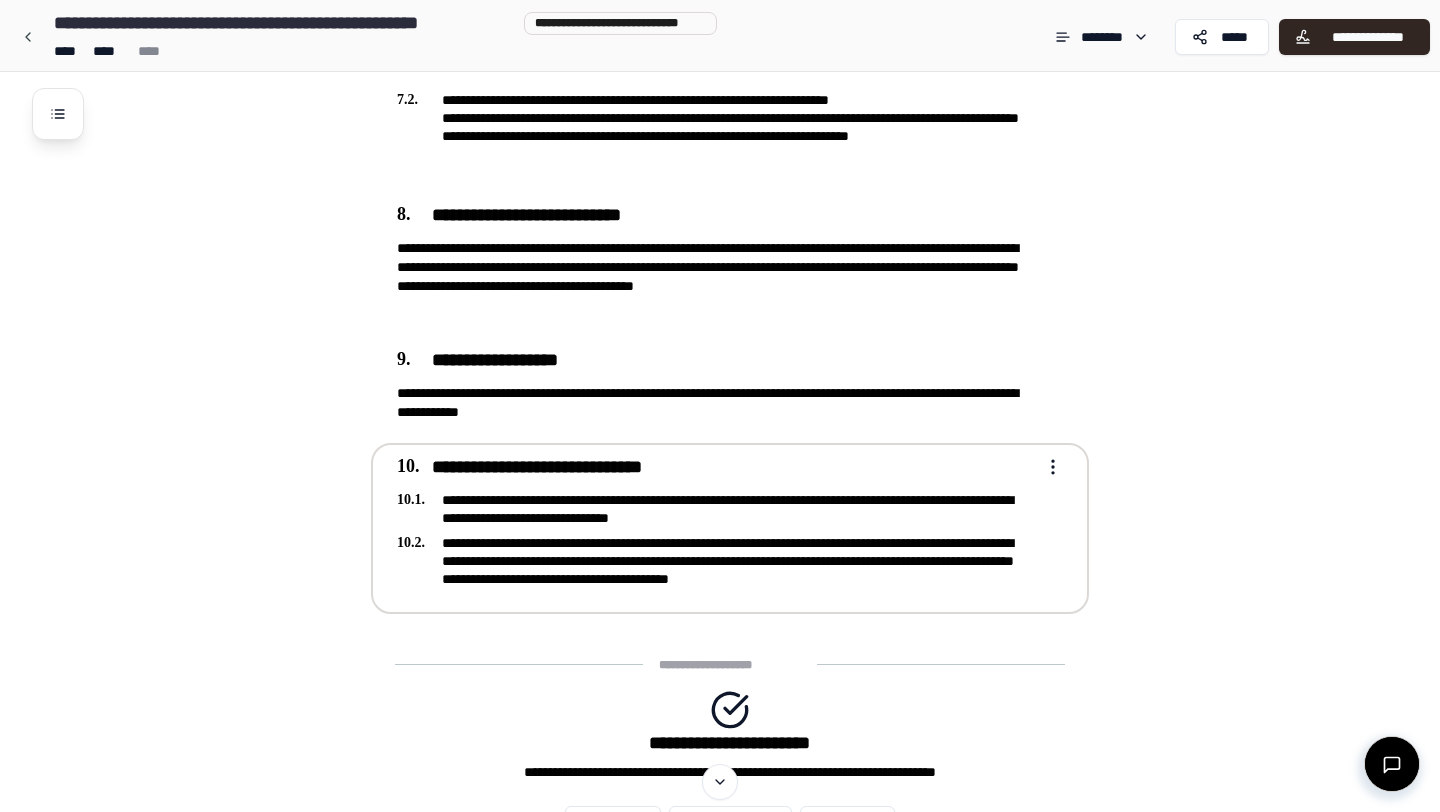 click on "**********" at bounding box center [720, -581] 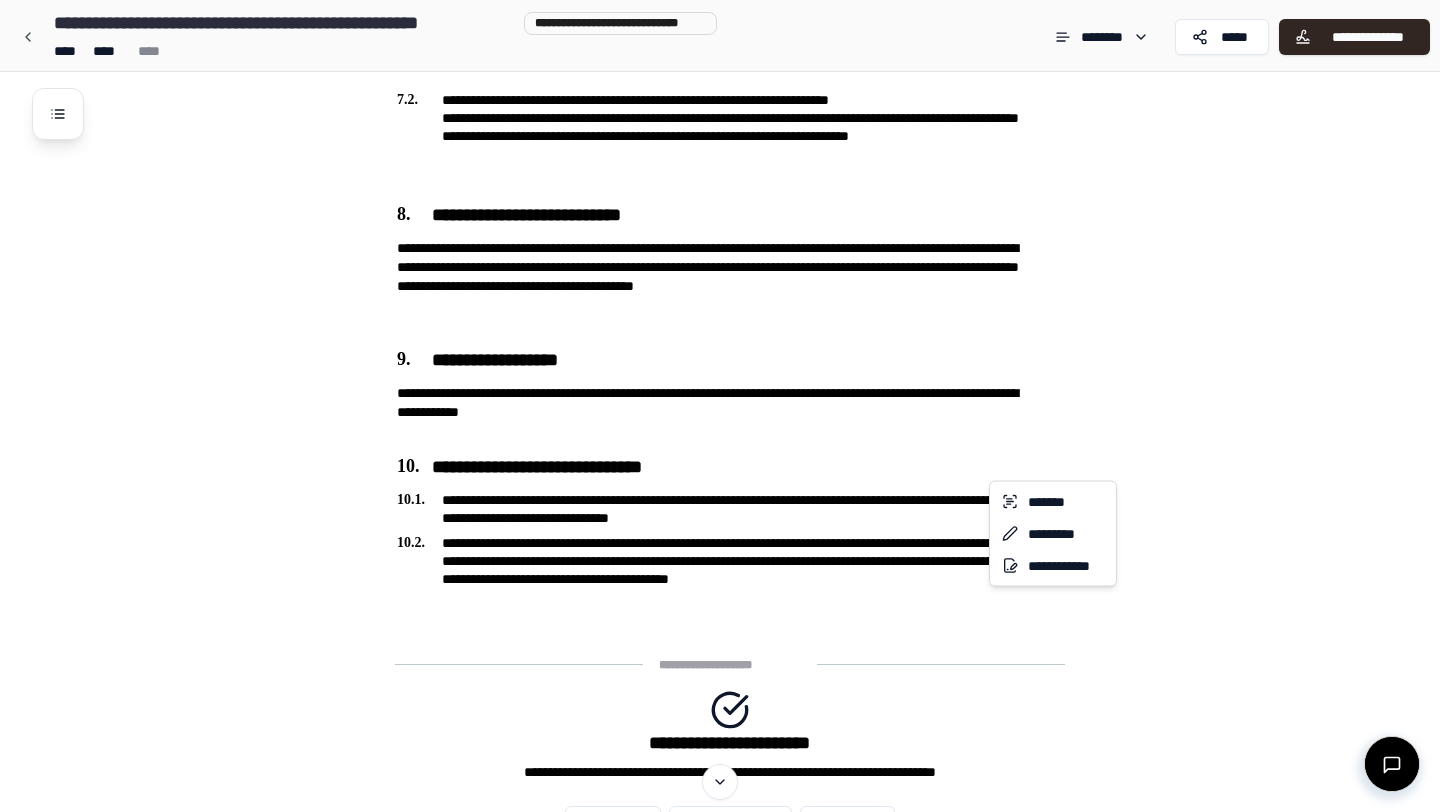 click on "**********" at bounding box center [720, -581] 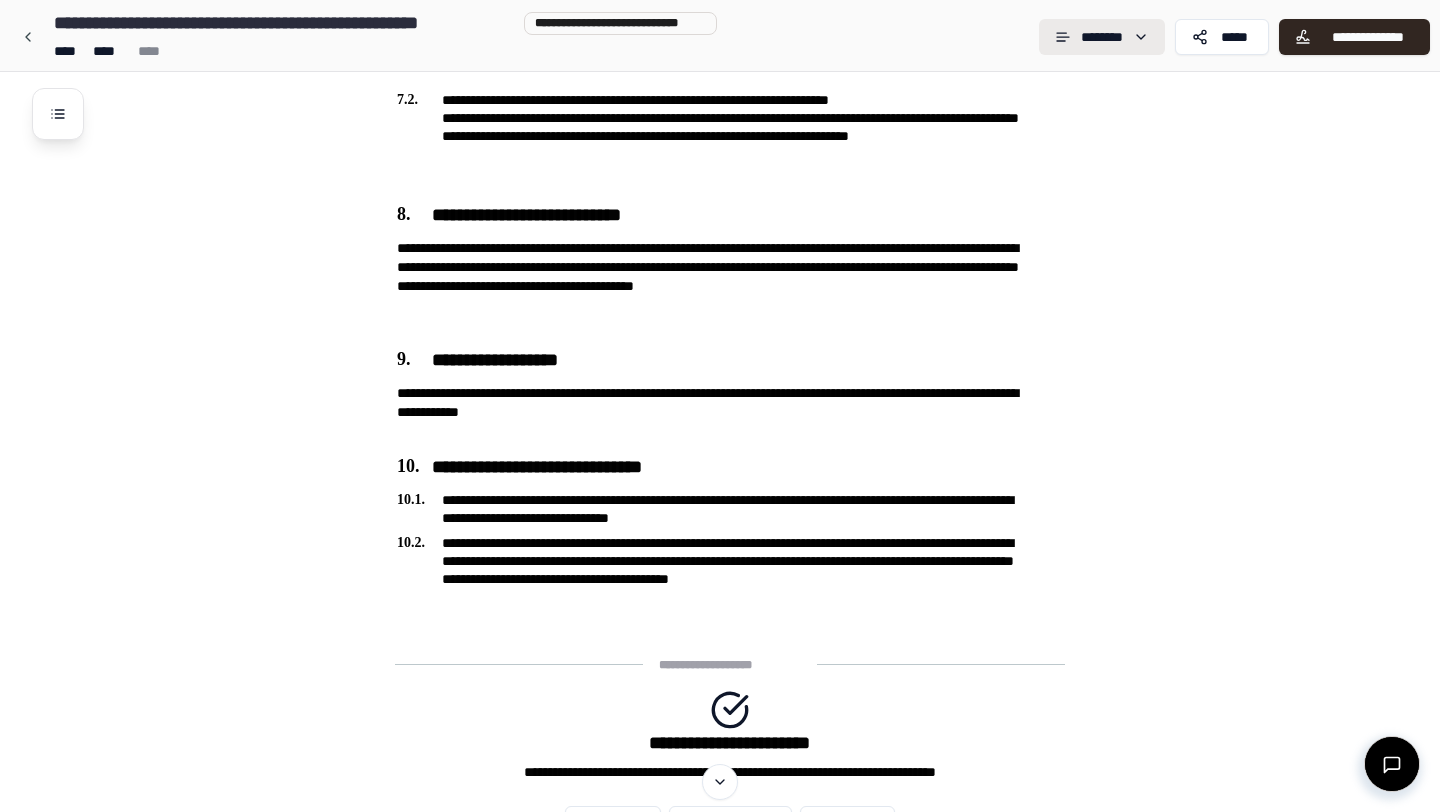 click on "**********" at bounding box center (720, -581) 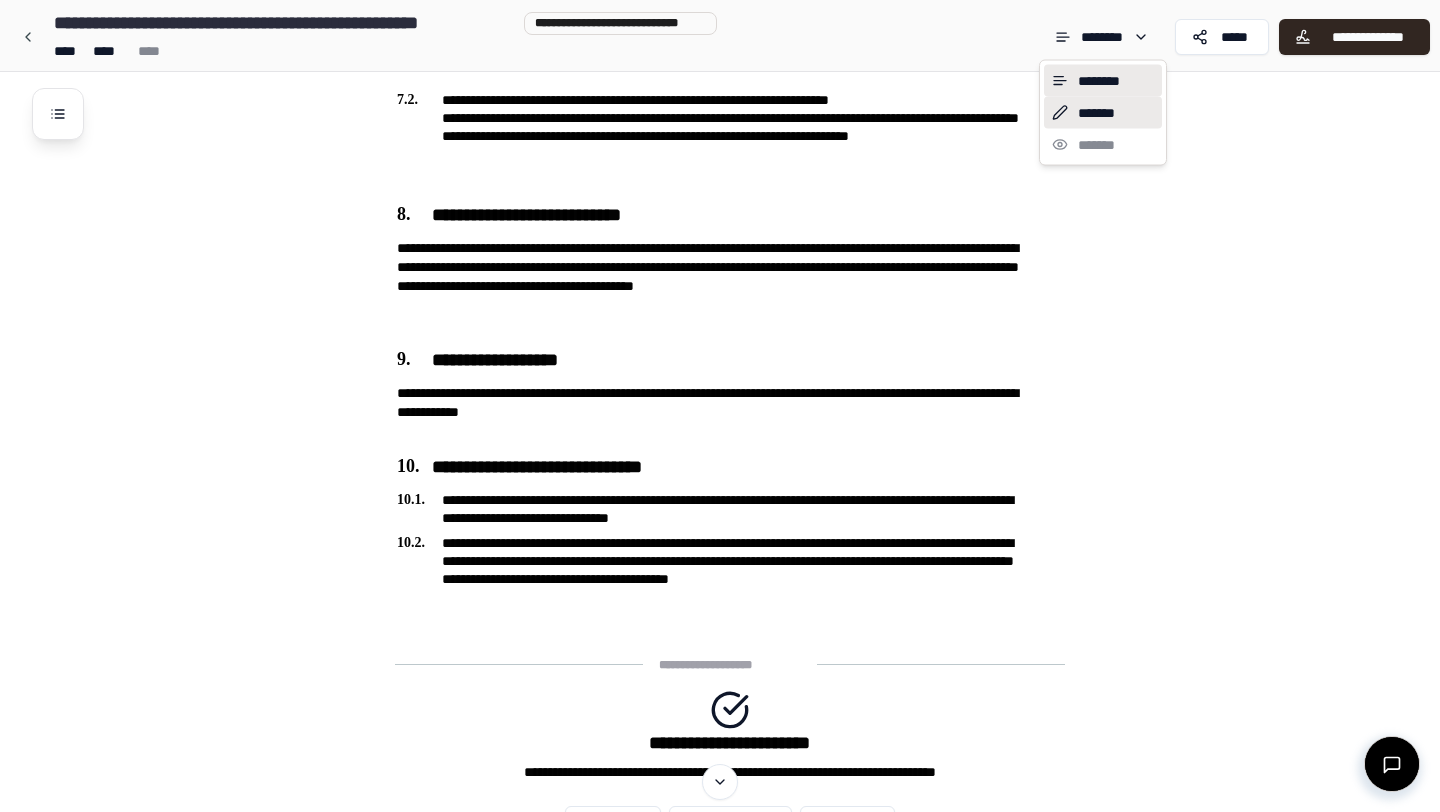 click on "*******" at bounding box center [1103, 113] 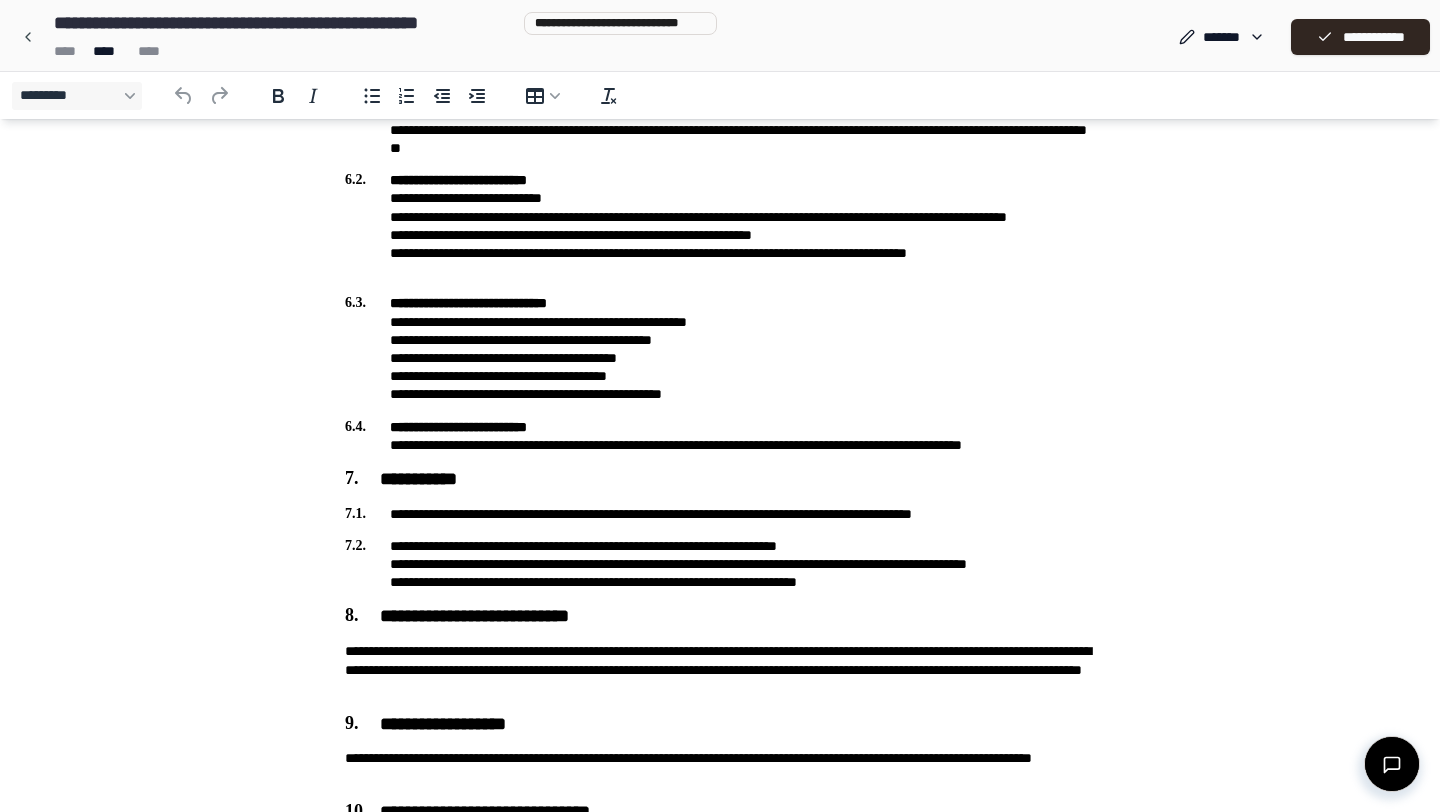 scroll, scrollTop: 1691, scrollLeft: 0, axis: vertical 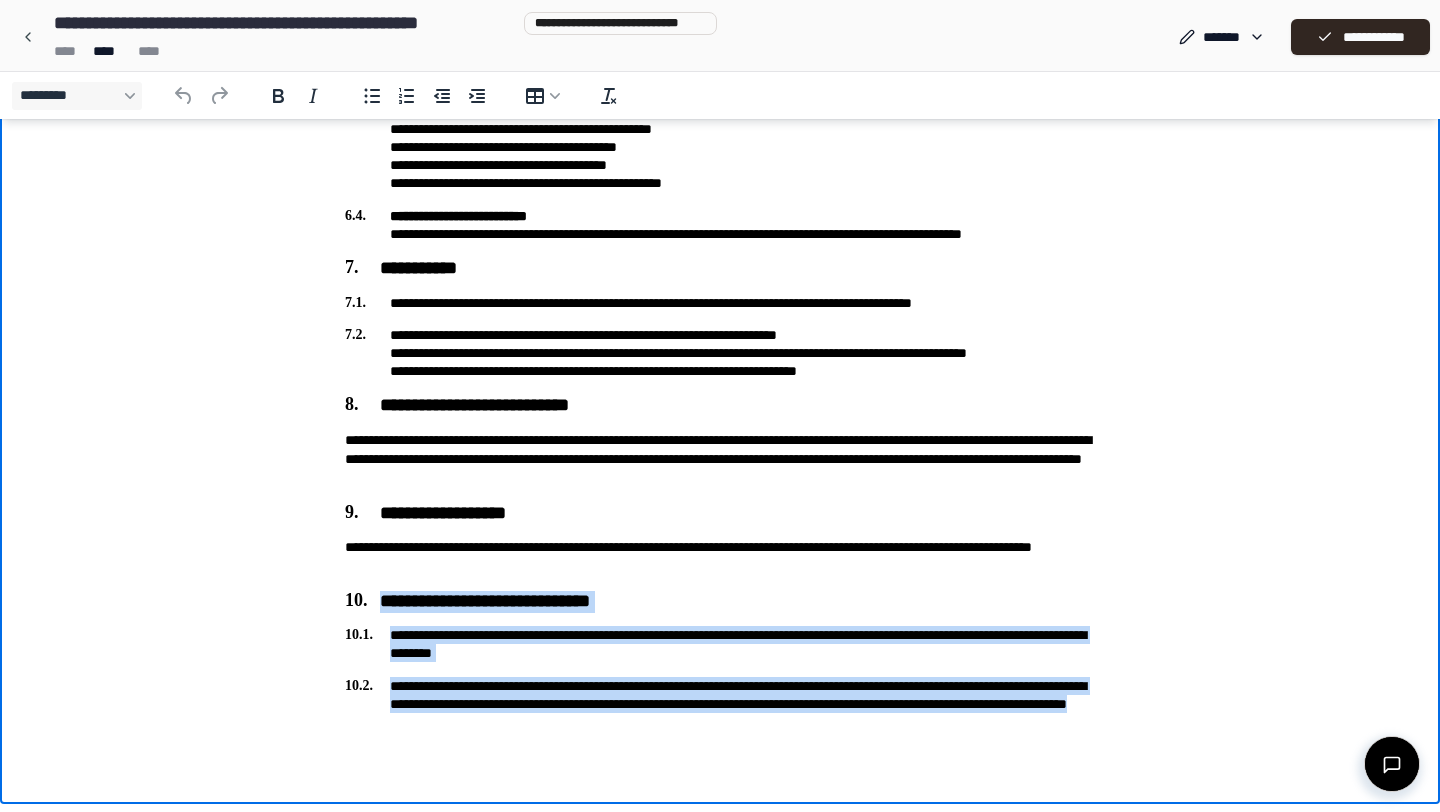 drag, startPoint x: 702, startPoint y: 722, endPoint x: 325, endPoint y: 590, distance: 399.44086 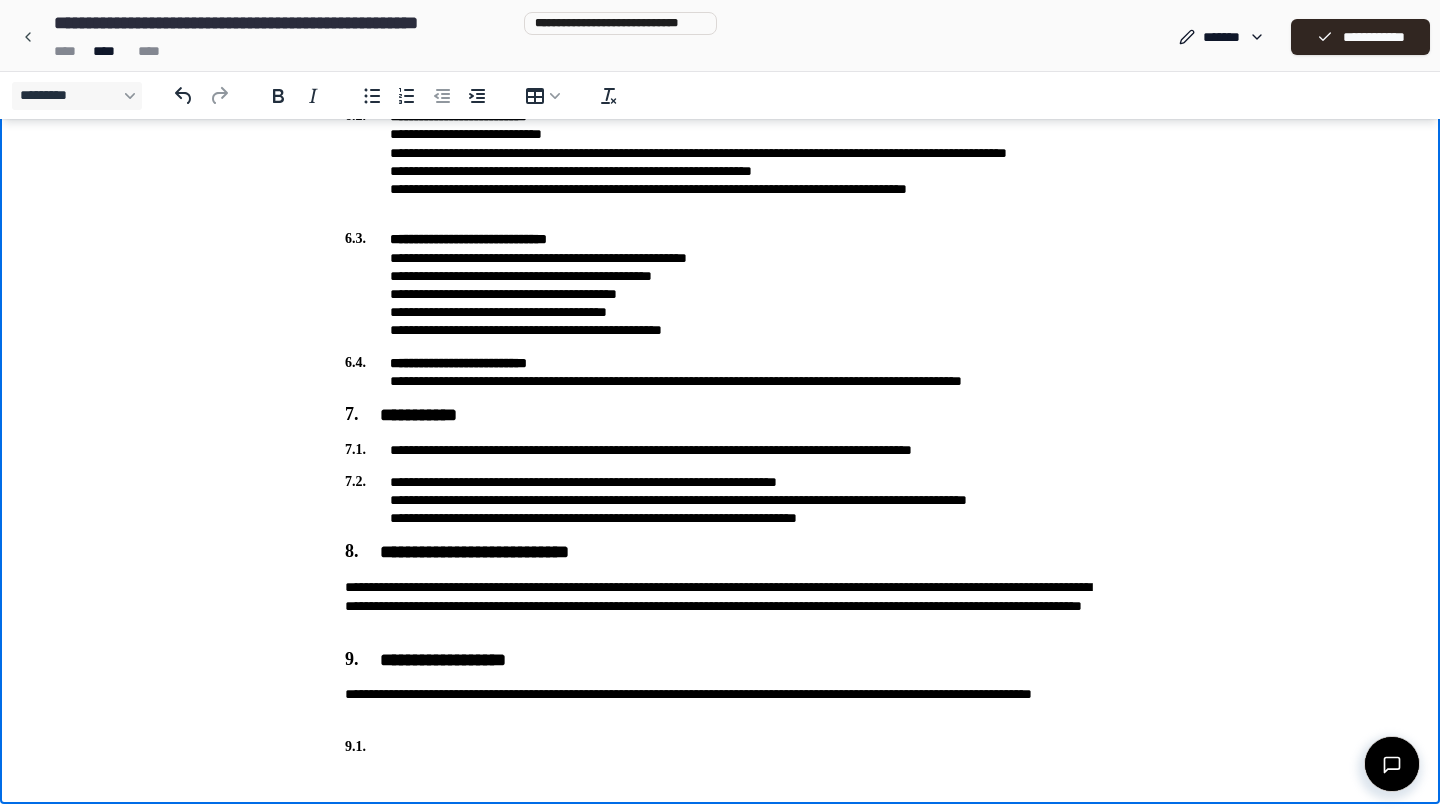 scroll, scrollTop: 1544, scrollLeft: 0, axis: vertical 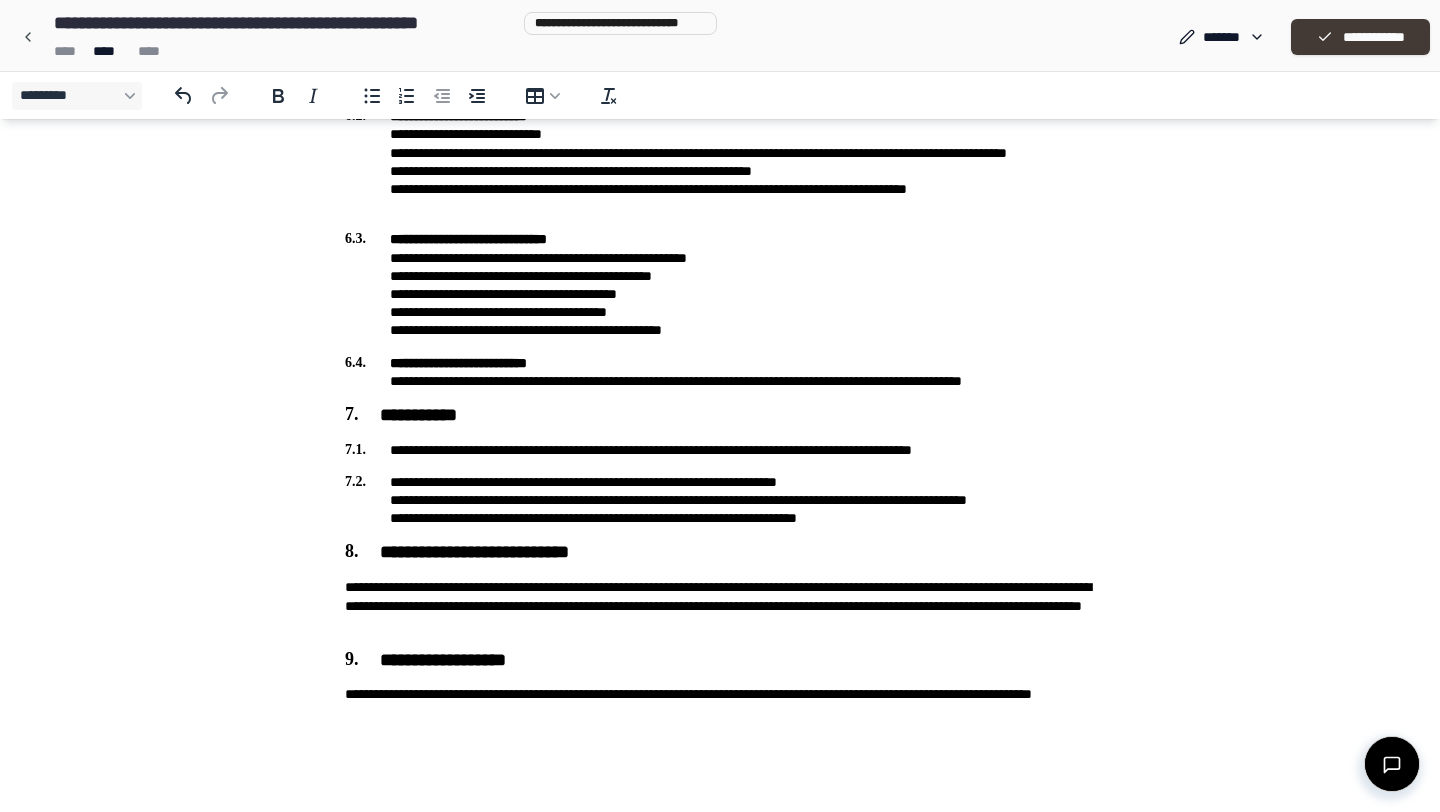 click on "**********" at bounding box center [1360, 37] 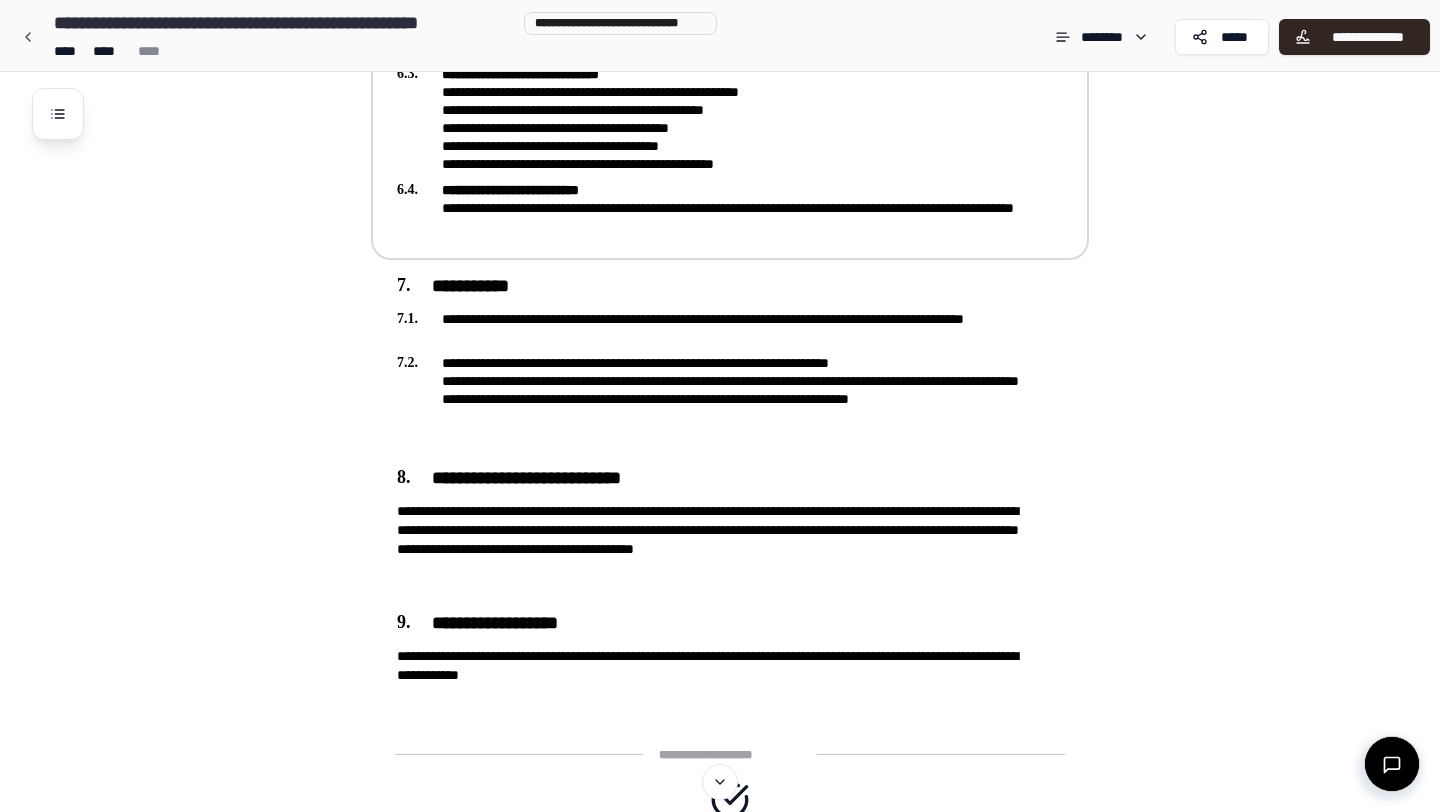 scroll, scrollTop: 2029, scrollLeft: 0, axis: vertical 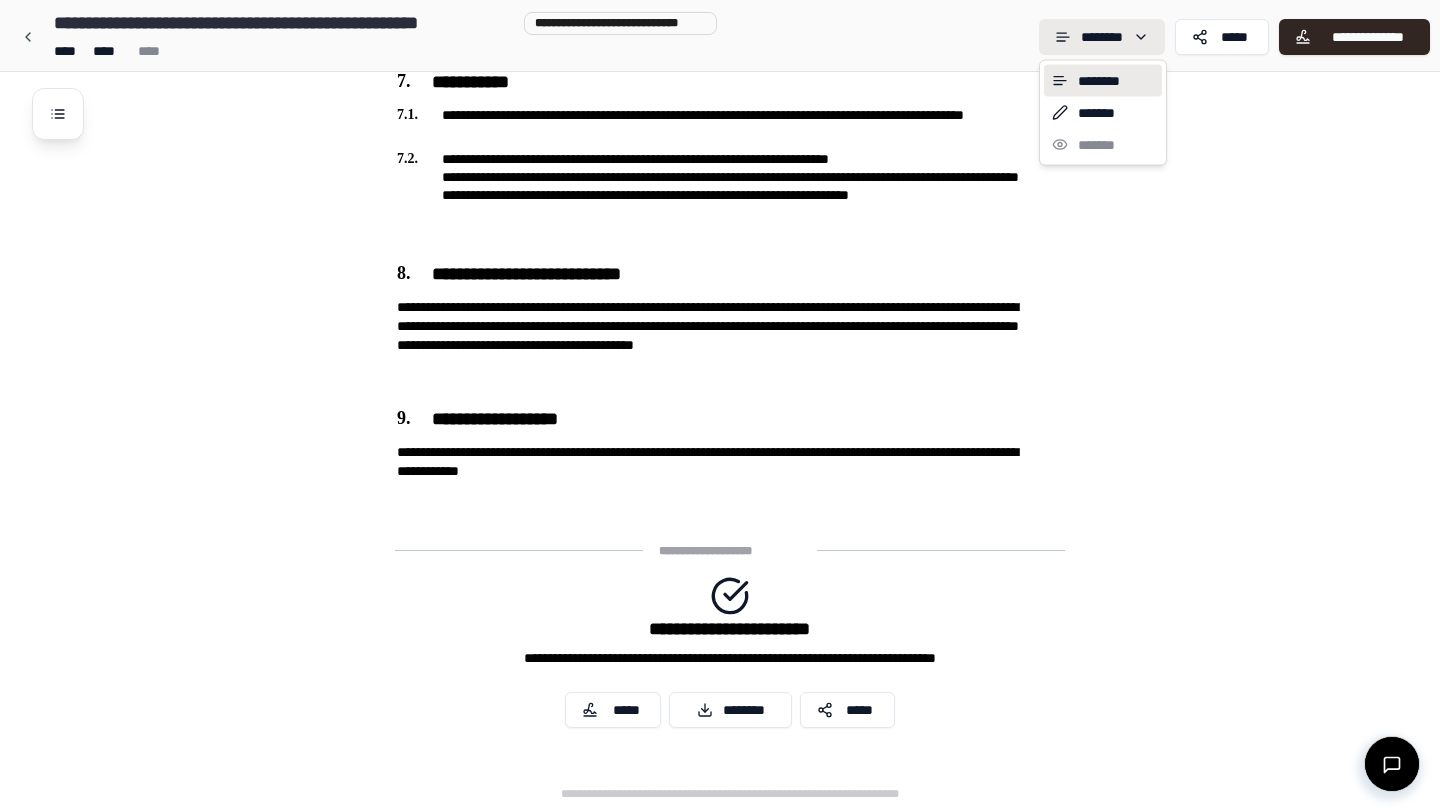 click on "**********" at bounding box center (720, -609) 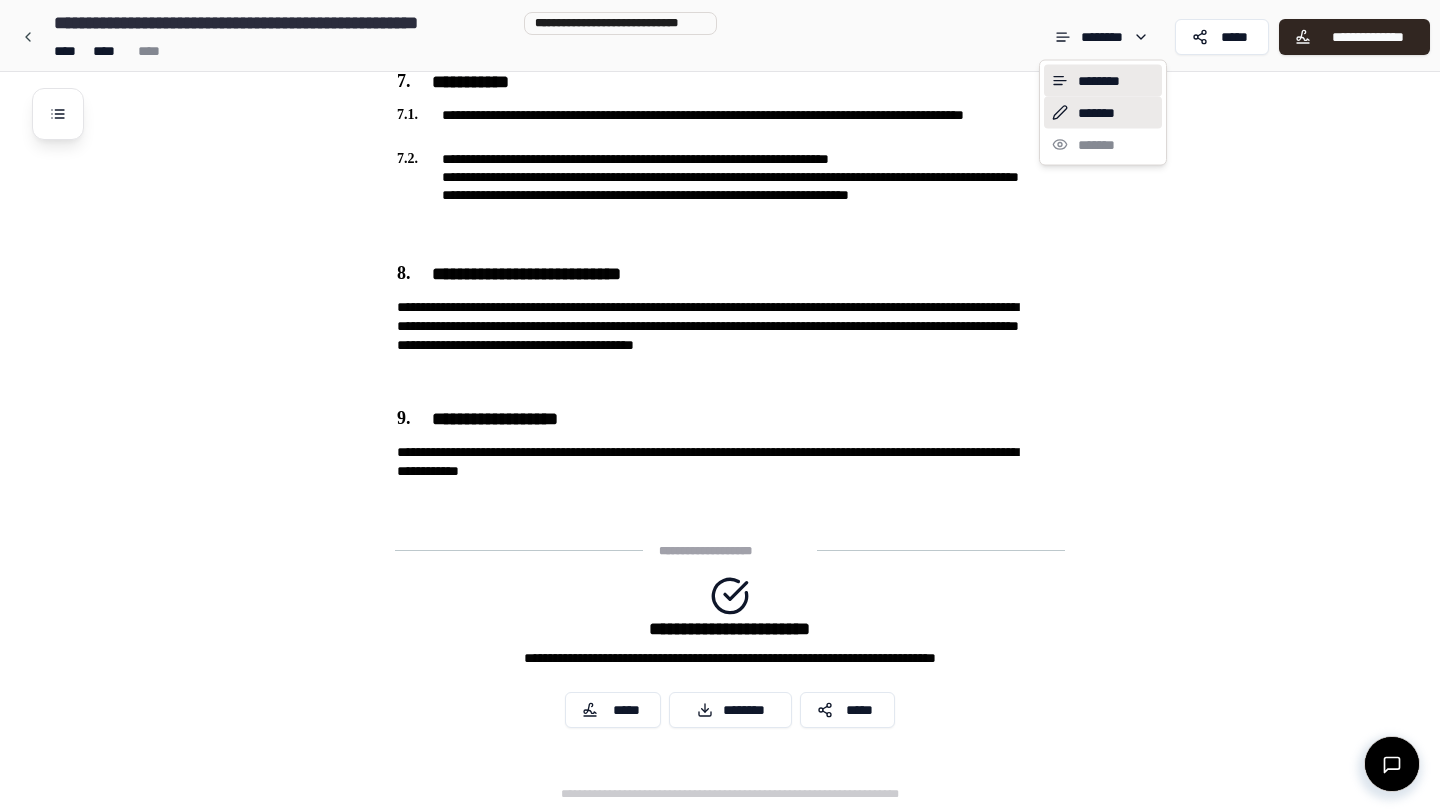 click on "*******" at bounding box center [1103, 113] 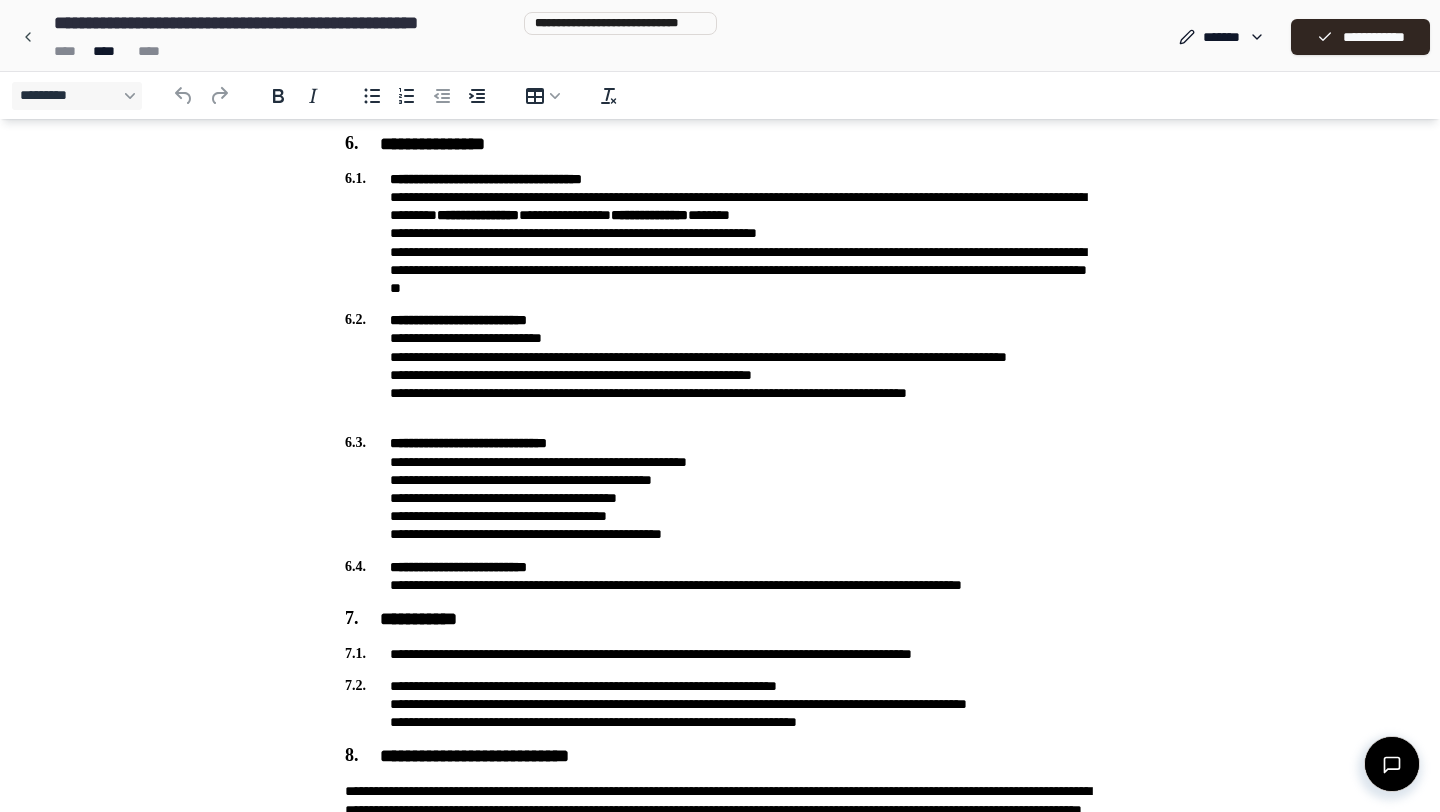 scroll, scrollTop: 1544, scrollLeft: 0, axis: vertical 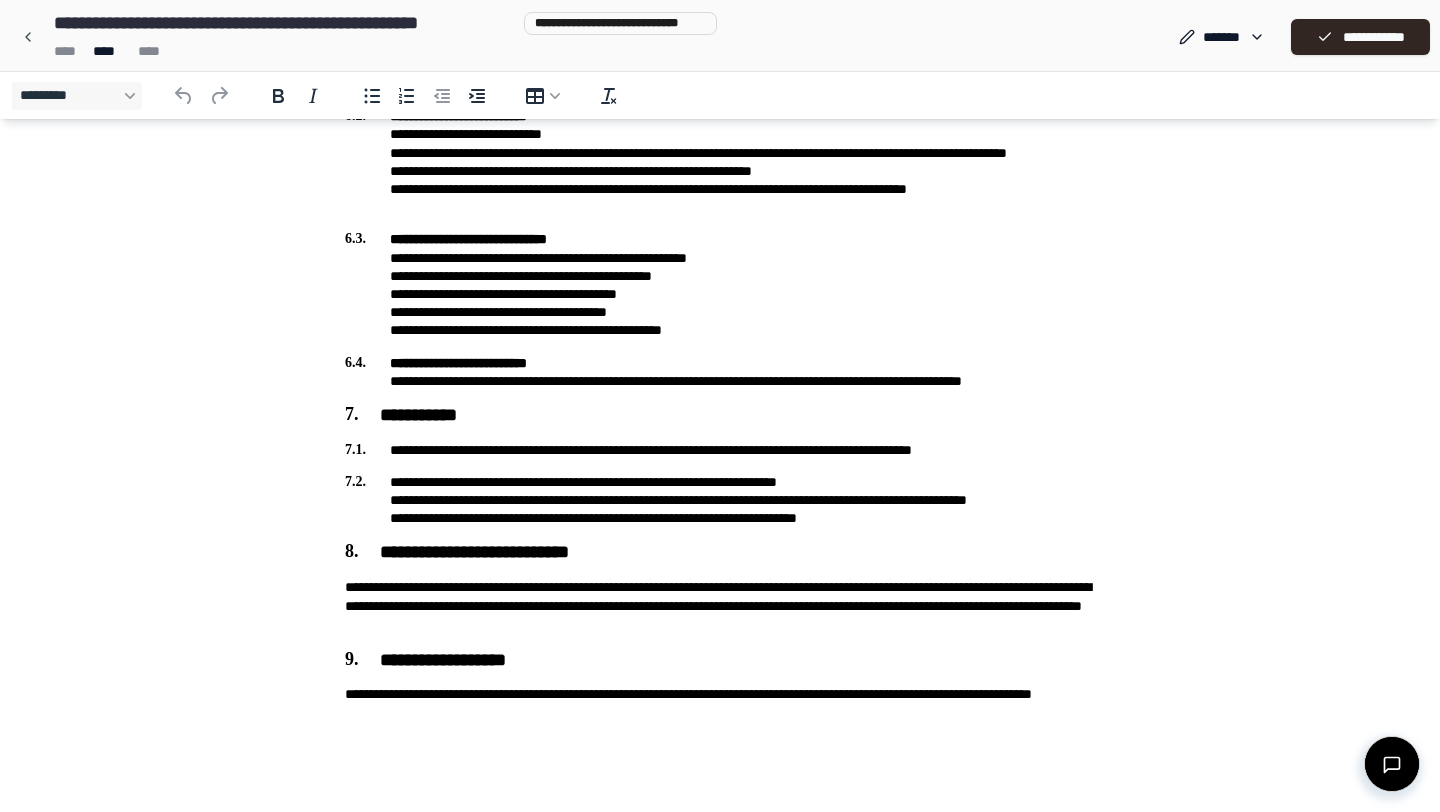 click on "**********" at bounding box center (720, 704) 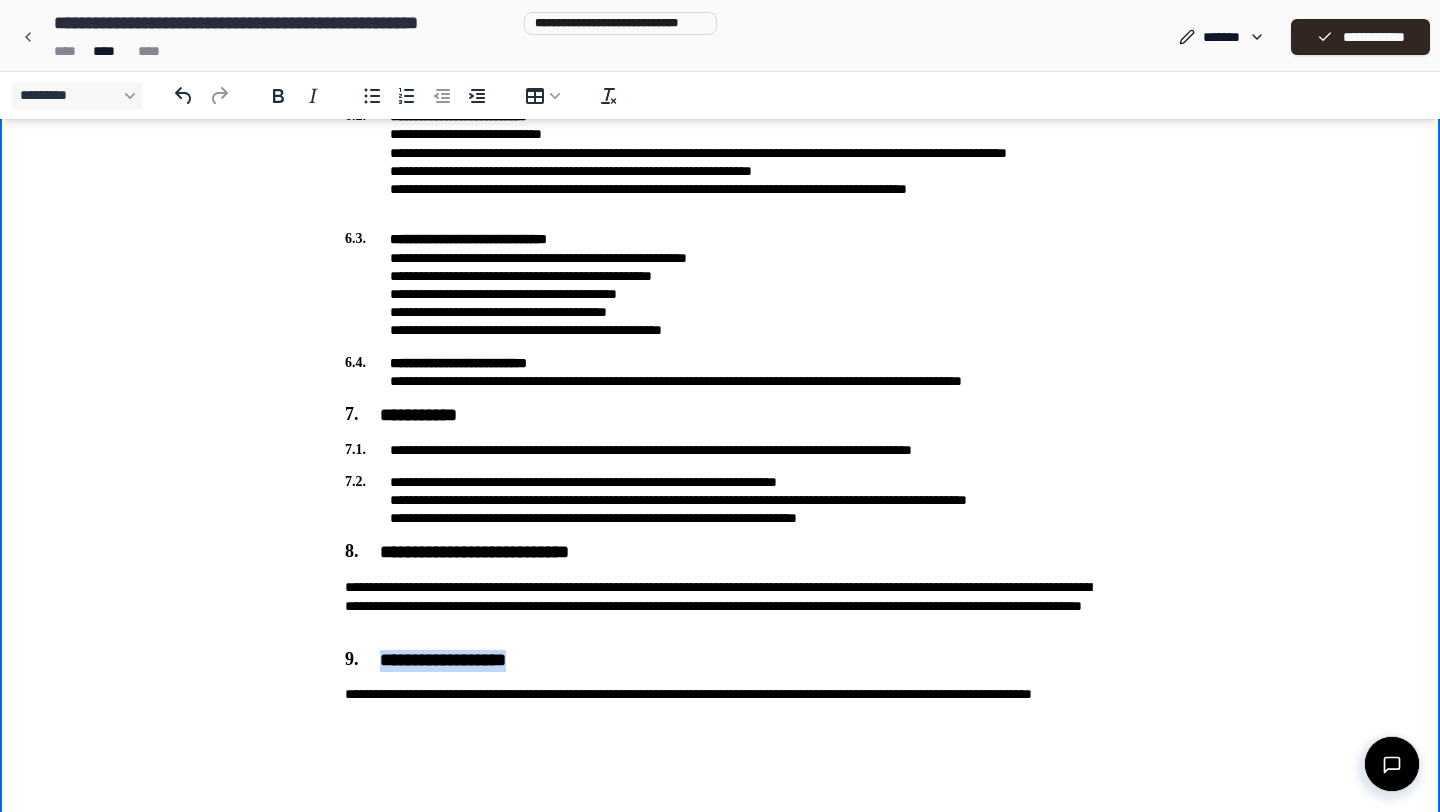 drag, startPoint x: 553, startPoint y: 660, endPoint x: 354, endPoint y: 657, distance: 199.02261 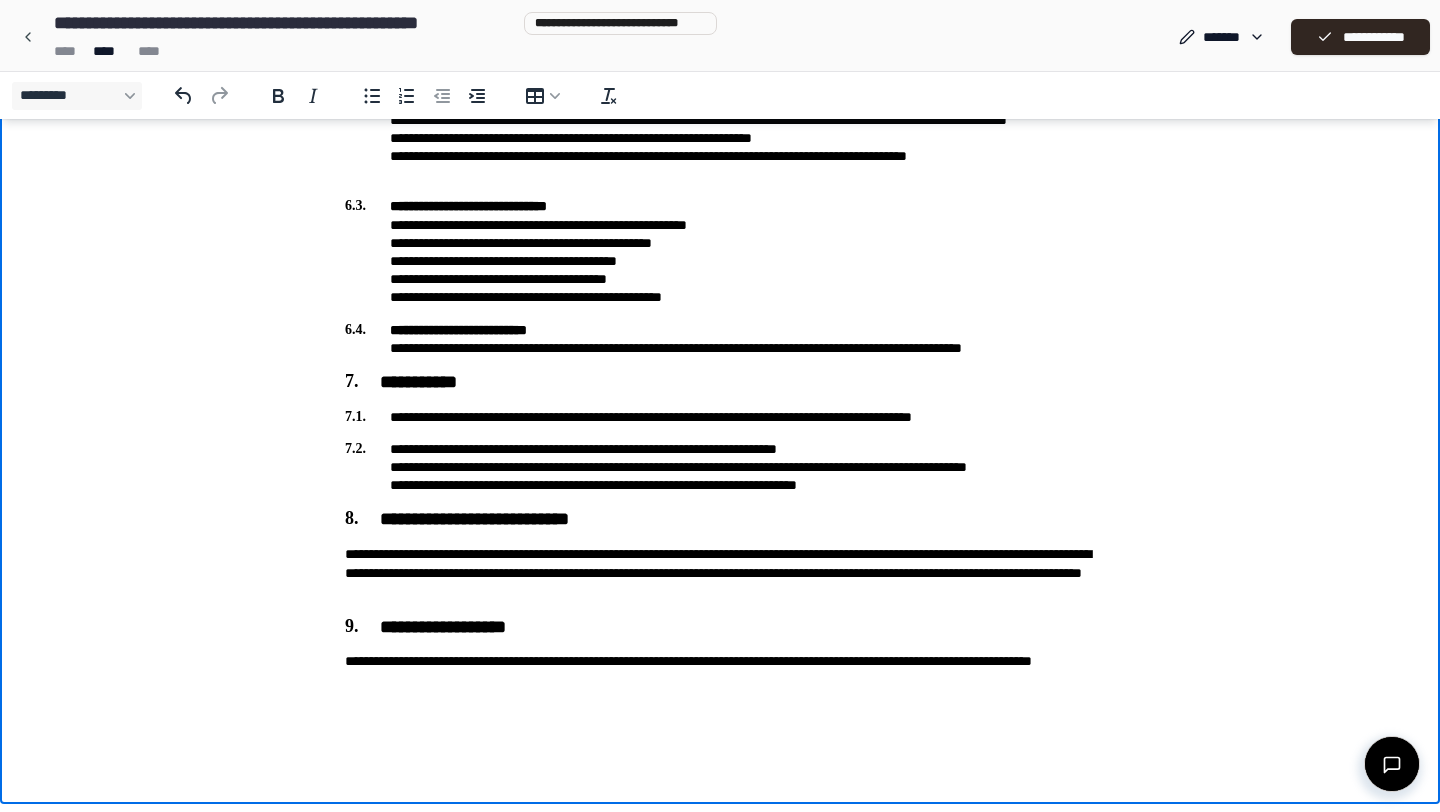 click at bounding box center (720, 714) 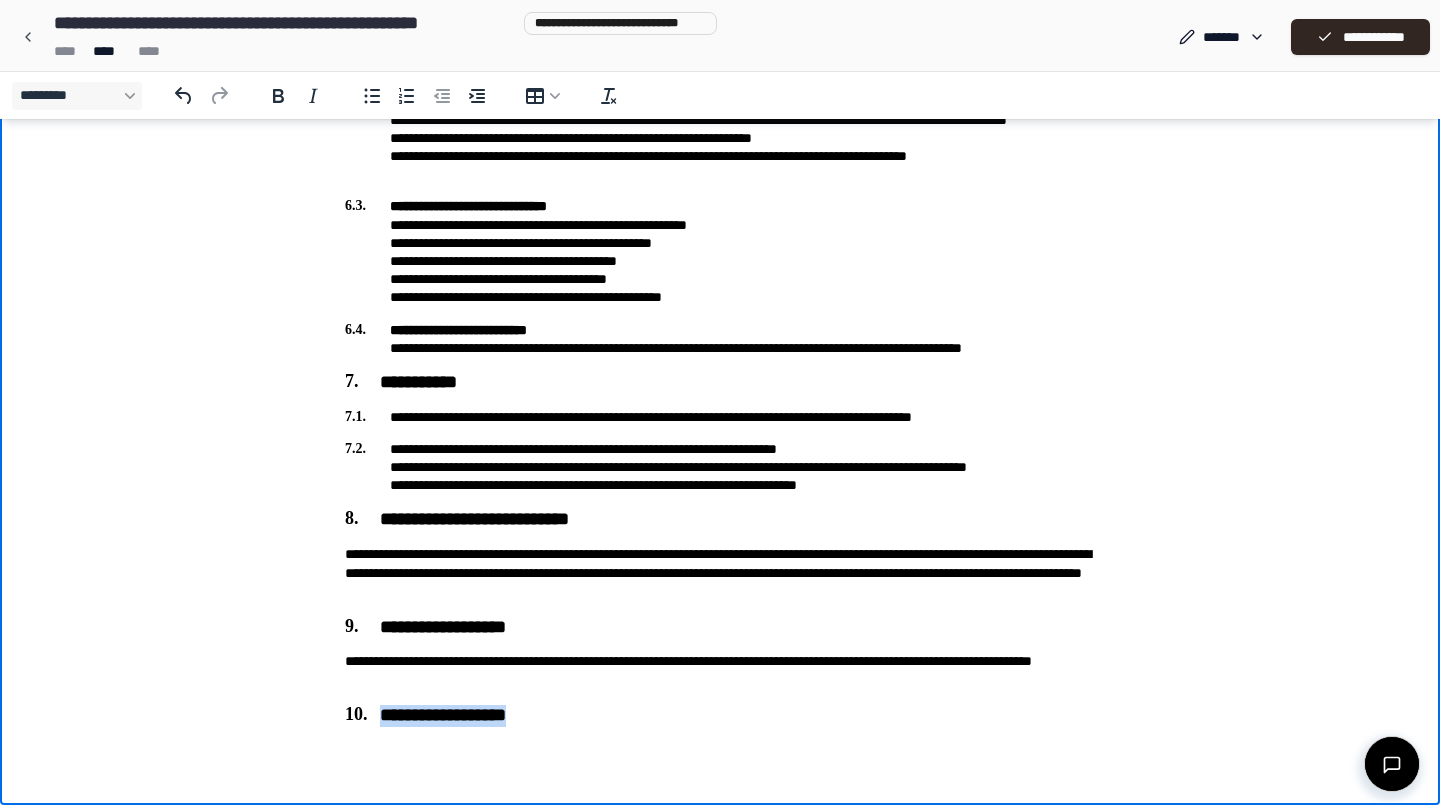 drag, startPoint x: 570, startPoint y: 709, endPoint x: 388, endPoint y: 702, distance: 182.13457 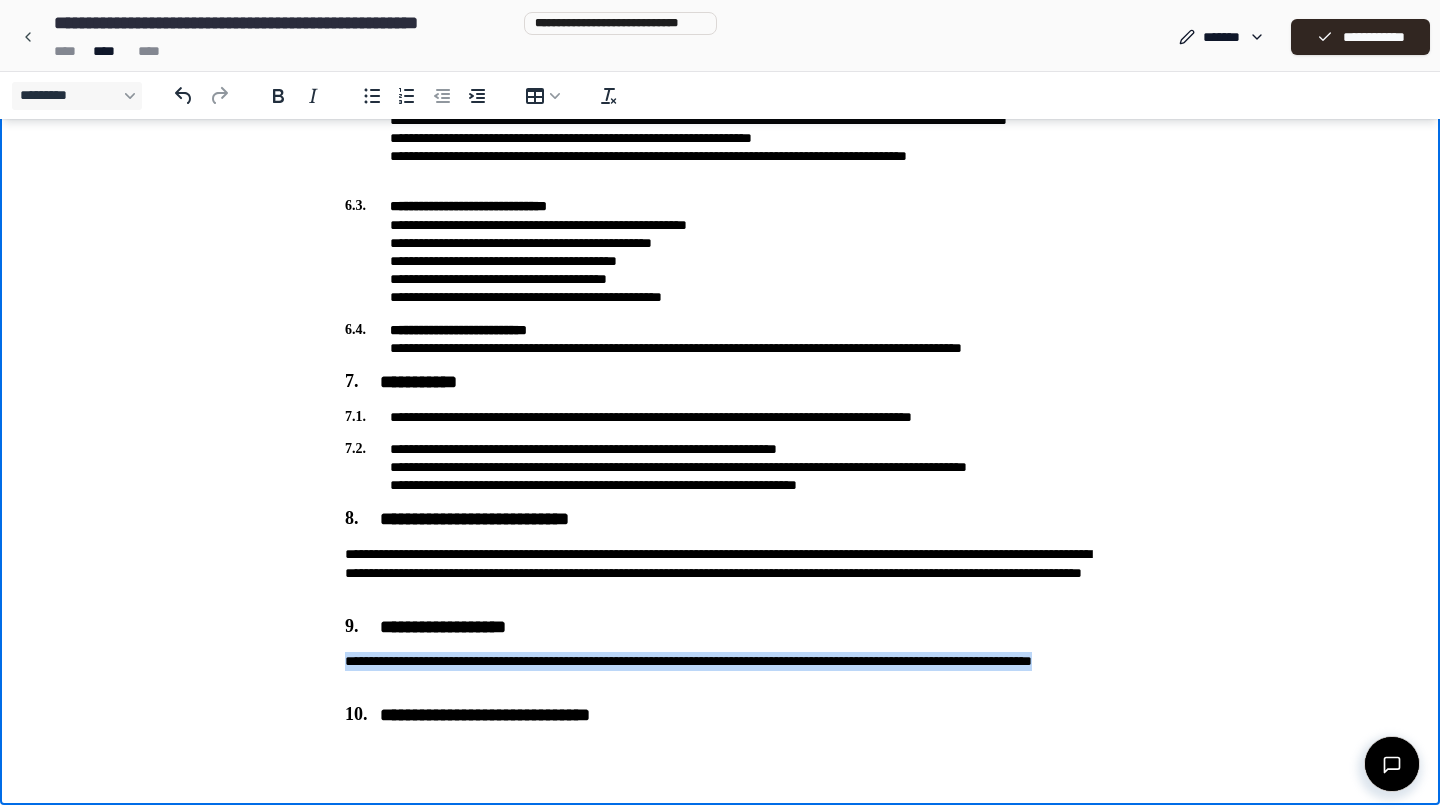 drag, startPoint x: 489, startPoint y: 685, endPoint x: 339, endPoint y: 658, distance: 152.41063 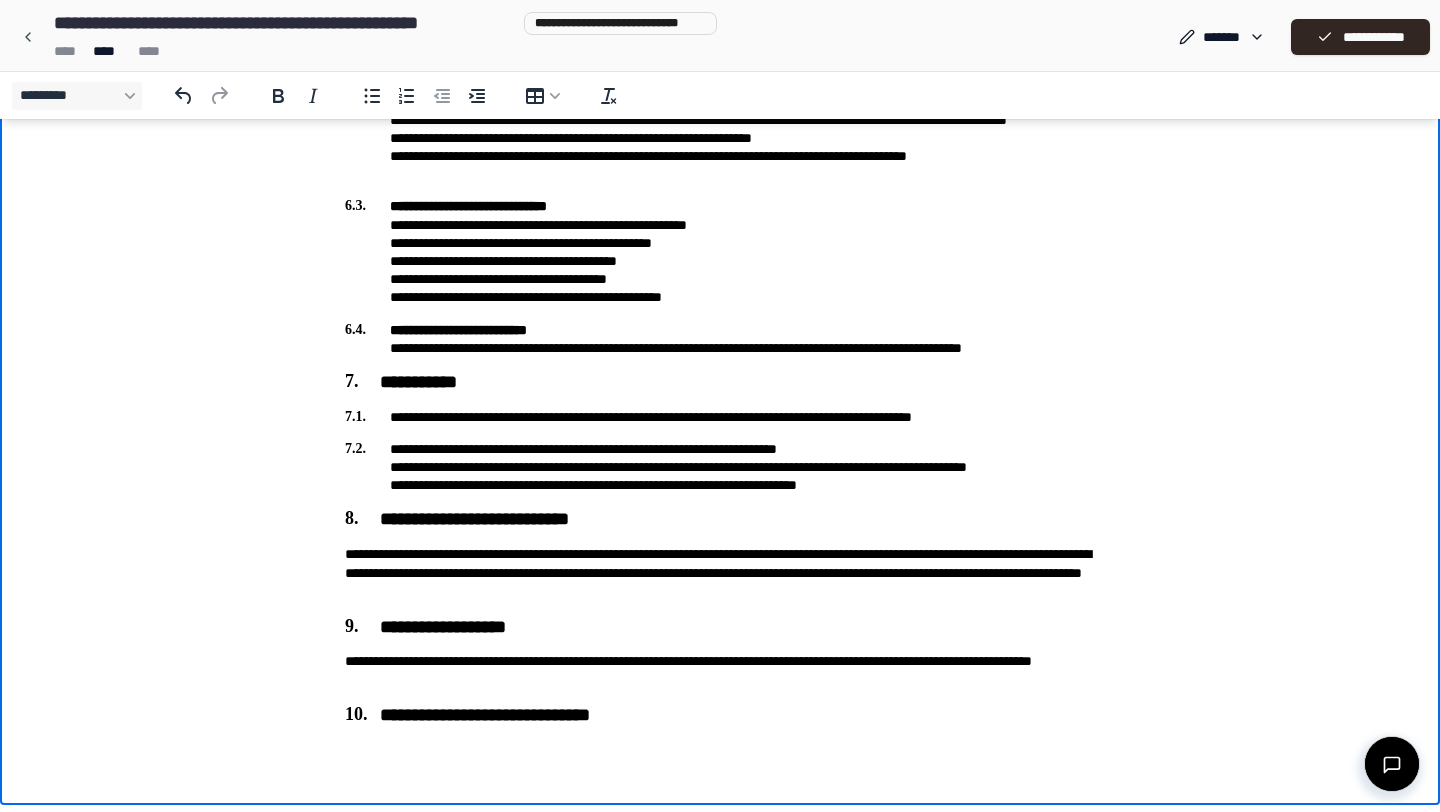 click on "**********" at bounding box center [720, 716] 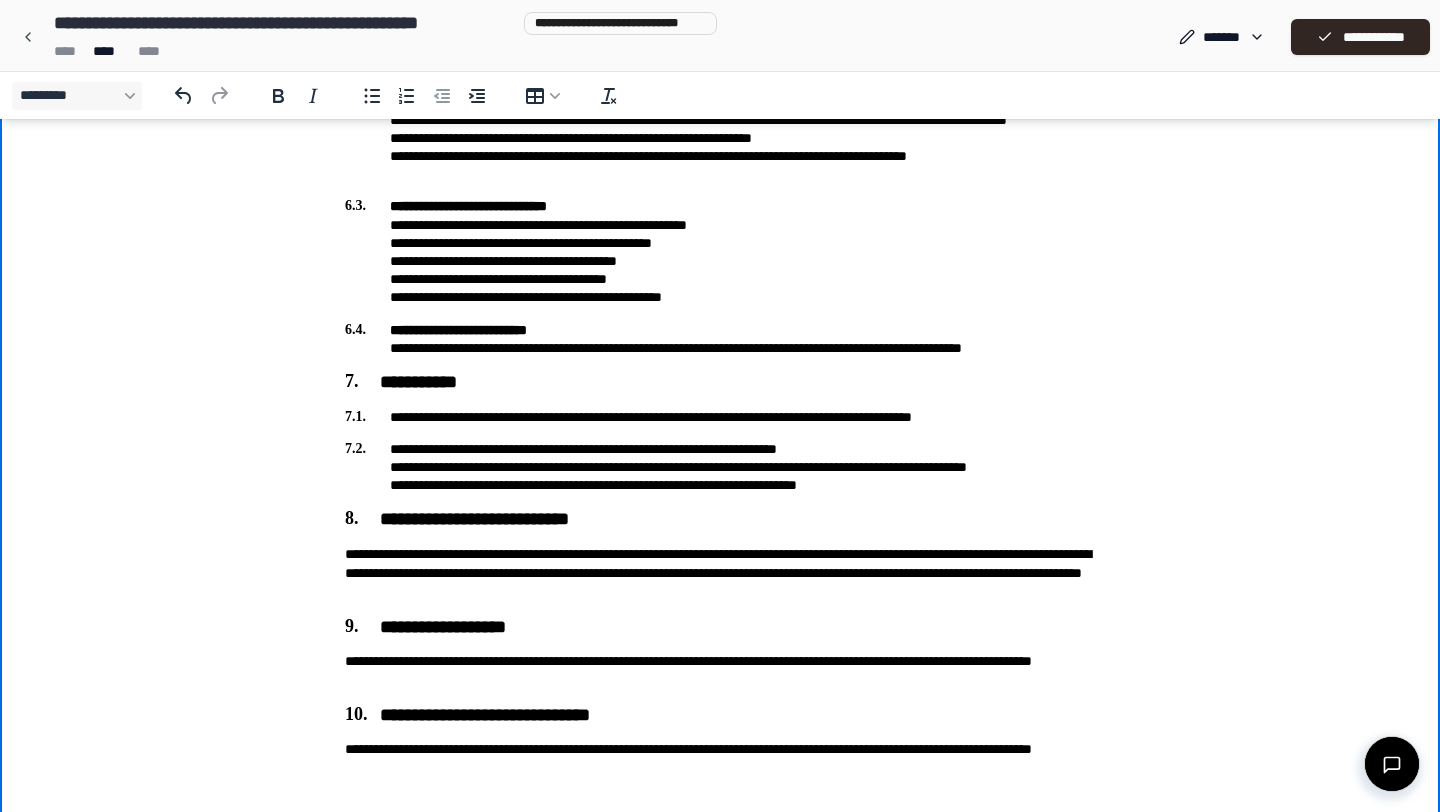 scroll, scrollTop: 1632, scrollLeft: 0, axis: vertical 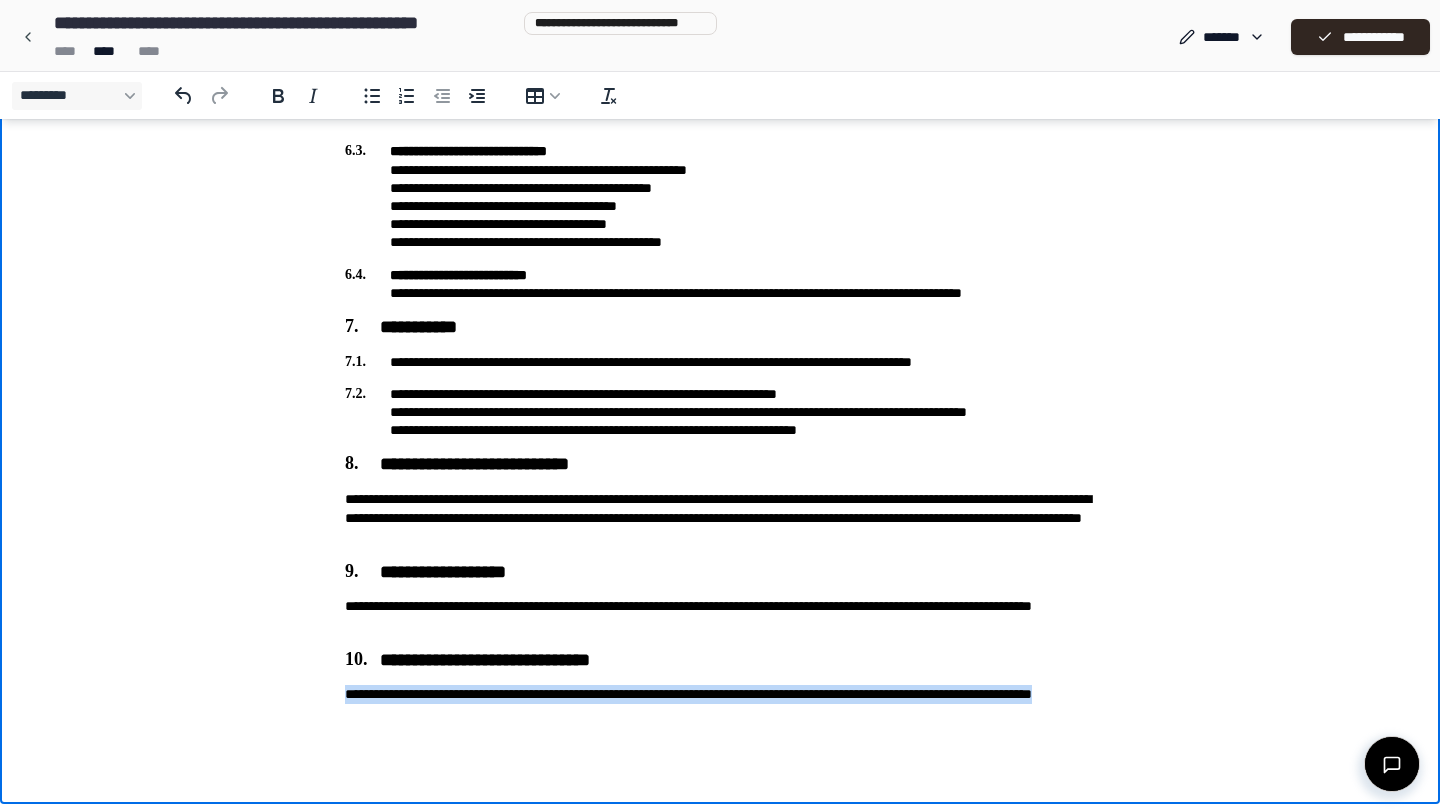 drag, startPoint x: 478, startPoint y: 715, endPoint x: 337, endPoint y: 698, distance: 142.02112 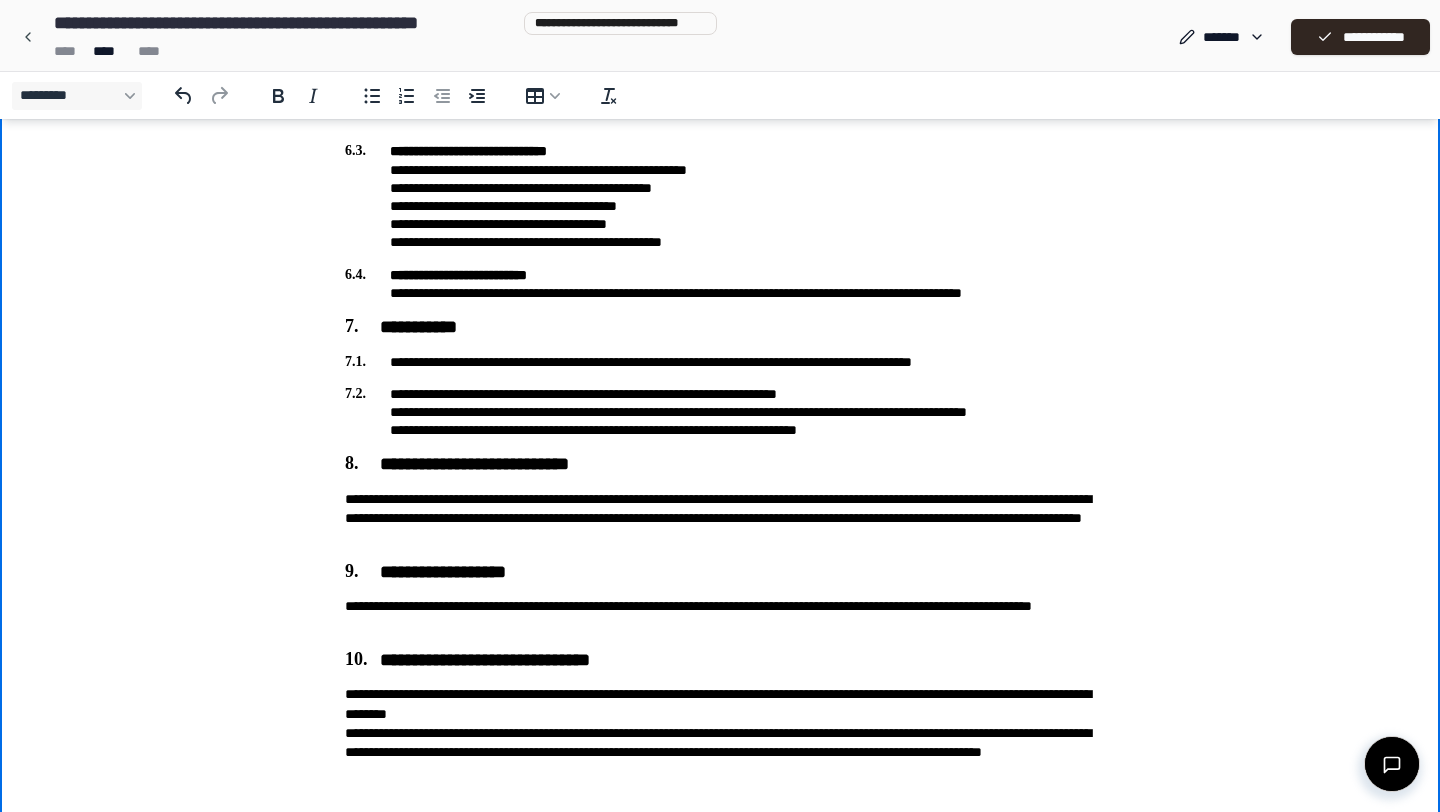 click on "**********" at bounding box center [720, -351] 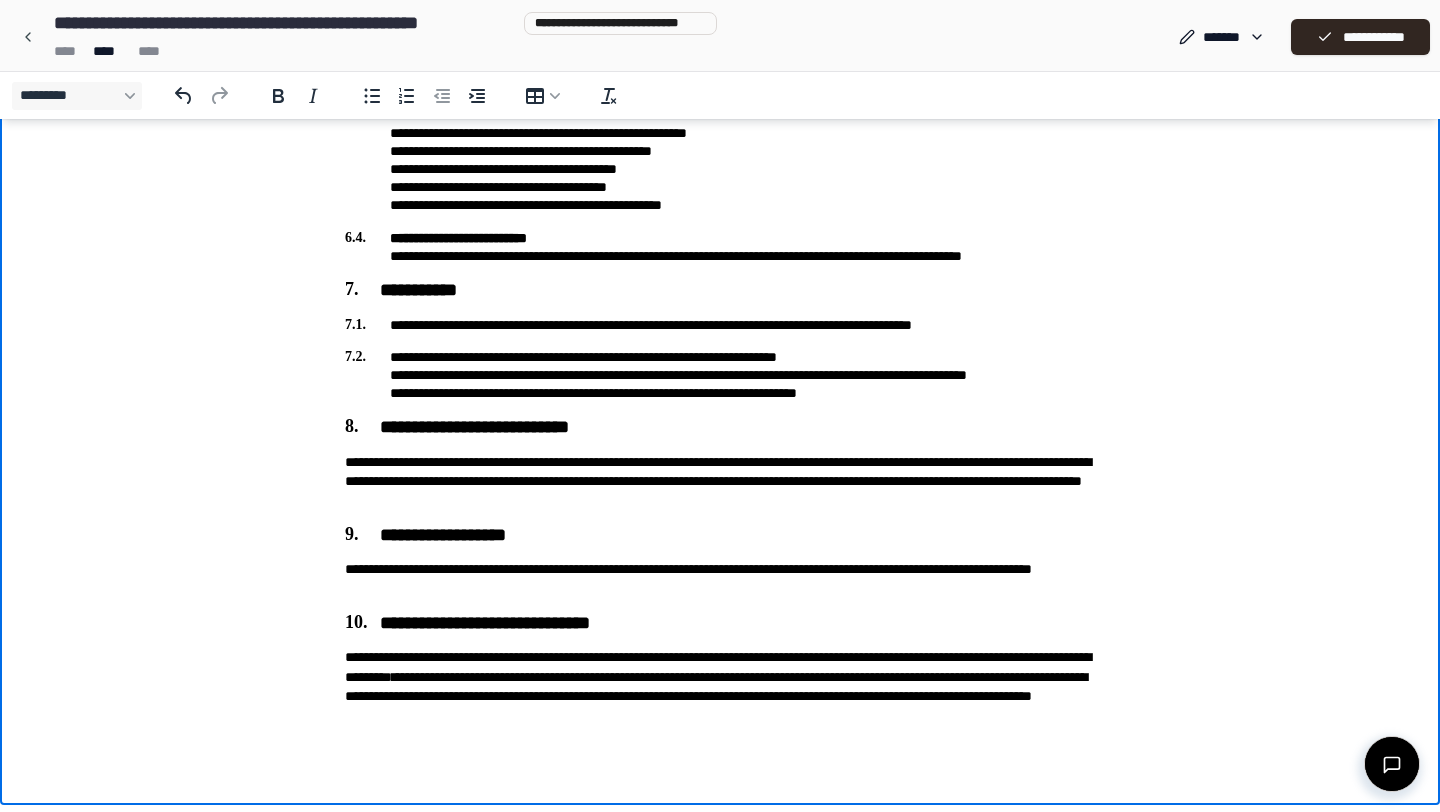 scroll, scrollTop: 1670, scrollLeft: 0, axis: vertical 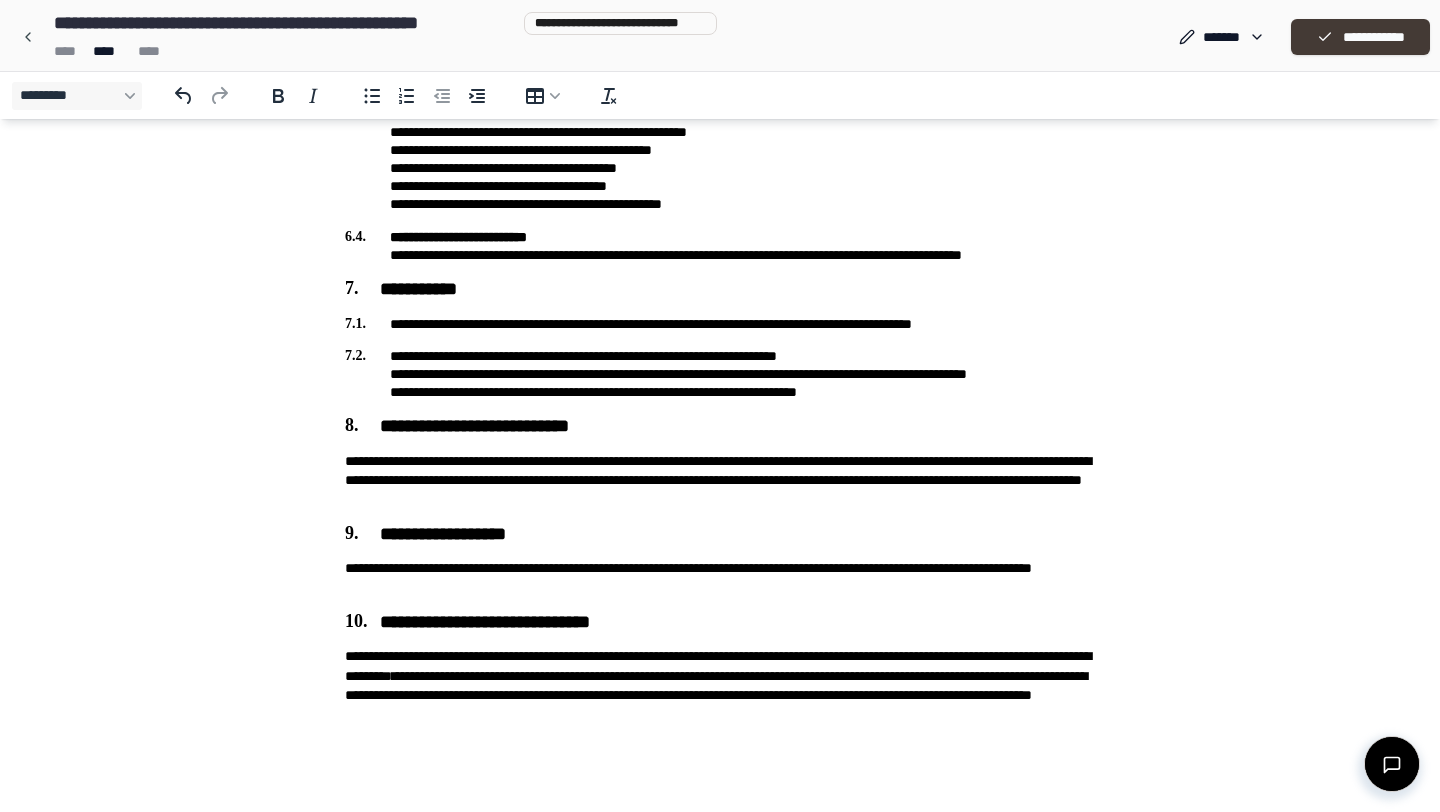 click on "**********" at bounding box center [1360, 37] 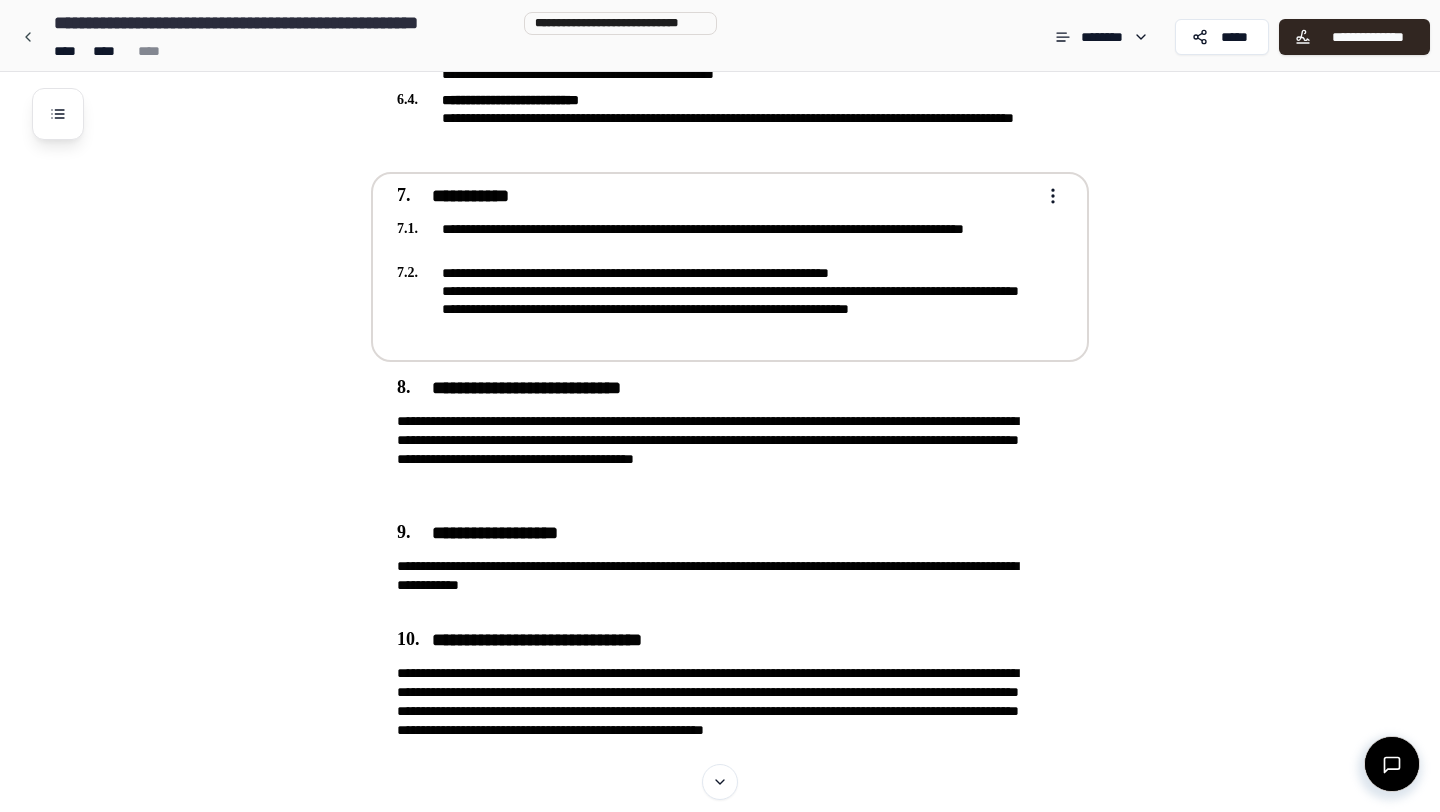 scroll, scrollTop: 1914, scrollLeft: 0, axis: vertical 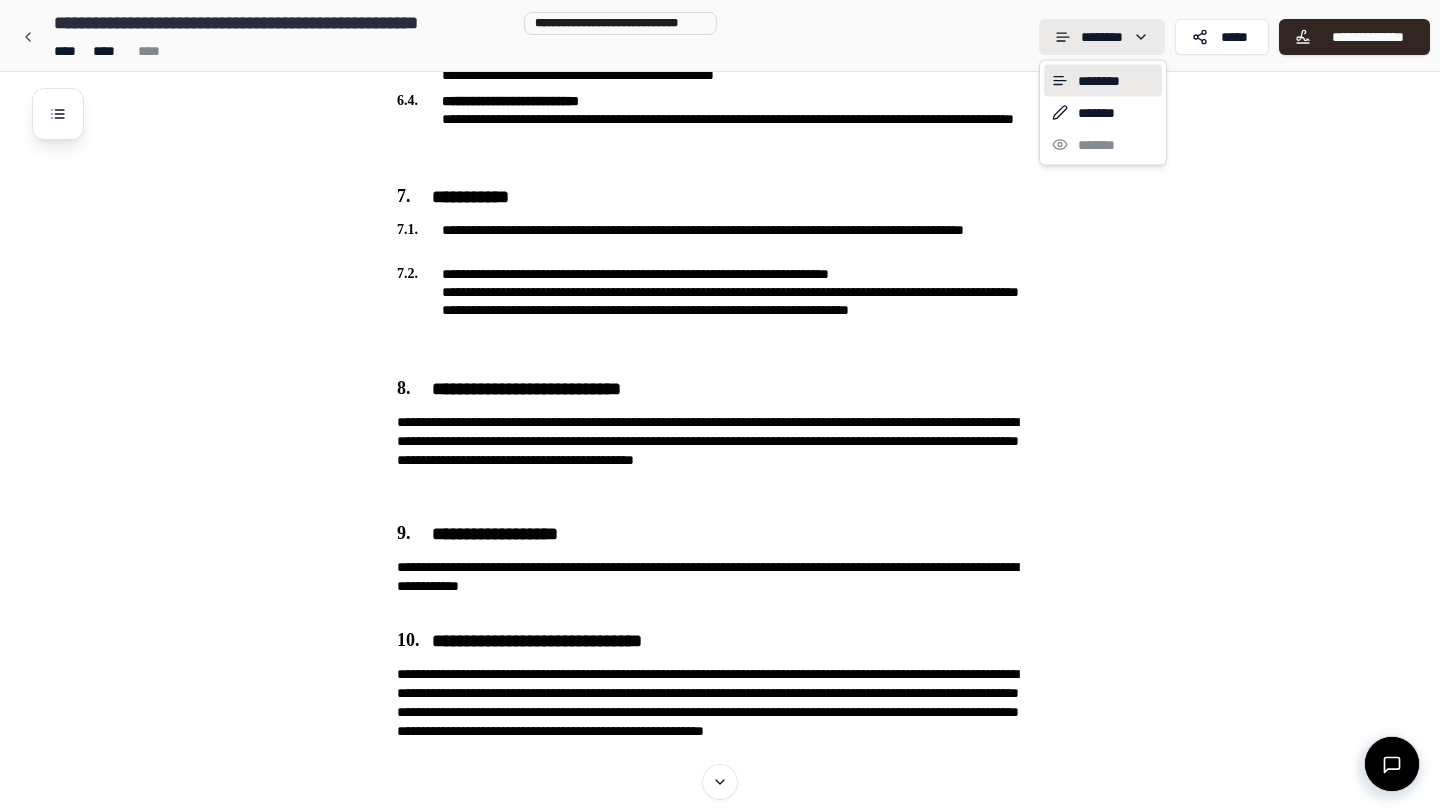 click on "**********" at bounding box center (720, -412) 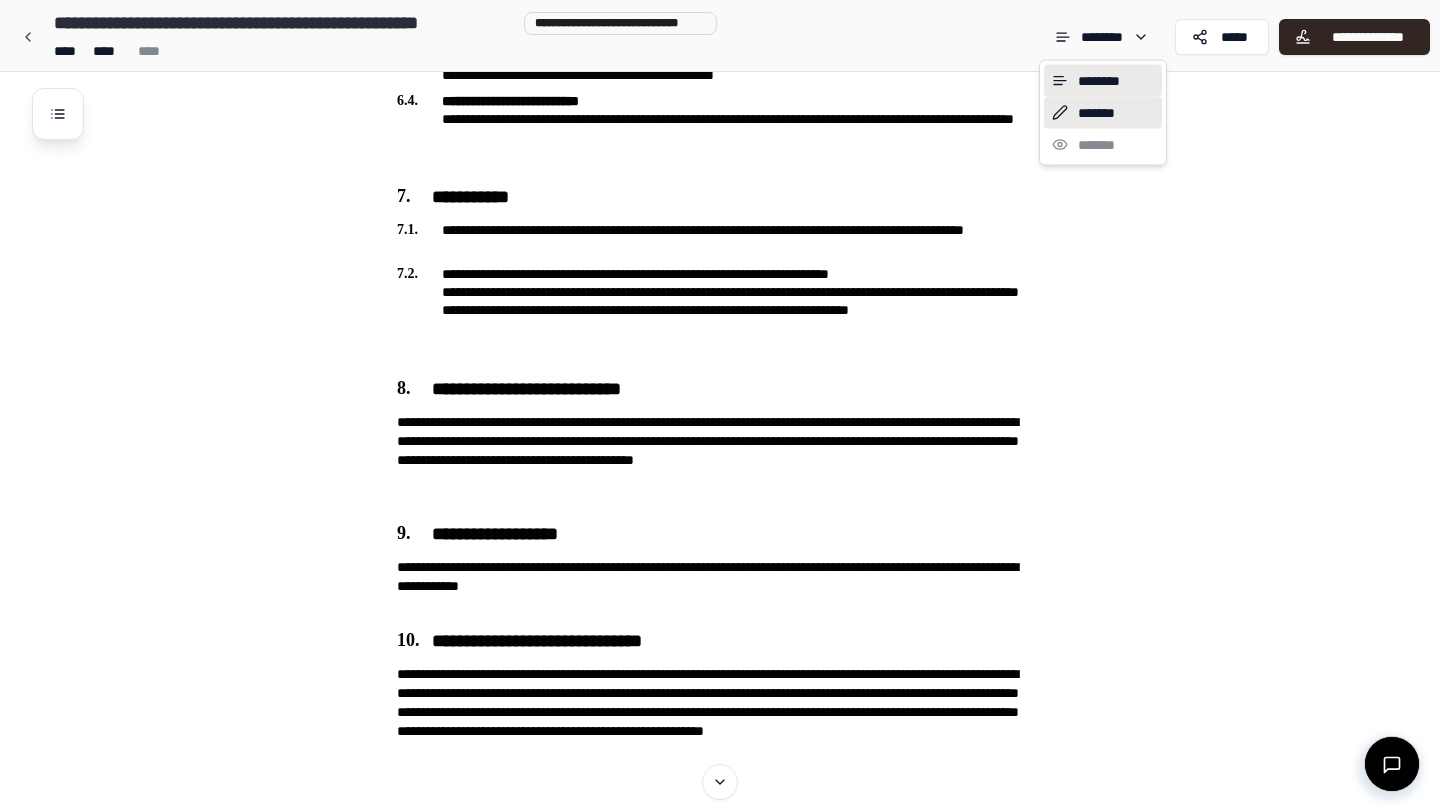 click on "*******" at bounding box center (1103, 113) 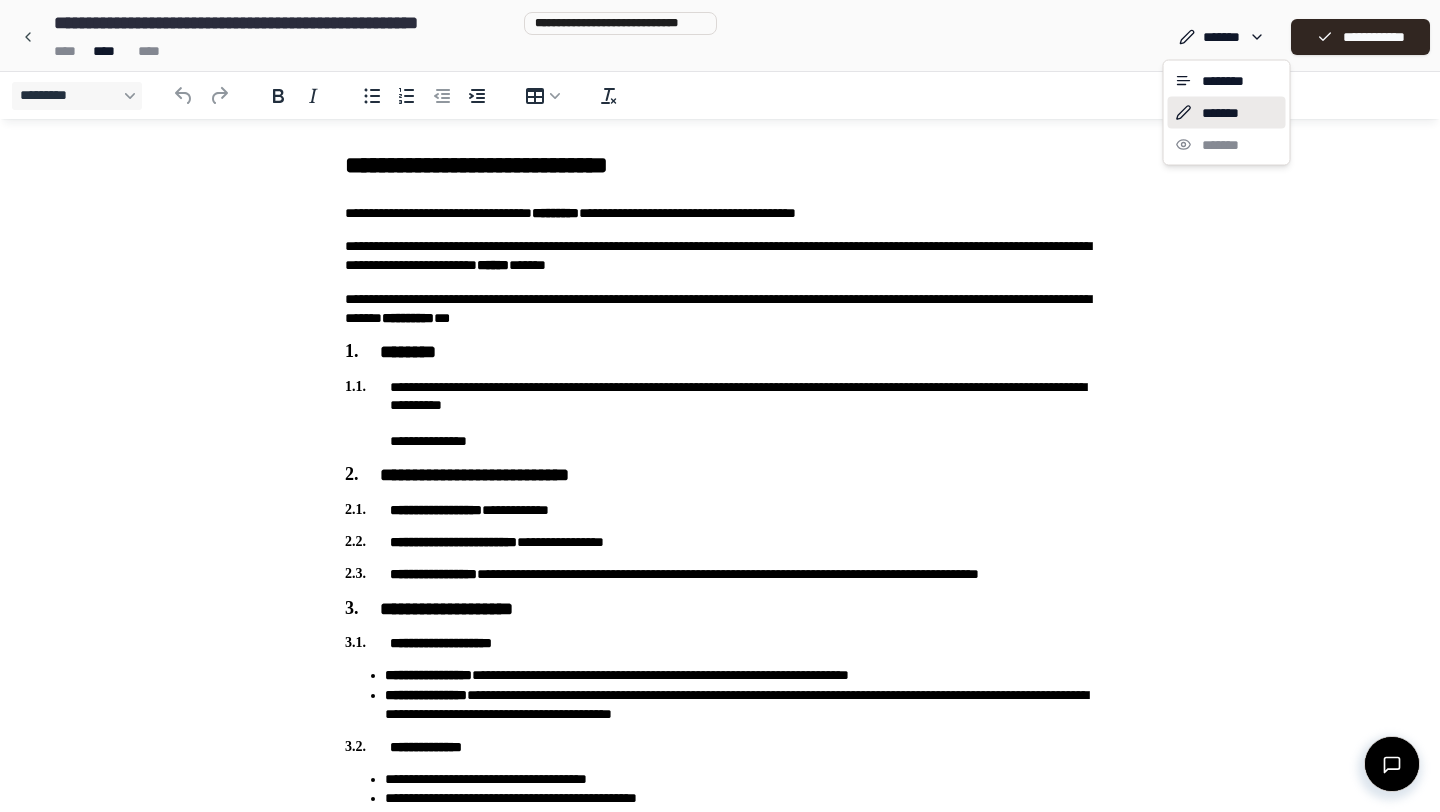 scroll, scrollTop: 0, scrollLeft: 0, axis: both 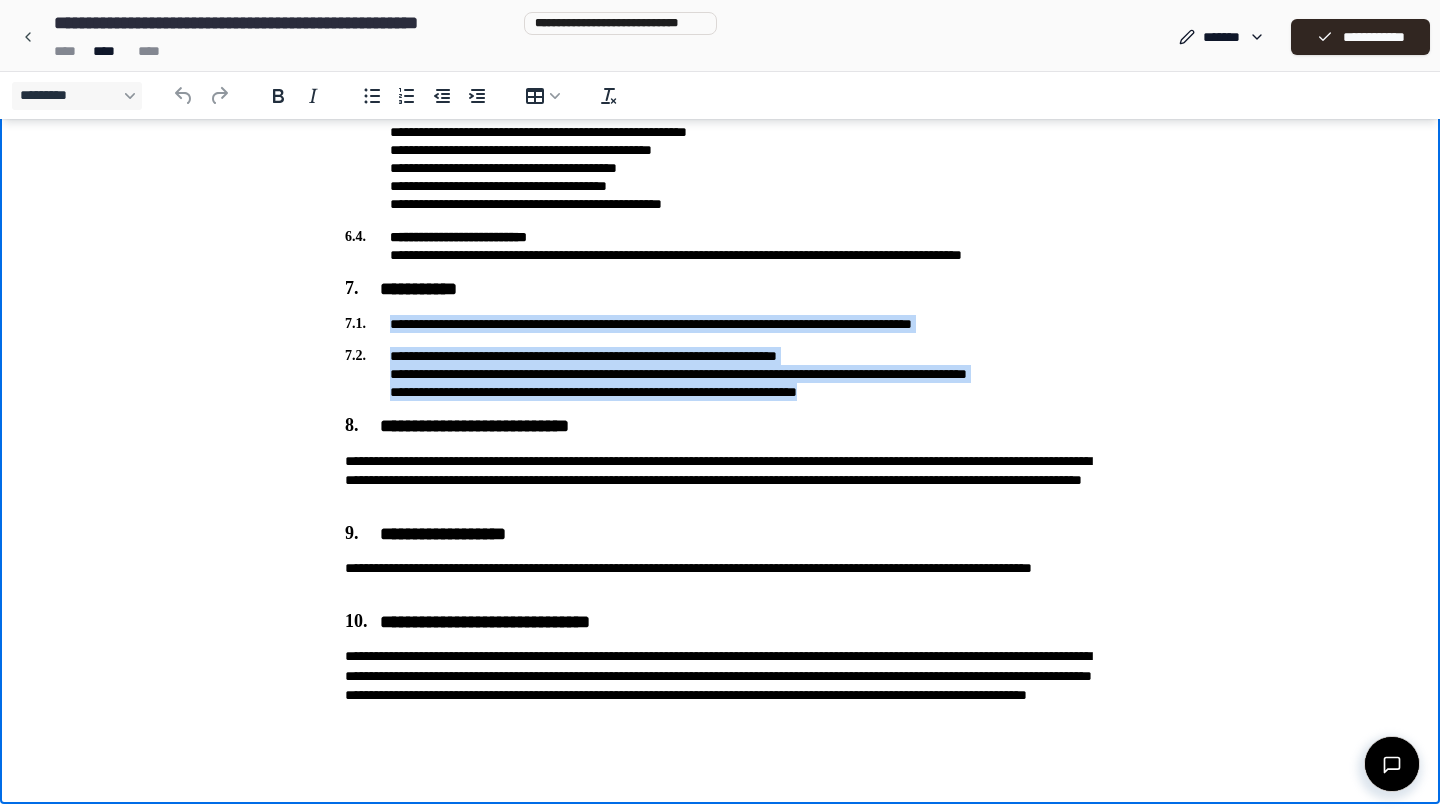 drag, startPoint x: 885, startPoint y: 396, endPoint x: 378, endPoint y: 326, distance: 511.80954 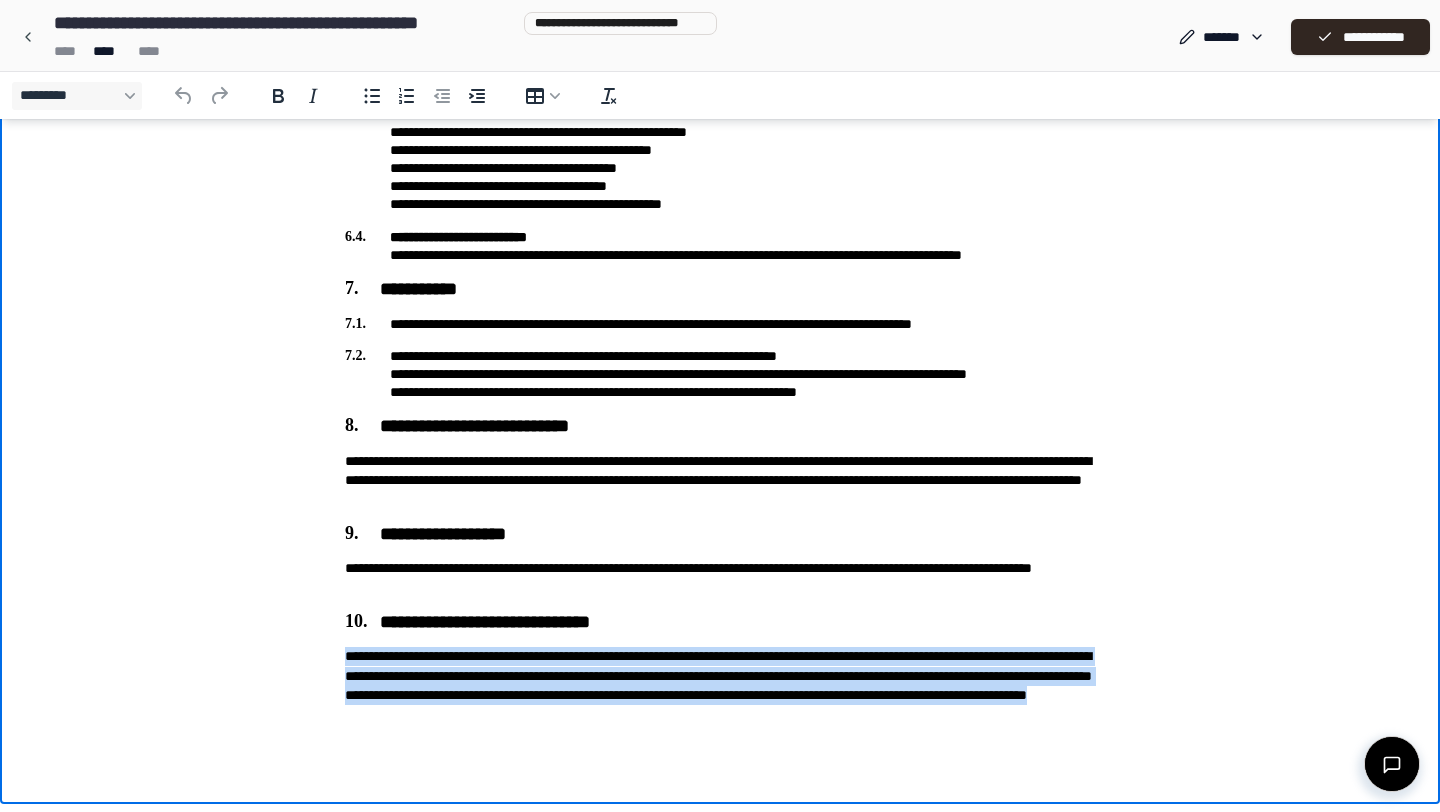 drag, startPoint x: 756, startPoint y: 710, endPoint x: 340, endPoint y: 646, distance: 420.8943 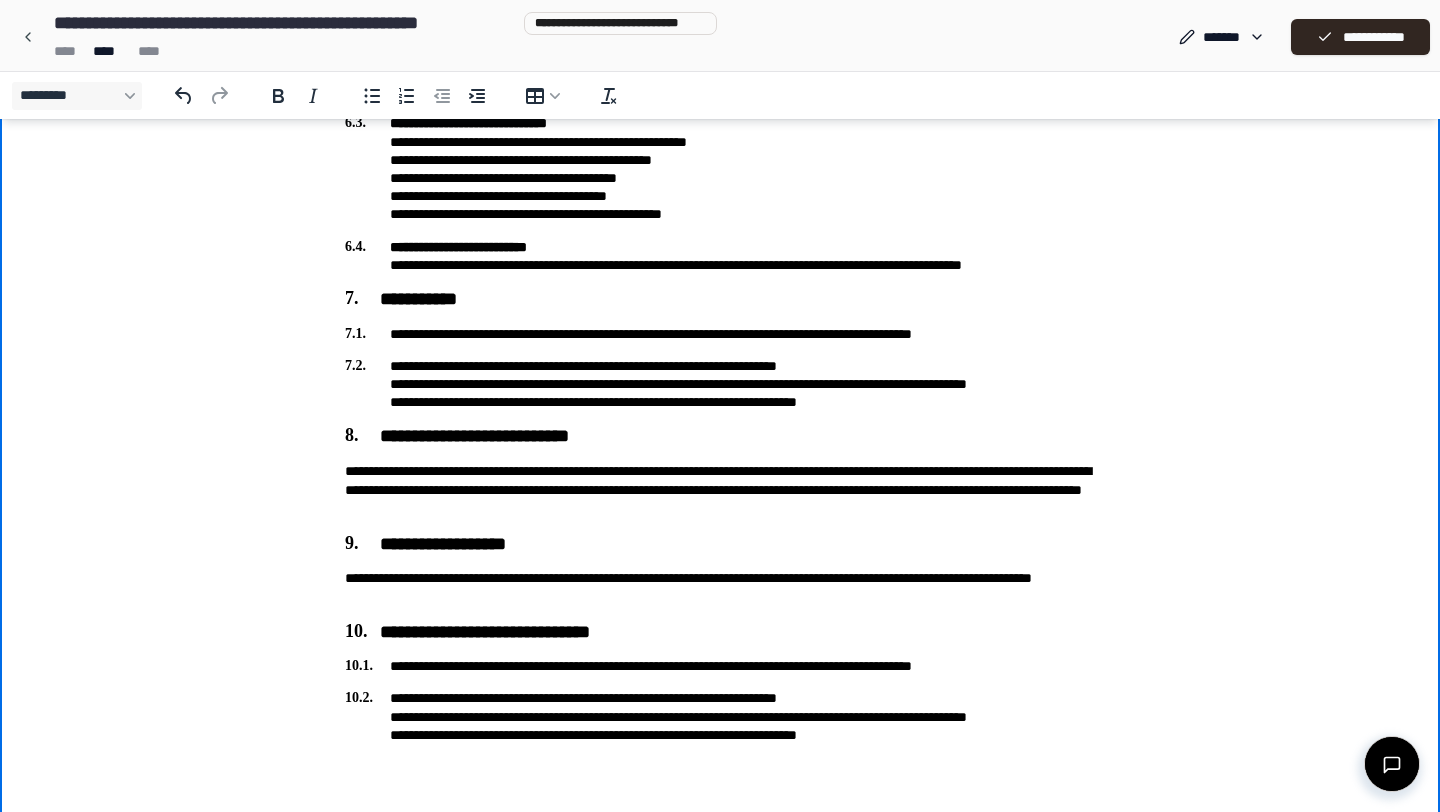 scroll, scrollTop: 1673, scrollLeft: 0, axis: vertical 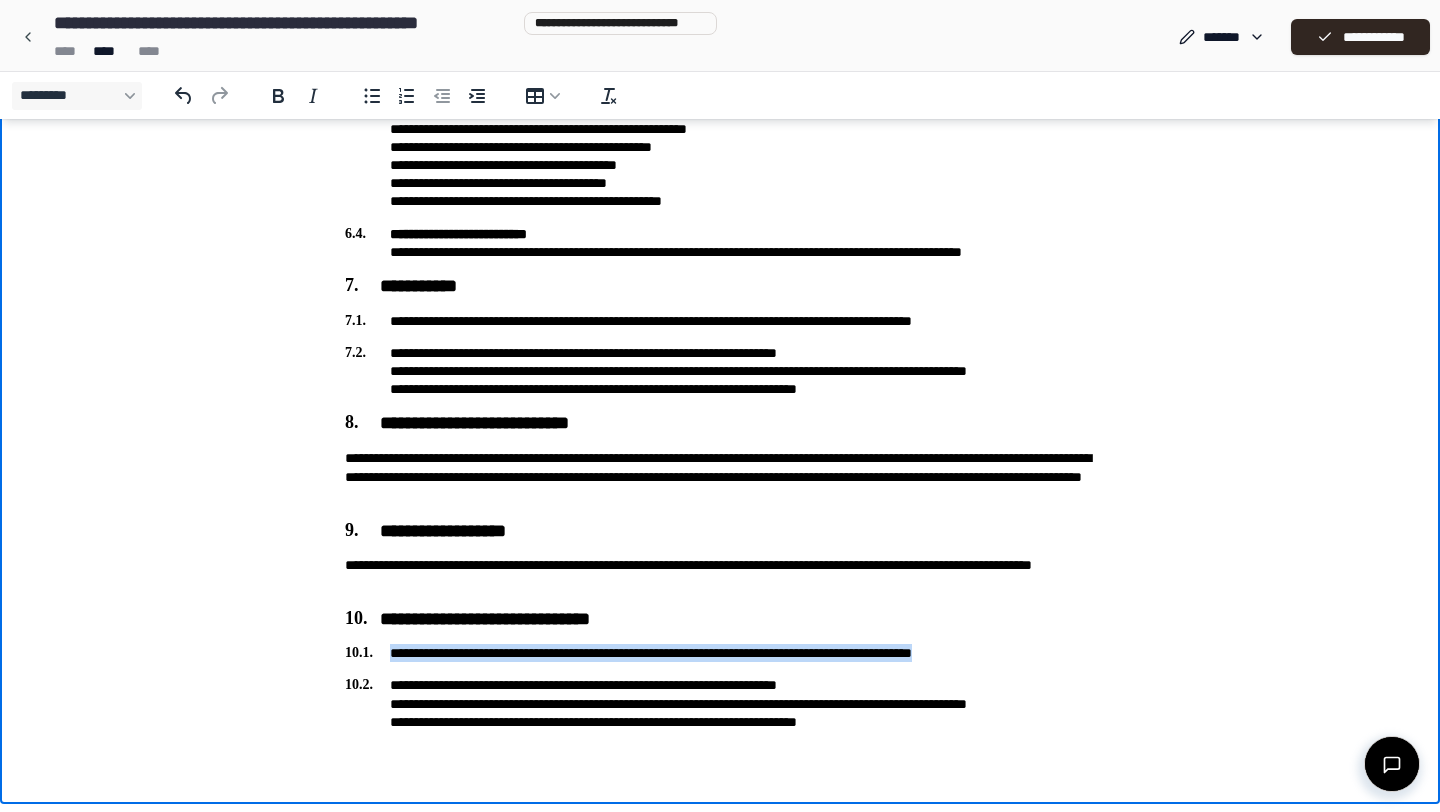 drag, startPoint x: 1025, startPoint y: 651, endPoint x: 391, endPoint y: 657, distance: 634.0284 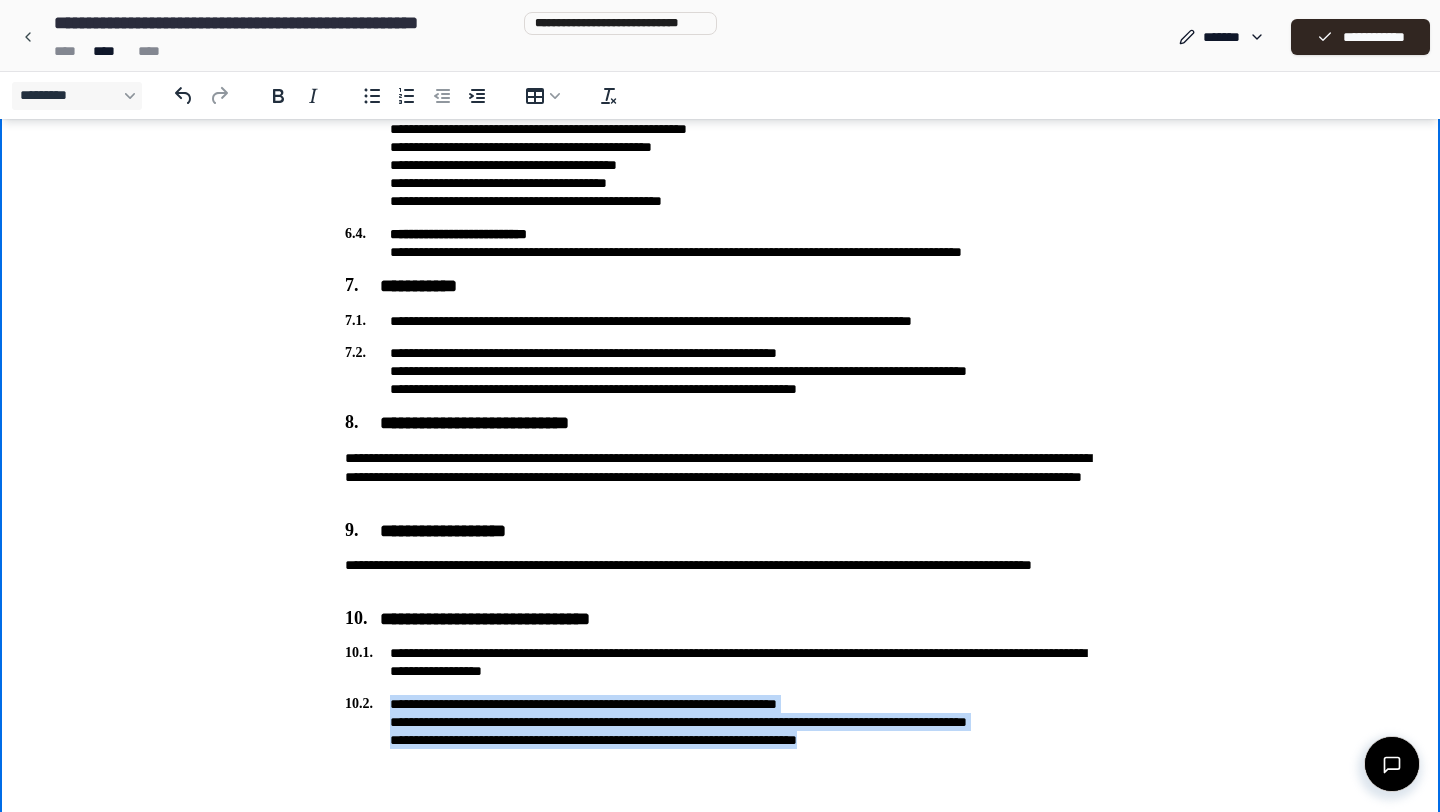 drag, startPoint x: 892, startPoint y: 743, endPoint x: 385, endPoint y: 701, distance: 508.73666 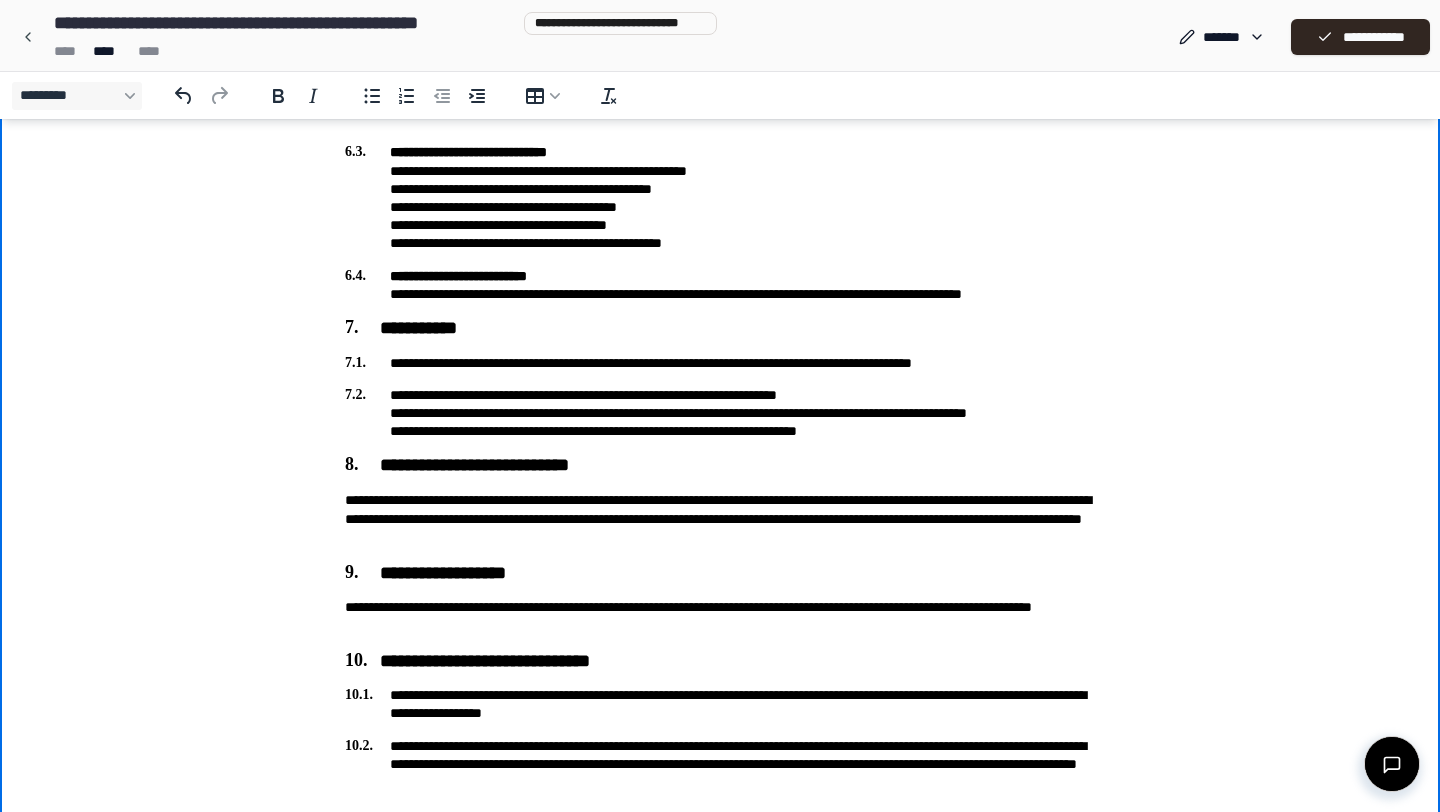 scroll, scrollTop: 1691, scrollLeft: 0, axis: vertical 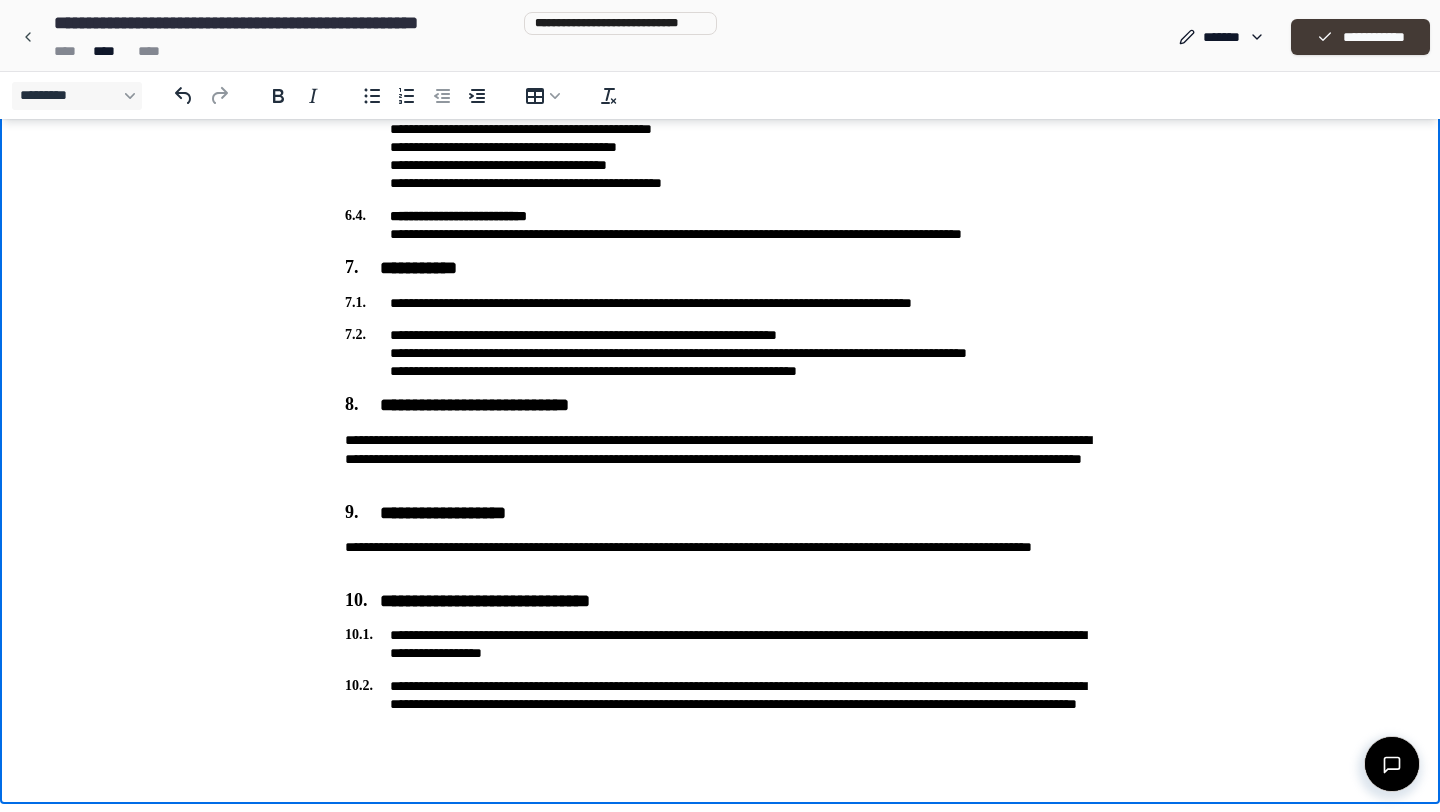 click on "**********" at bounding box center (1360, 37) 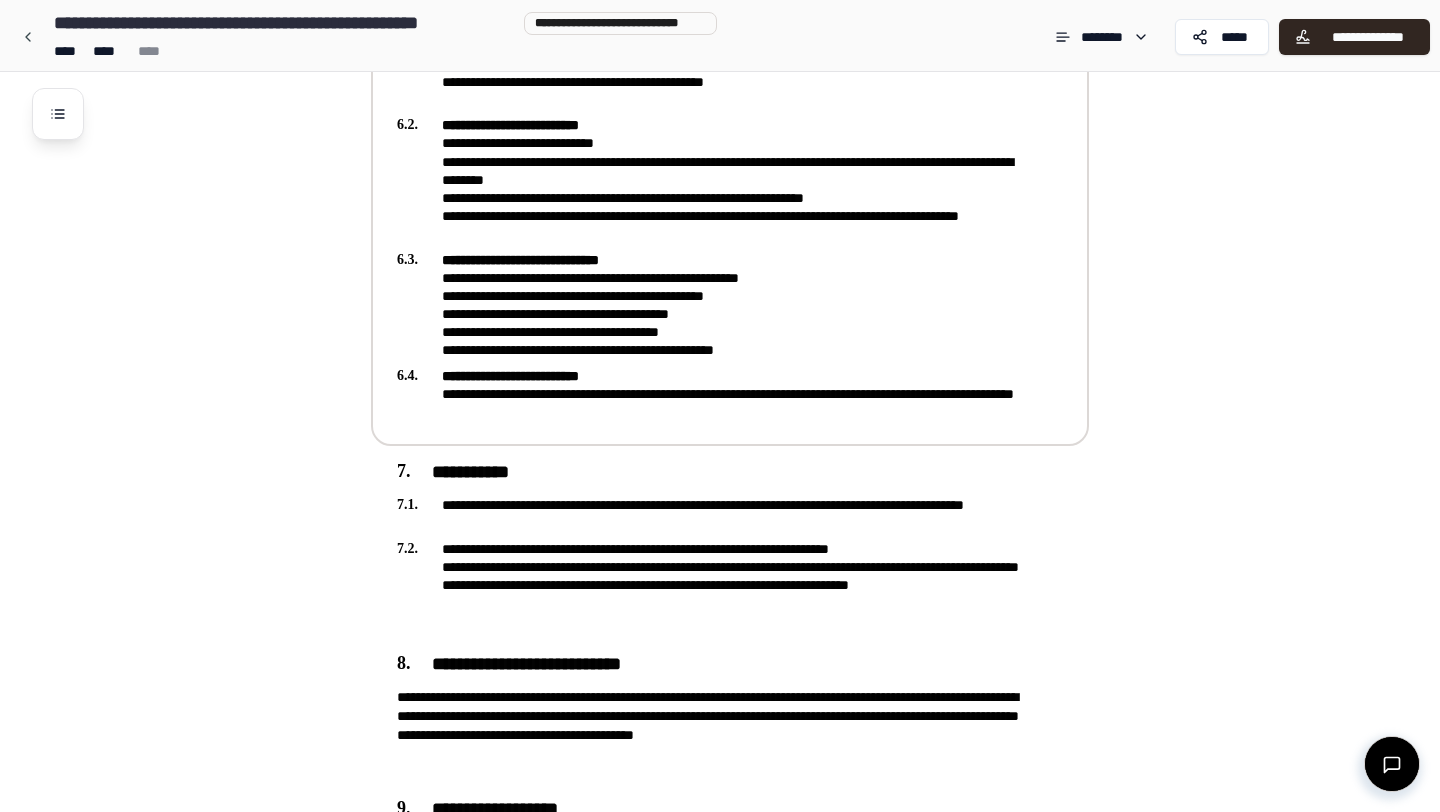 scroll, scrollTop: 2202, scrollLeft: 0, axis: vertical 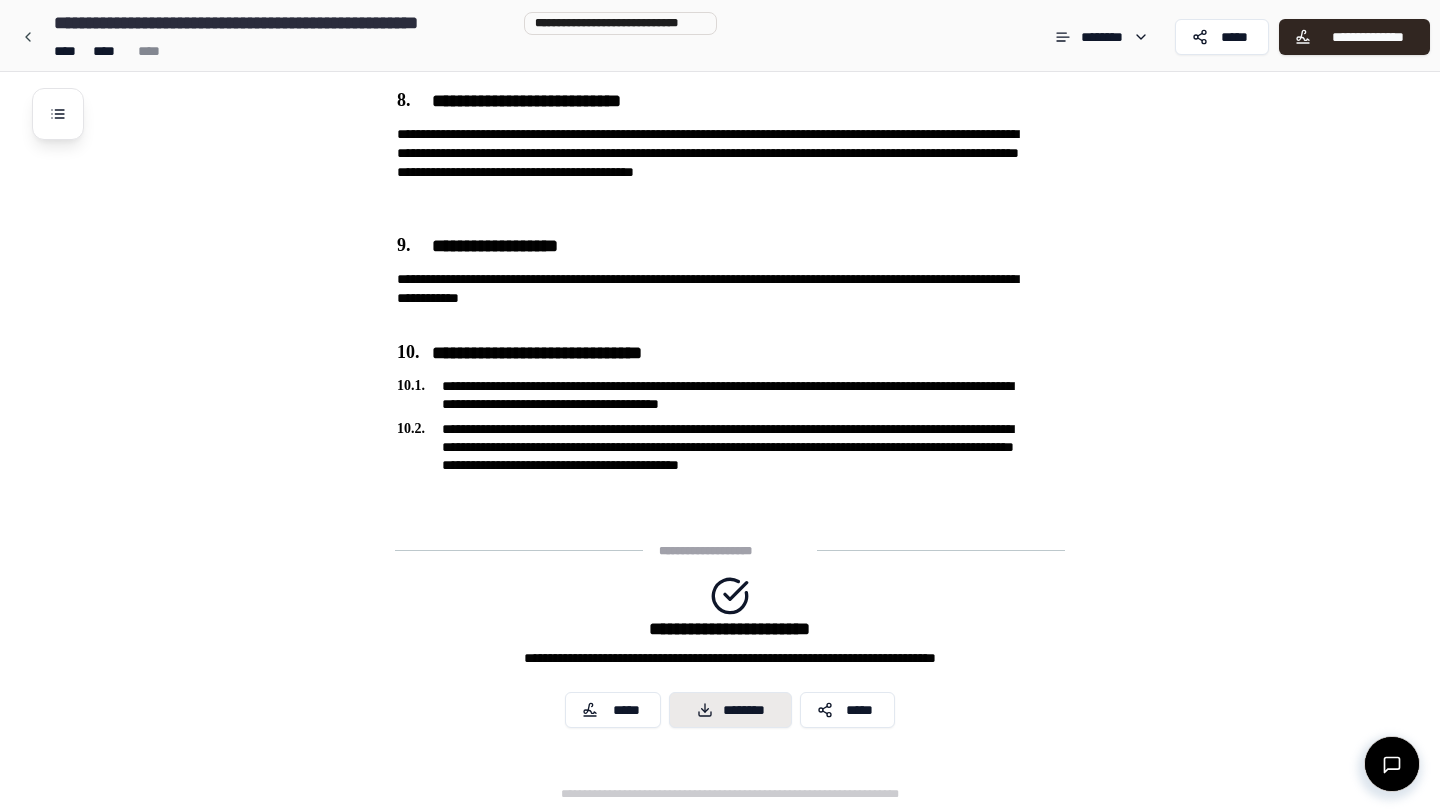 click on "********" at bounding box center [730, 710] 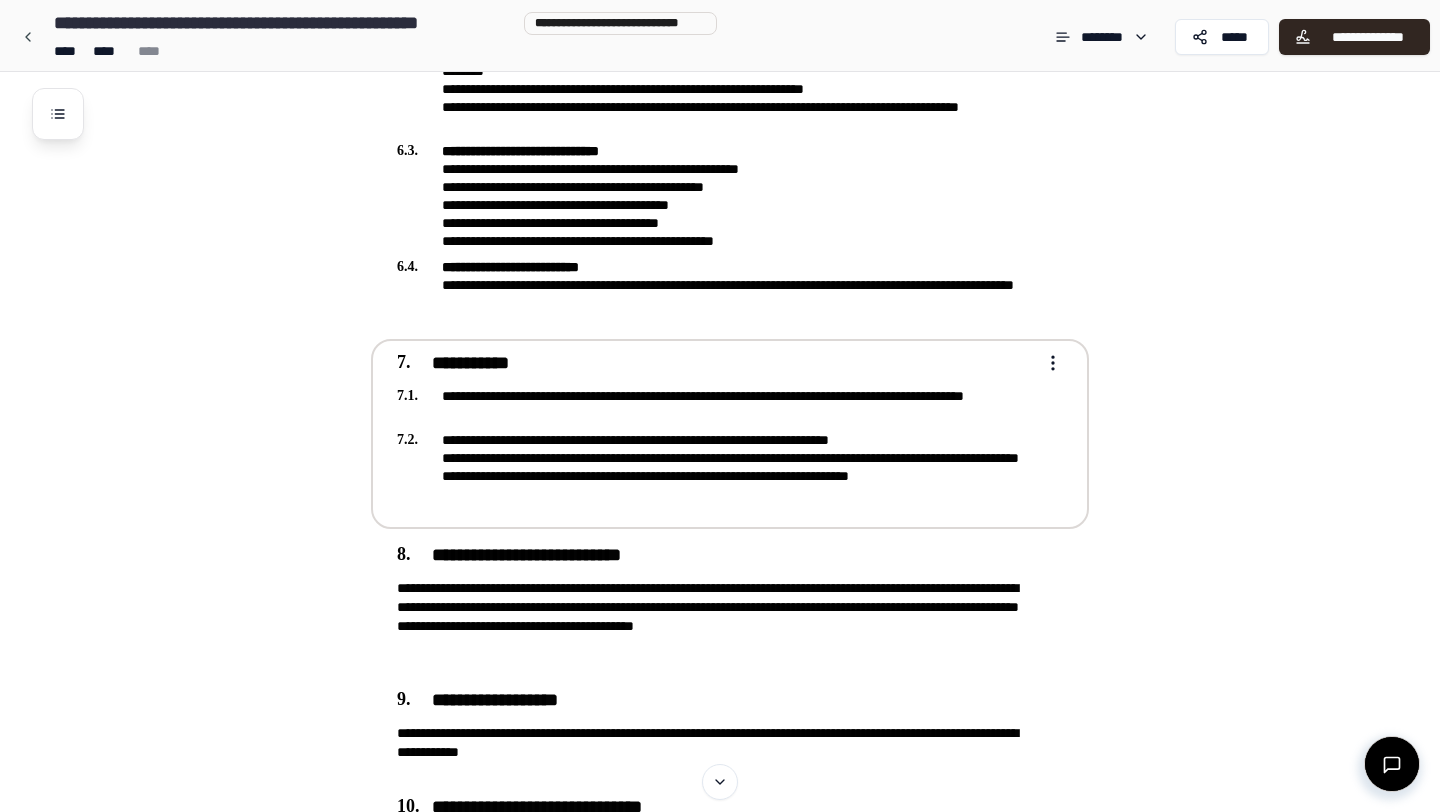 scroll, scrollTop: 1746, scrollLeft: 0, axis: vertical 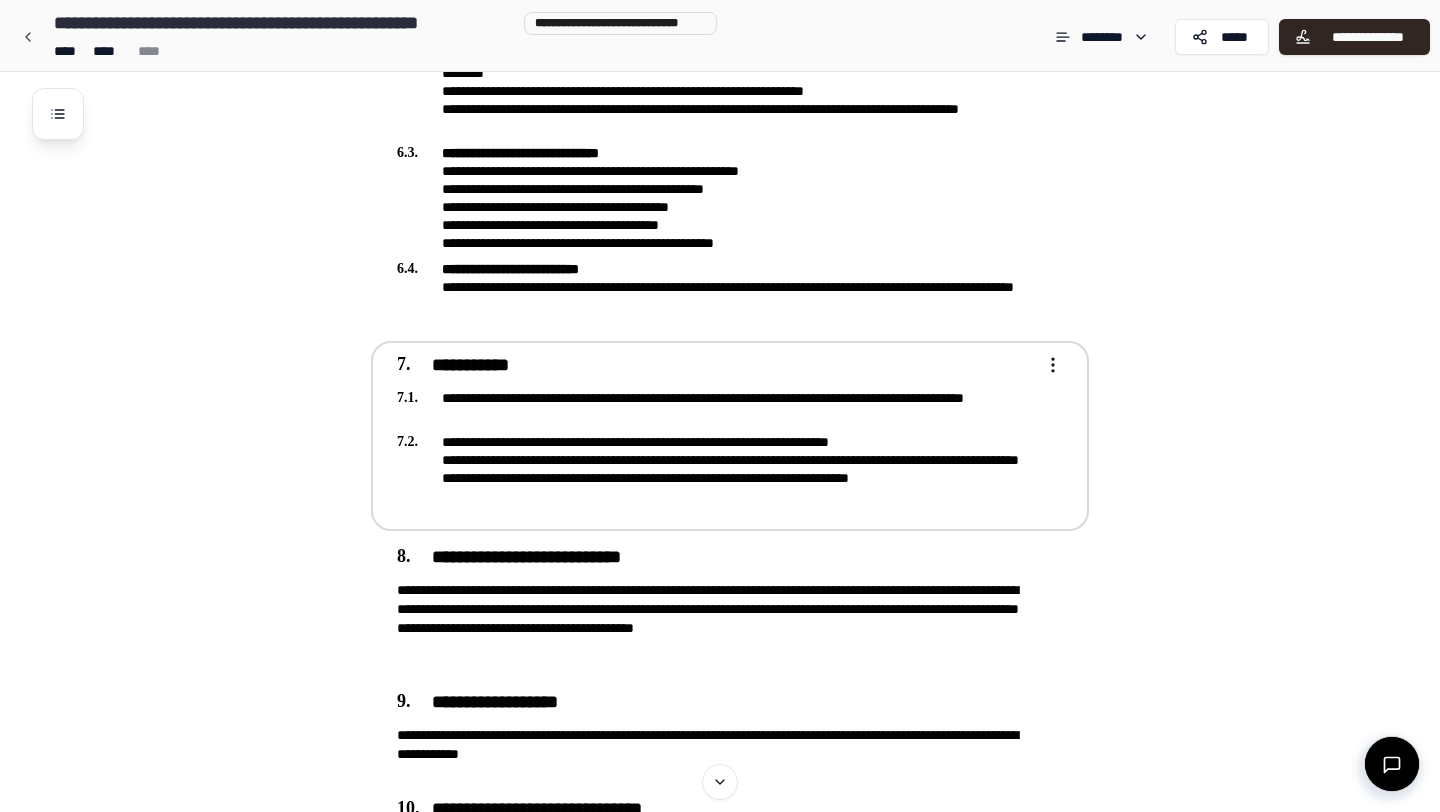click on "**********" at bounding box center (720, -239) 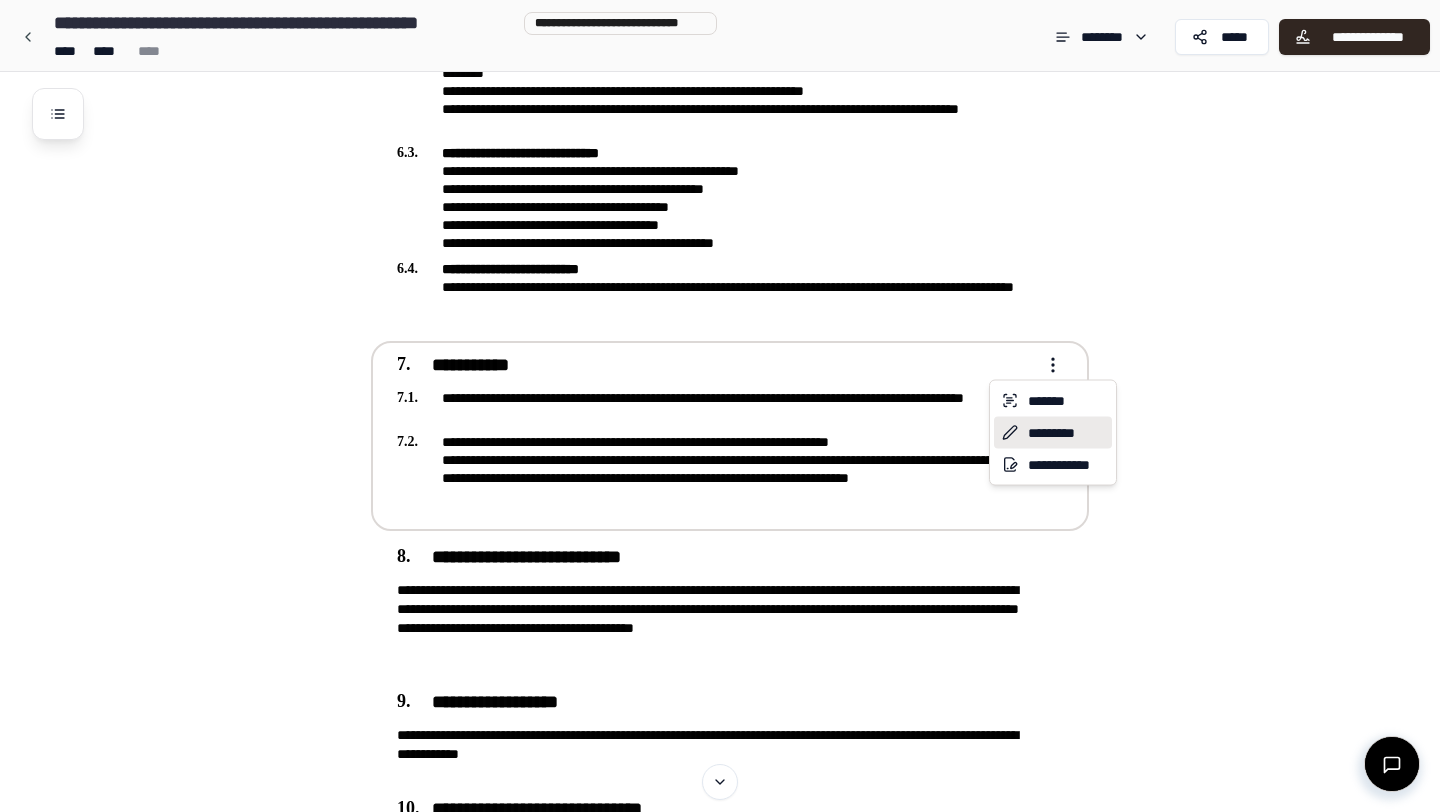 click on "*********" at bounding box center (1053, 433) 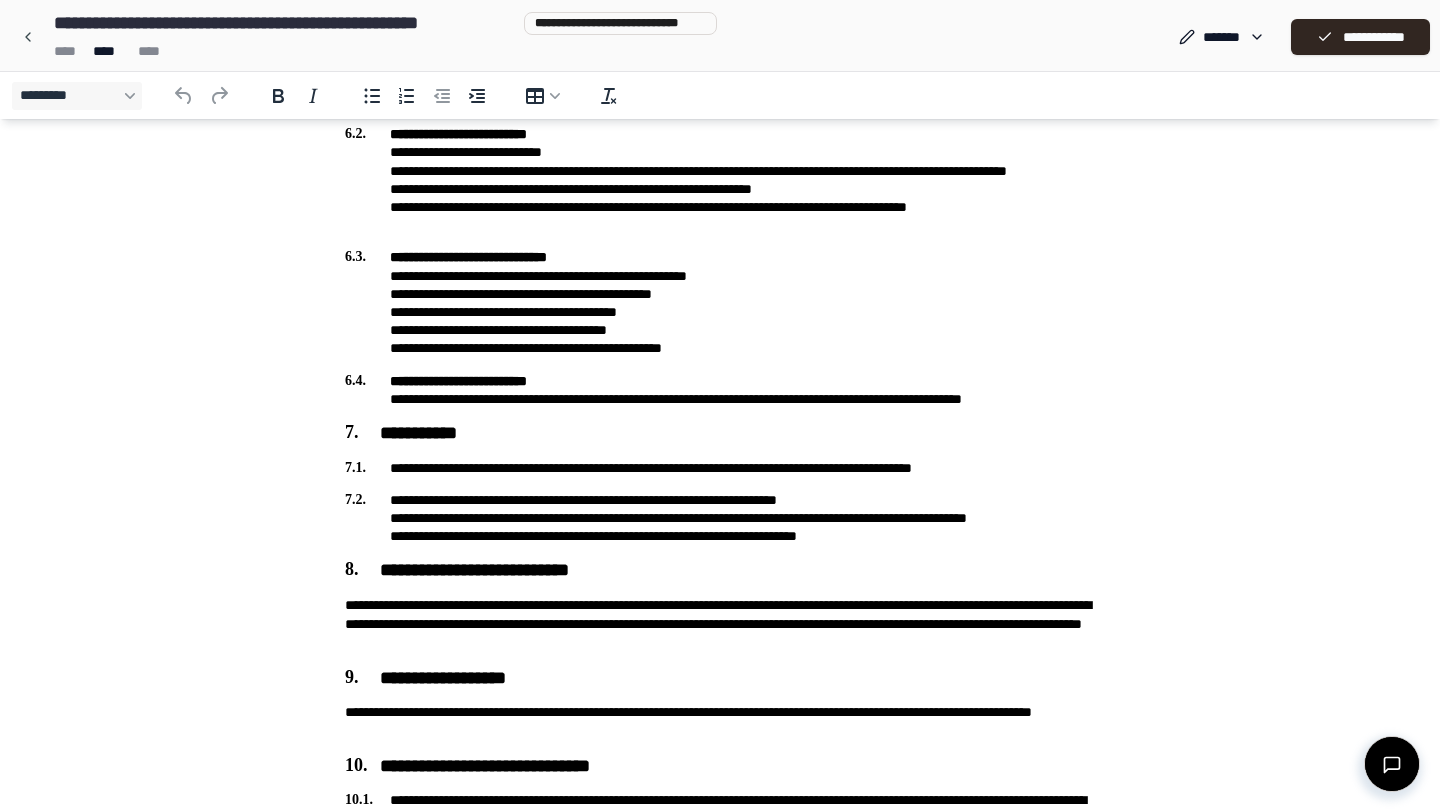 scroll, scrollTop: 1540, scrollLeft: 0, axis: vertical 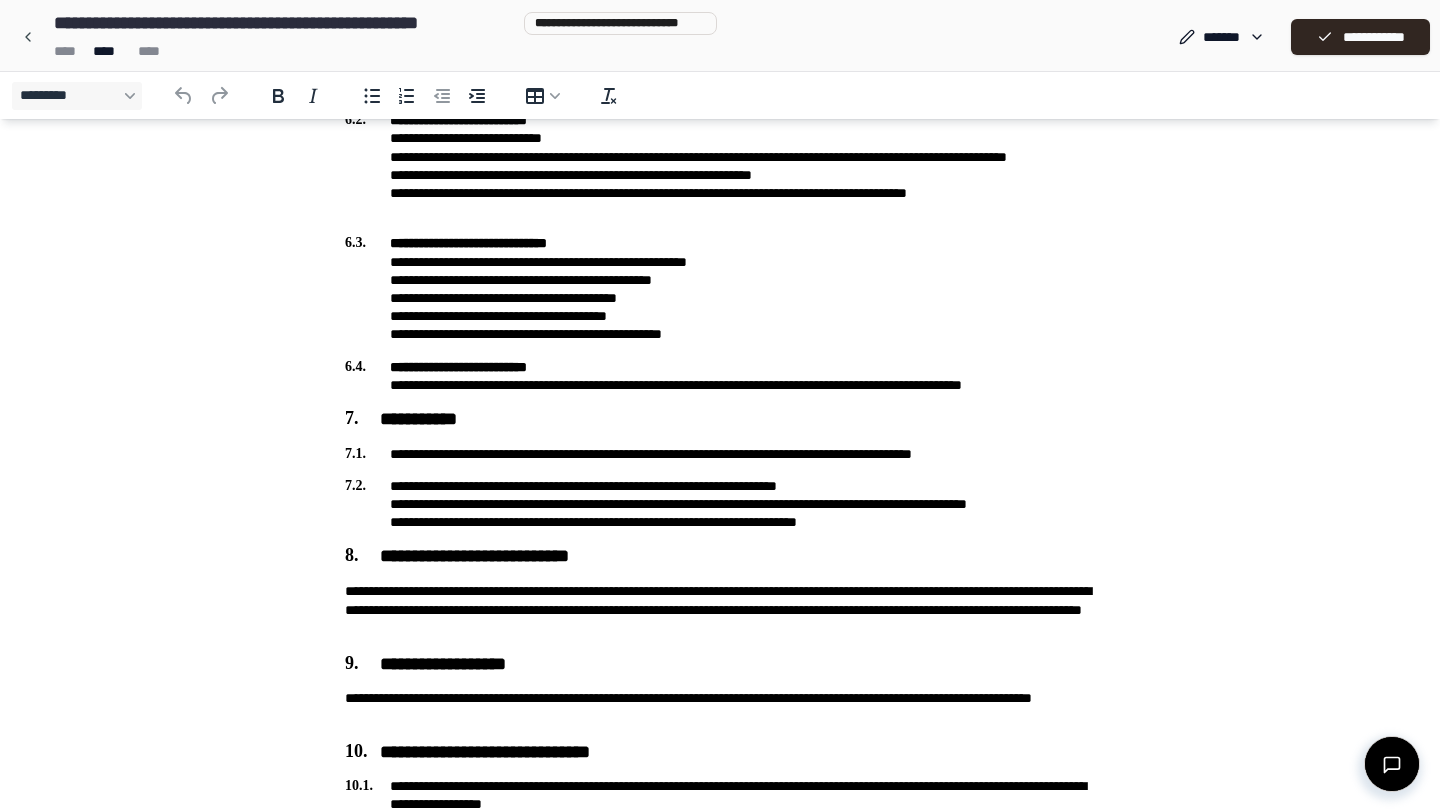 click on "**********" at bounding box center (720, 504) 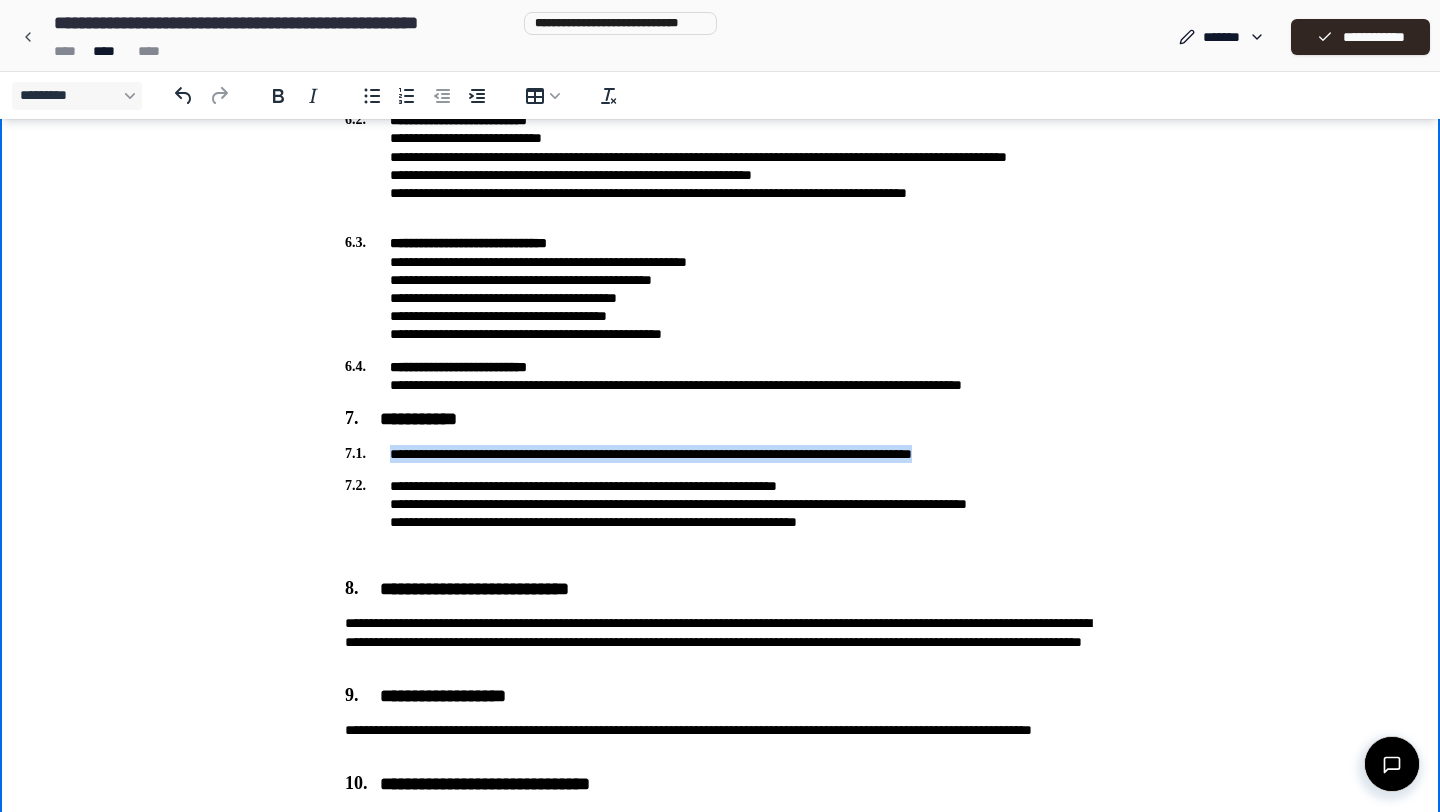 drag, startPoint x: 1025, startPoint y: 457, endPoint x: 330, endPoint y: 445, distance: 695.1036 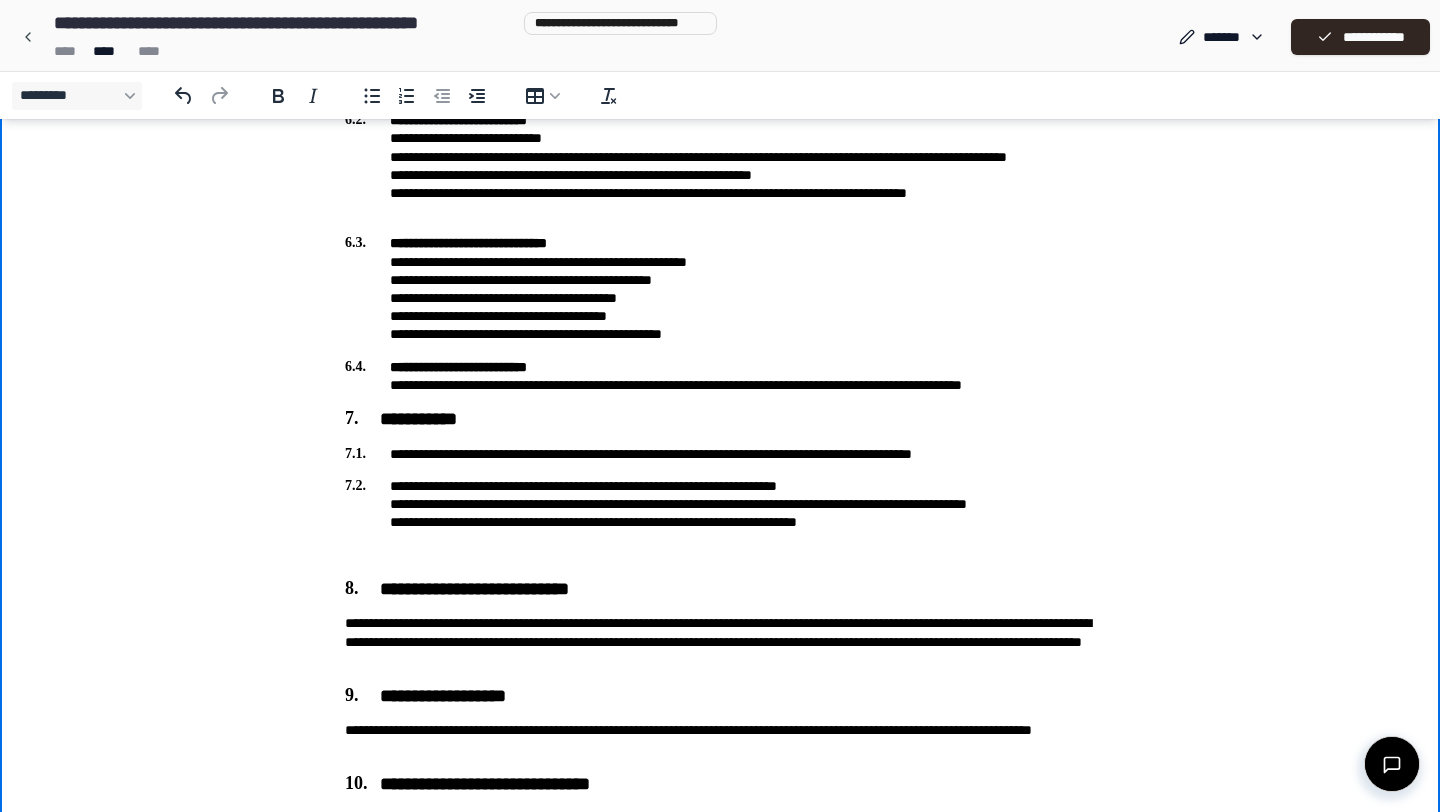 click on "**********" at bounding box center (720, 504) 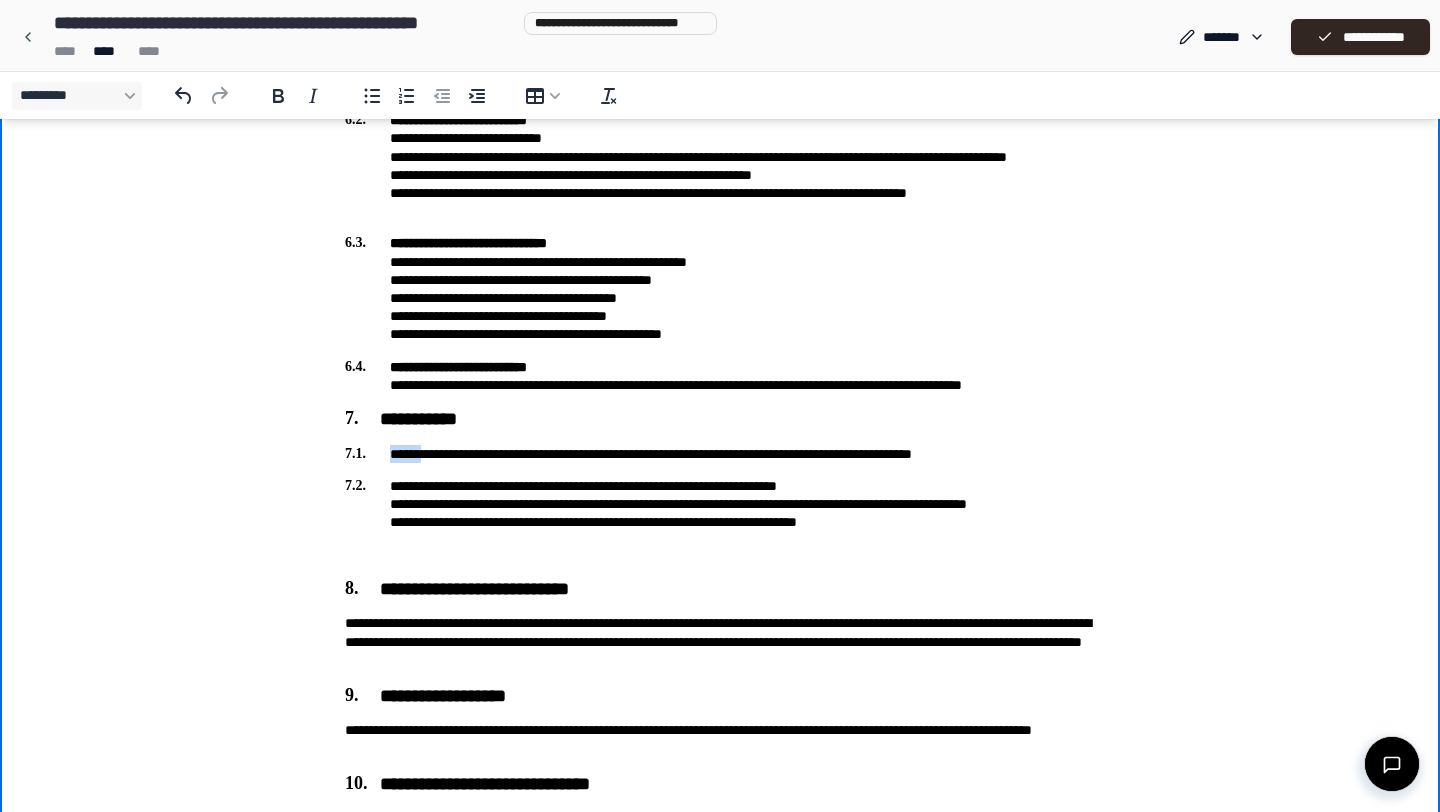 click on "**********" at bounding box center (720, 454) 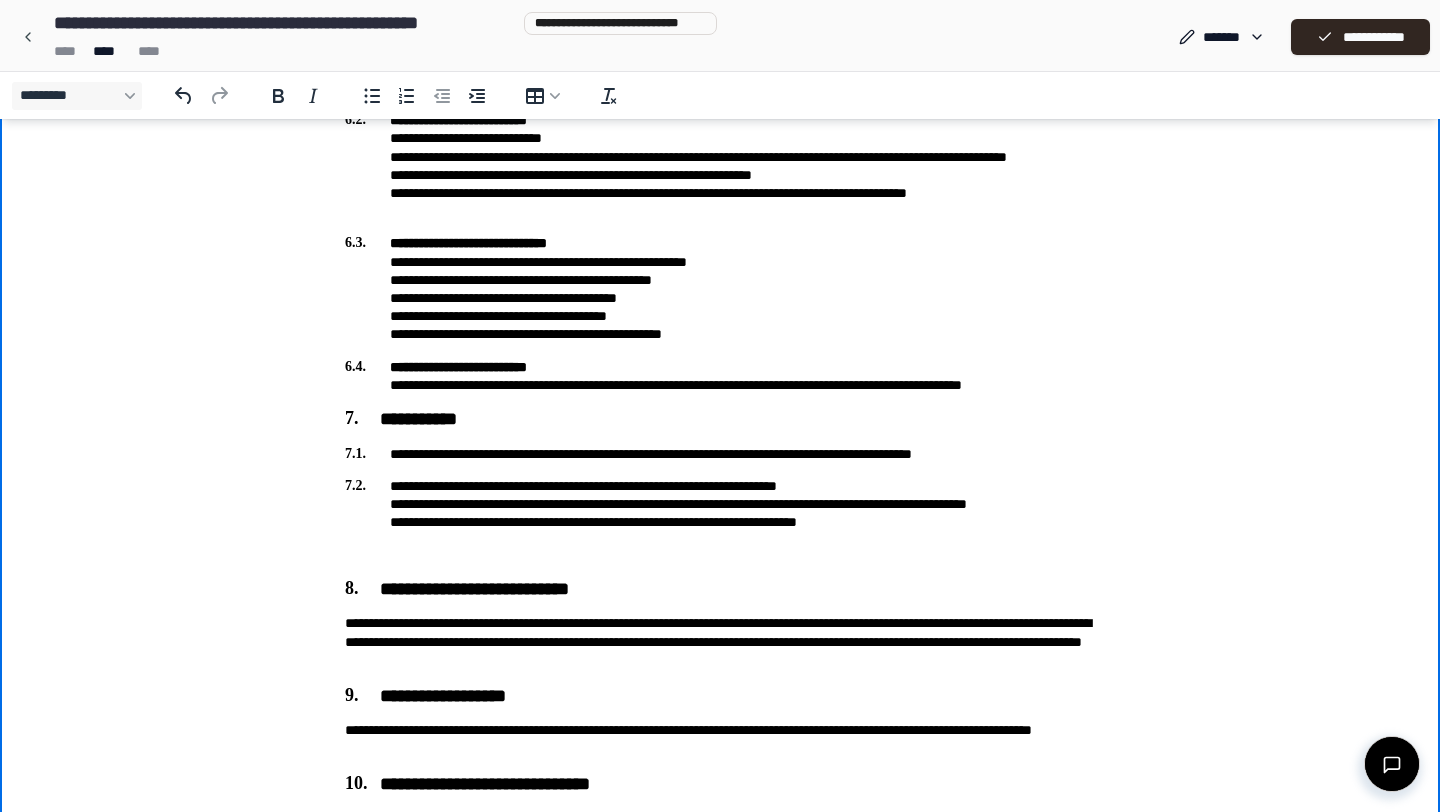 click on "**********" at bounding box center (720, -242) 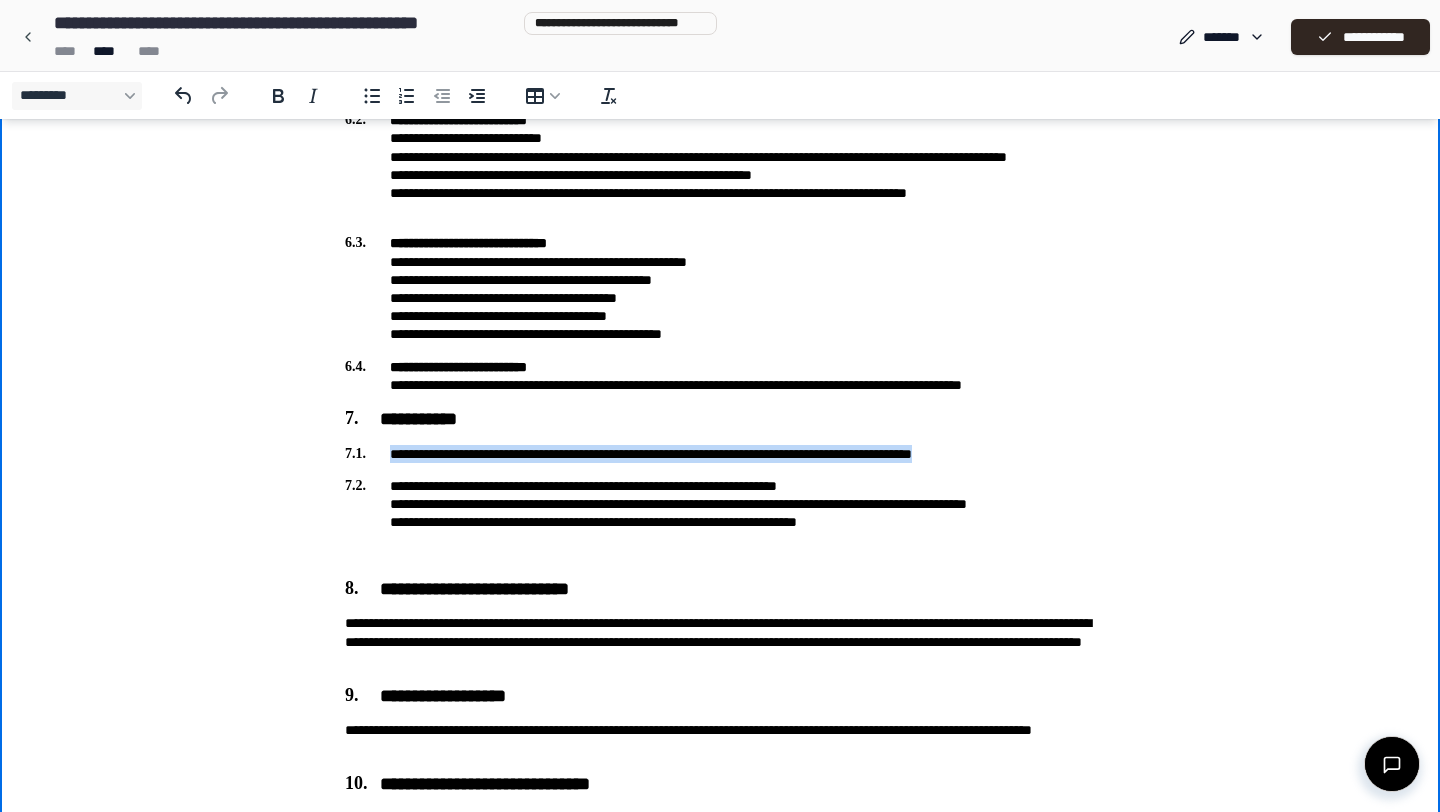 drag, startPoint x: 1039, startPoint y: 458, endPoint x: 359, endPoint y: 454, distance: 680.0118 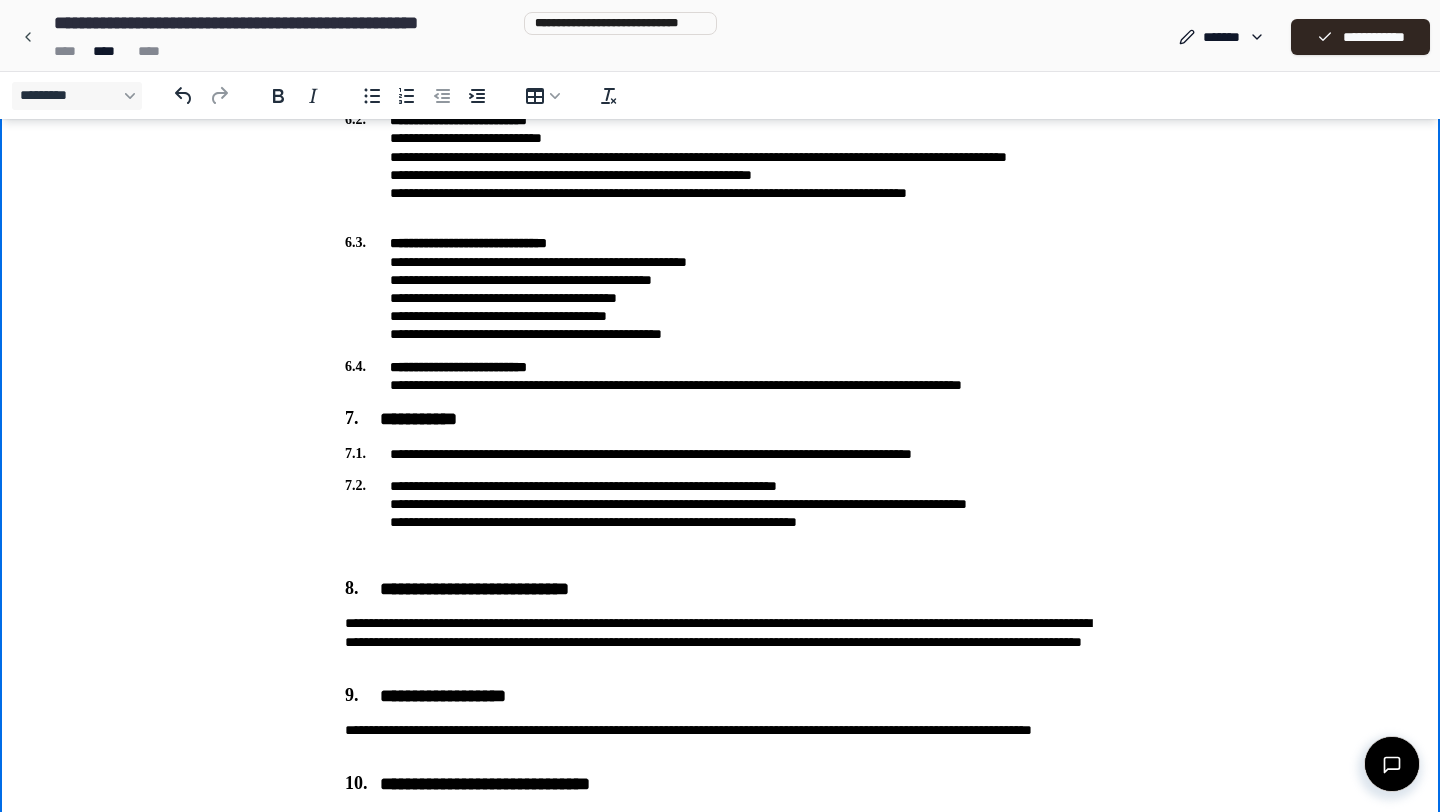 click at bounding box center (720, 554) 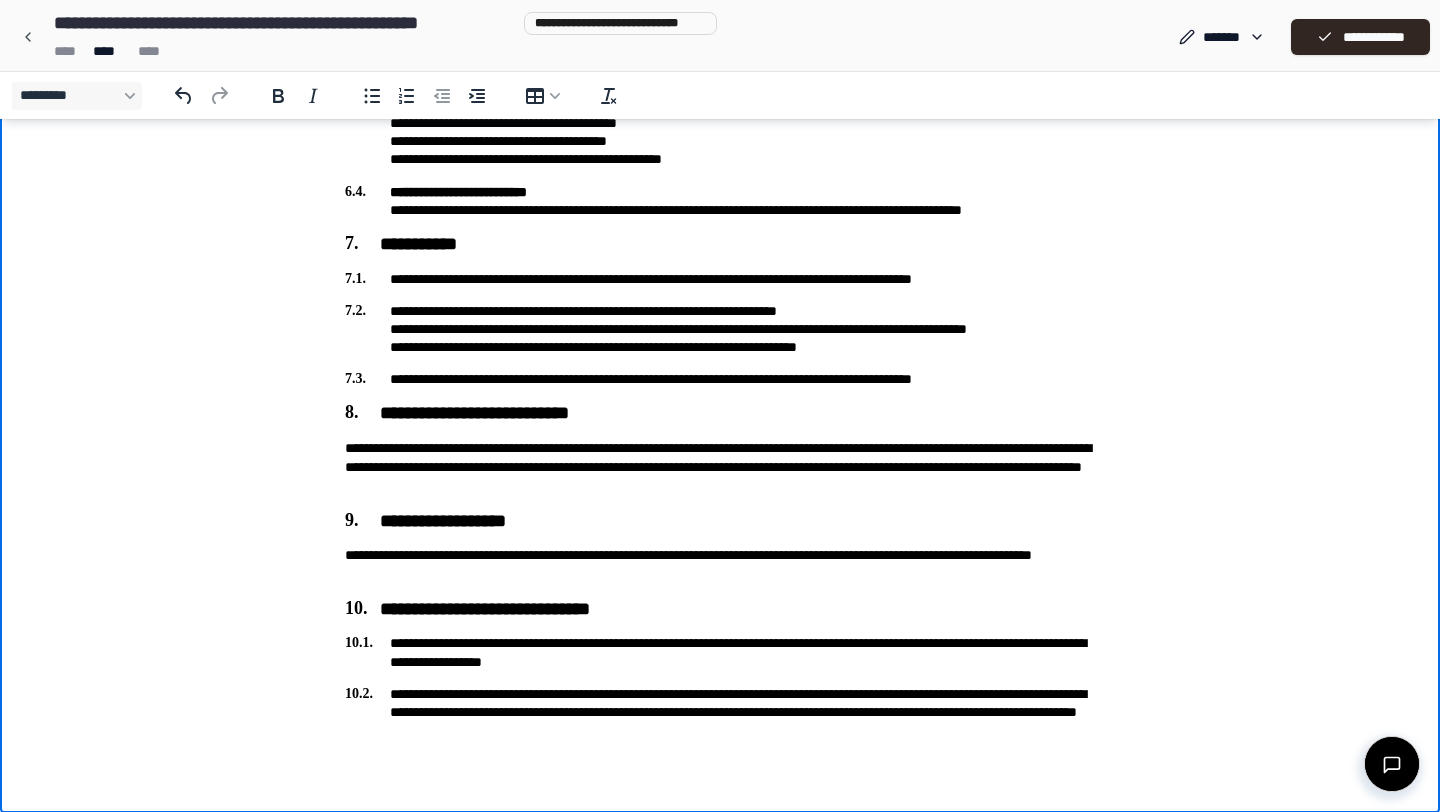 scroll, scrollTop: 1719, scrollLeft: 0, axis: vertical 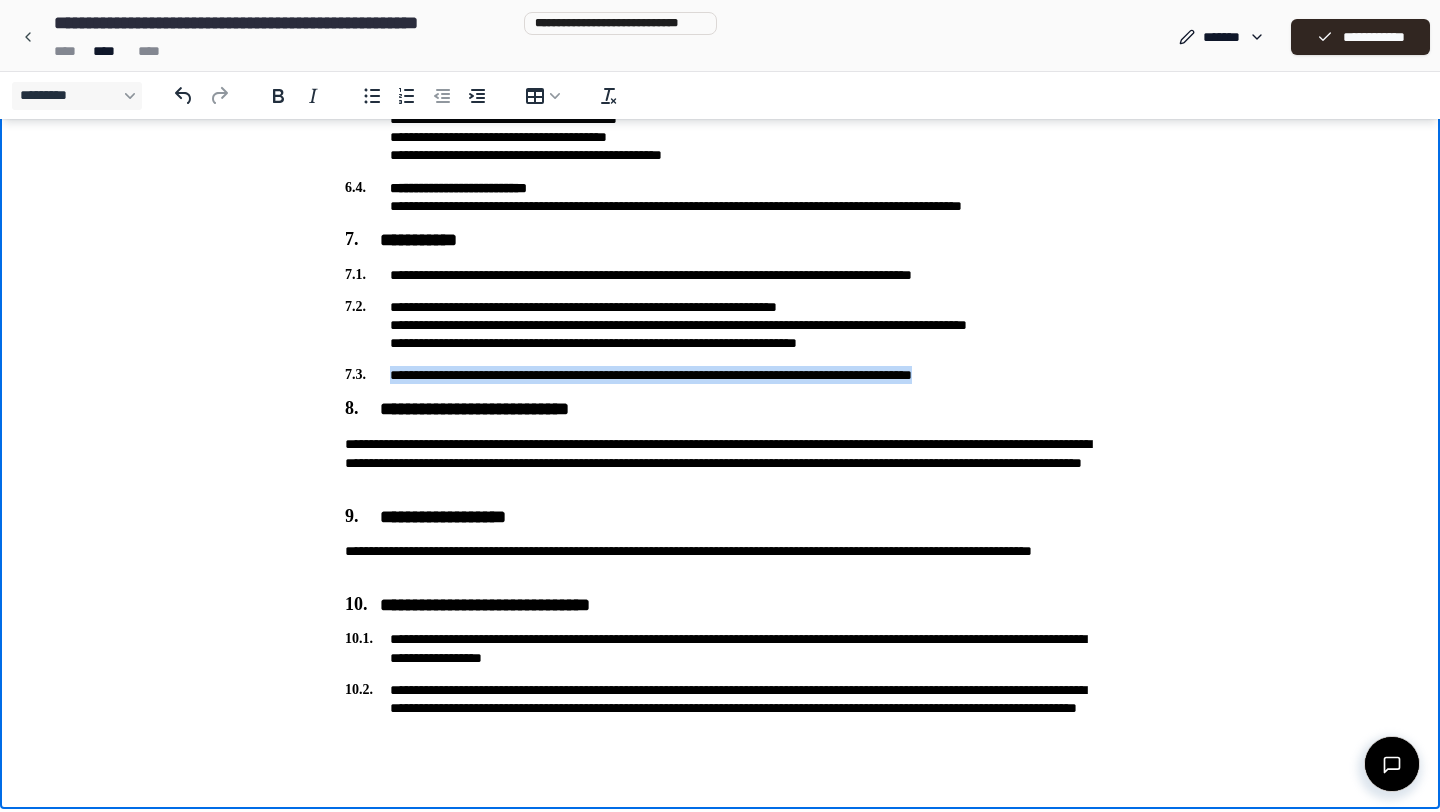 drag, startPoint x: 1026, startPoint y: 375, endPoint x: 387, endPoint y: 370, distance: 639.01953 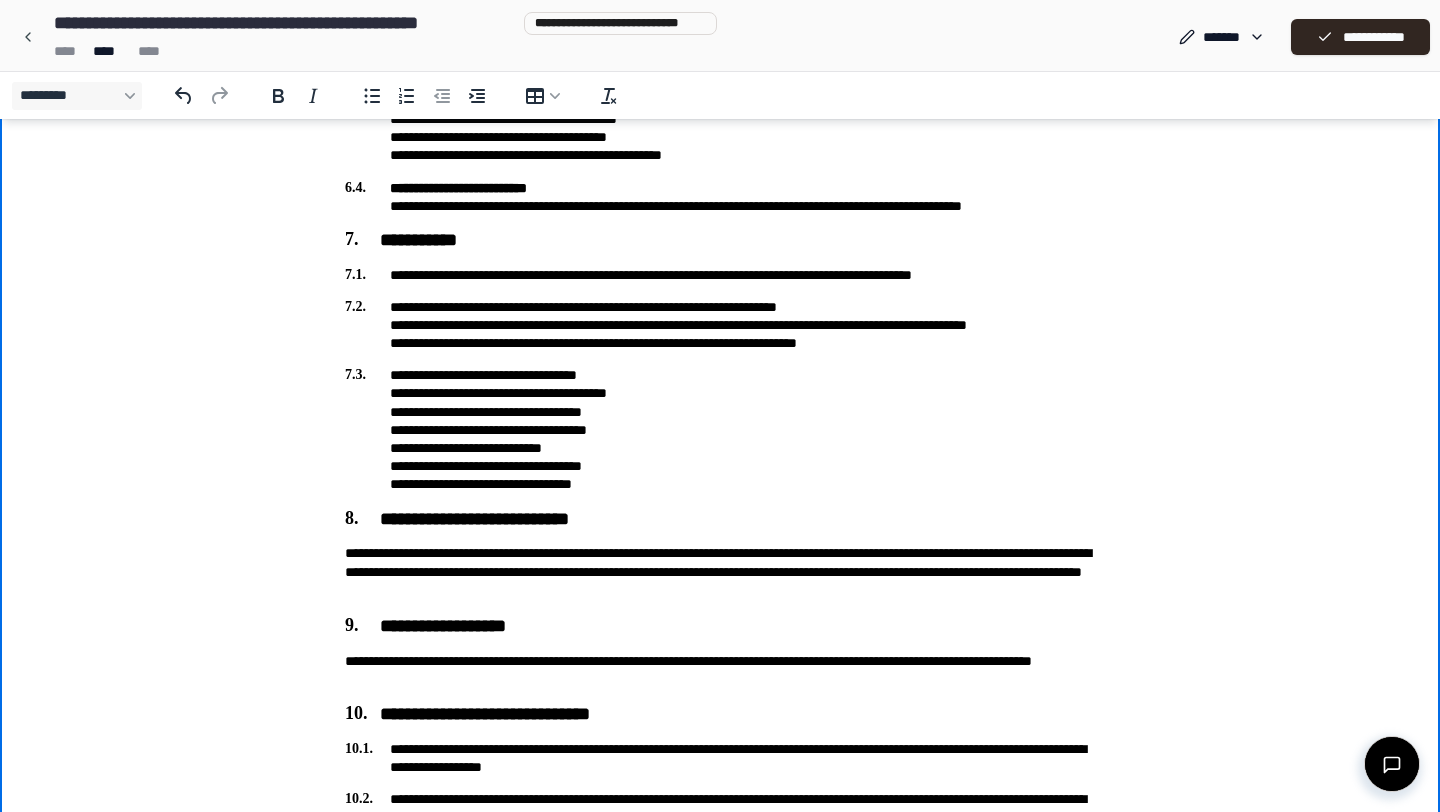 click on "**********" at bounding box center [720, 429] 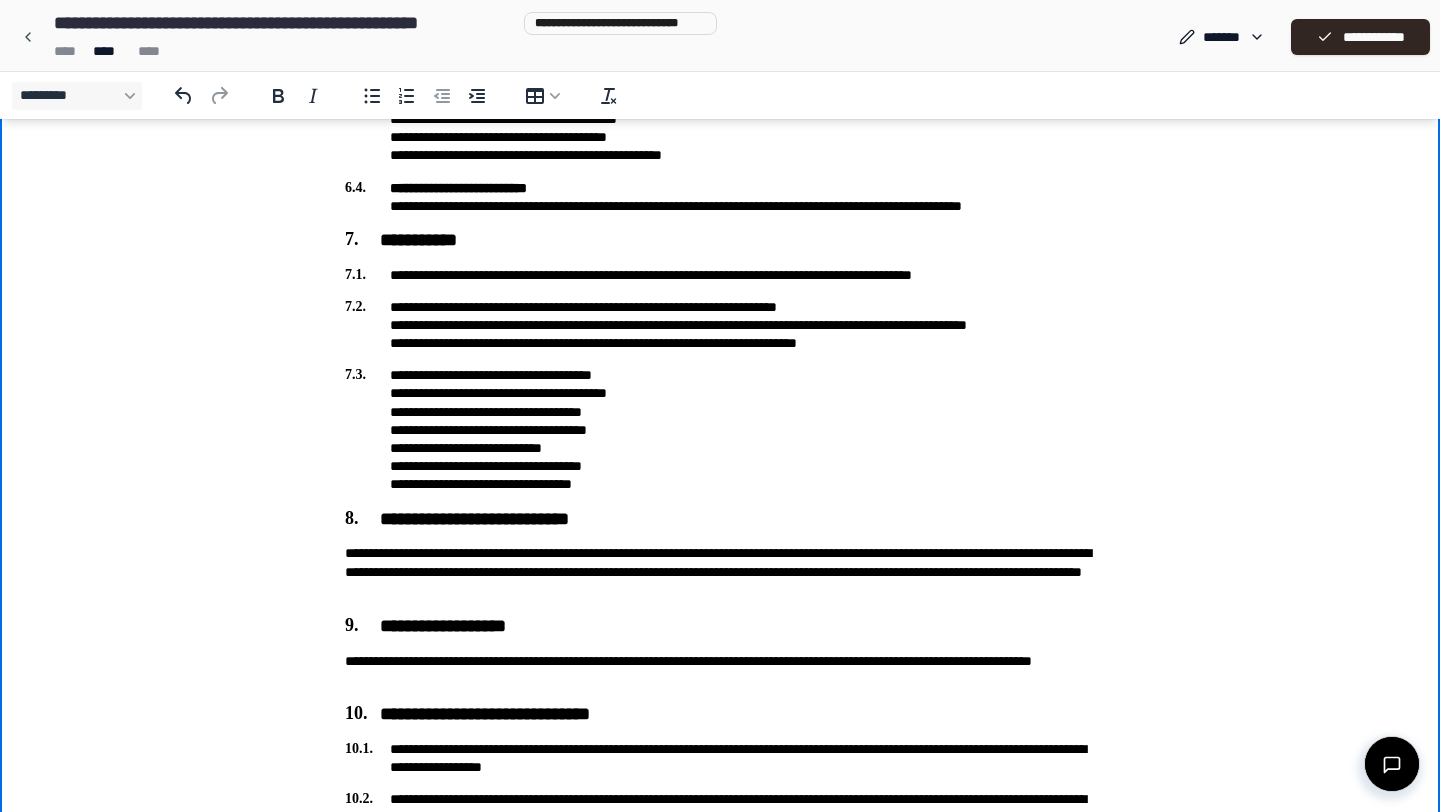 click on "**********" at bounding box center [720, 429] 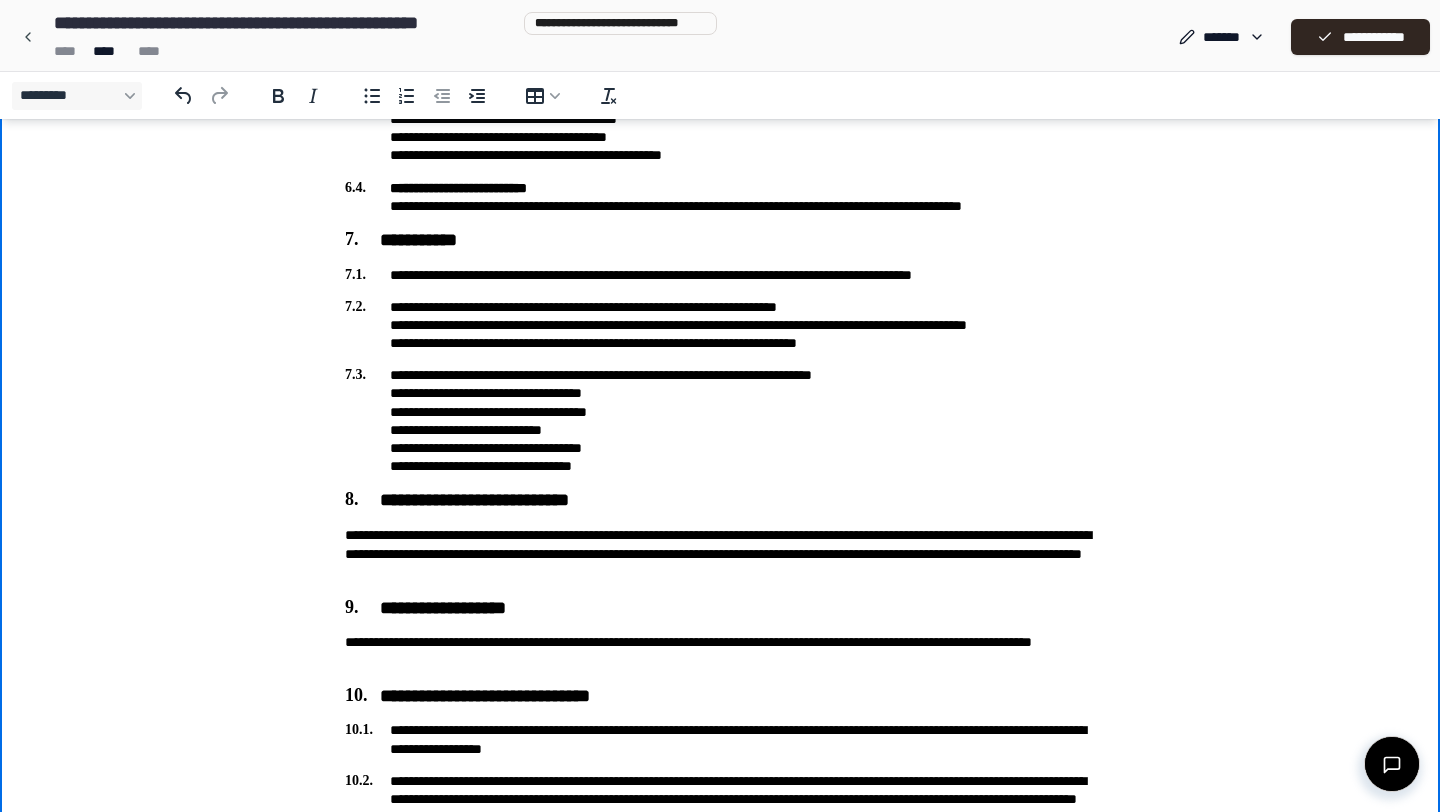 click on "**********" at bounding box center (720, 420) 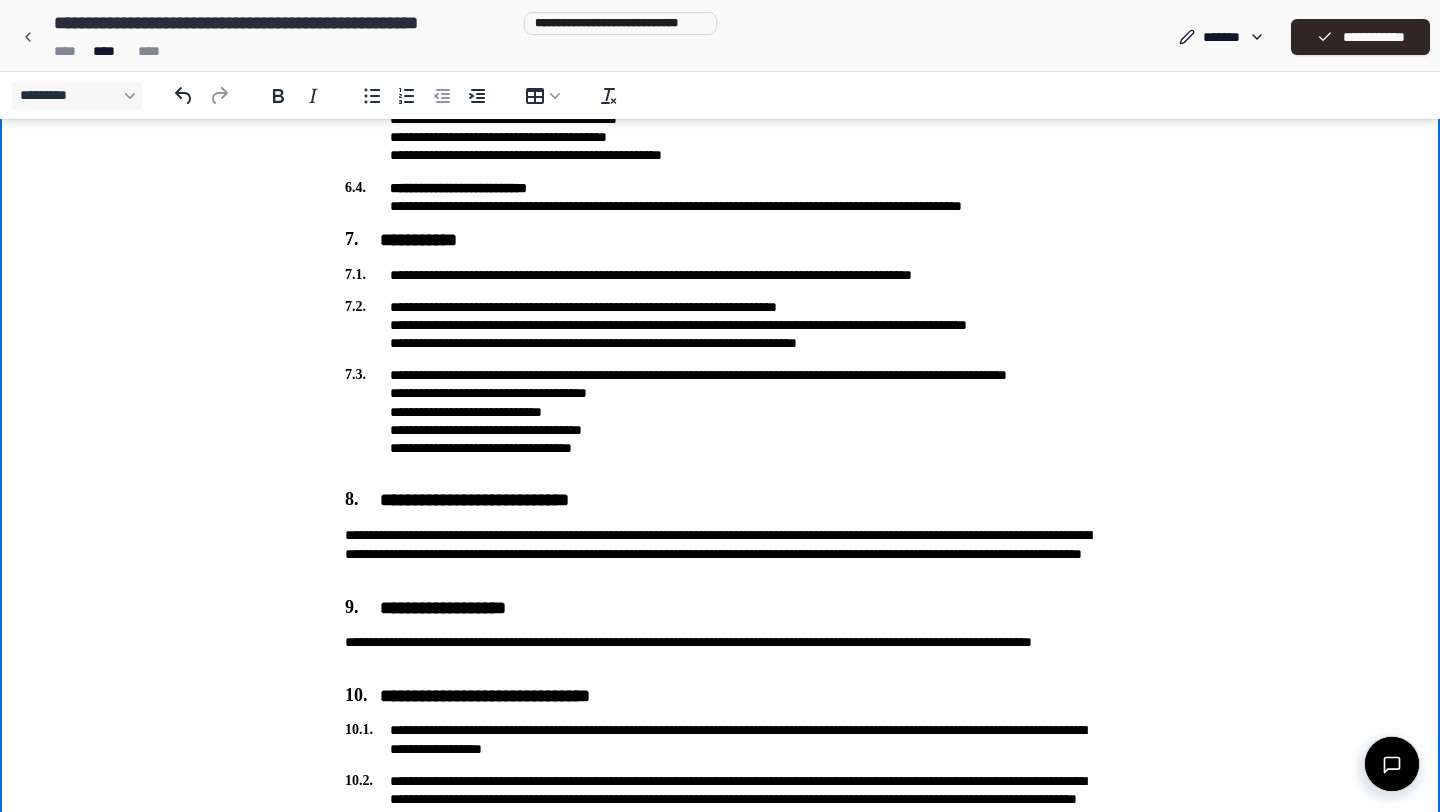 click on "**********" at bounding box center [720, 420] 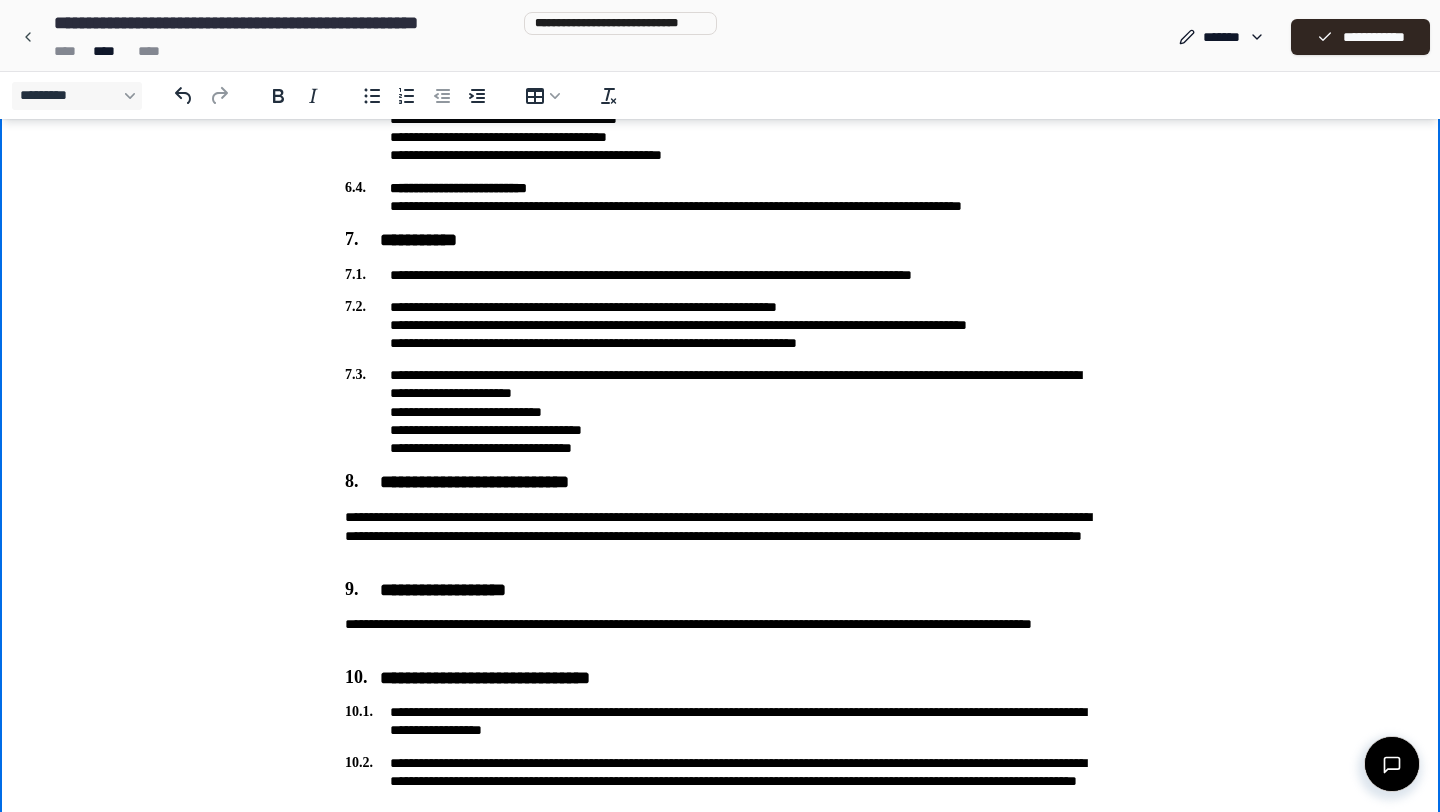 click on "**********" at bounding box center (720, 411) 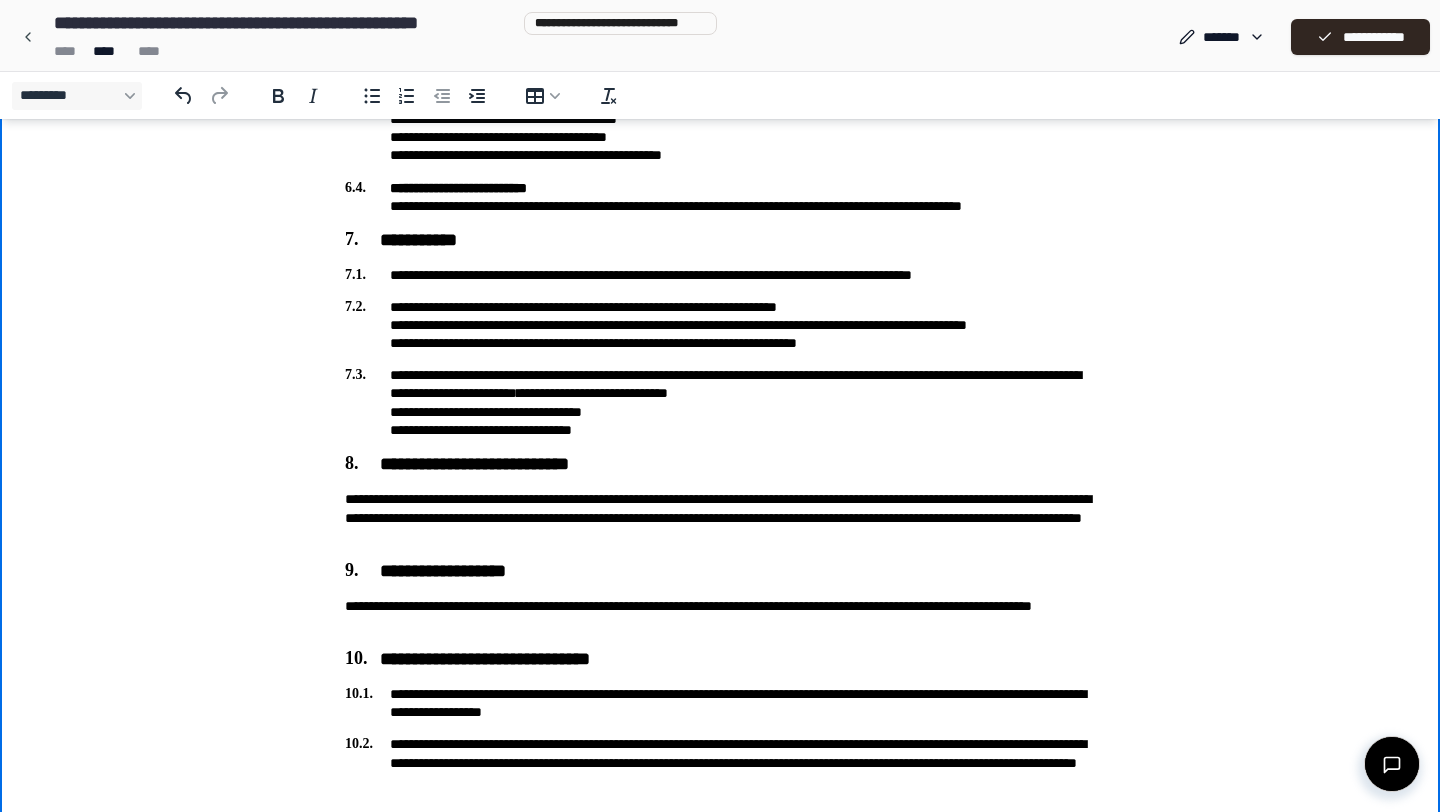 click on "**********" at bounding box center [720, 402] 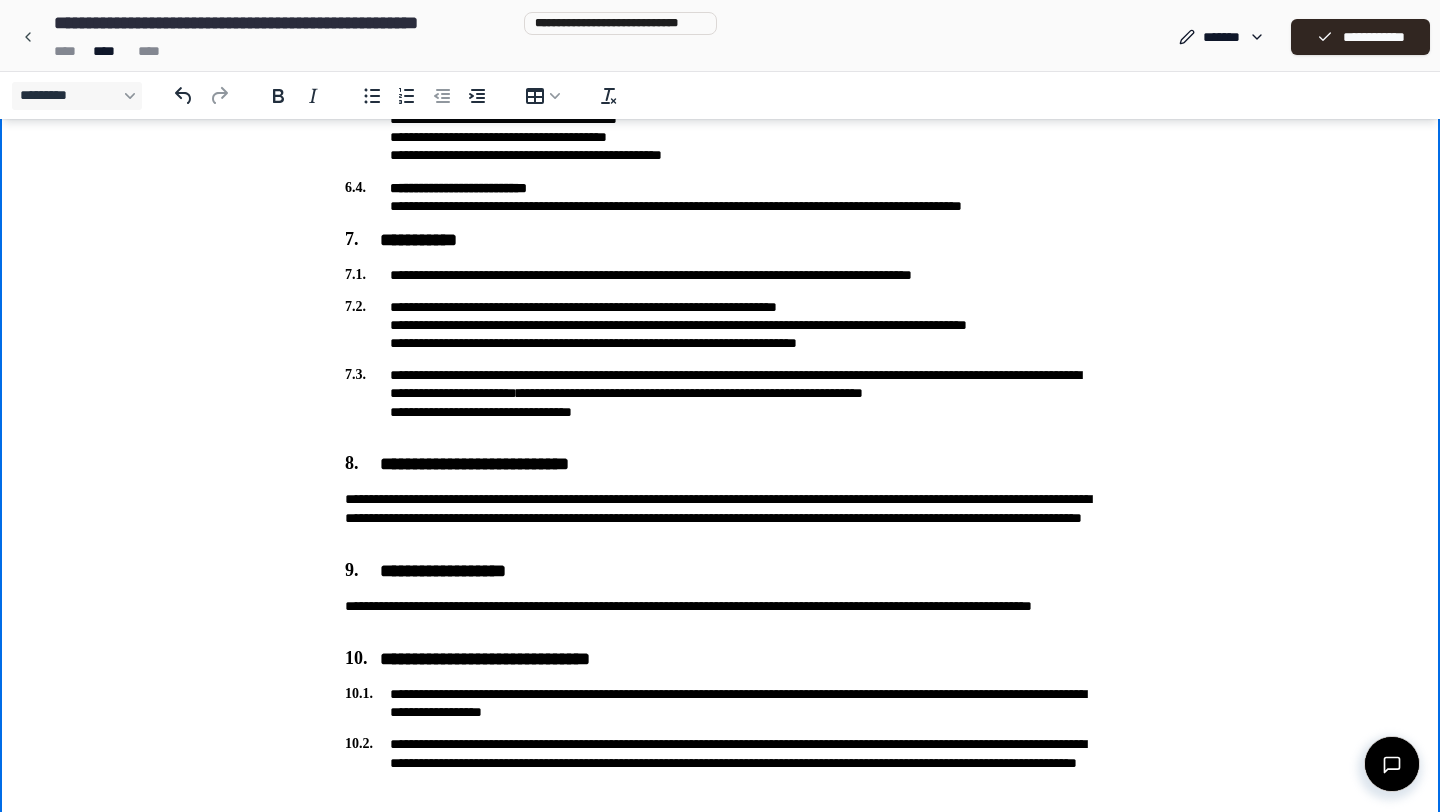 click on "**********" at bounding box center [720, 402] 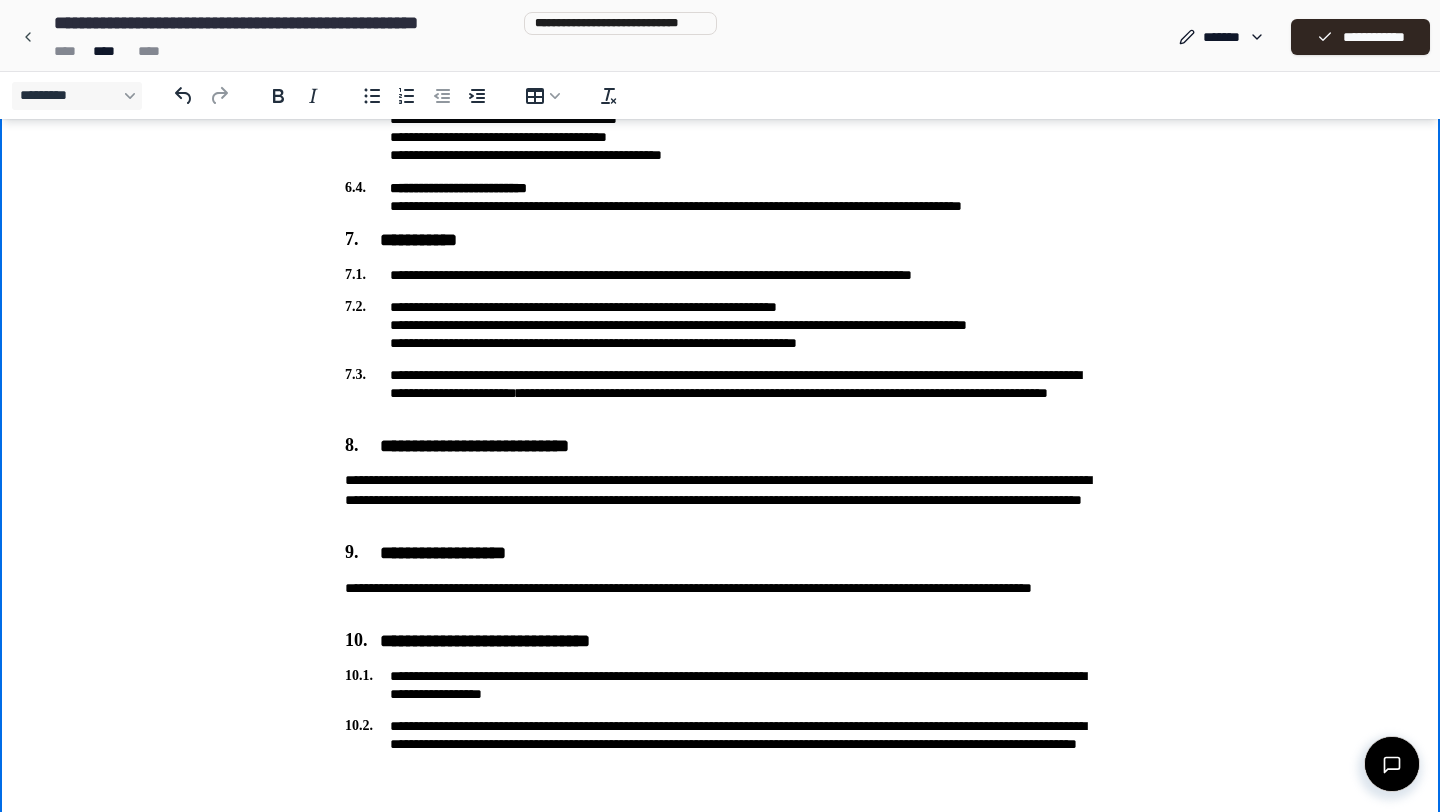 click on "**********" at bounding box center [720, 393] 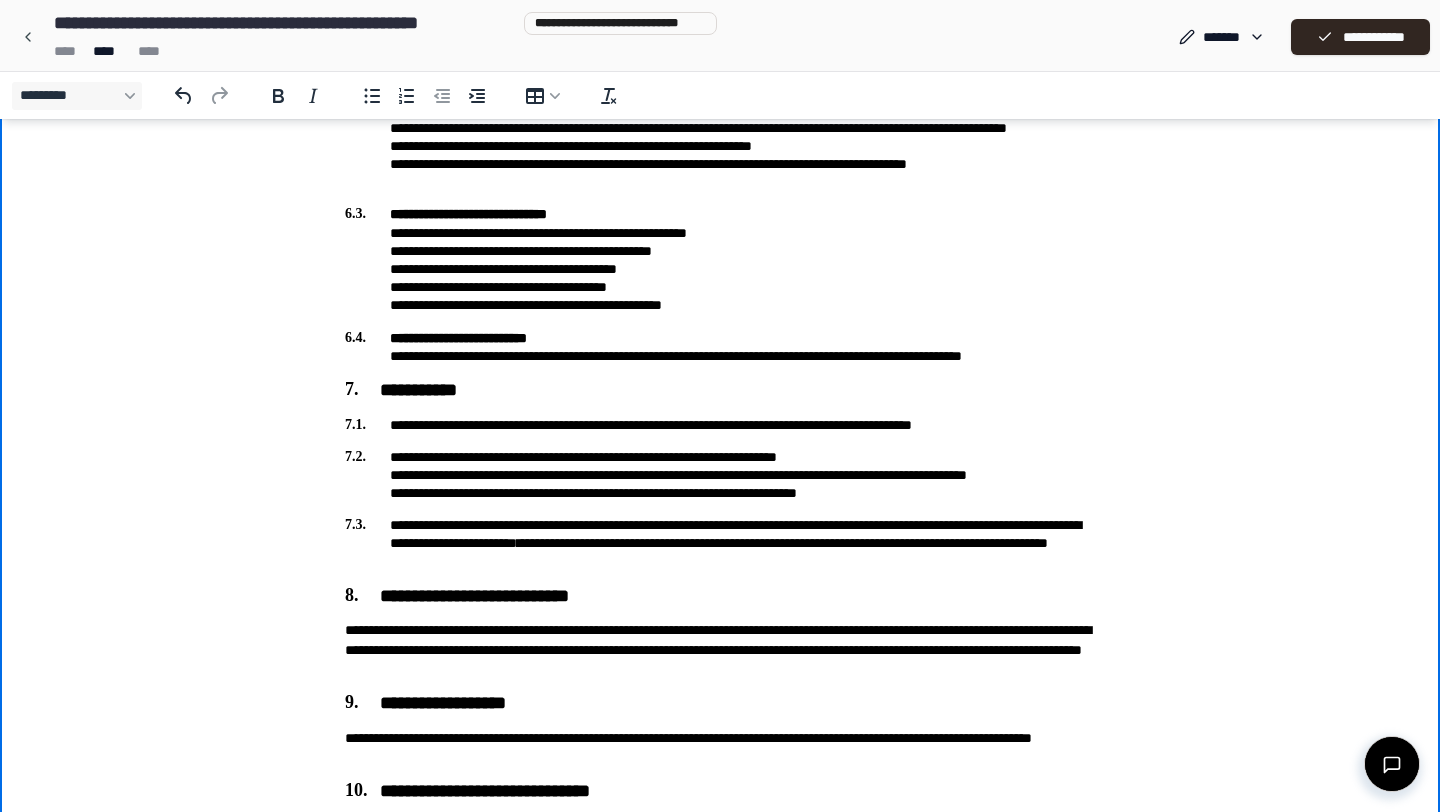 scroll, scrollTop: 1568, scrollLeft: 0, axis: vertical 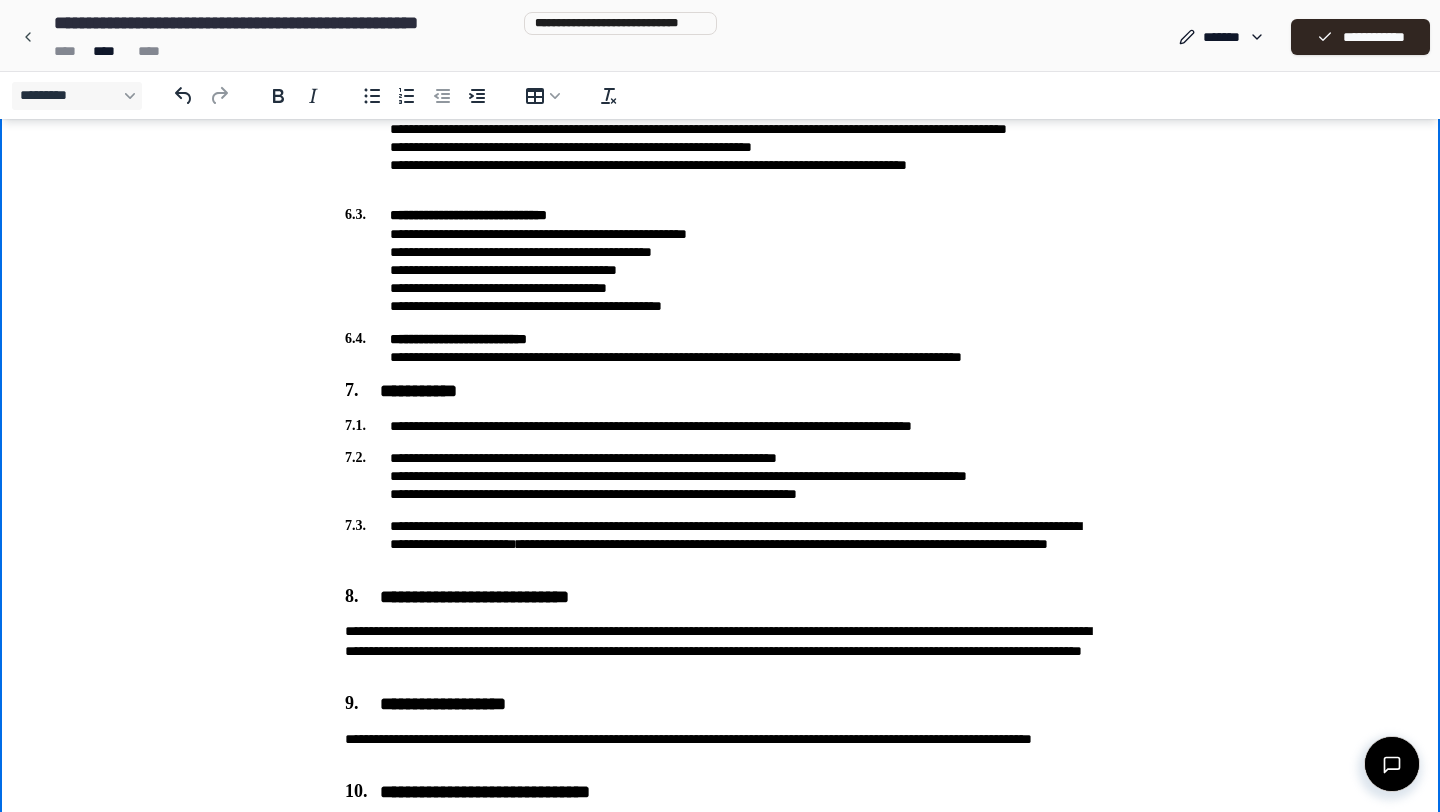 click on "**********" at bounding box center (720, 651) 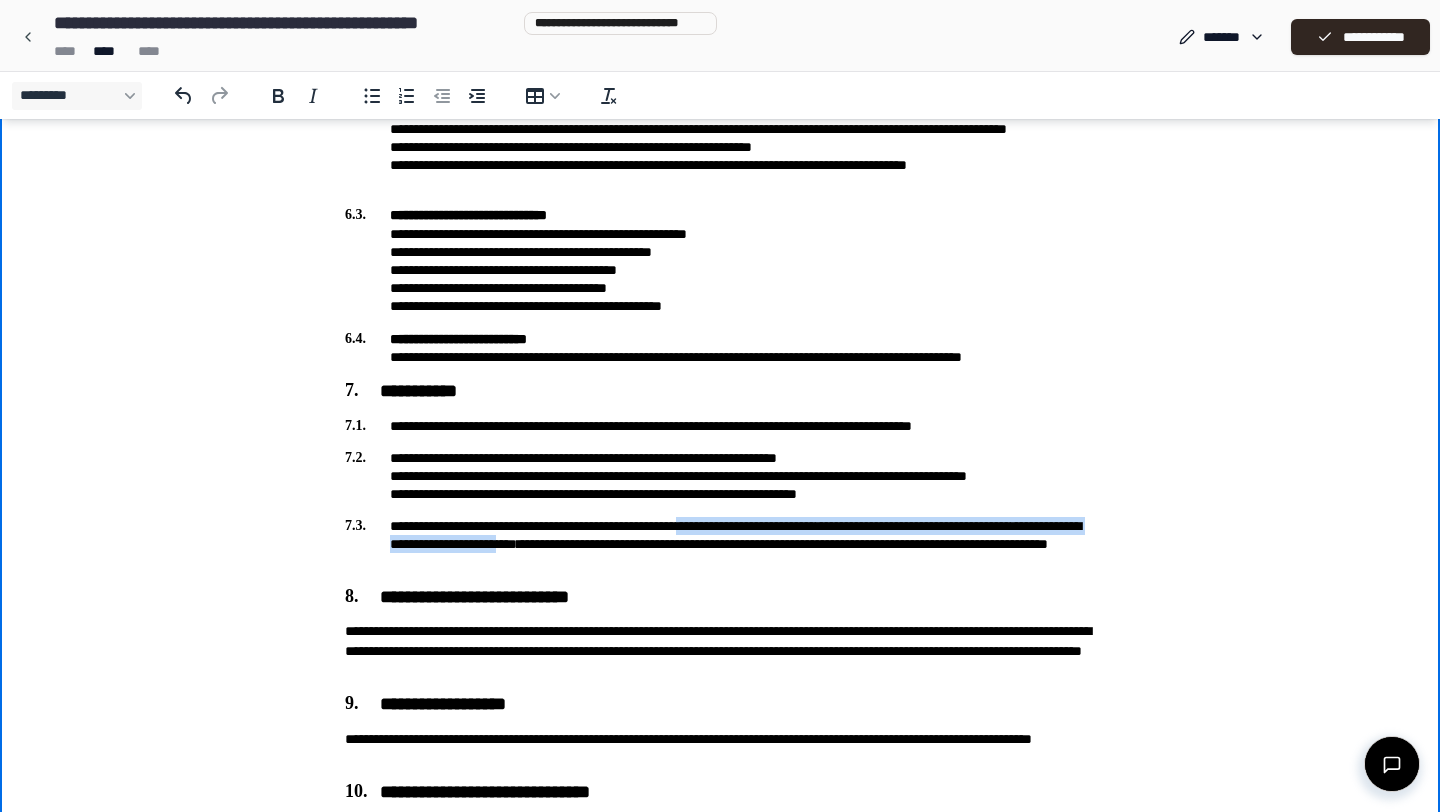 drag, startPoint x: 741, startPoint y: 530, endPoint x: 732, endPoint y: 545, distance: 17.492855 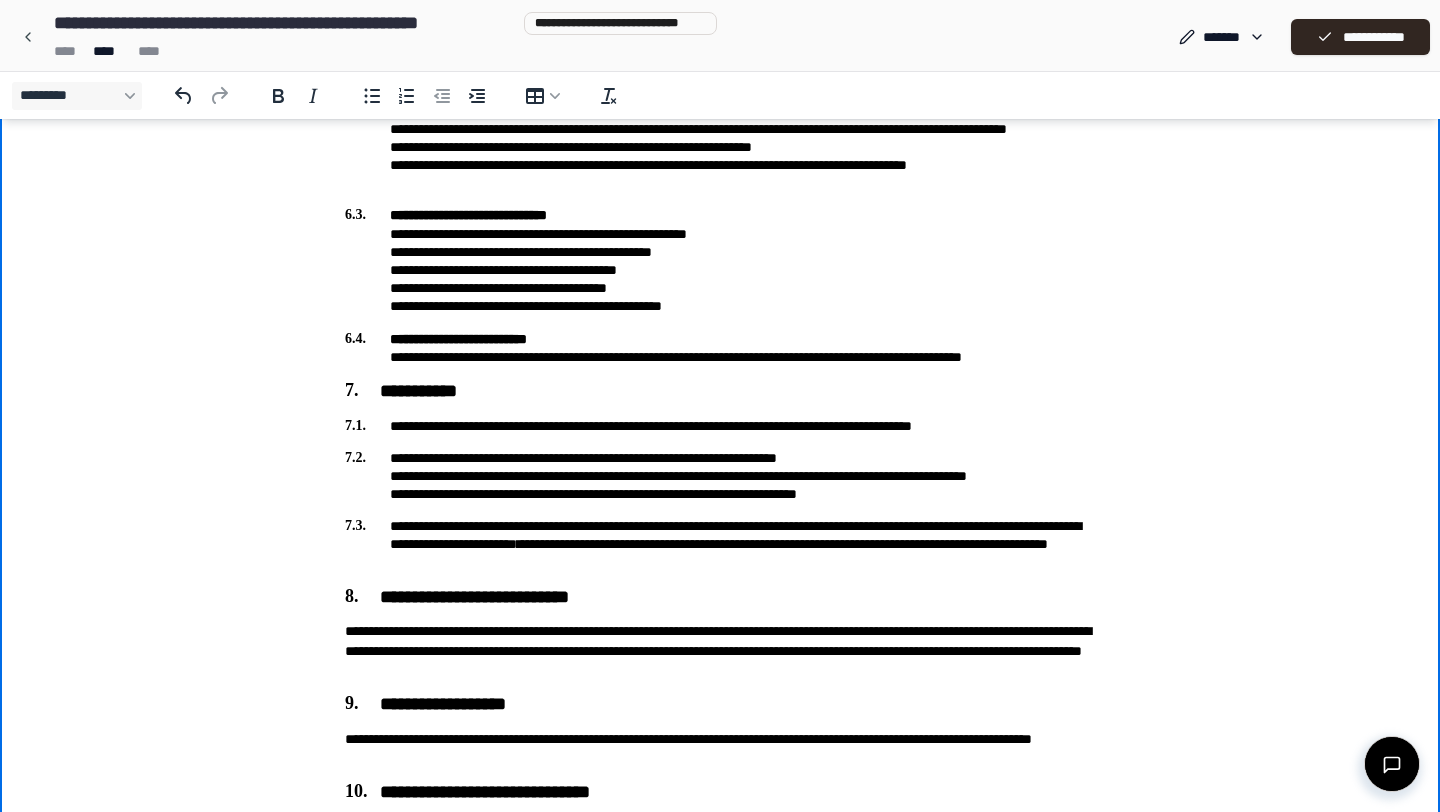 click on "**********" at bounding box center [720, -252] 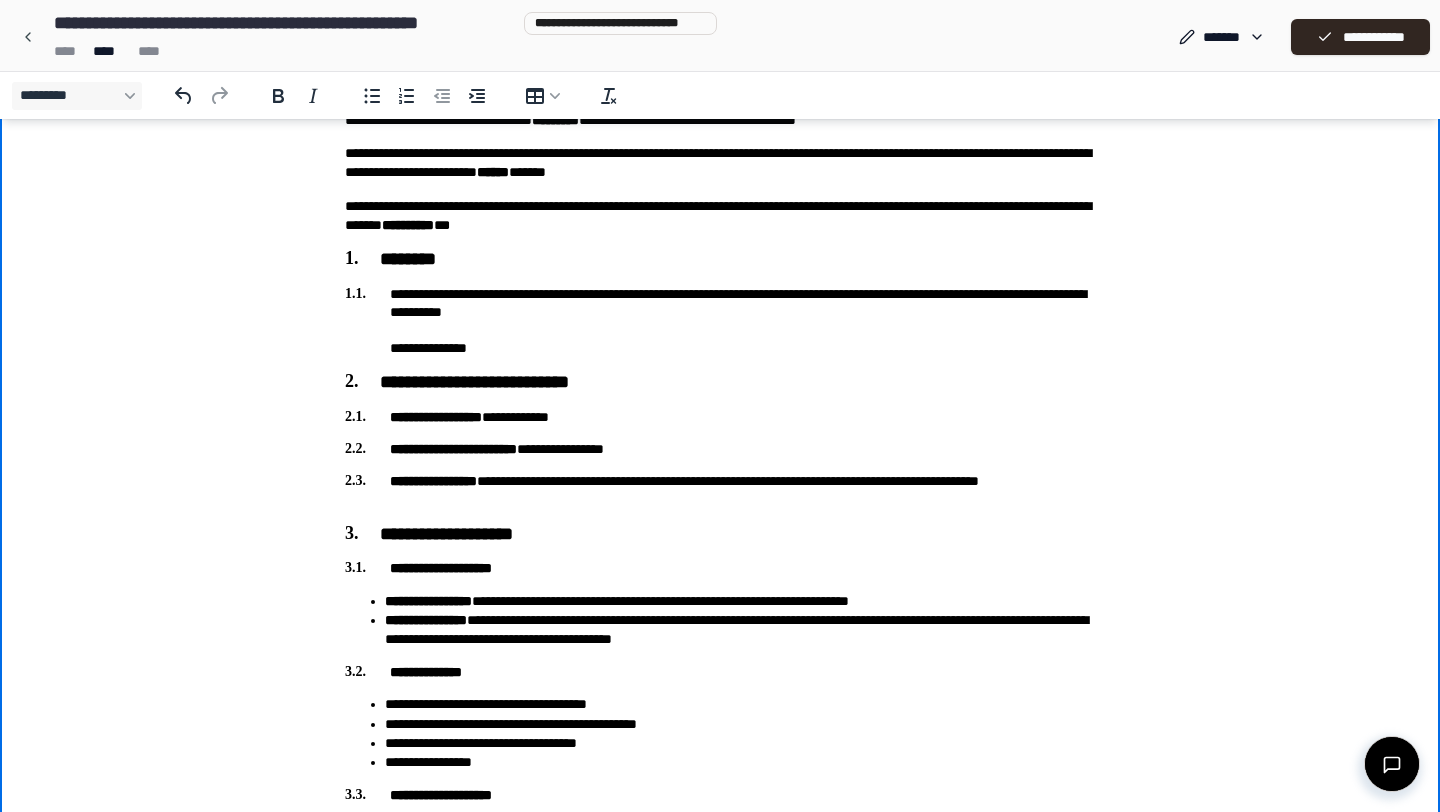 scroll, scrollTop: 0, scrollLeft: 0, axis: both 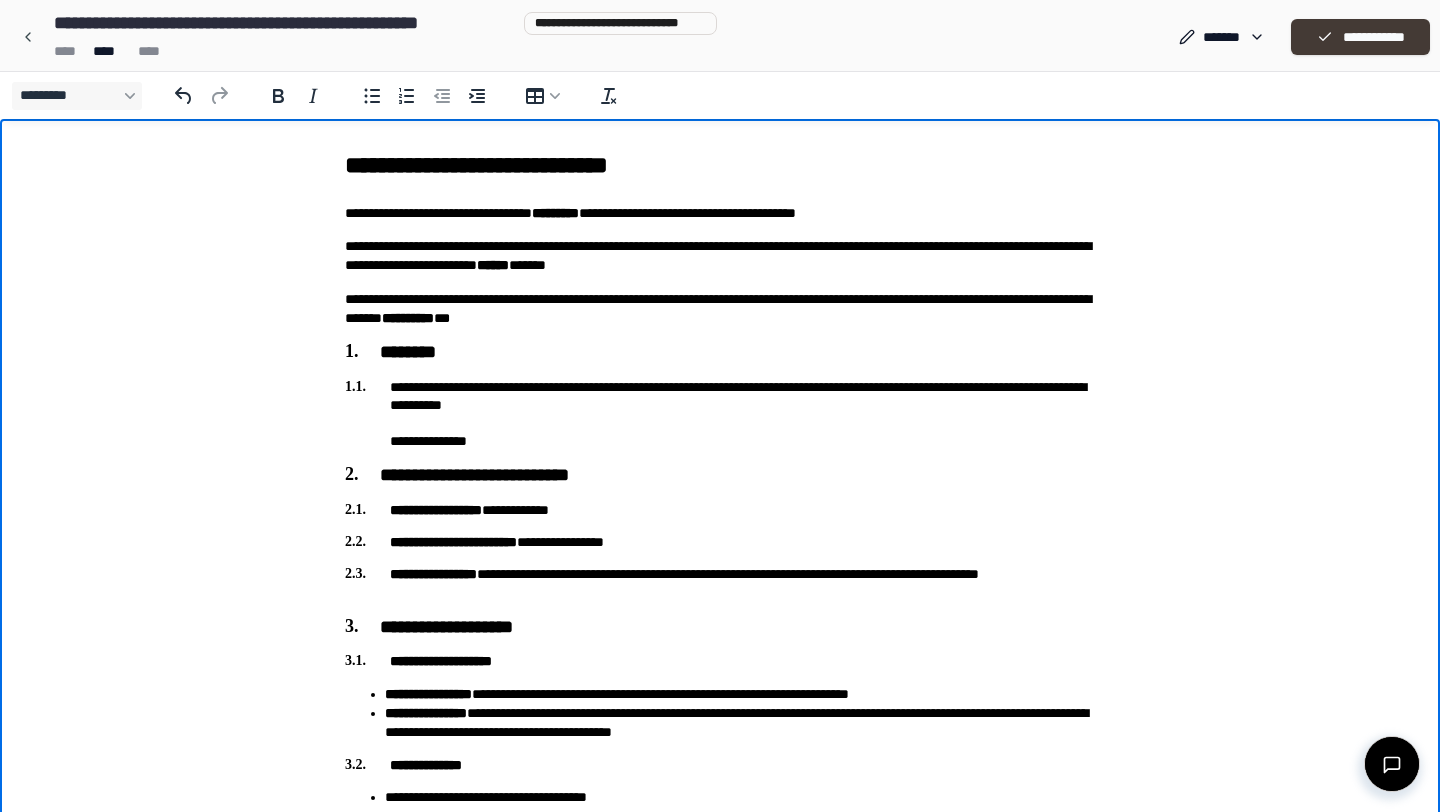 click on "**********" at bounding box center [1360, 37] 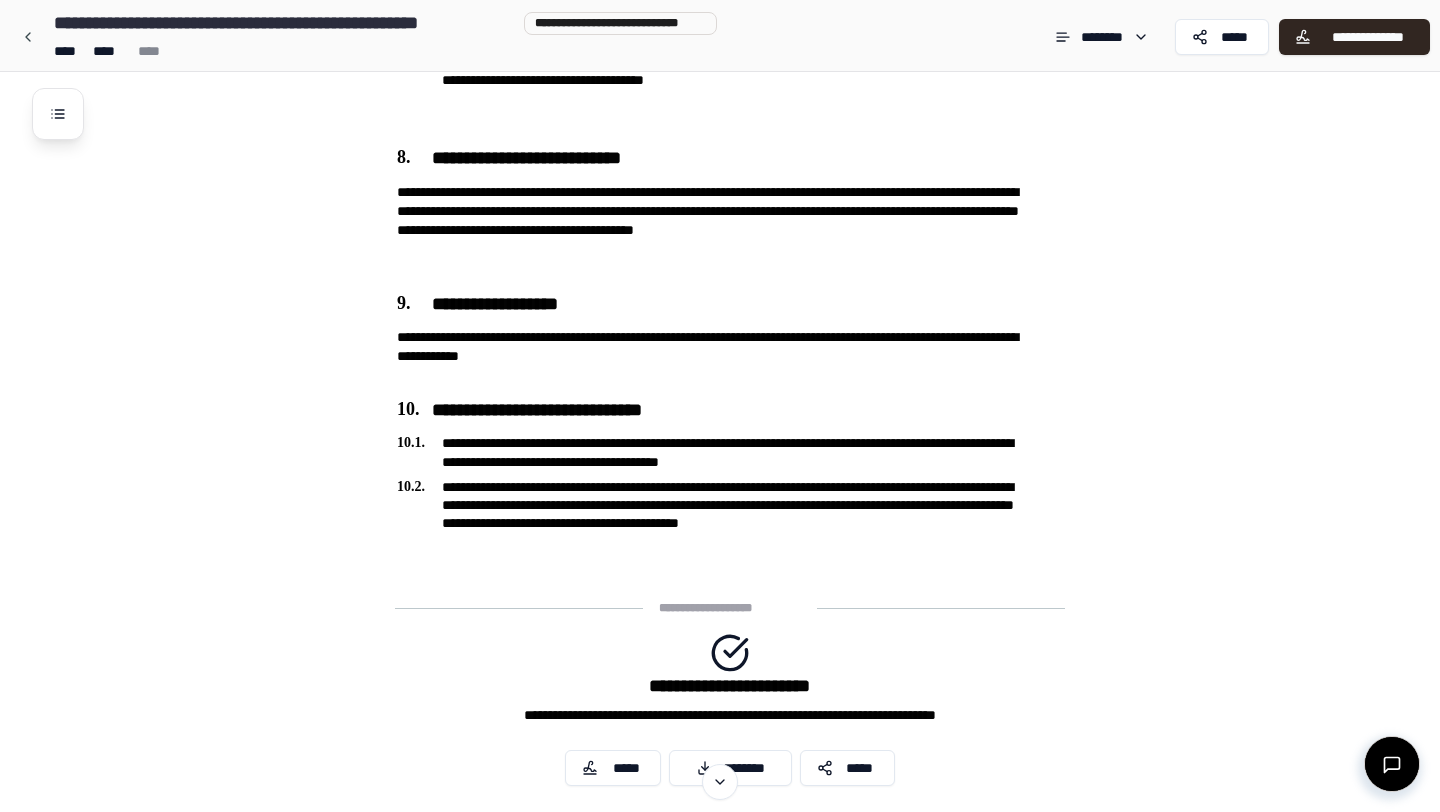 scroll, scrollTop: 2281, scrollLeft: 0, axis: vertical 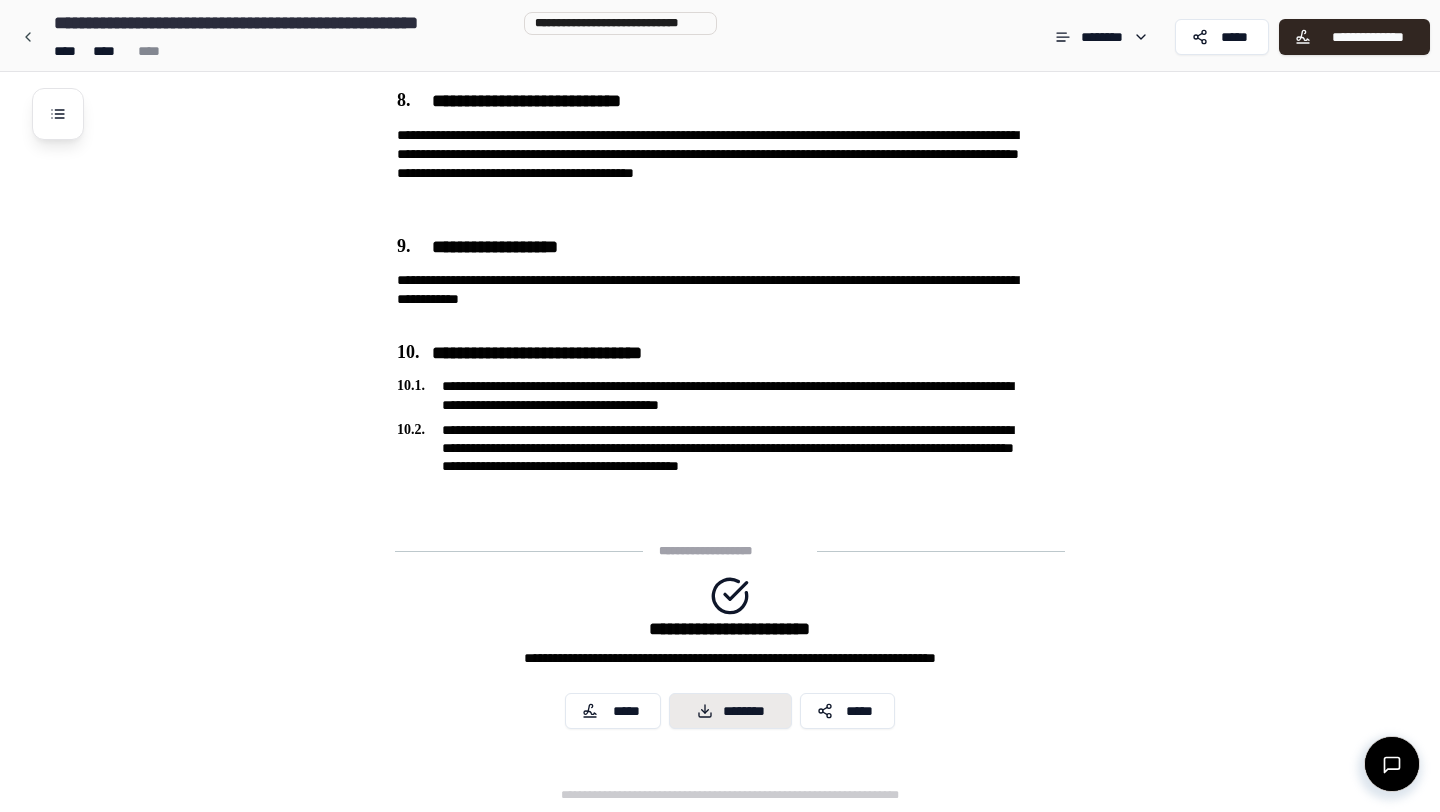 click on "********" at bounding box center (730, 711) 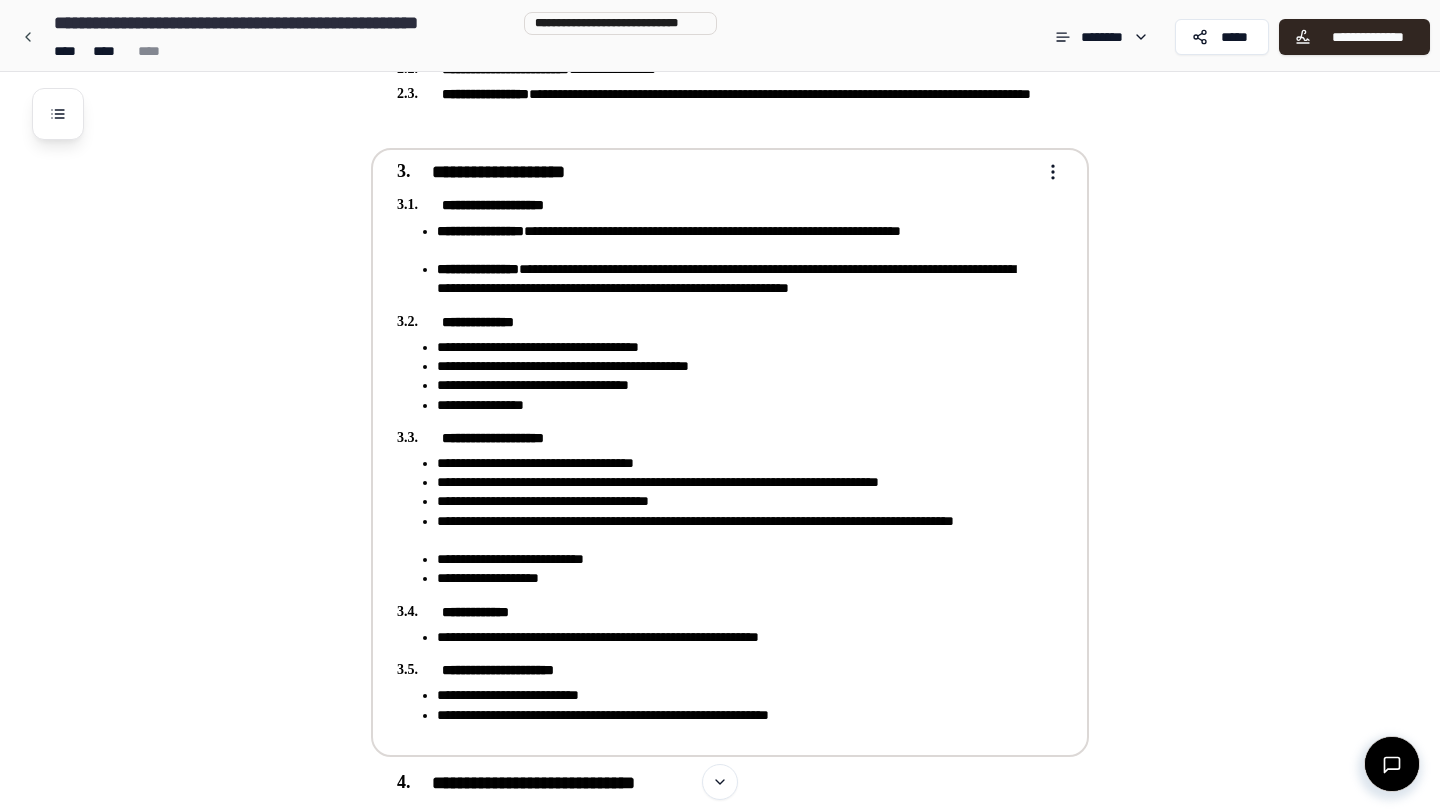 scroll, scrollTop: 420, scrollLeft: 0, axis: vertical 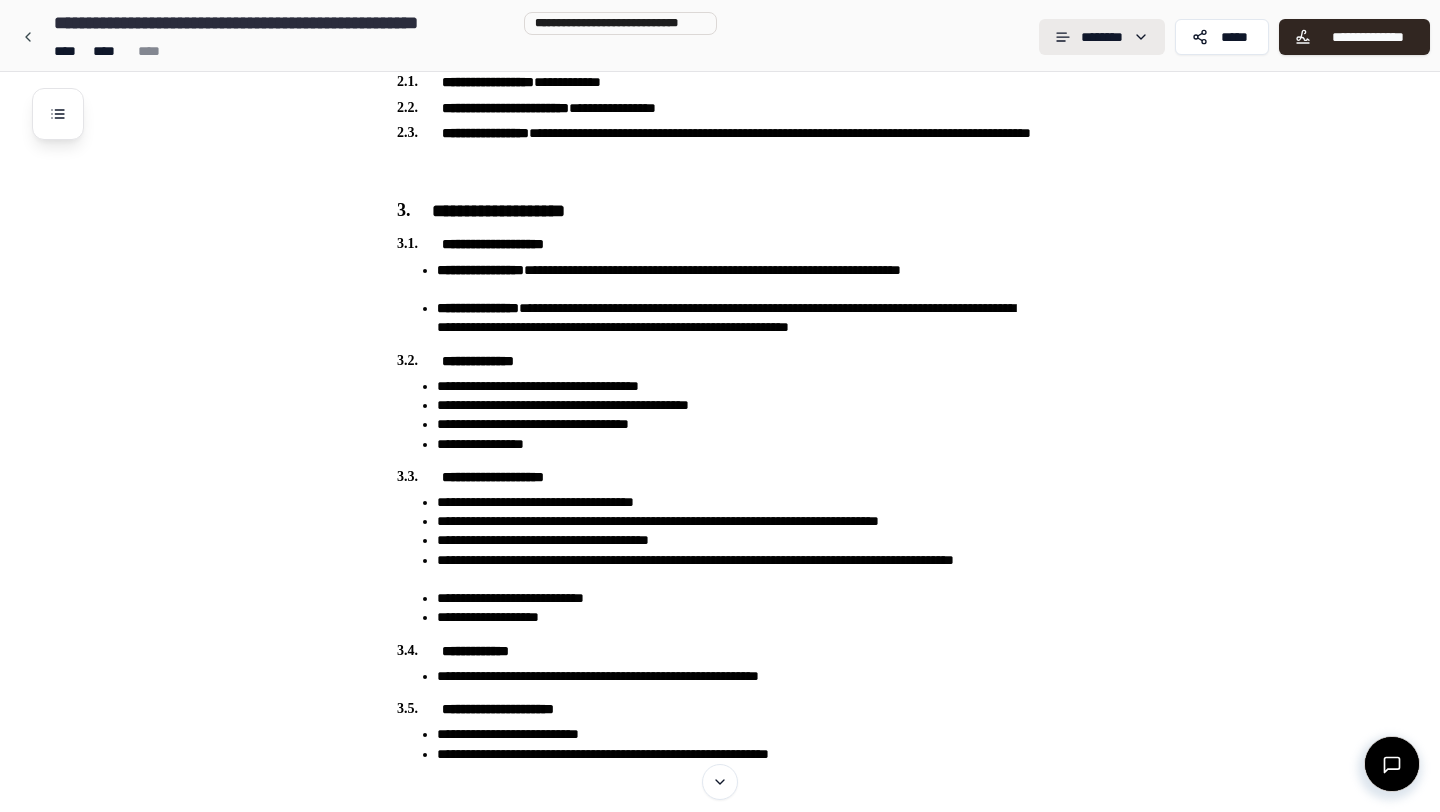 click on "**********" at bounding box center (720, 1127) 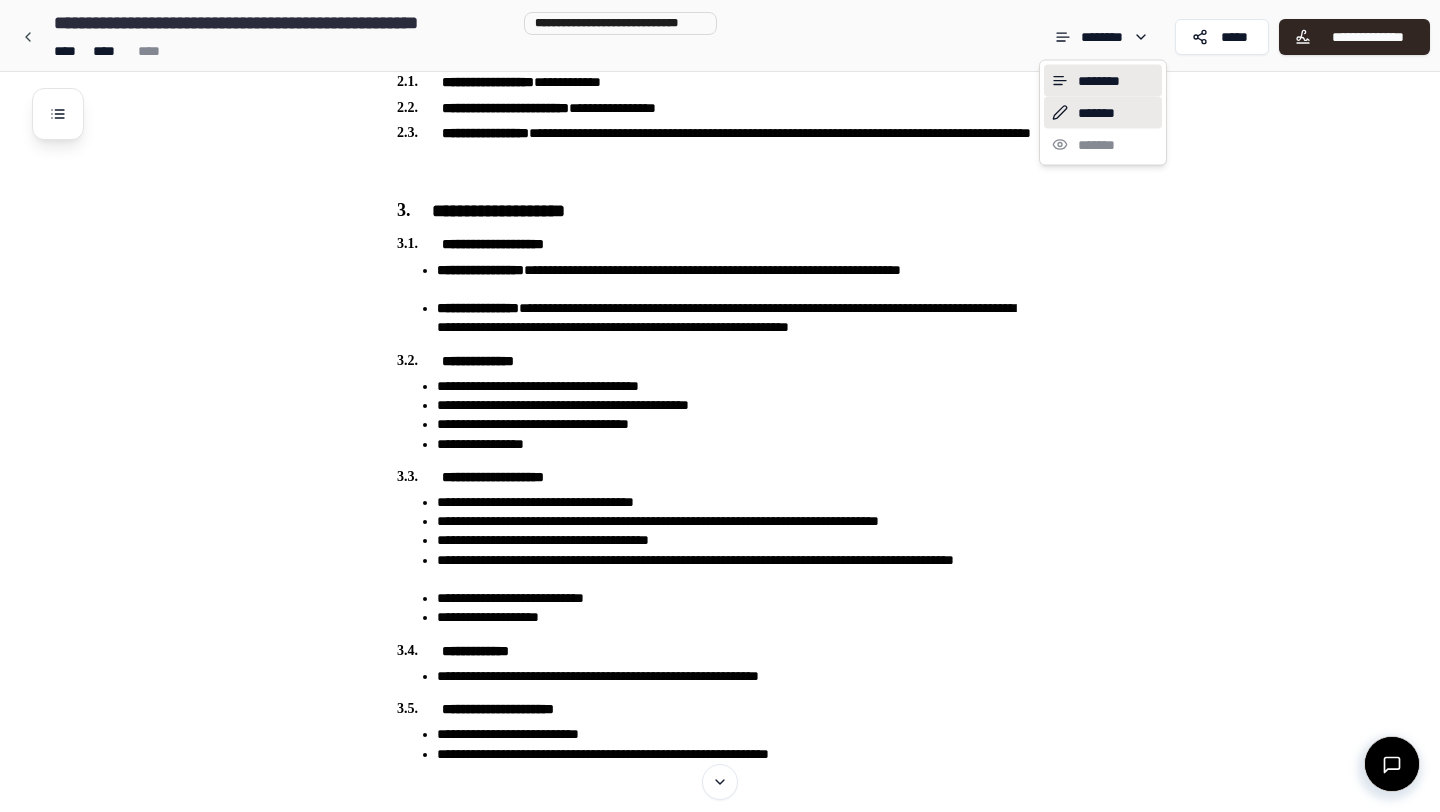 click on "*******" at bounding box center (1103, 113) 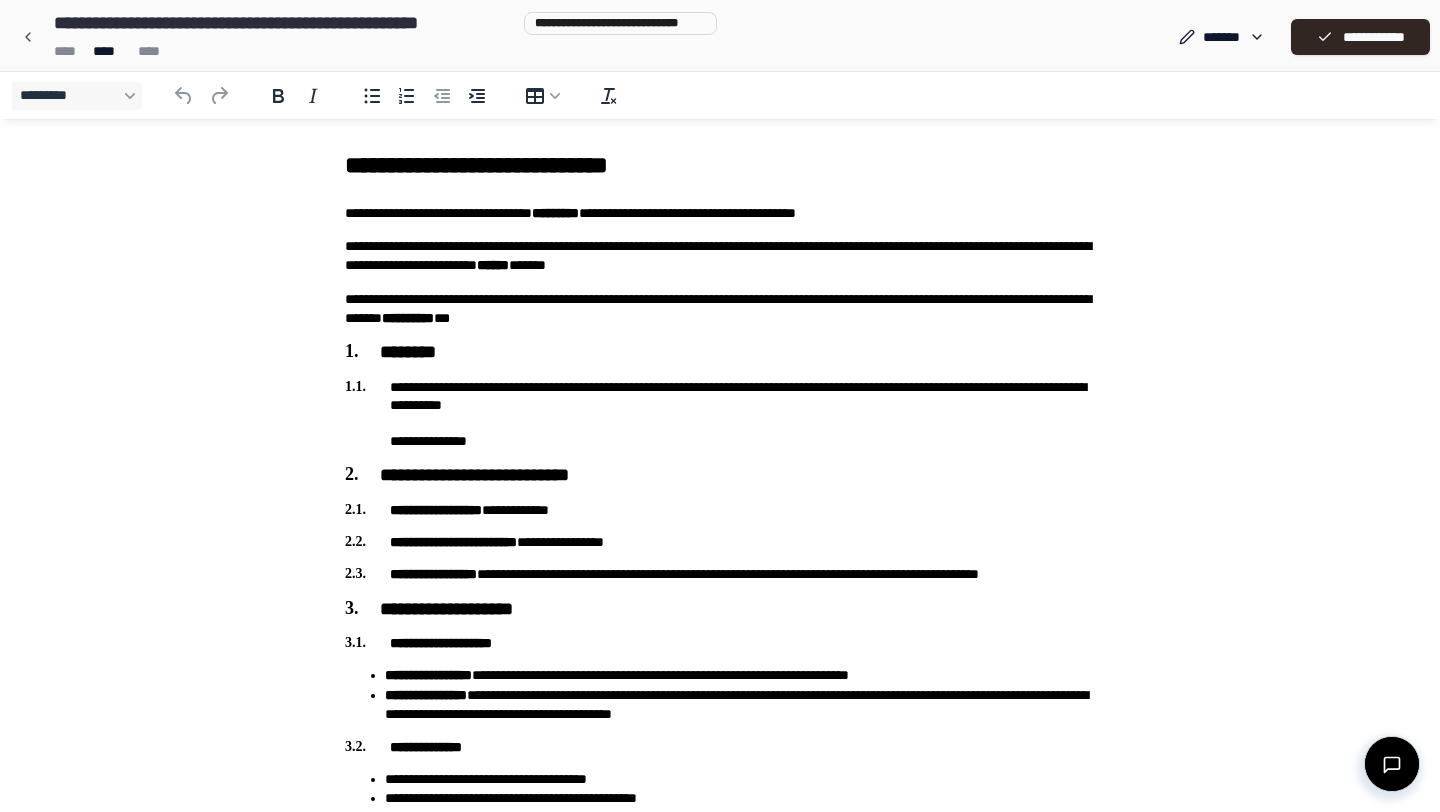 scroll, scrollTop: 0, scrollLeft: 0, axis: both 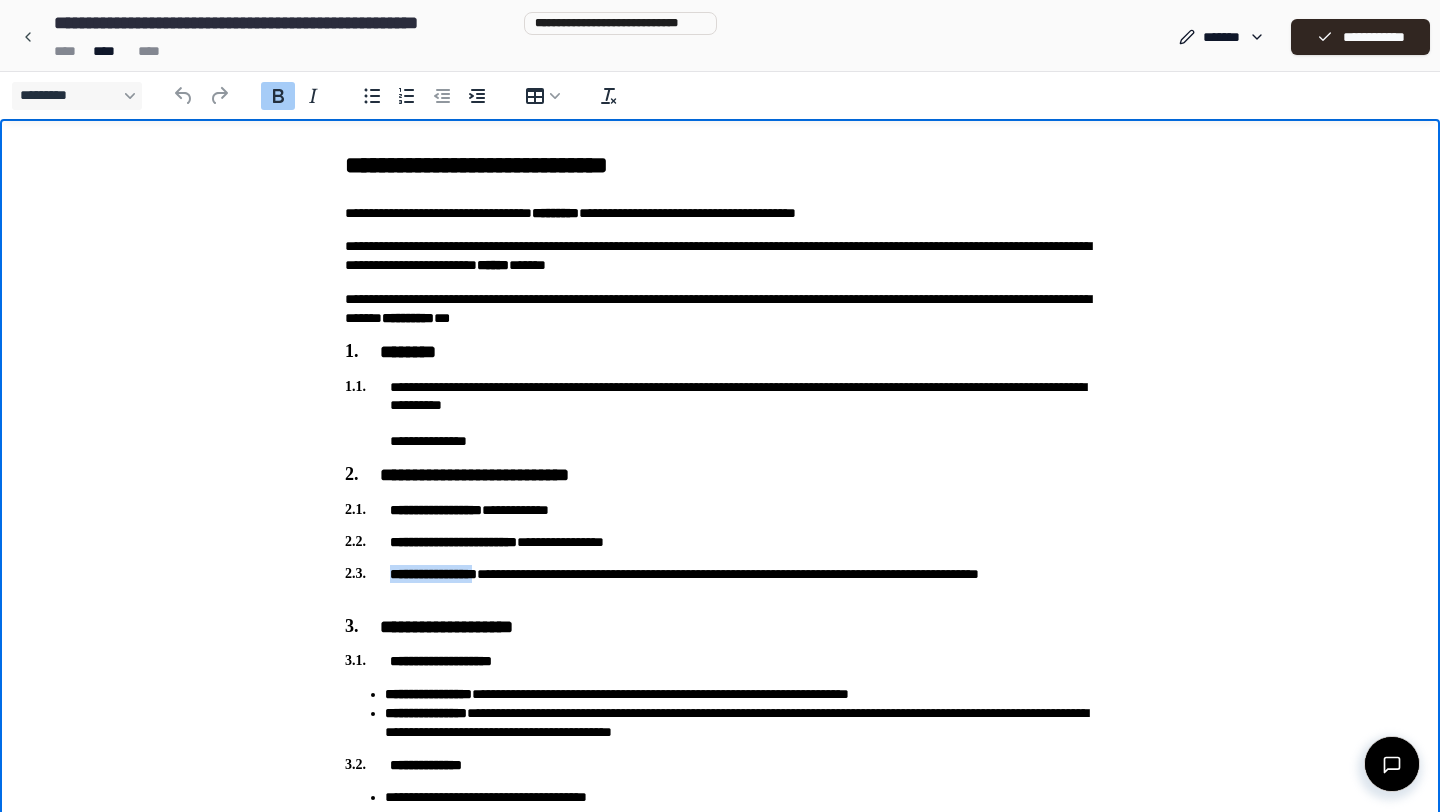 drag, startPoint x: 496, startPoint y: 576, endPoint x: 388, endPoint y: 576, distance: 108 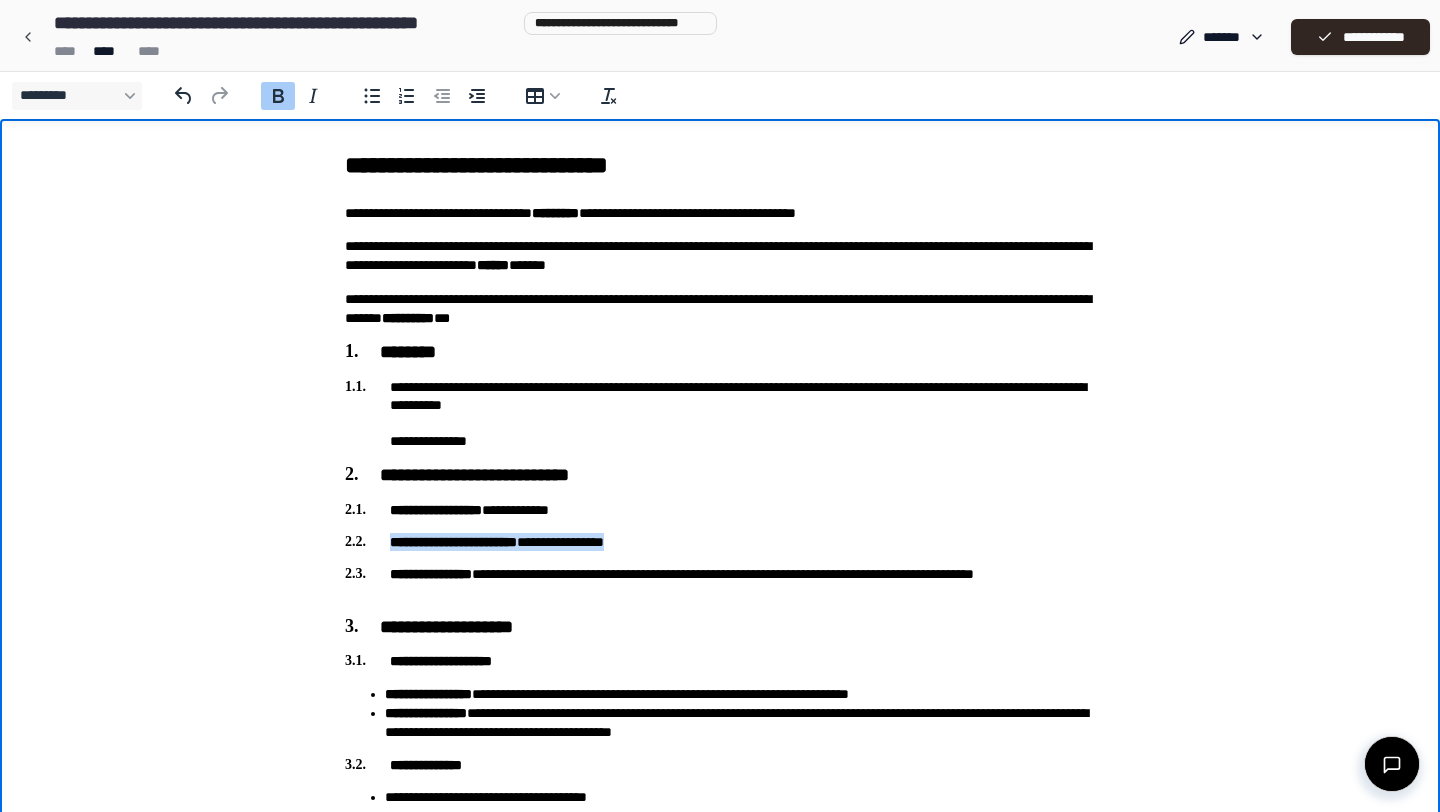drag, startPoint x: 702, startPoint y: 545, endPoint x: 386, endPoint y: 542, distance: 316.01425 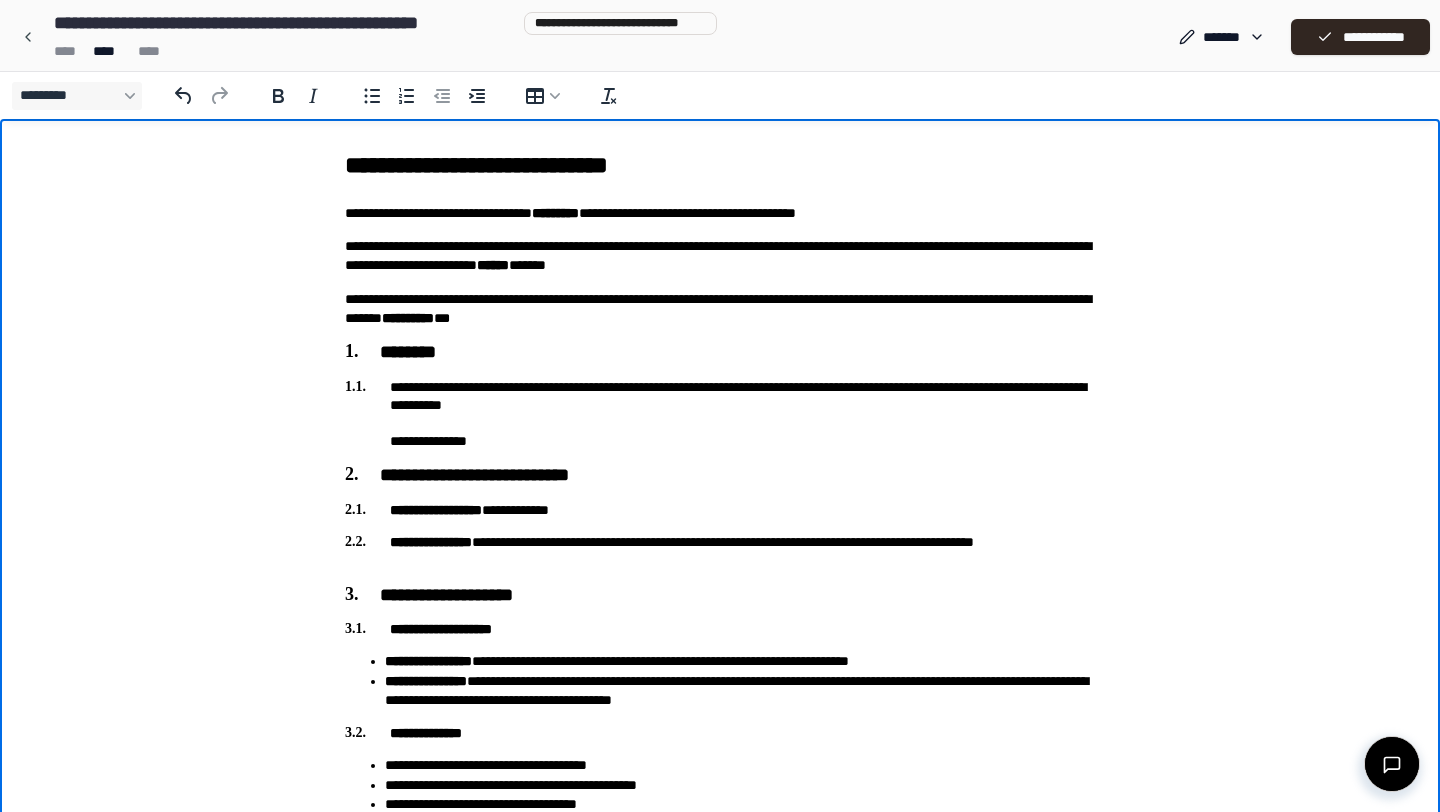 click on "**********" at bounding box center (720, 551) 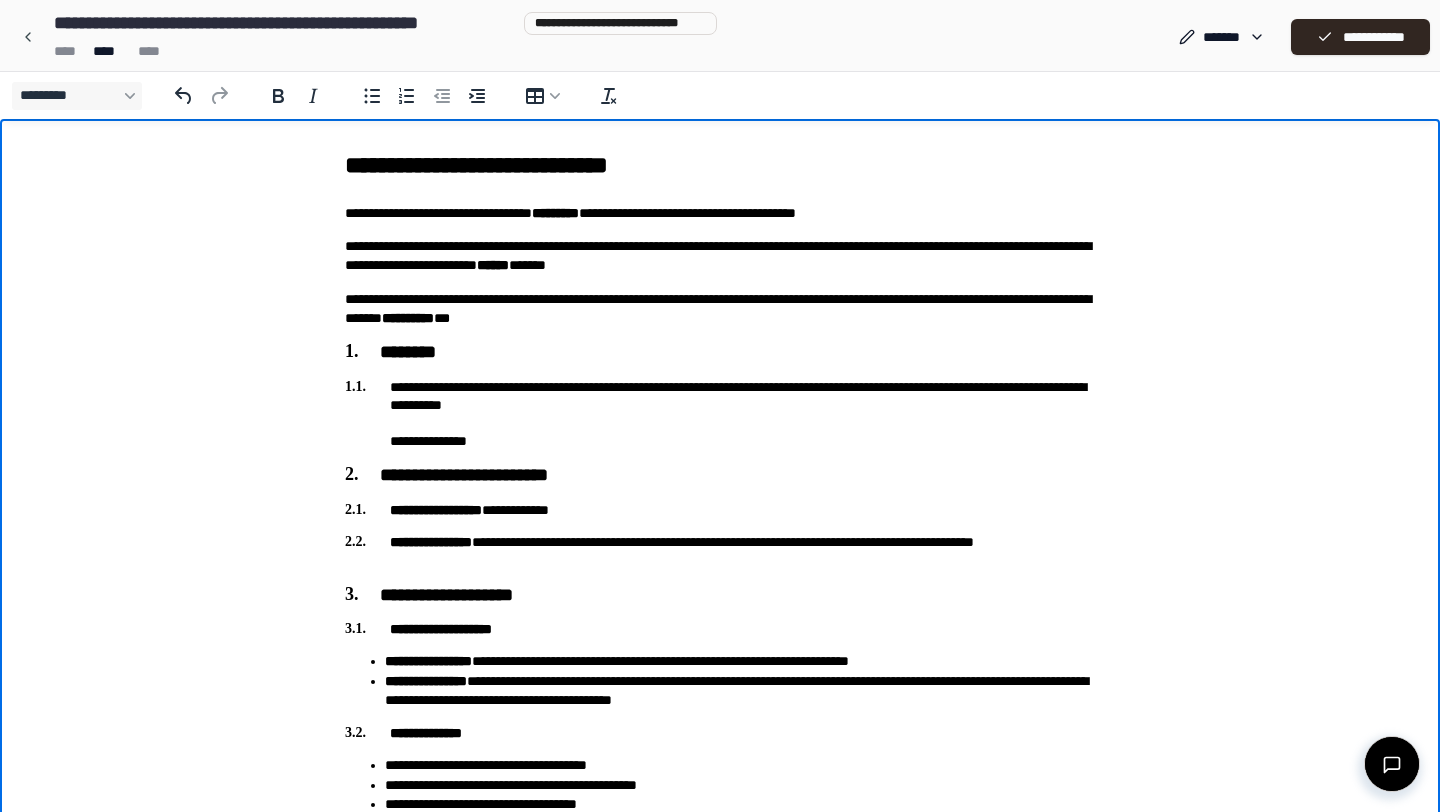 click on "**********" at bounding box center [720, 476] 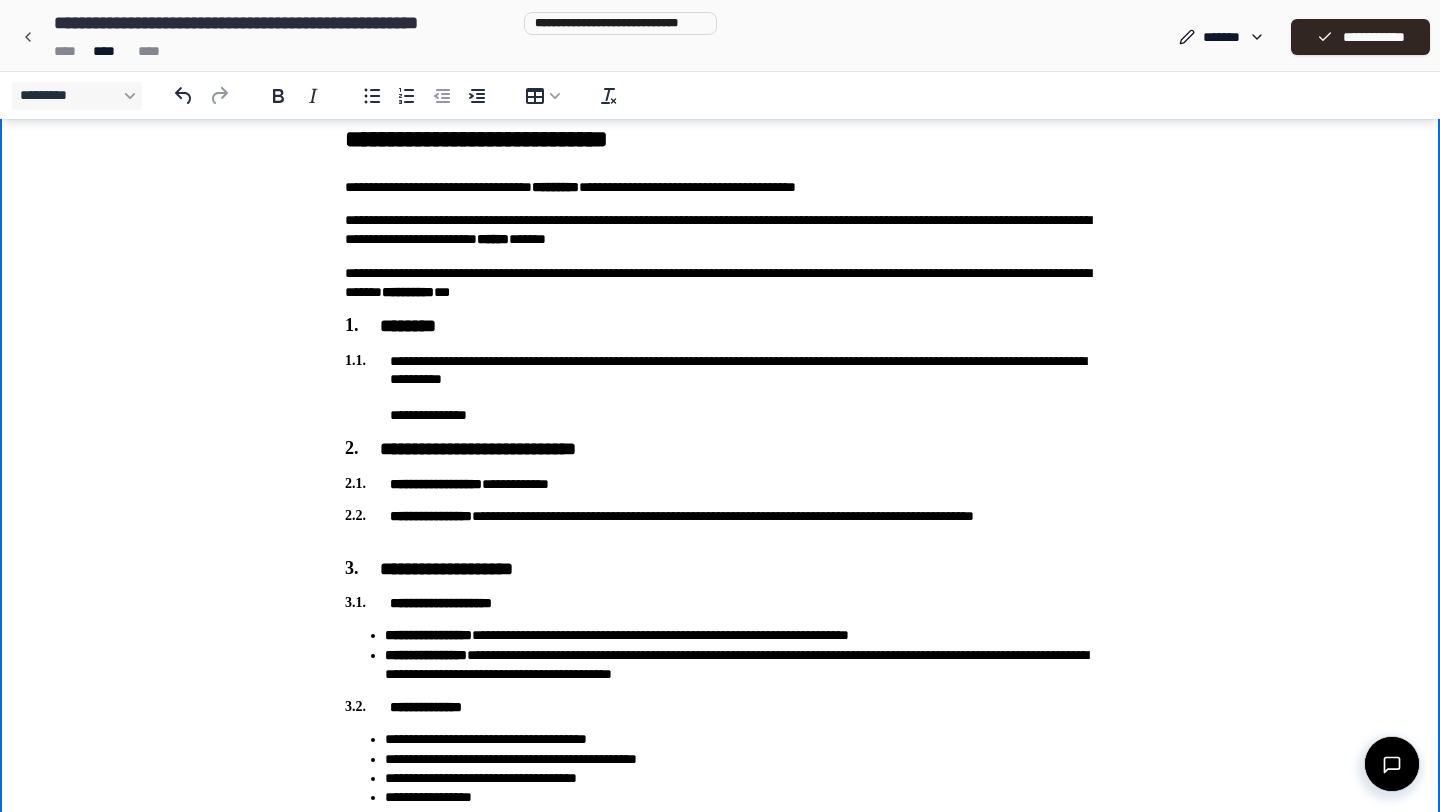 scroll, scrollTop: 19, scrollLeft: 0, axis: vertical 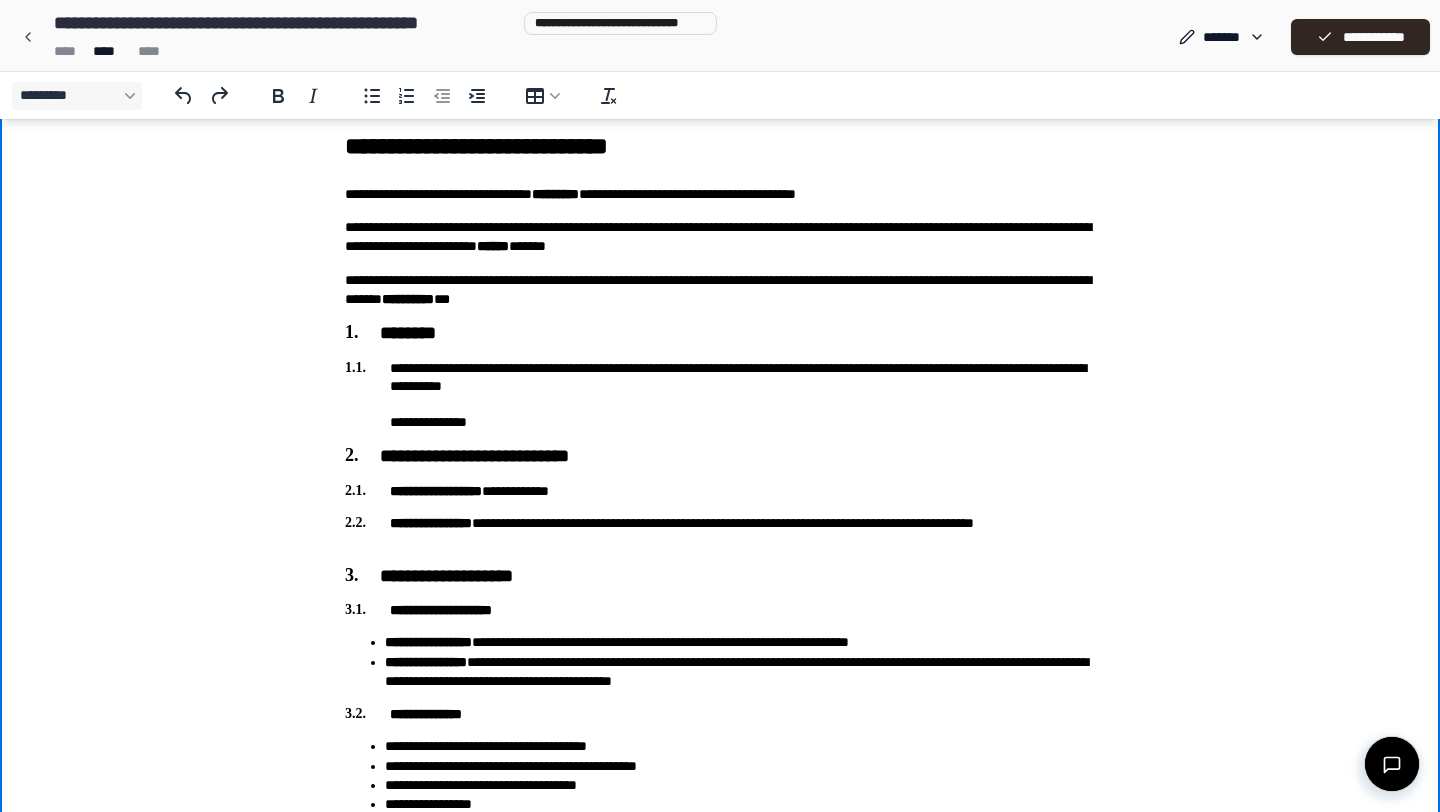 click on "********" at bounding box center [720, 334] 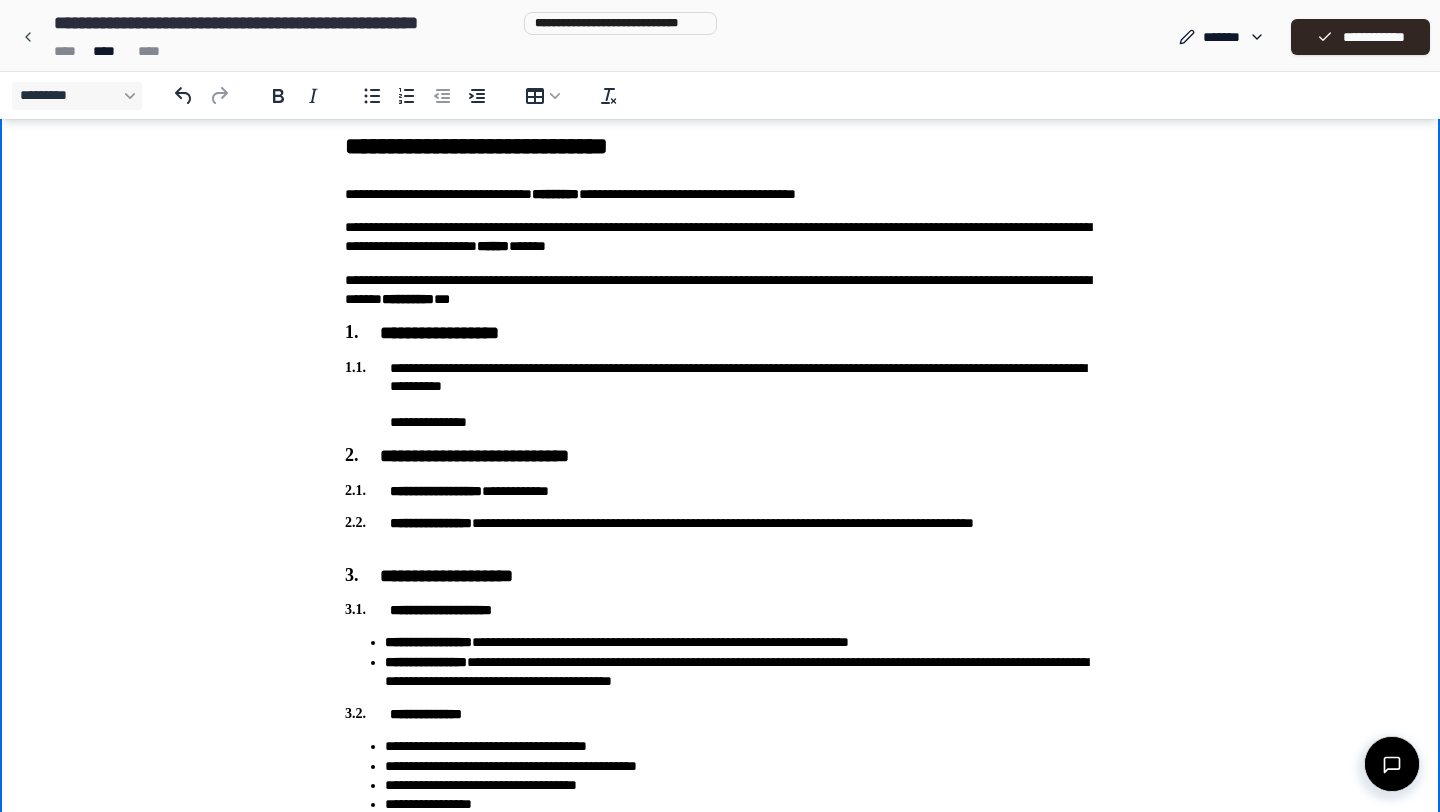 click on "**********" at bounding box center (720, 334) 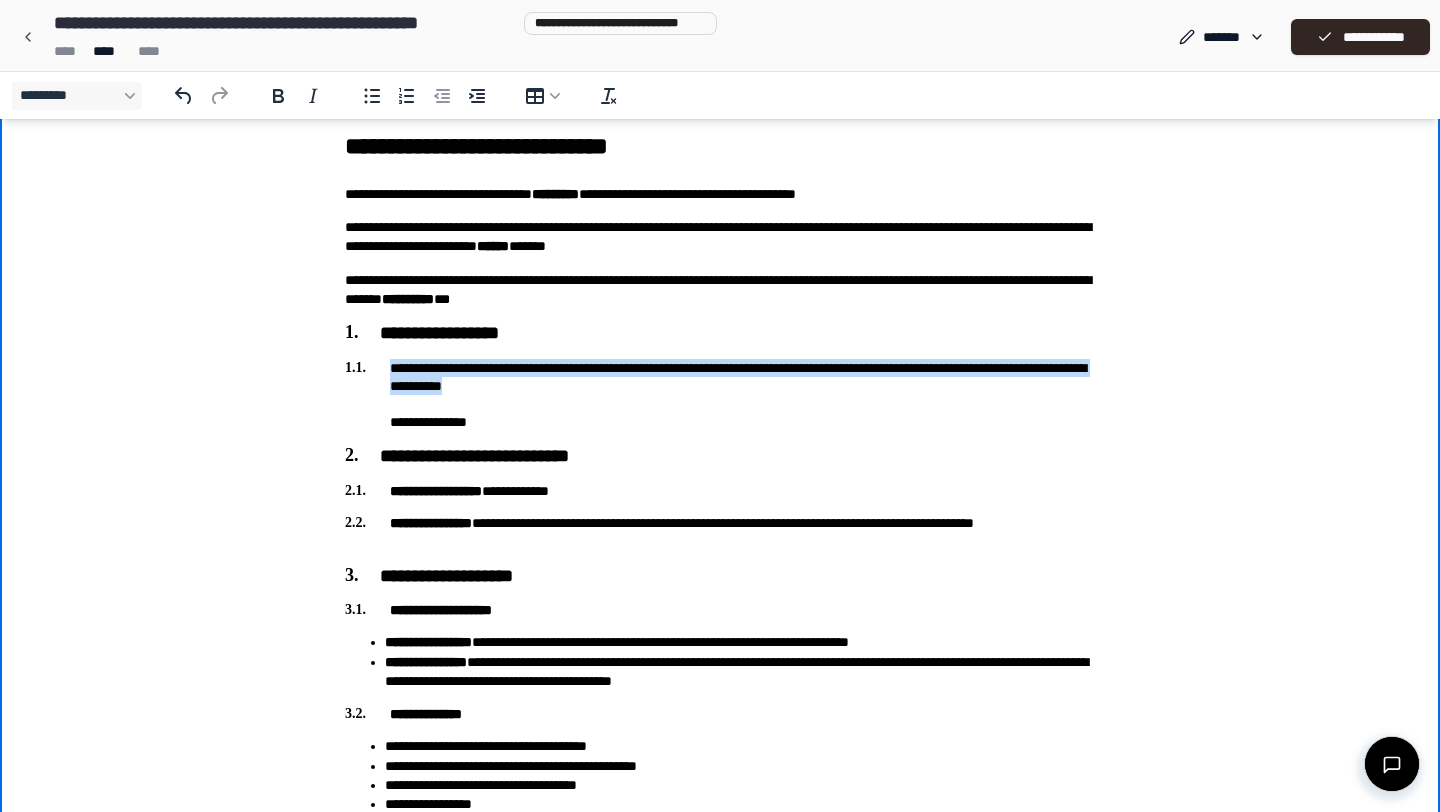 drag, startPoint x: 657, startPoint y: 385, endPoint x: 389, endPoint y: 370, distance: 268.41943 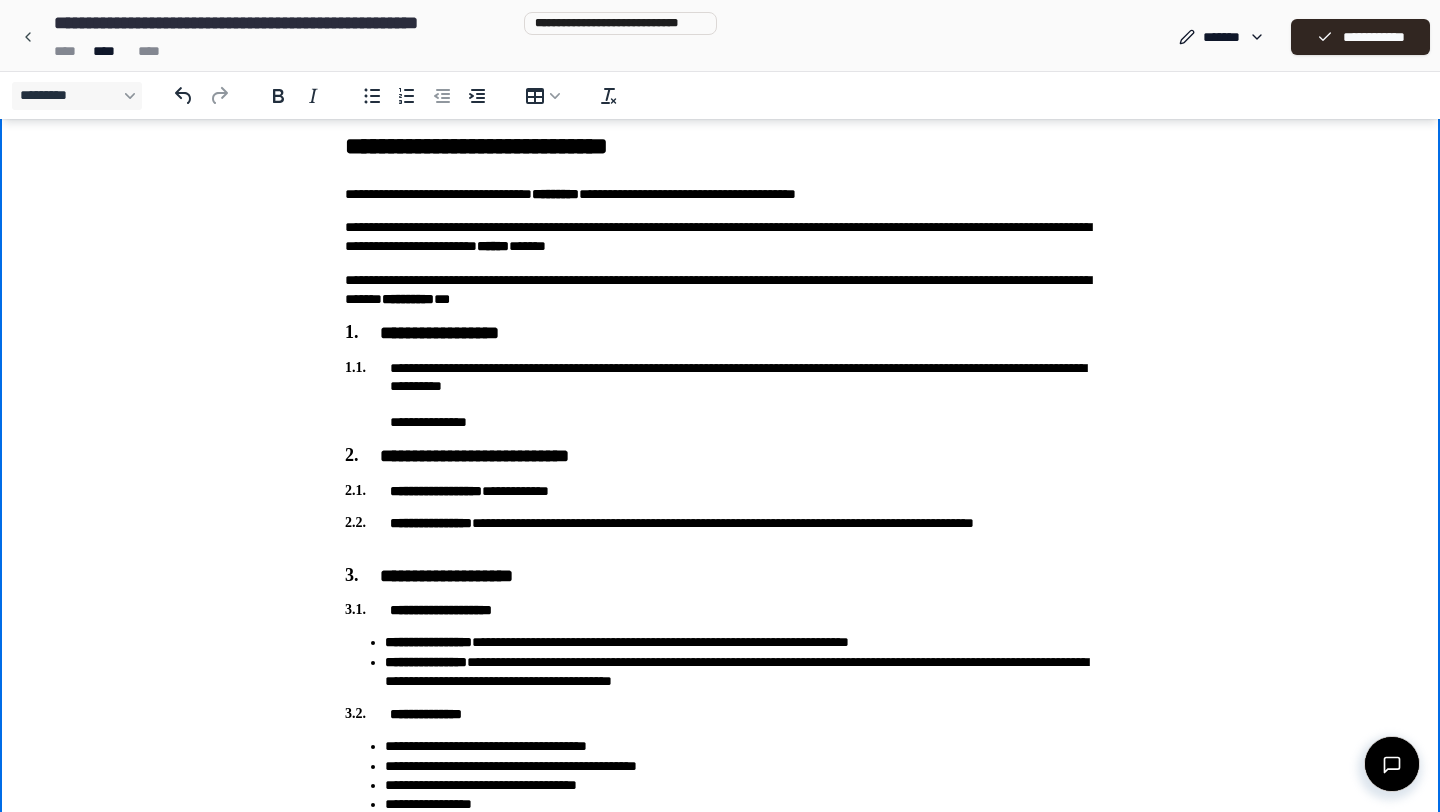 click on "**********" at bounding box center [720, 395] 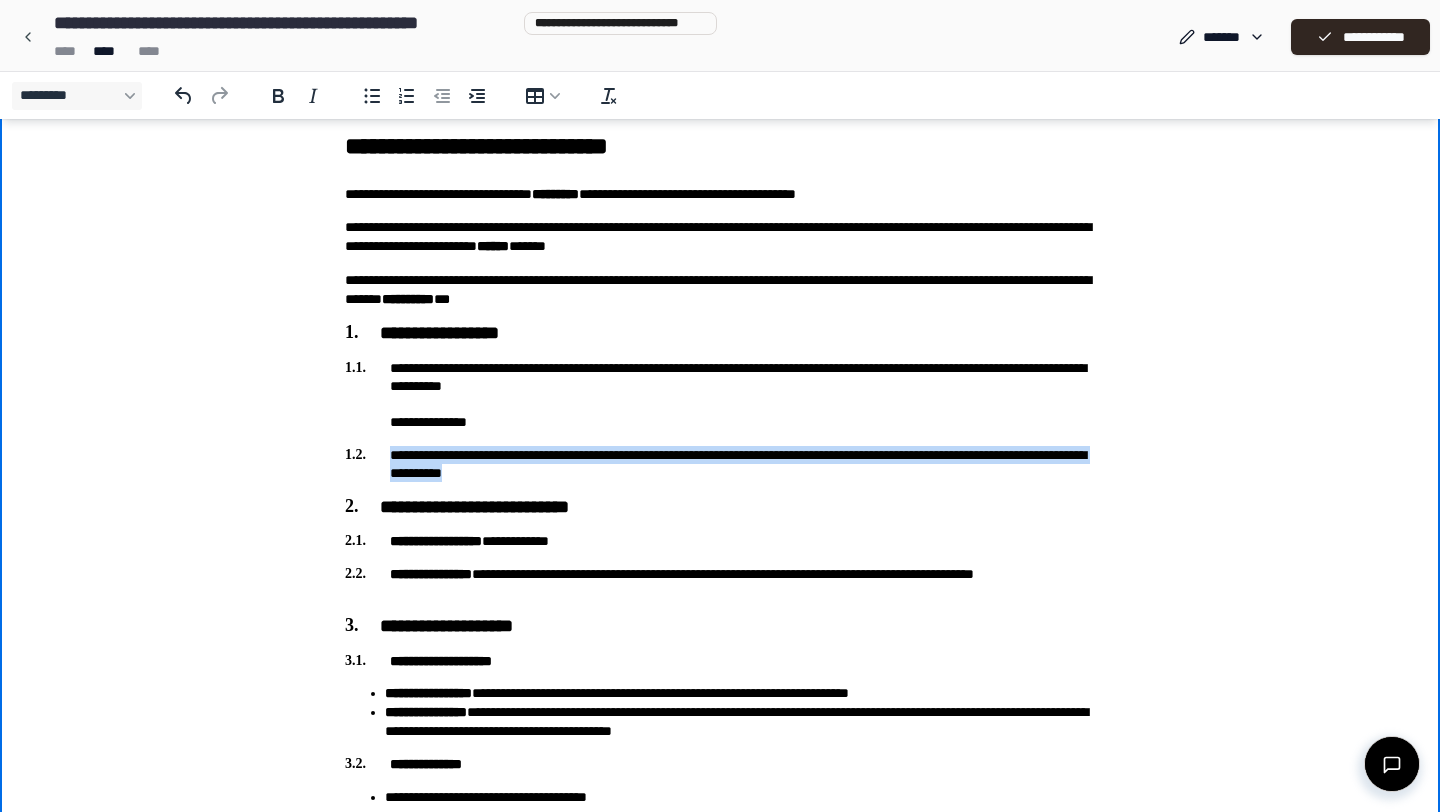 drag, startPoint x: 640, startPoint y: 468, endPoint x: 391, endPoint y: 460, distance: 249.12848 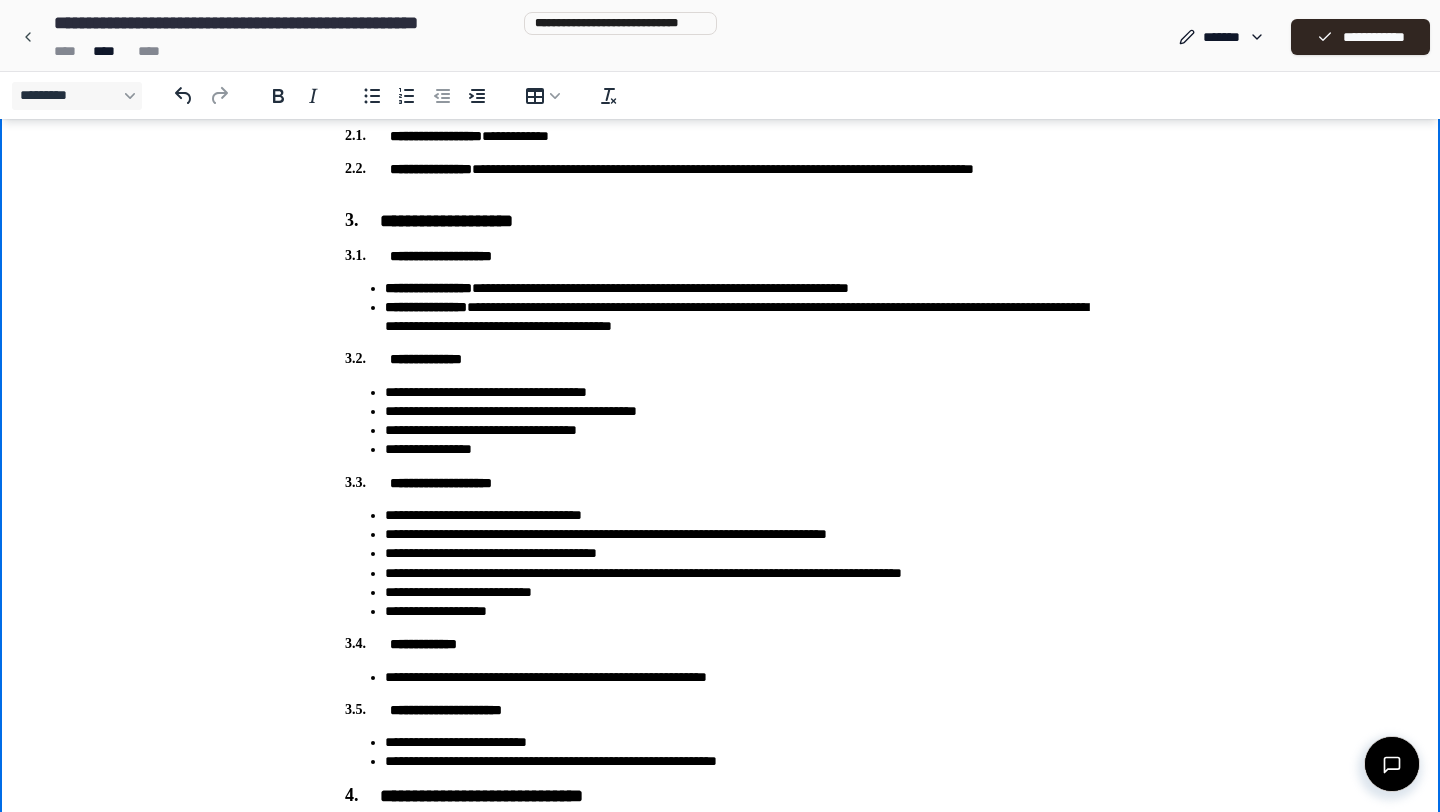 scroll, scrollTop: 0, scrollLeft: 0, axis: both 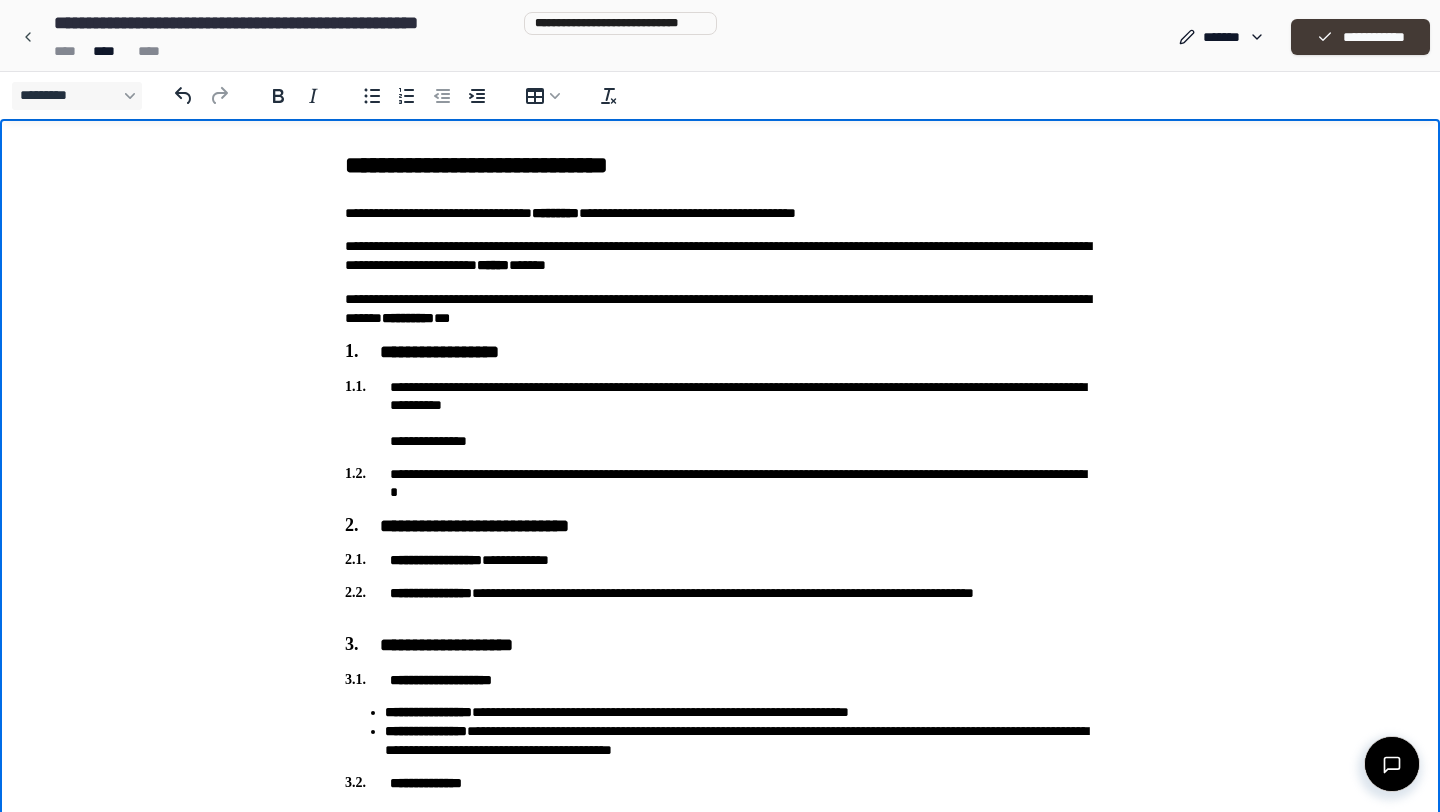 click on "**********" at bounding box center (1360, 37) 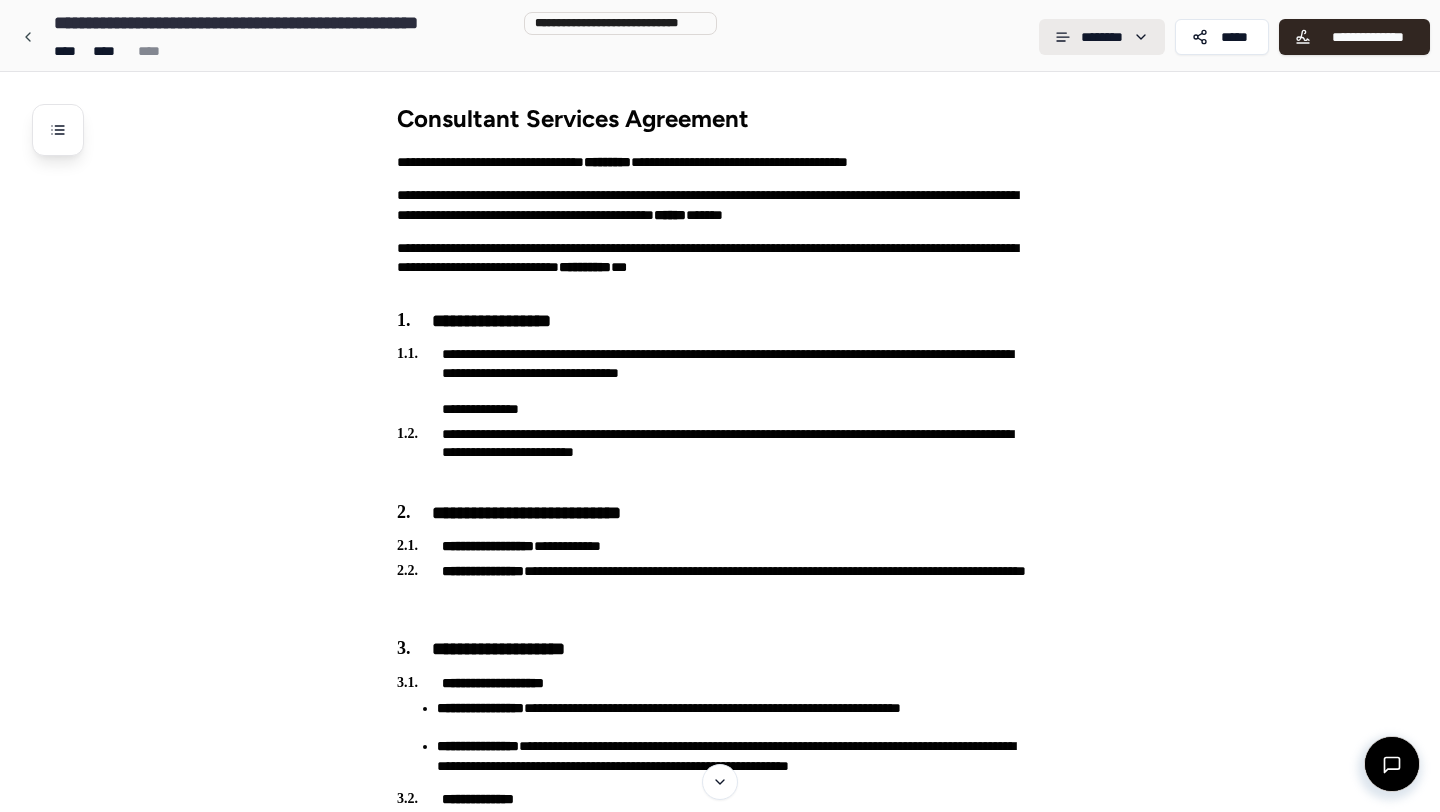 click on "**********" at bounding box center (720, 1556) 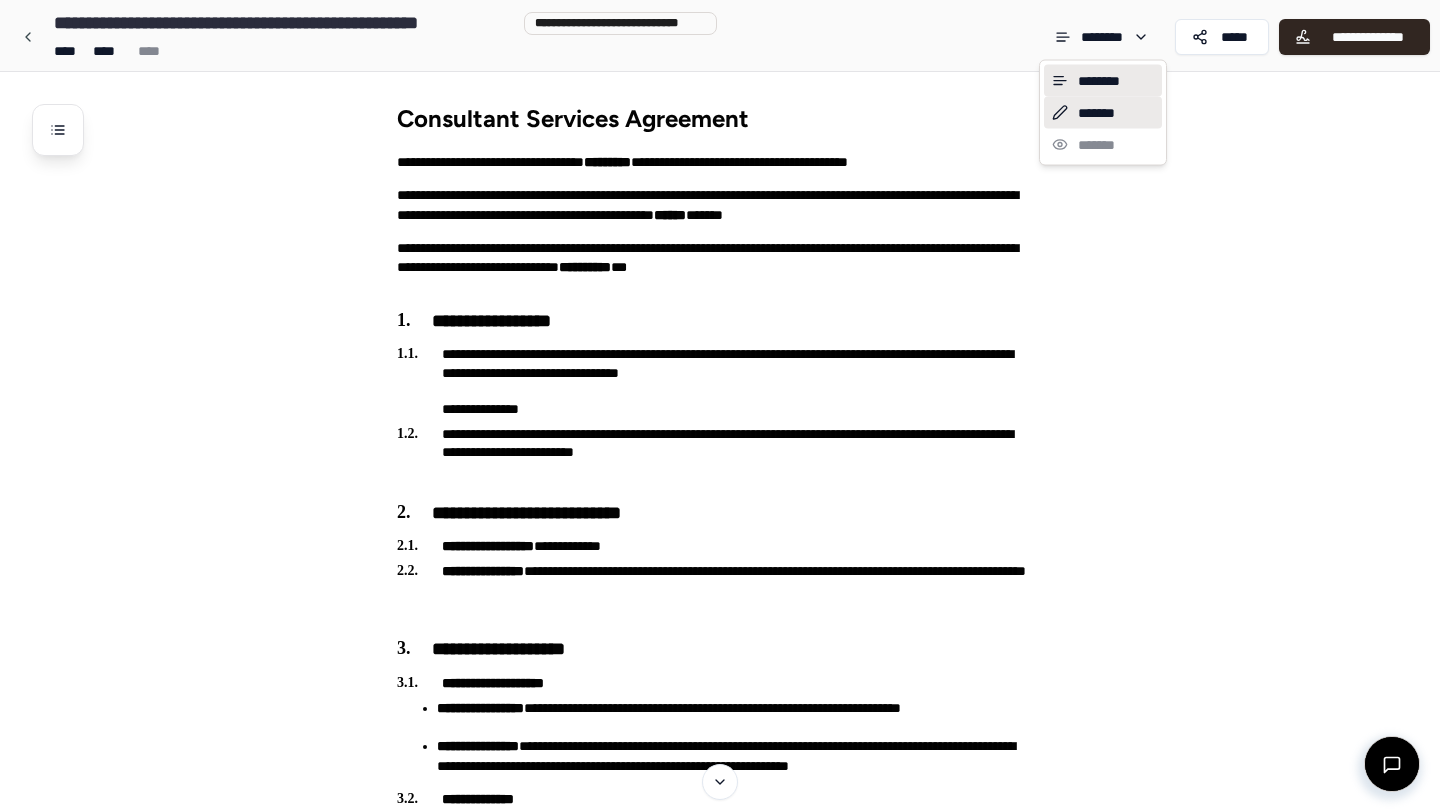 click on "*******" at bounding box center [1103, 113] 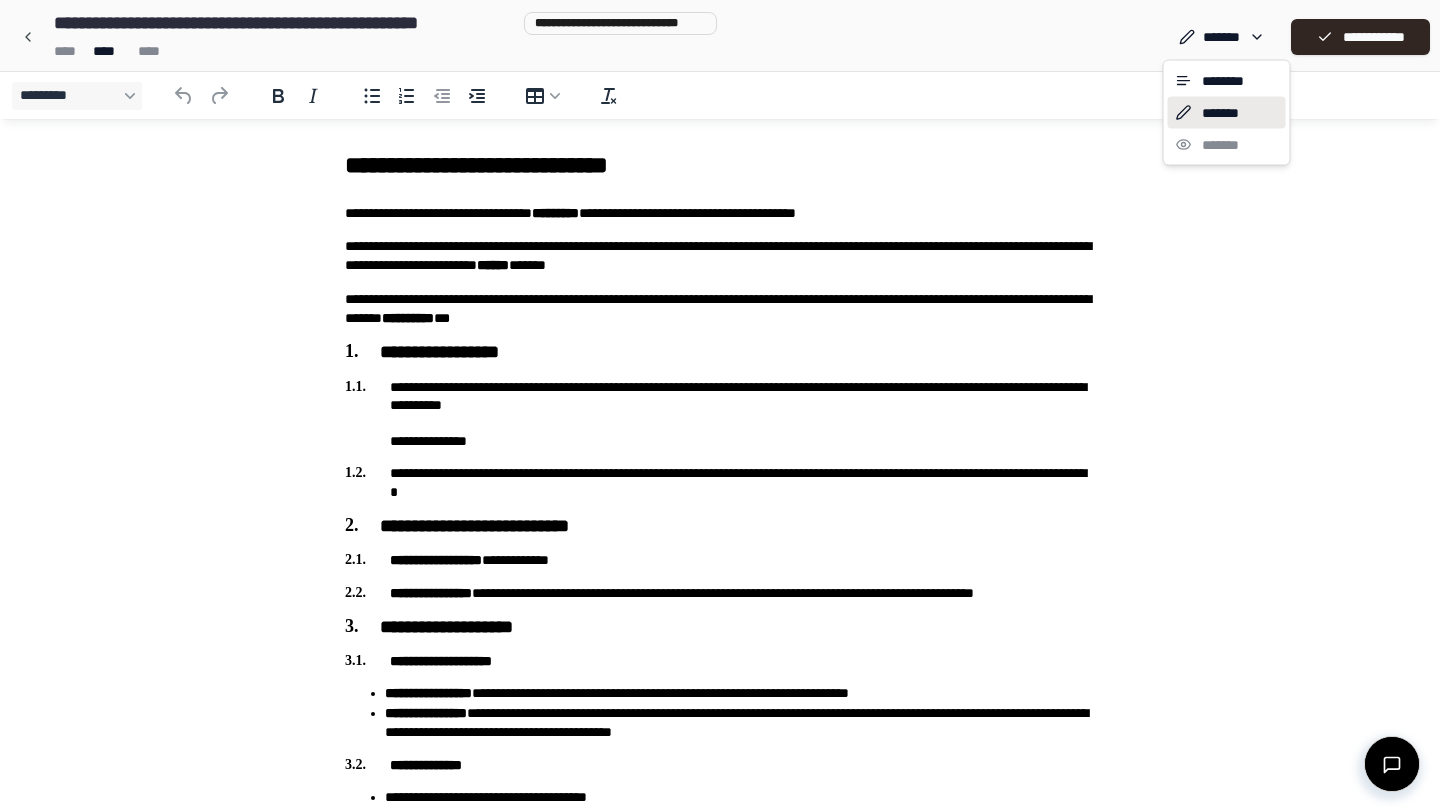 scroll, scrollTop: 0, scrollLeft: 0, axis: both 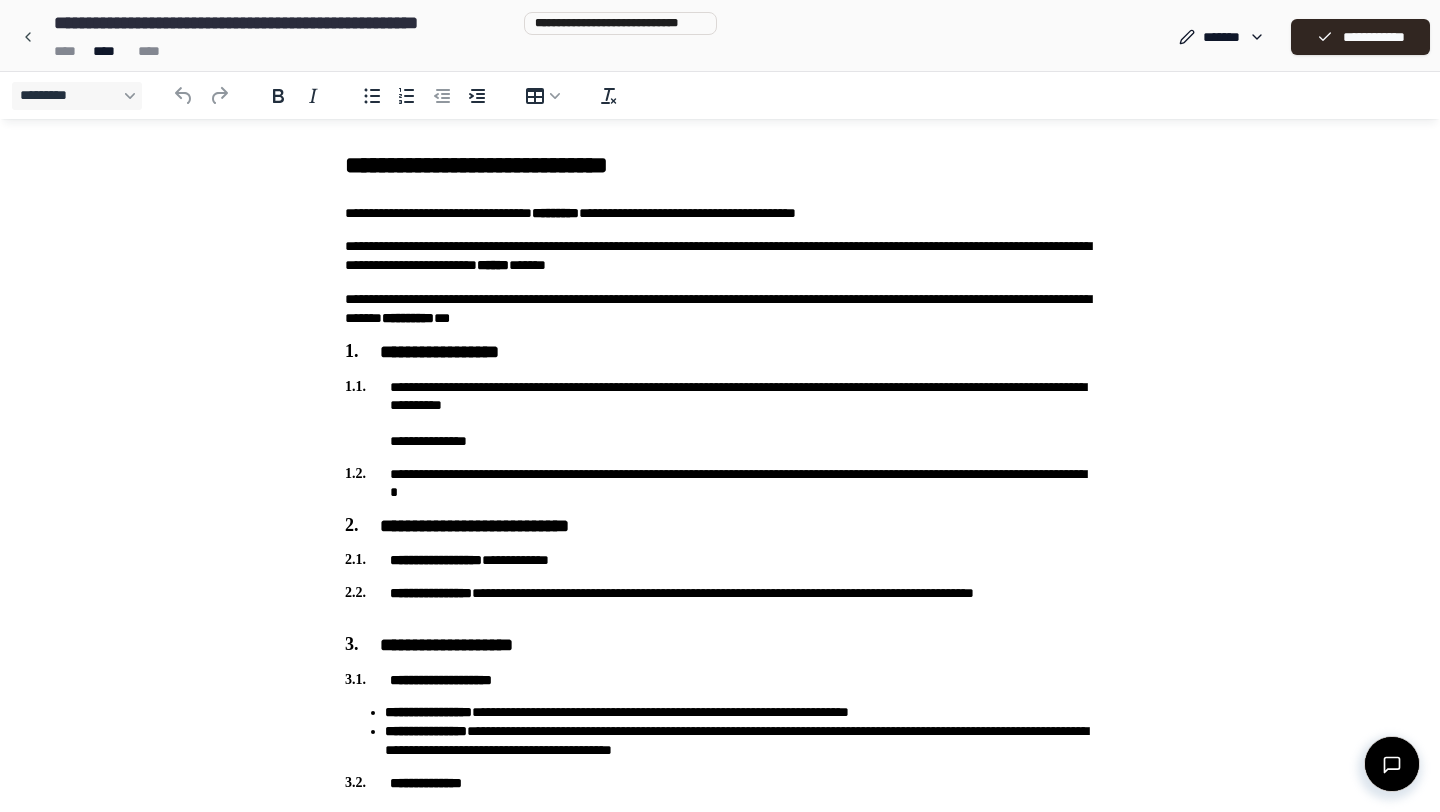 click on "**********" at bounding box center (720, 414) 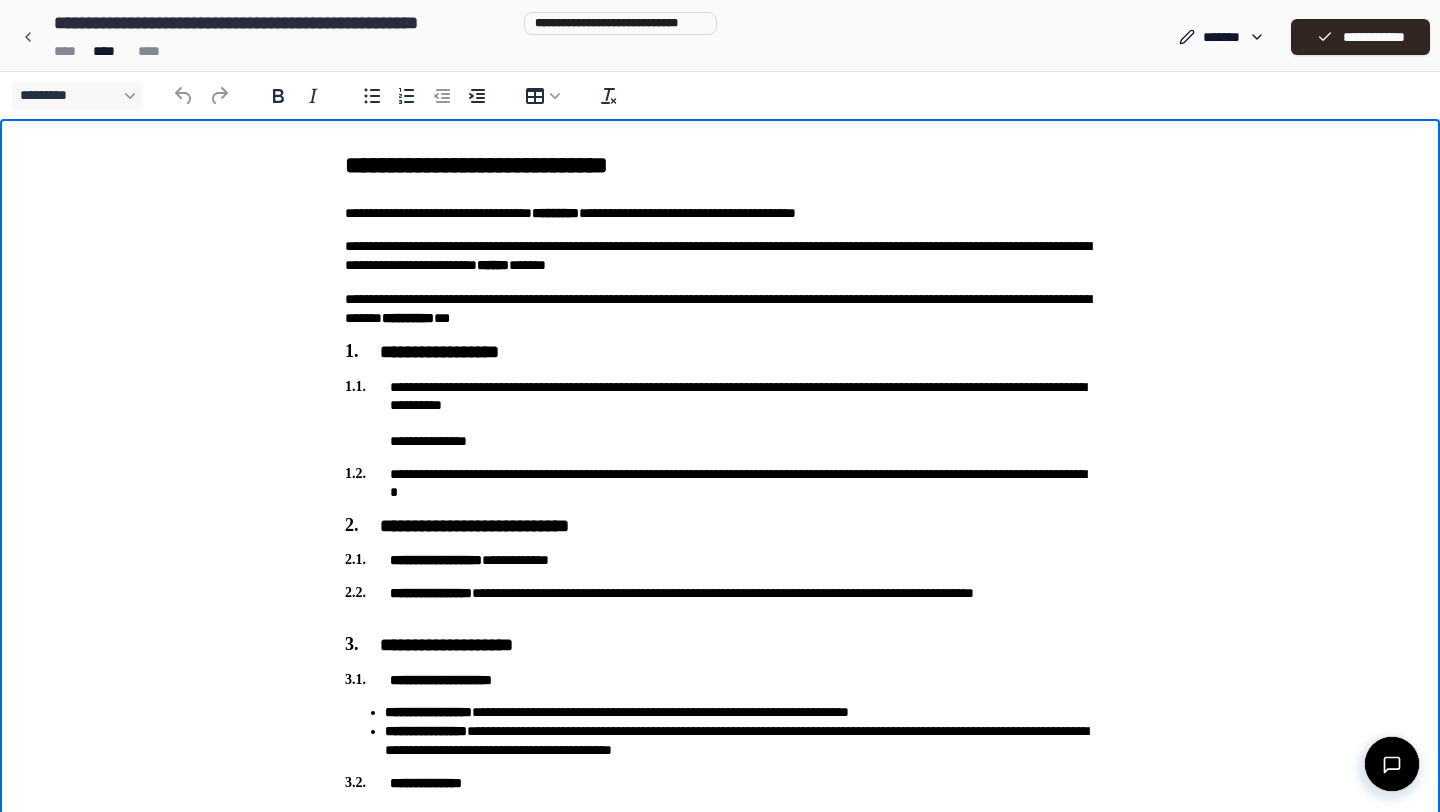 type 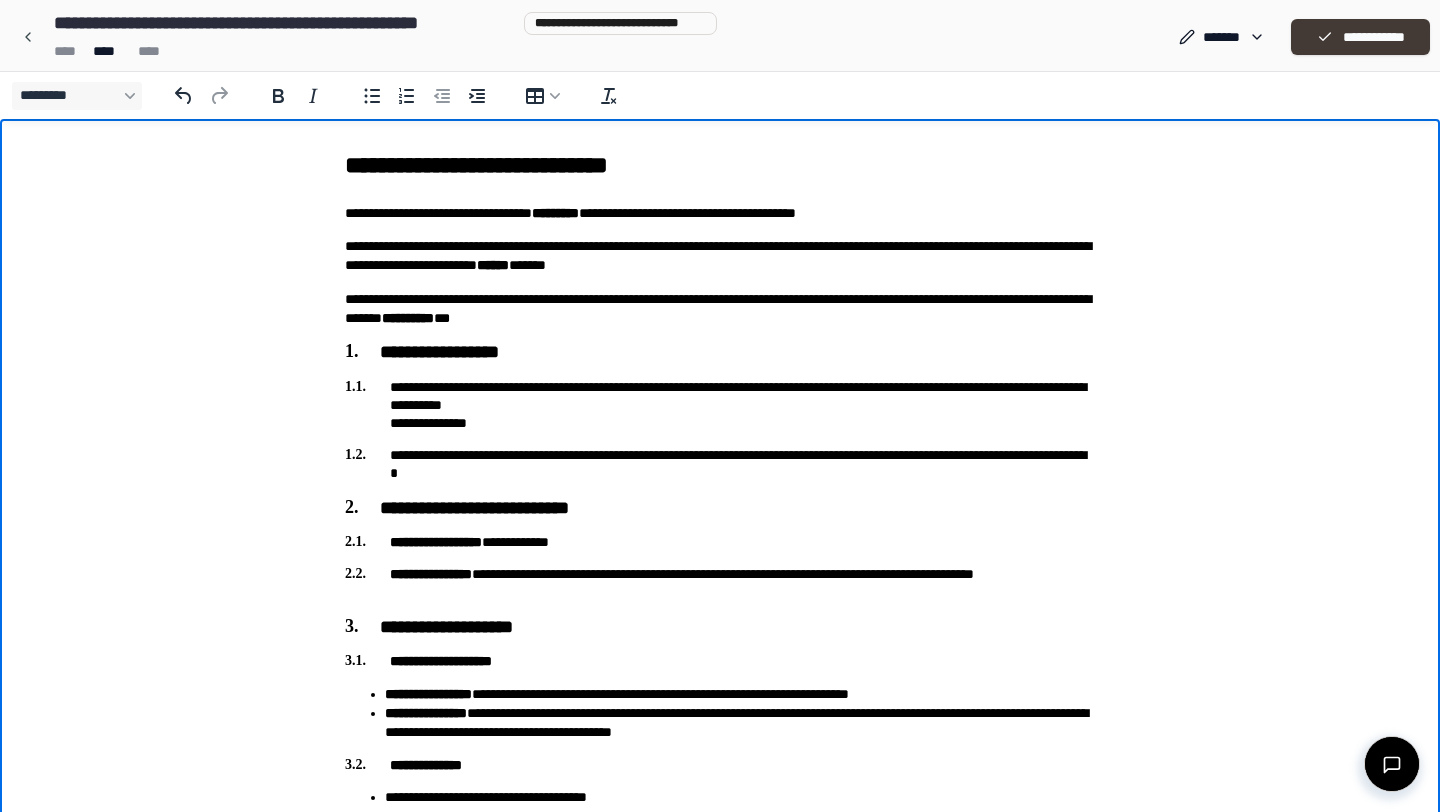 click on "**********" at bounding box center [1360, 37] 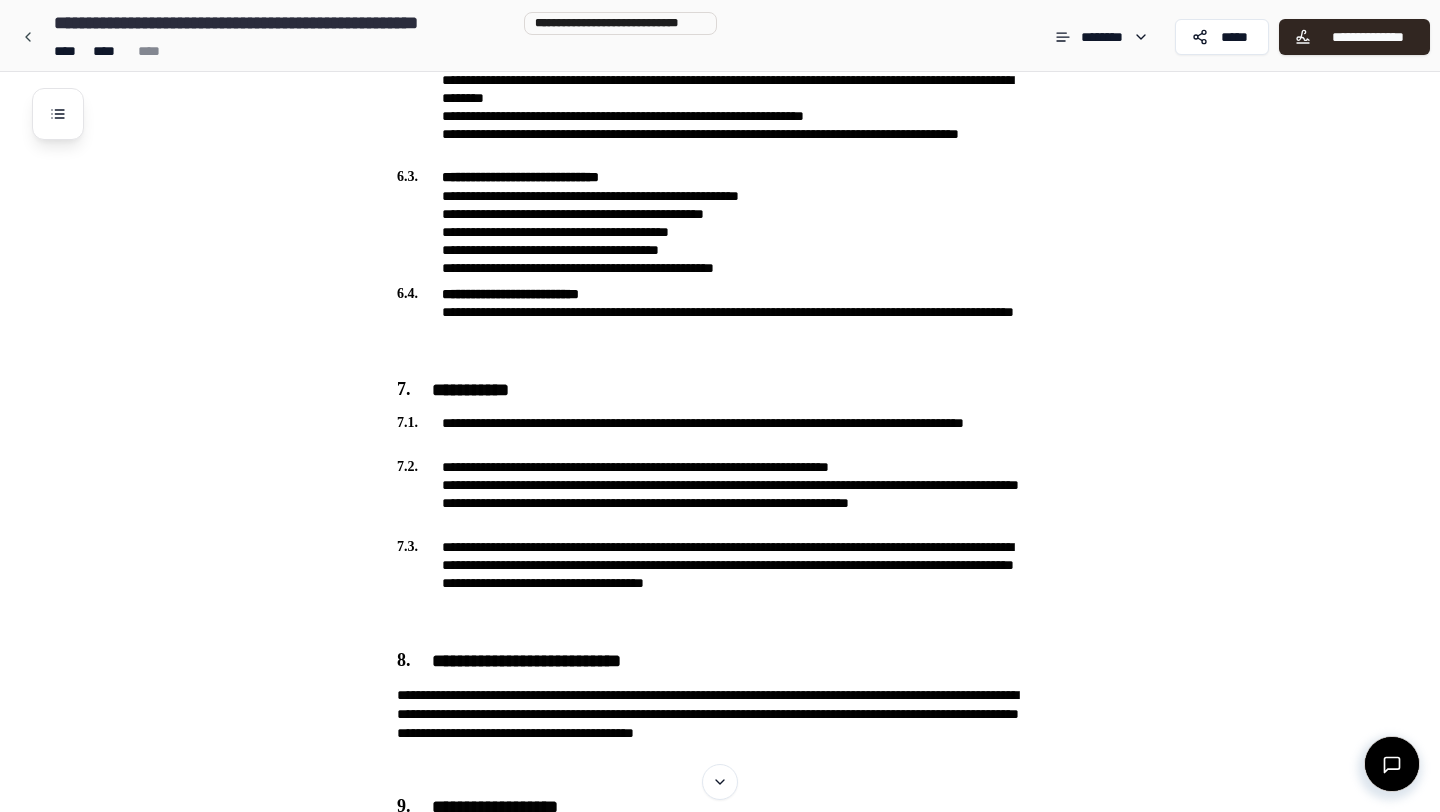scroll, scrollTop: 2281, scrollLeft: 0, axis: vertical 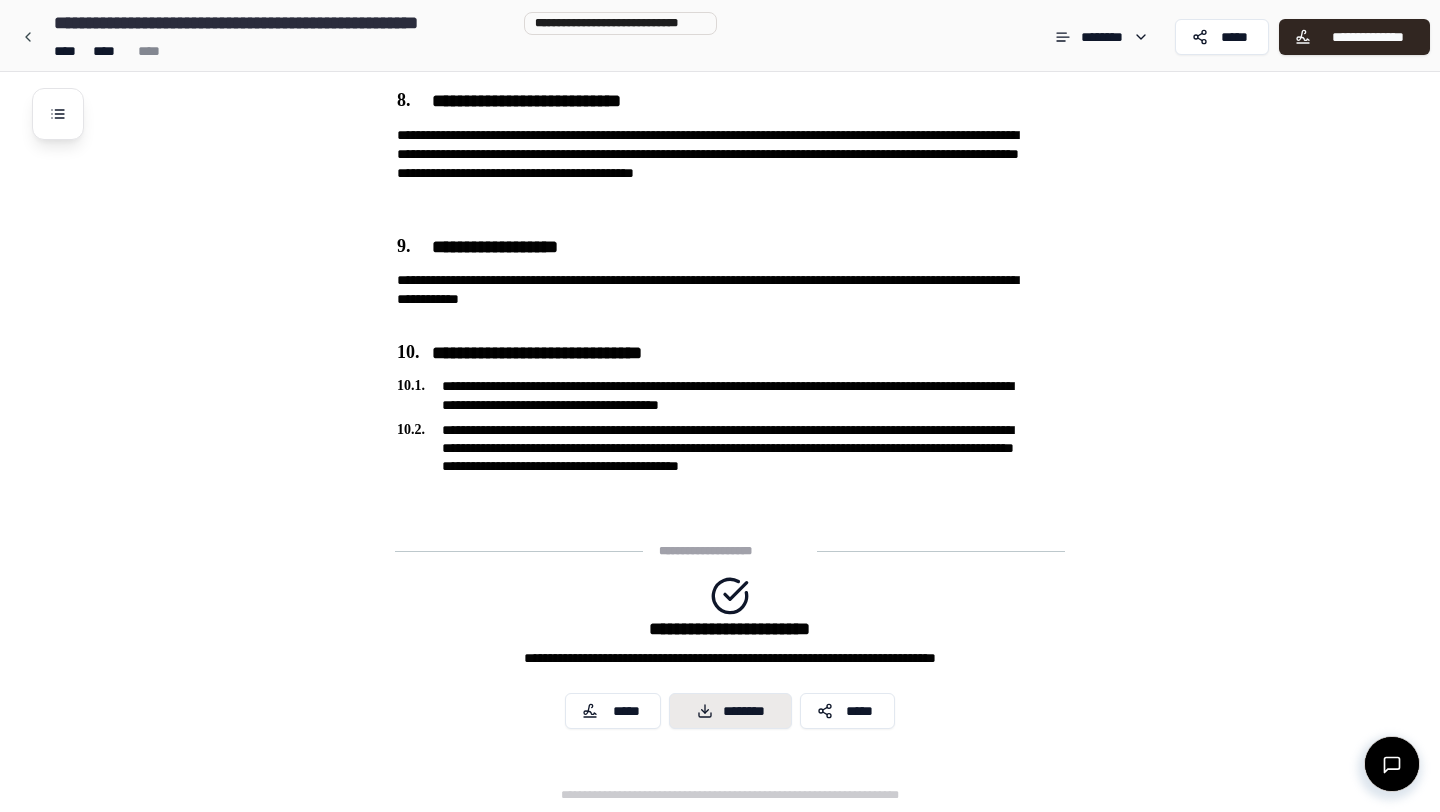click on "********" at bounding box center [730, 711] 